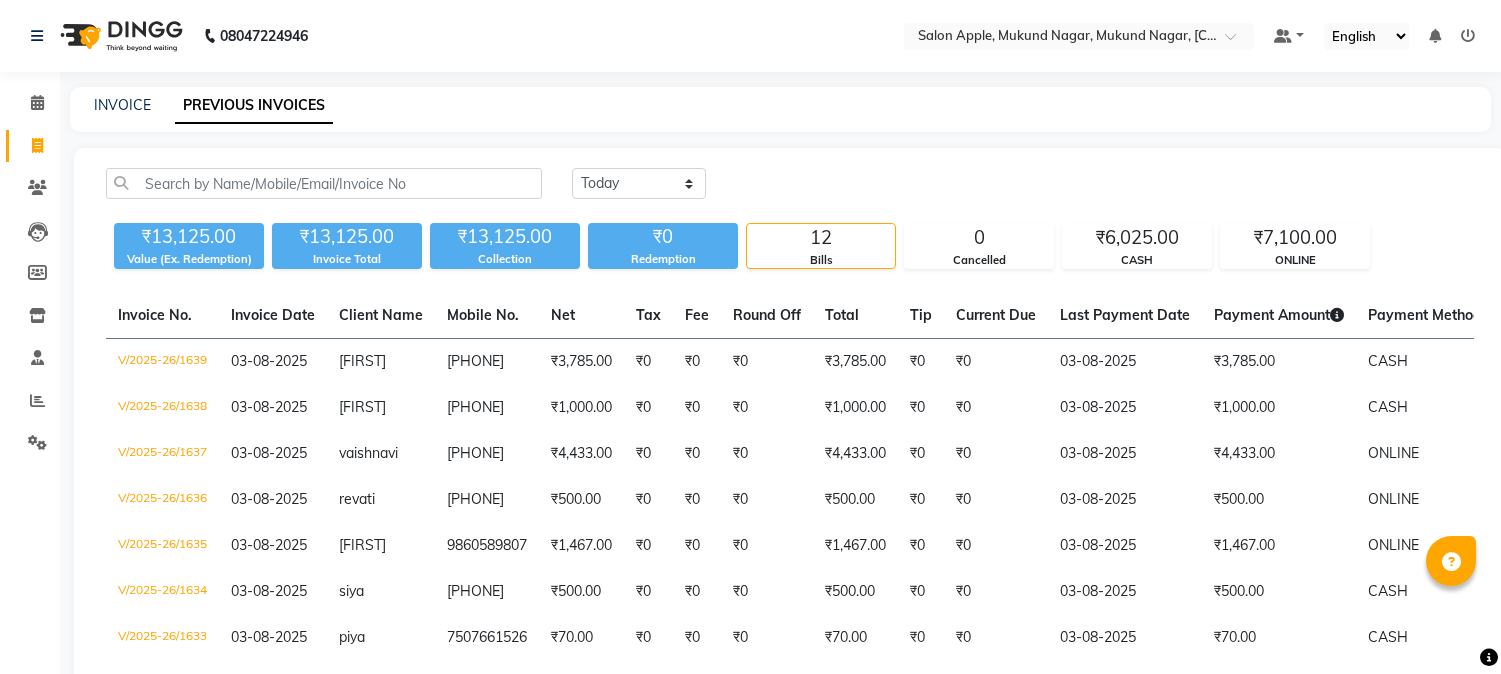 scroll, scrollTop: 0, scrollLeft: 0, axis: both 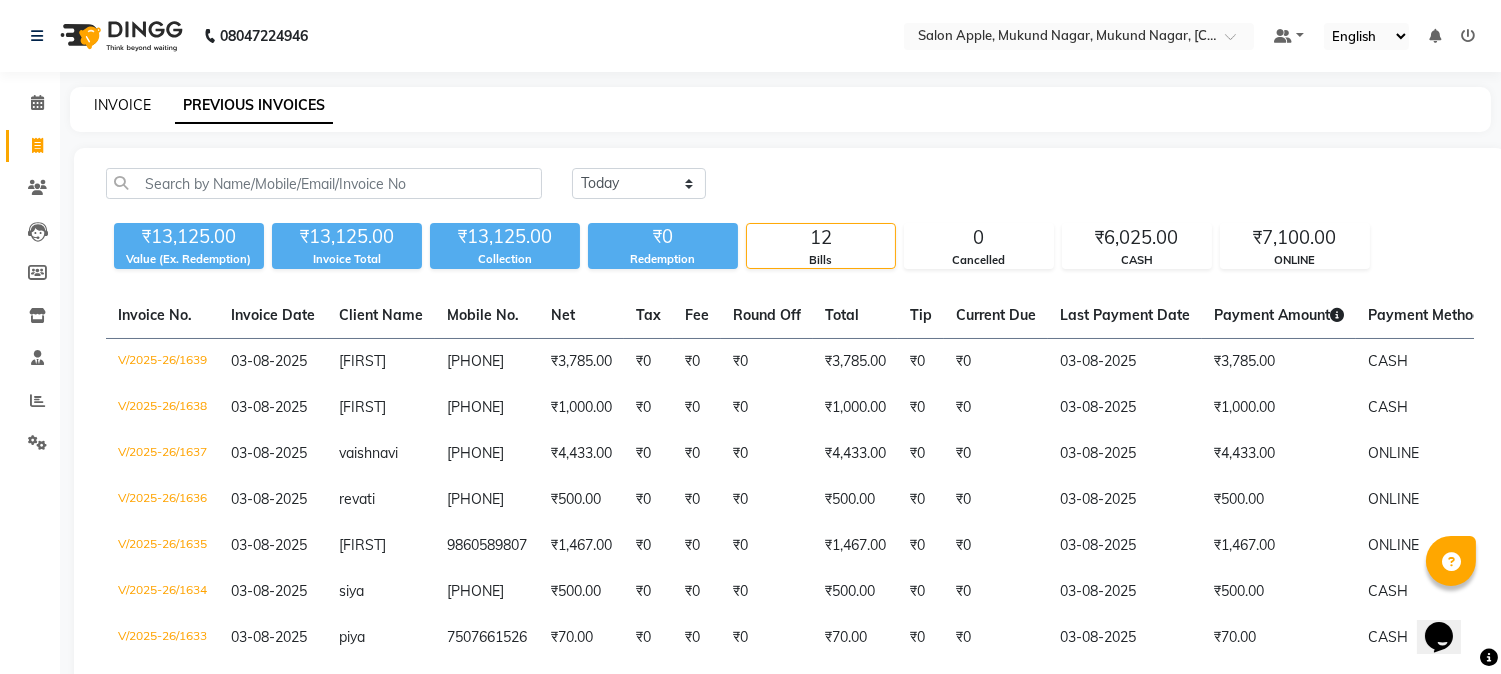click on "INVOICE" 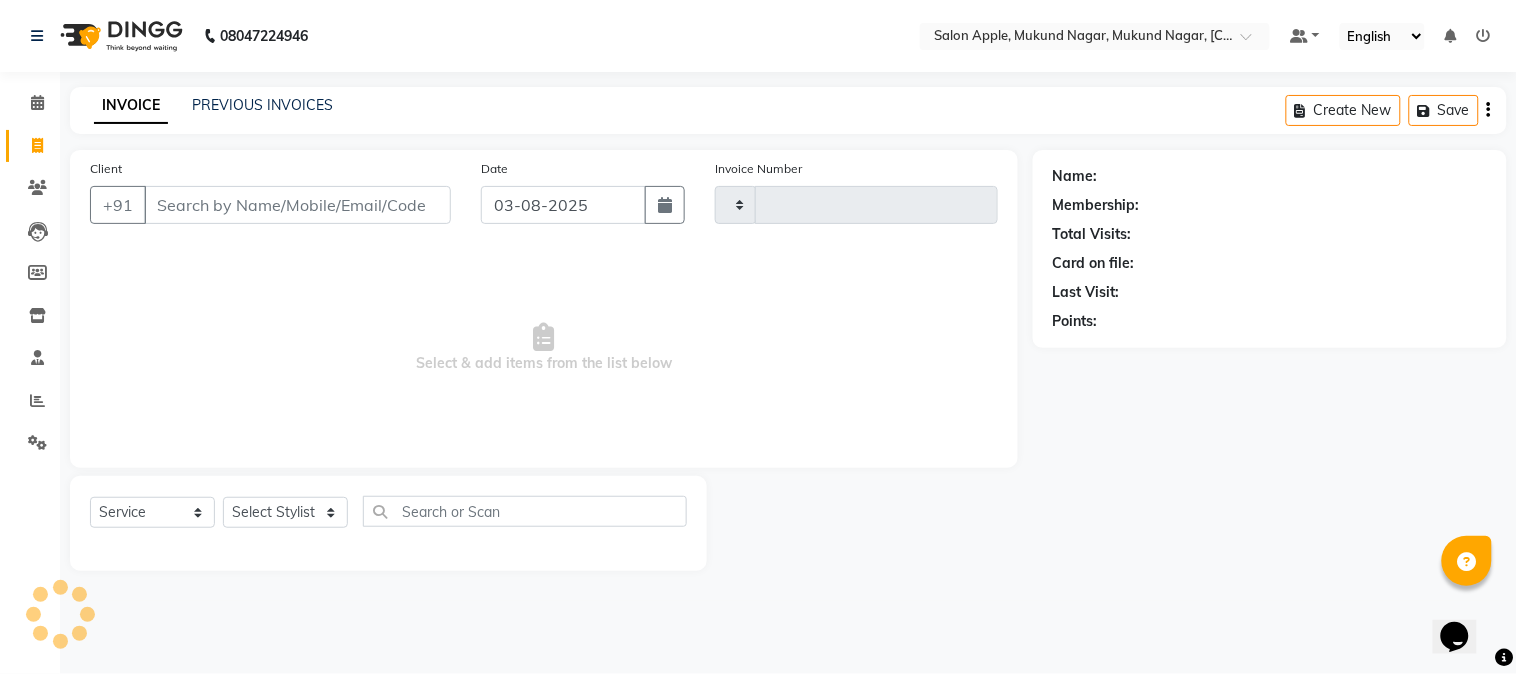 type on "1640" 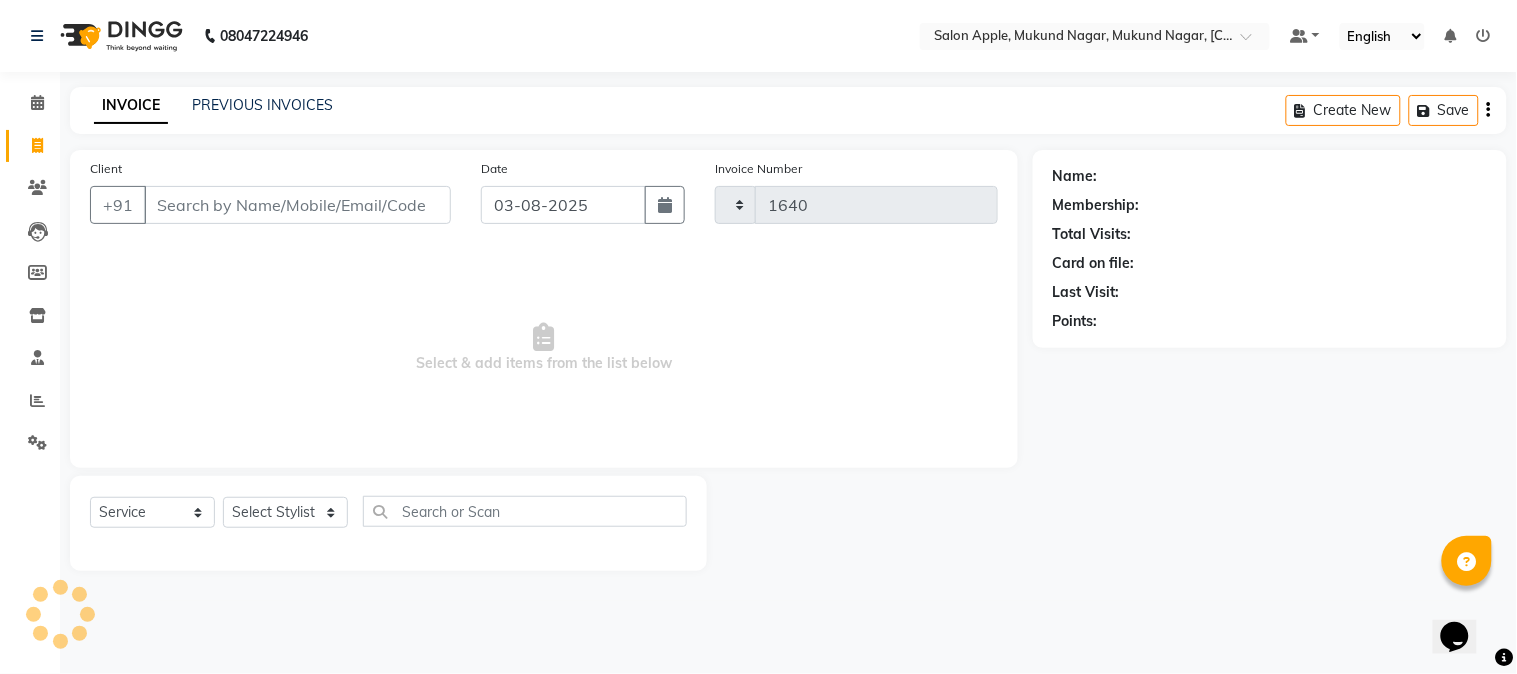 select on "4128" 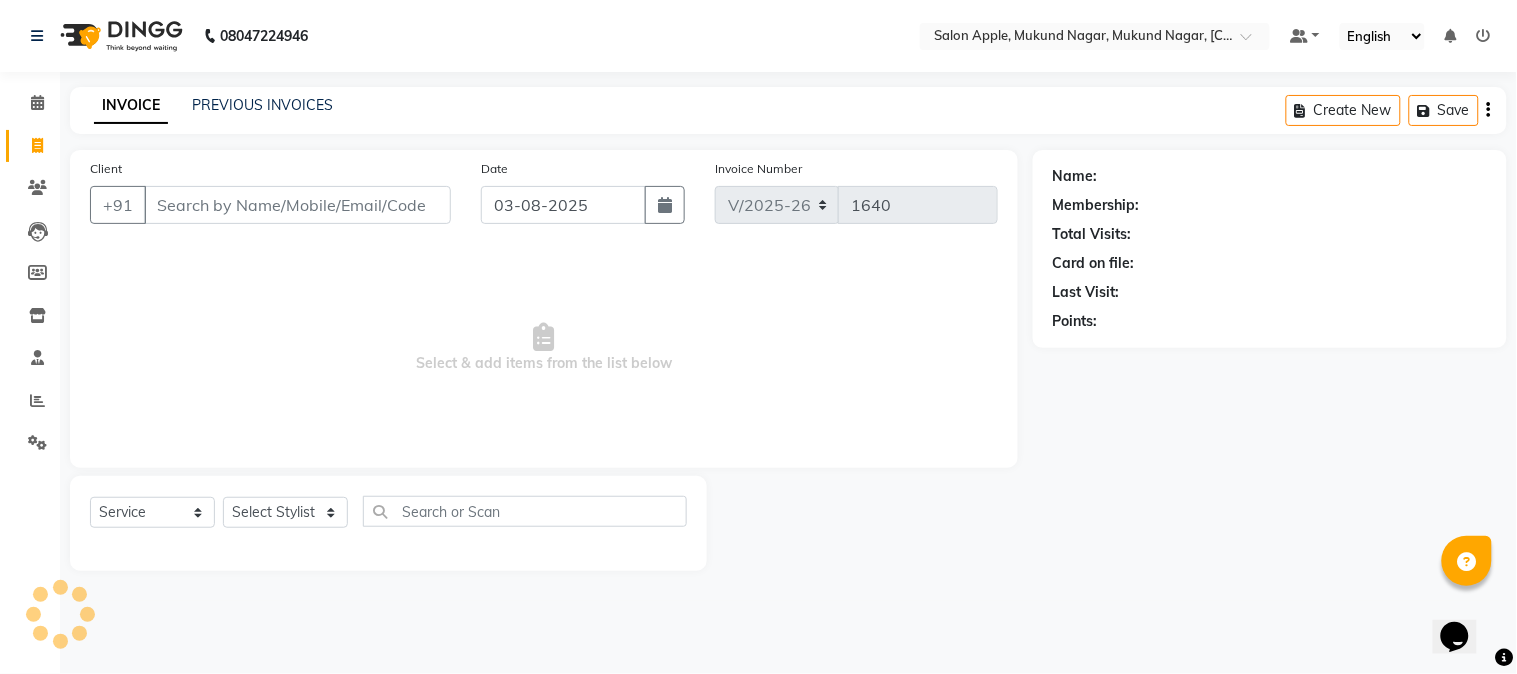 click on "INVOICE PREVIOUS INVOICES" 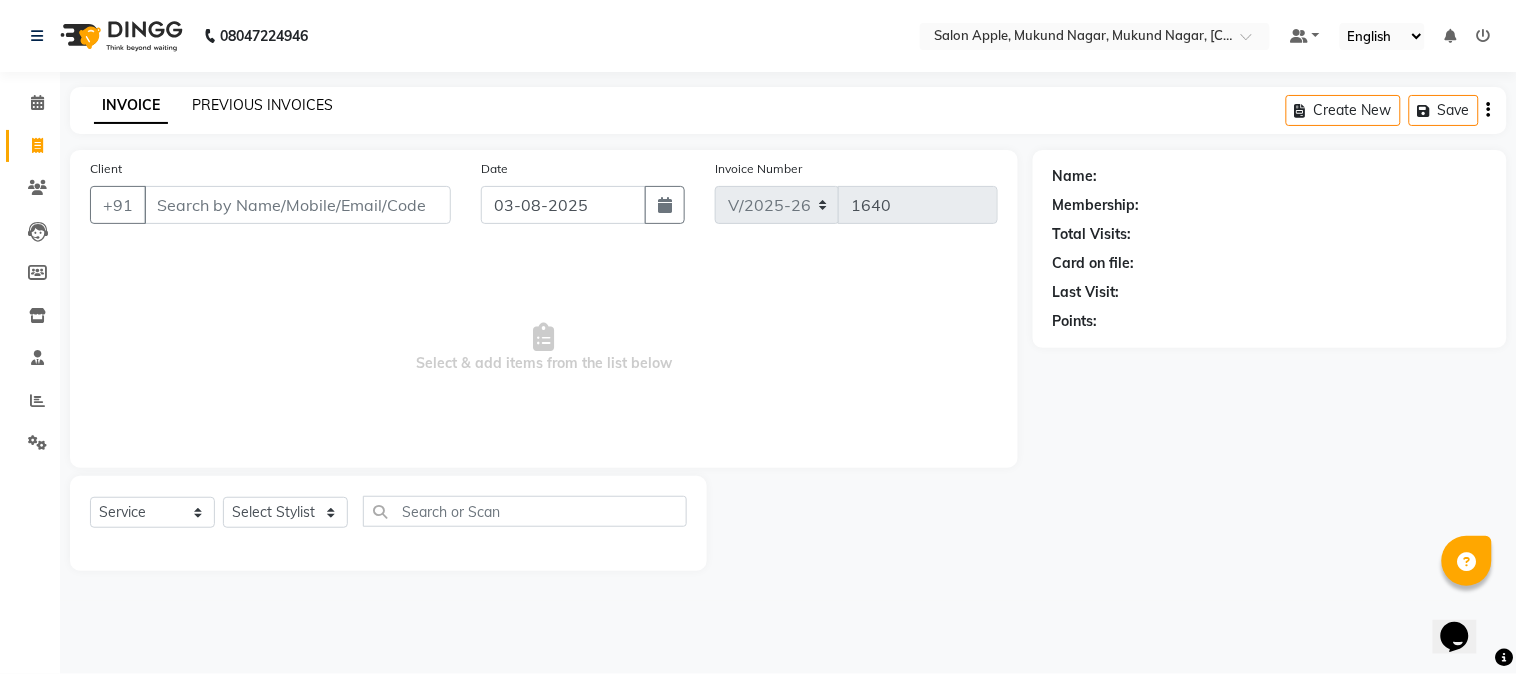 click on "PREVIOUS INVOICES" 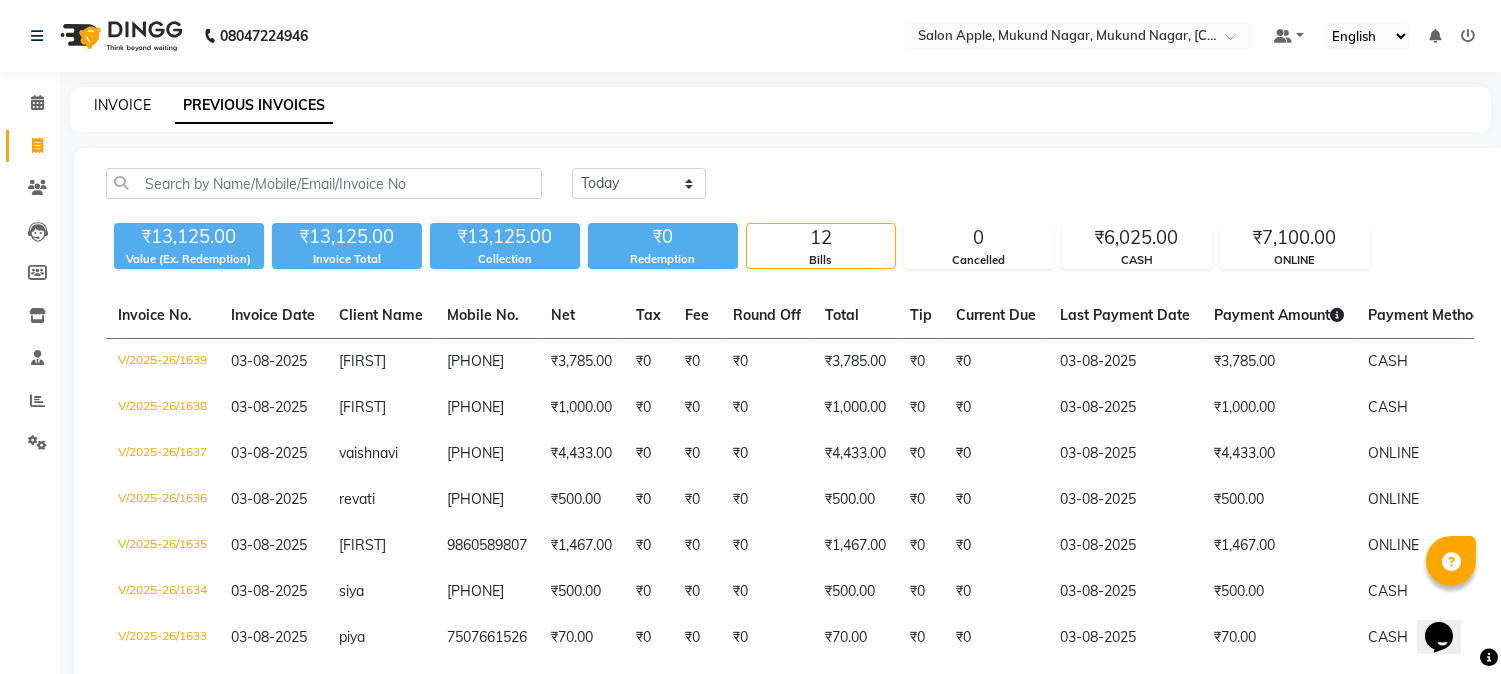 click on "INVOICE" 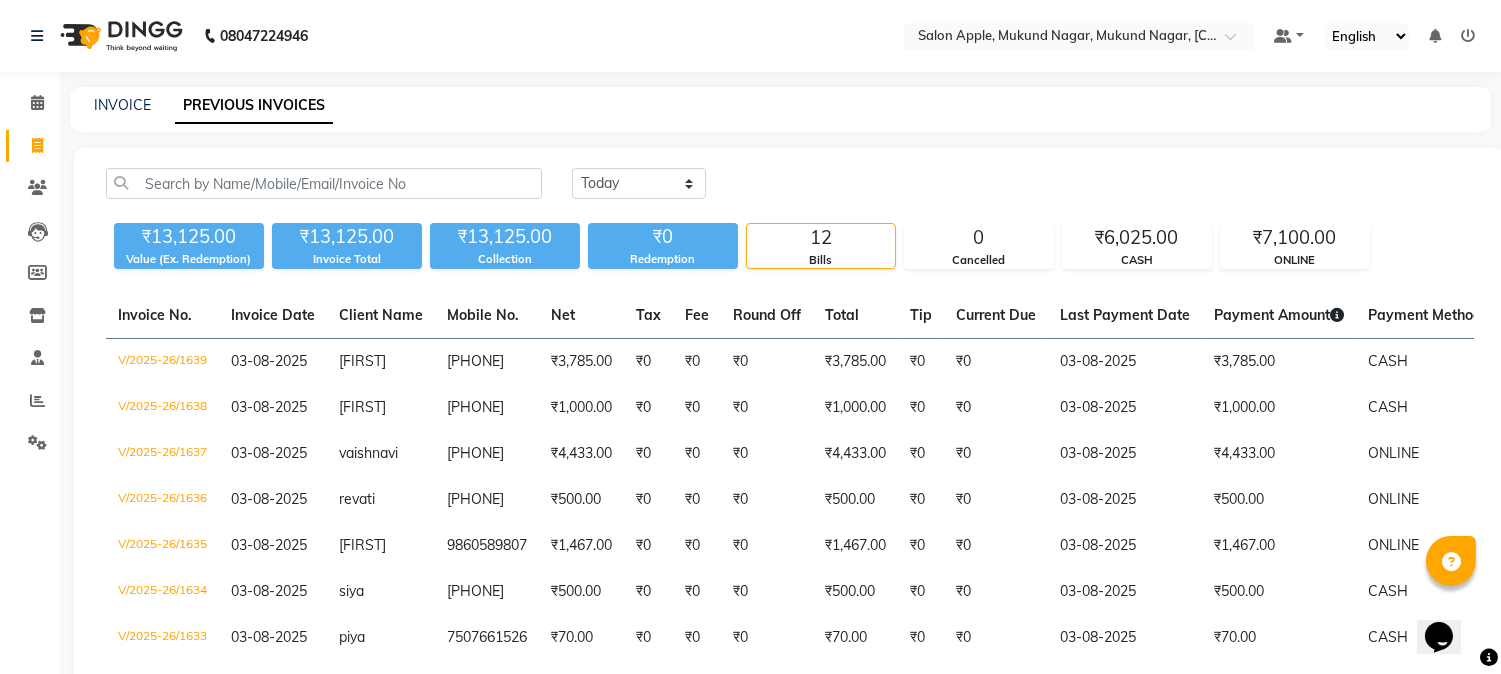 select on "service" 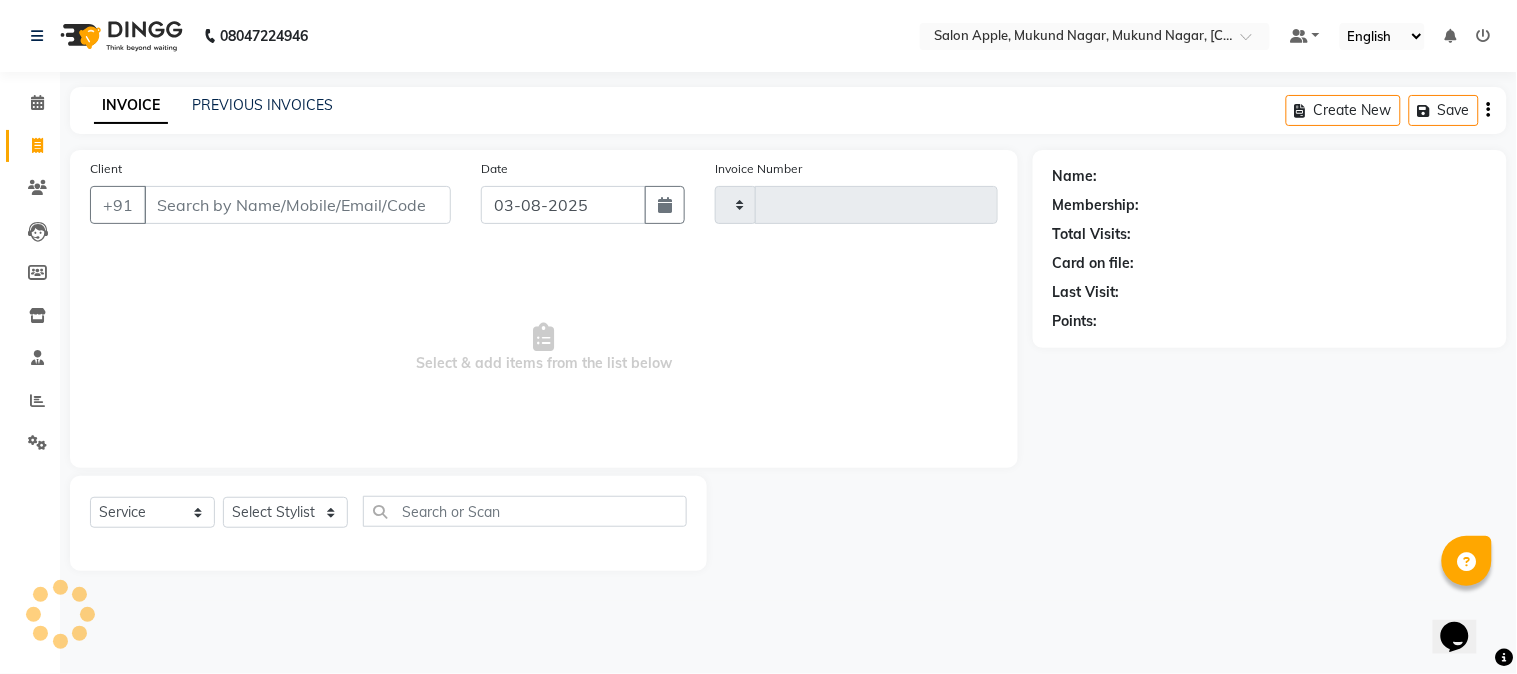 type on "1640" 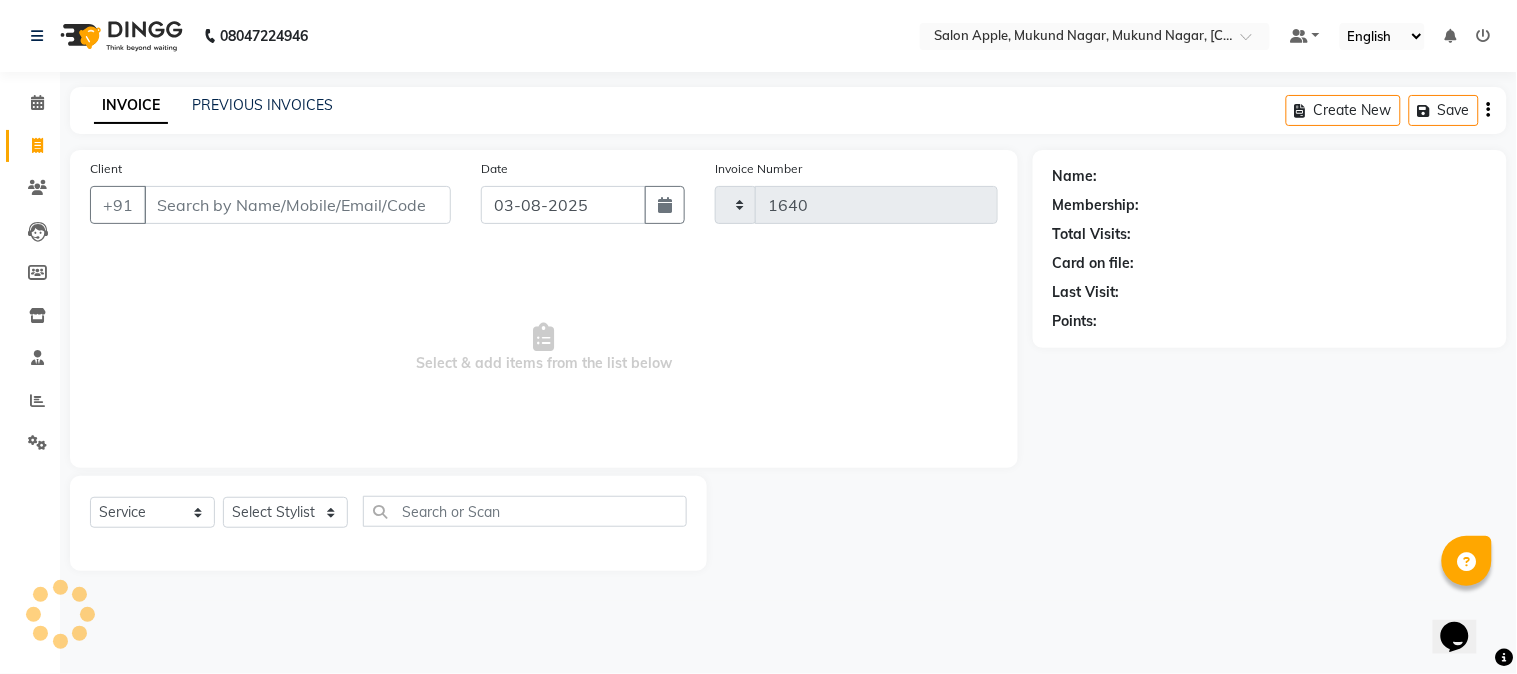 select on "4128" 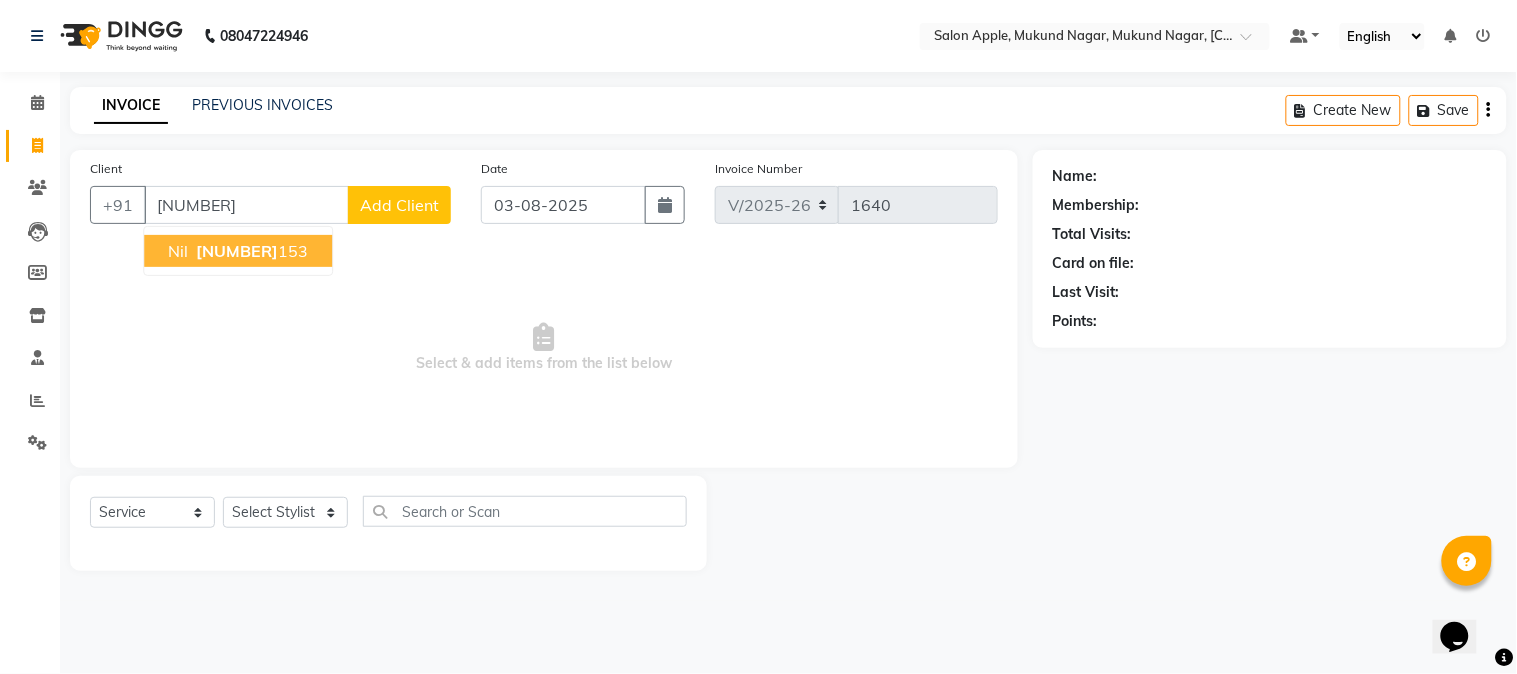 click on "nil" at bounding box center (178, 251) 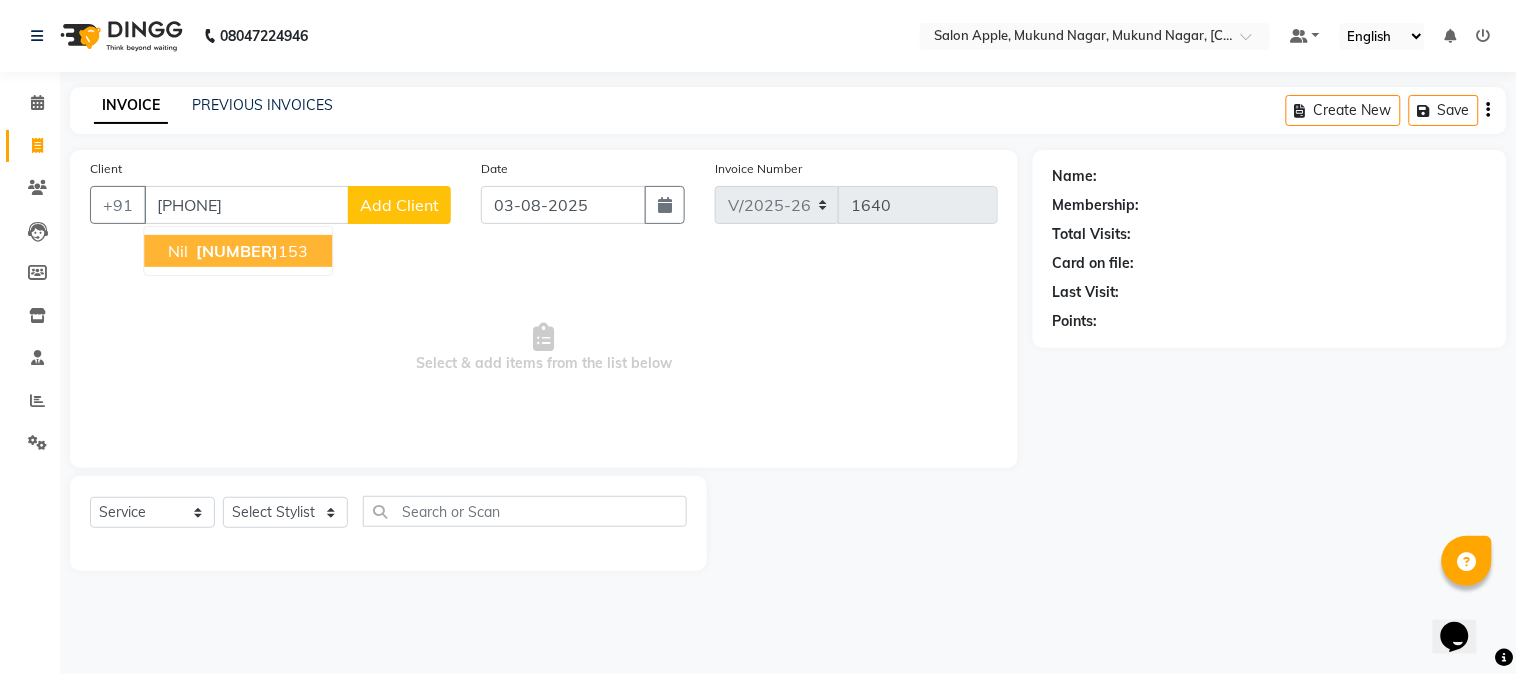 type on "[PHONE]" 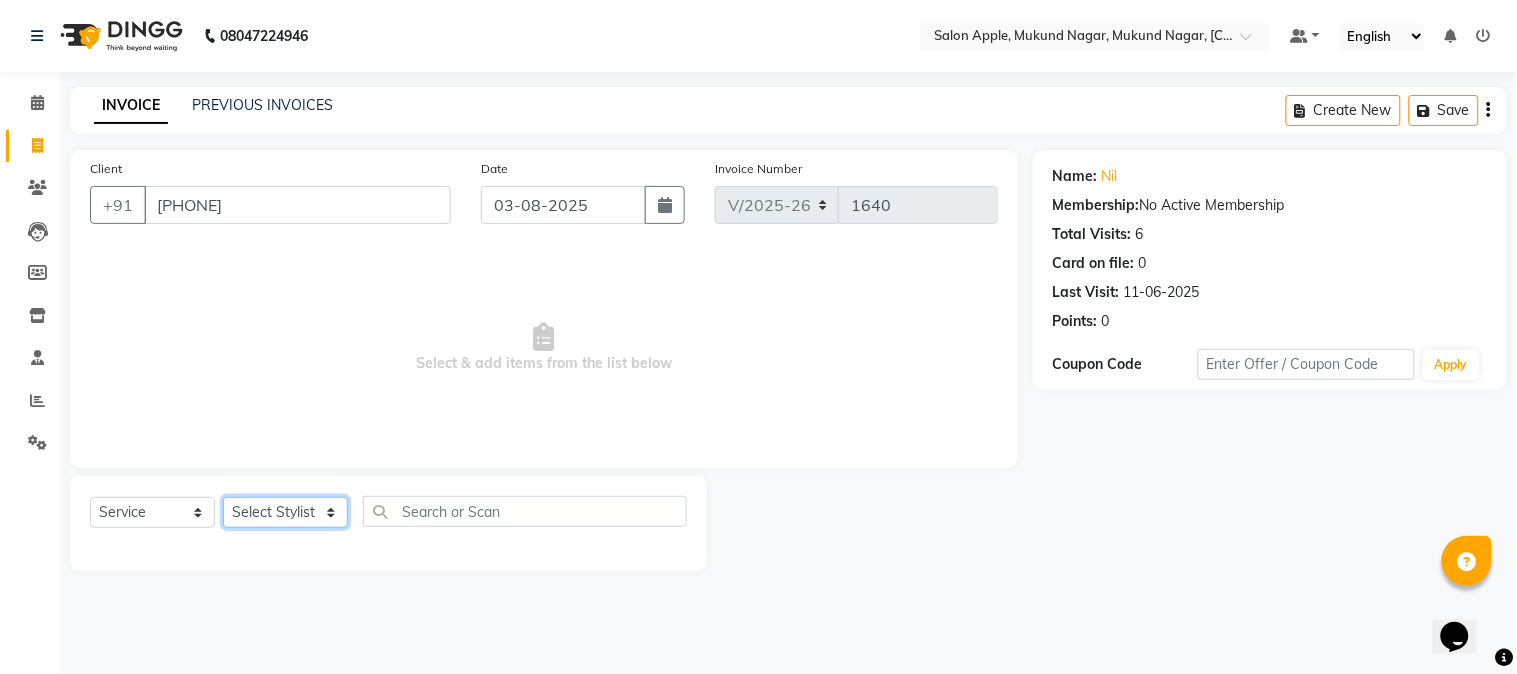 click on "Select Stylist [FIRST] [LAST]  [FIRST] [LAST] [FIRST] [LAST] [FIRST] [LAST] [FIRST] [LAST] Reception [FIRST]" 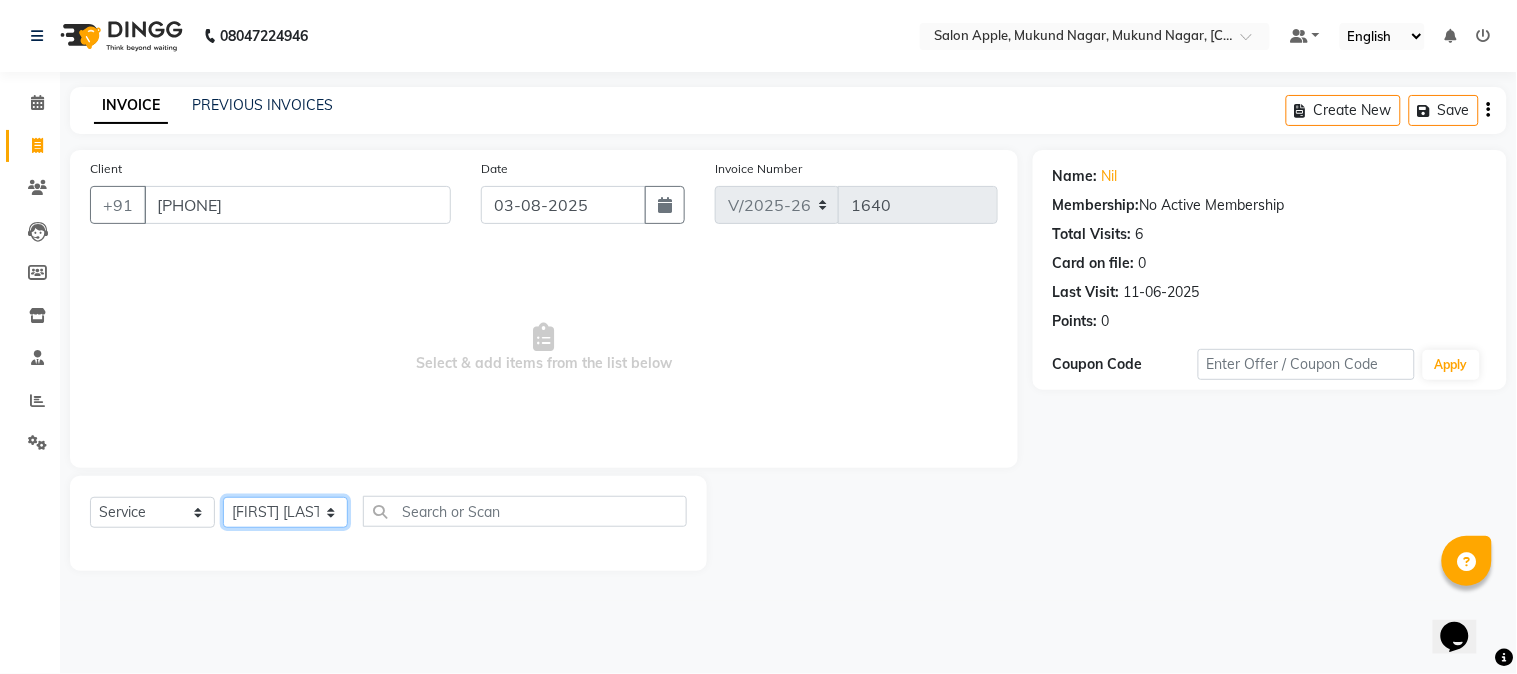 click on "Select Stylist [FIRST] [LAST]  [FIRST] [LAST] [FIRST] [LAST] [FIRST] [LAST] [FIRST] [LAST] Reception [FIRST]" 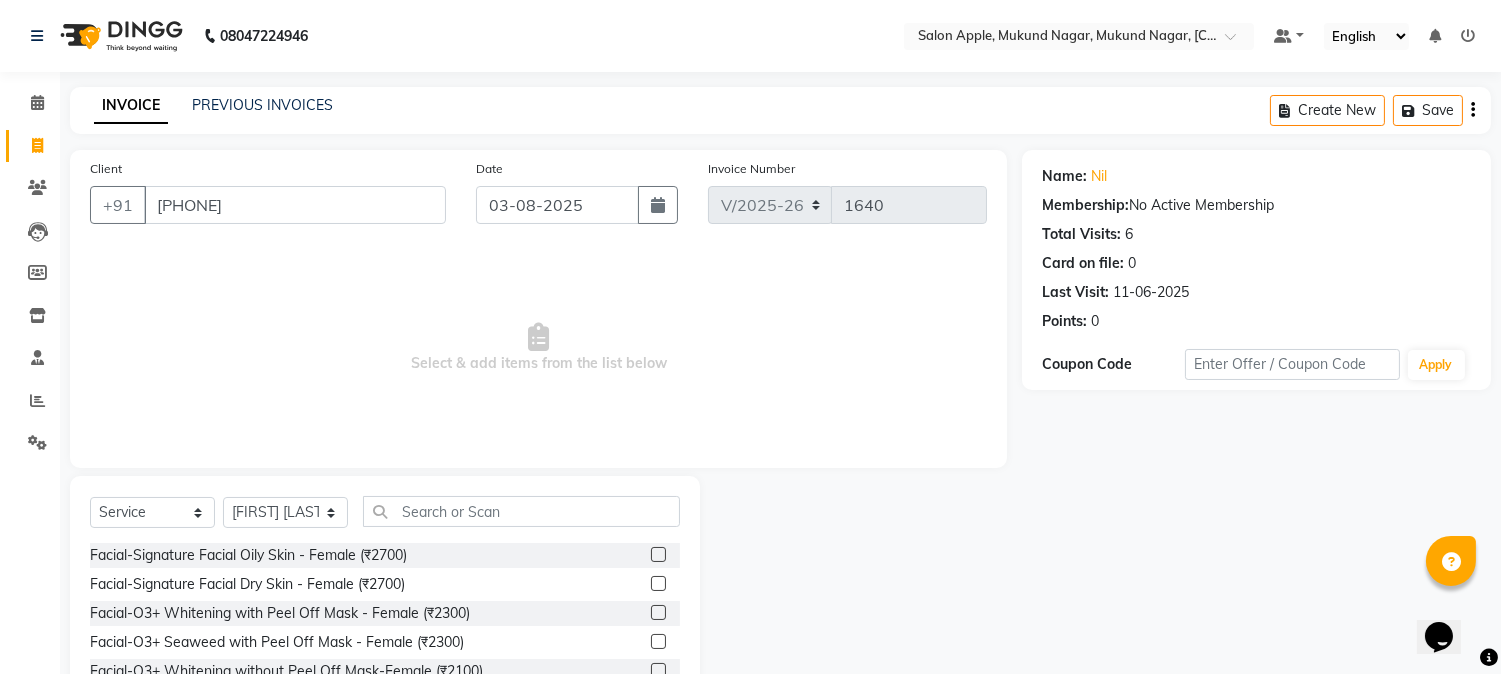 drag, startPoint x: 473, startPoint y: 481, endPoint x: 480, endPoint y: 501, distance: 21.189621 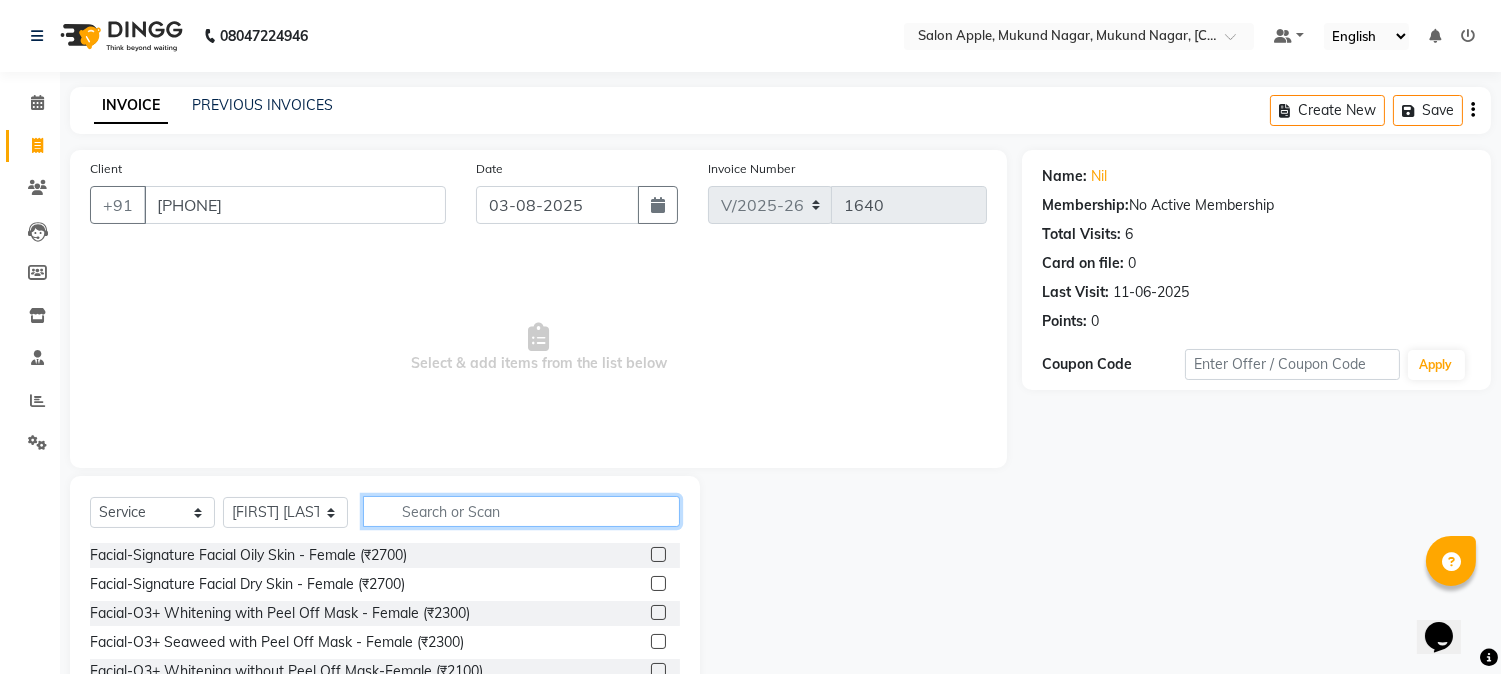 click 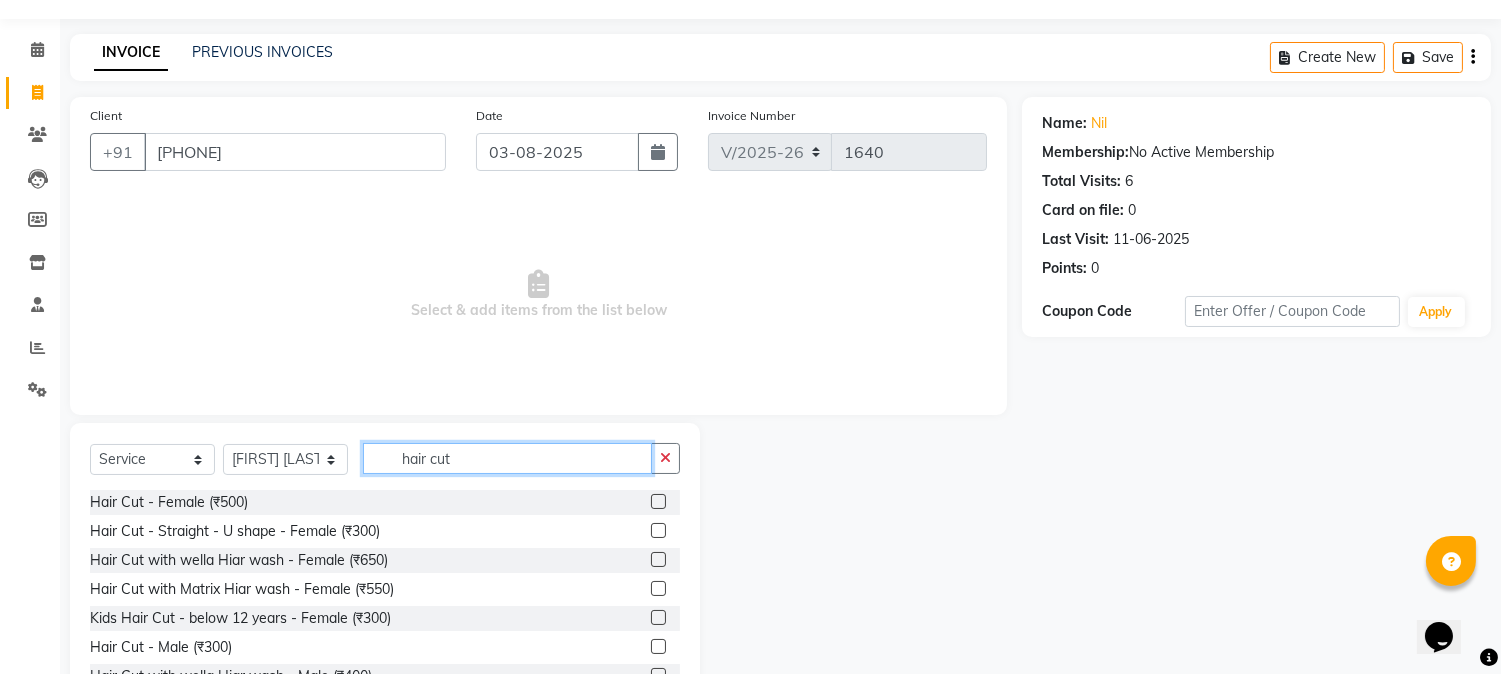 scroll, scrollTop: 126, scrollLeft: 0, axis: vertical 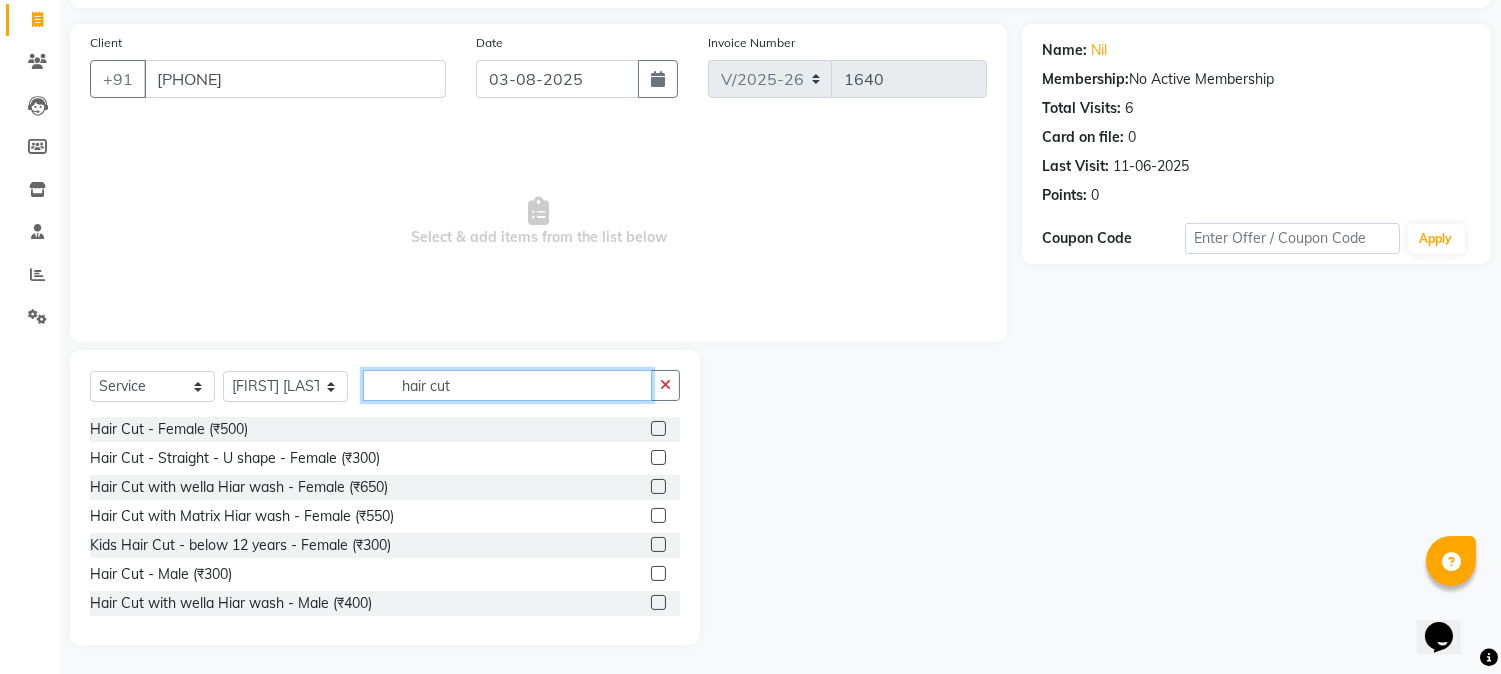type on "hair cut" 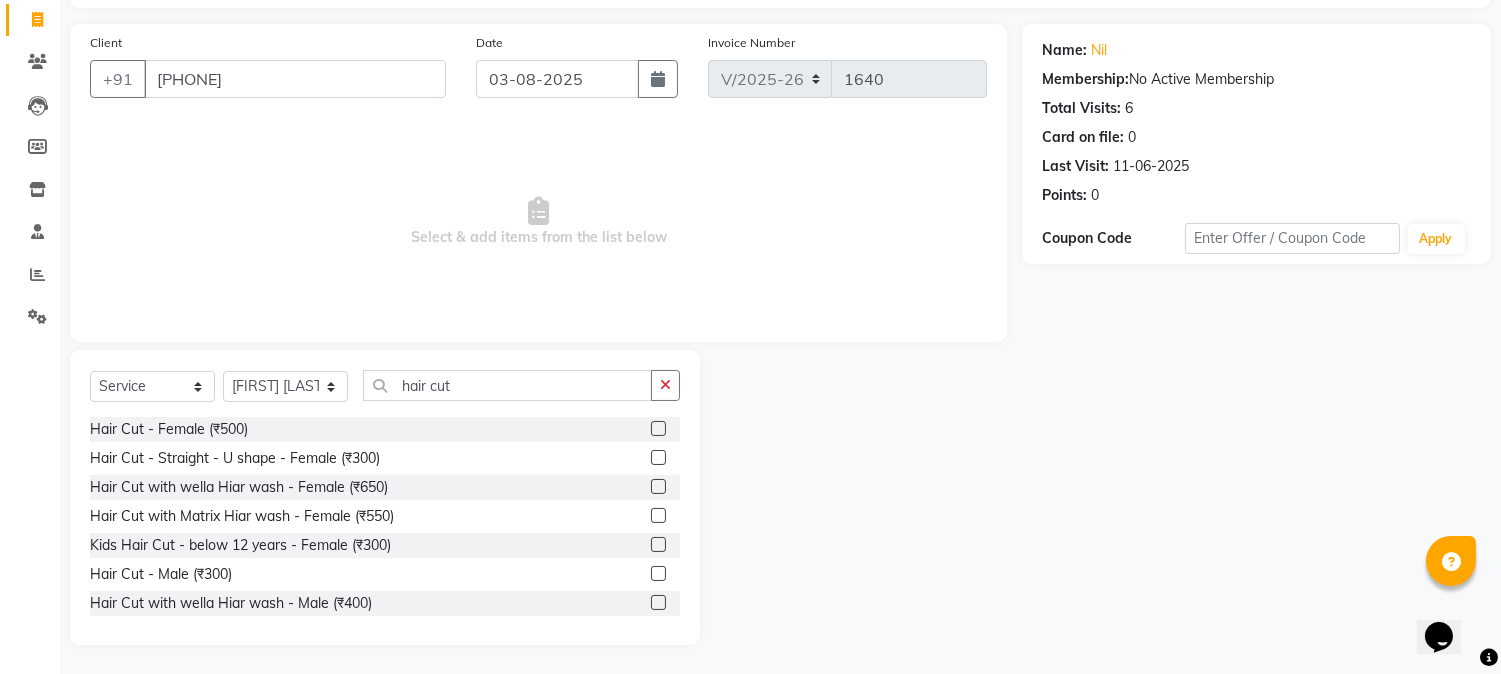 click 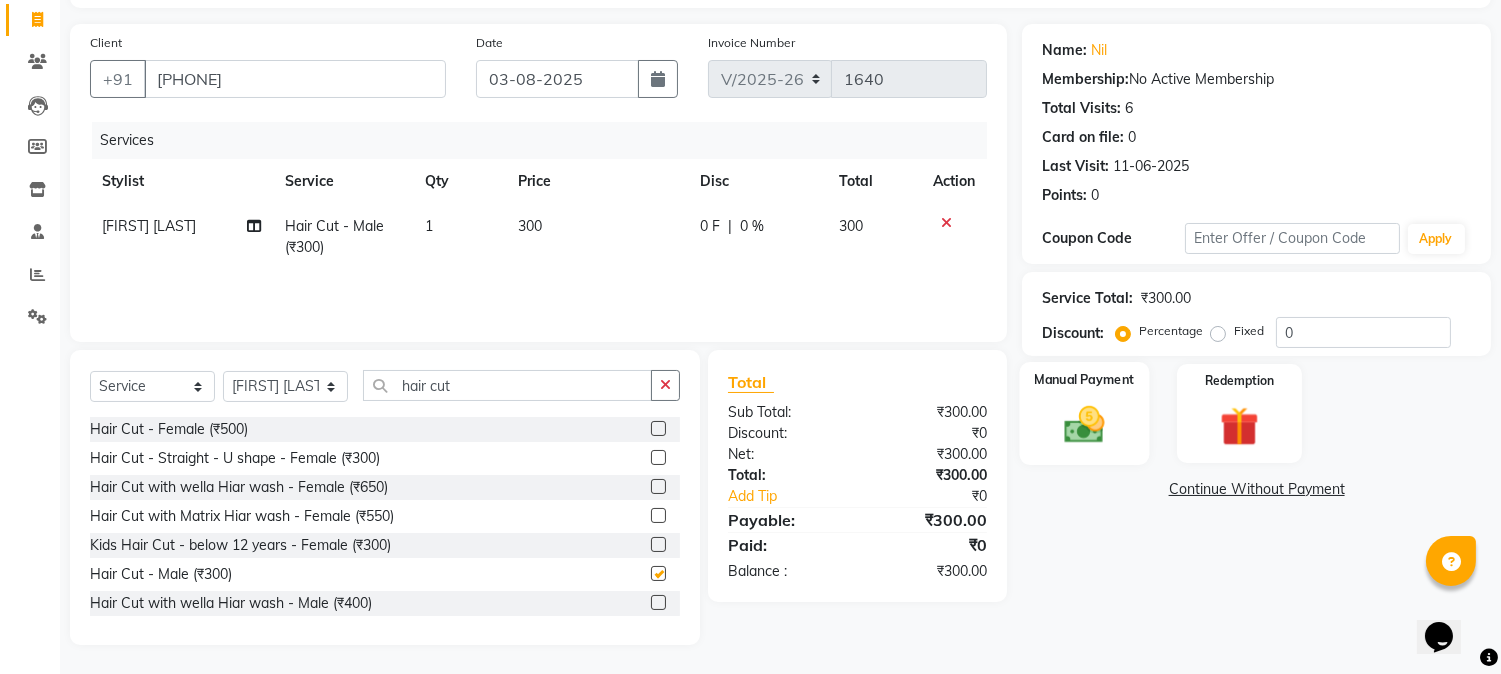 checkbox on "false" 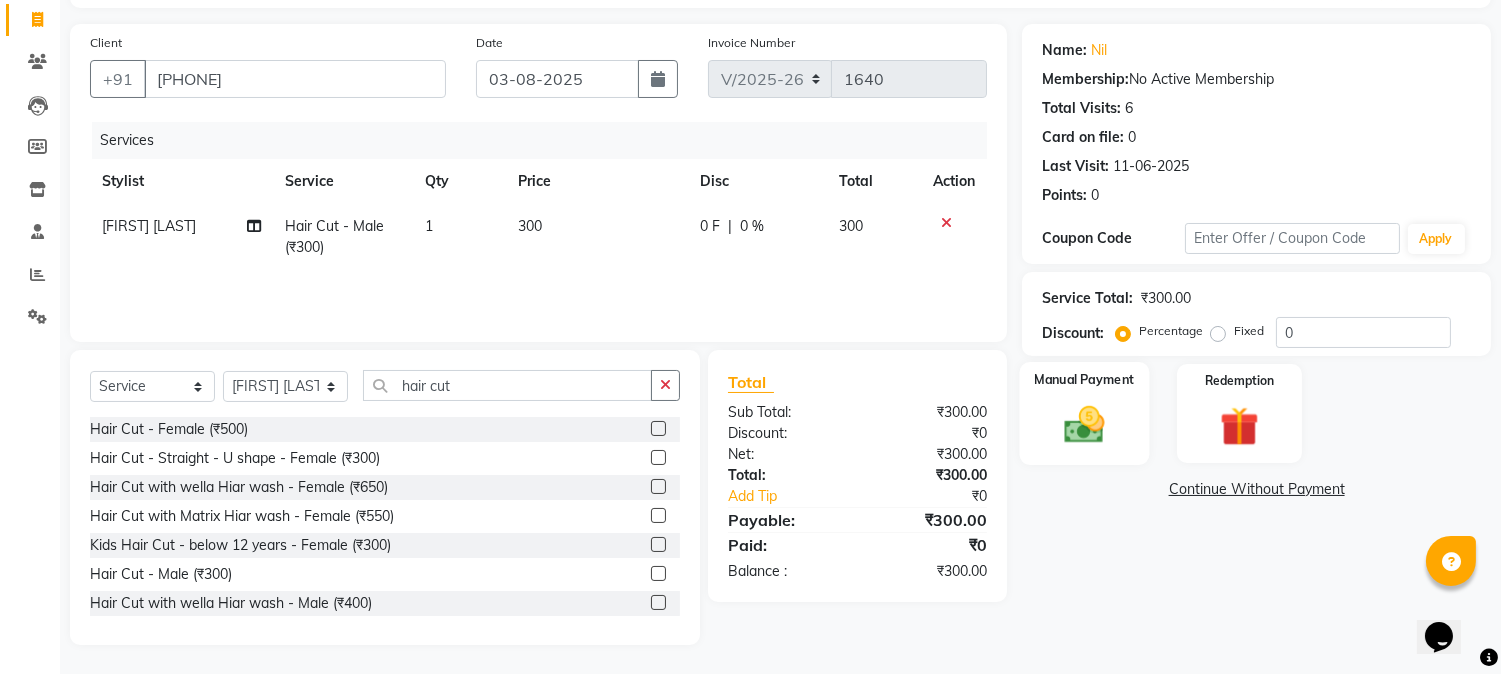click 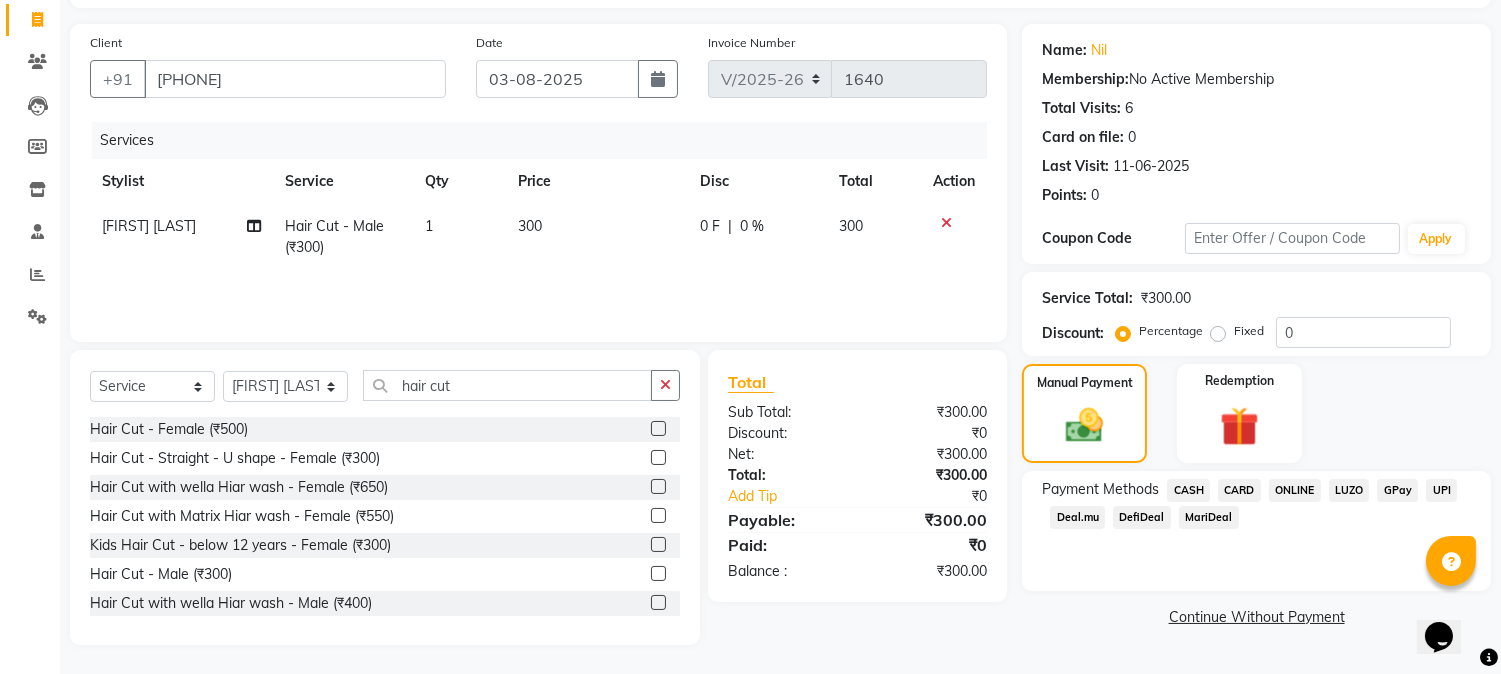 click on "Payment Methods  CASH   CARD   ONLINE   LUZO   GPay   UPI   Deal.mu   DefiDeal   MariDeal" 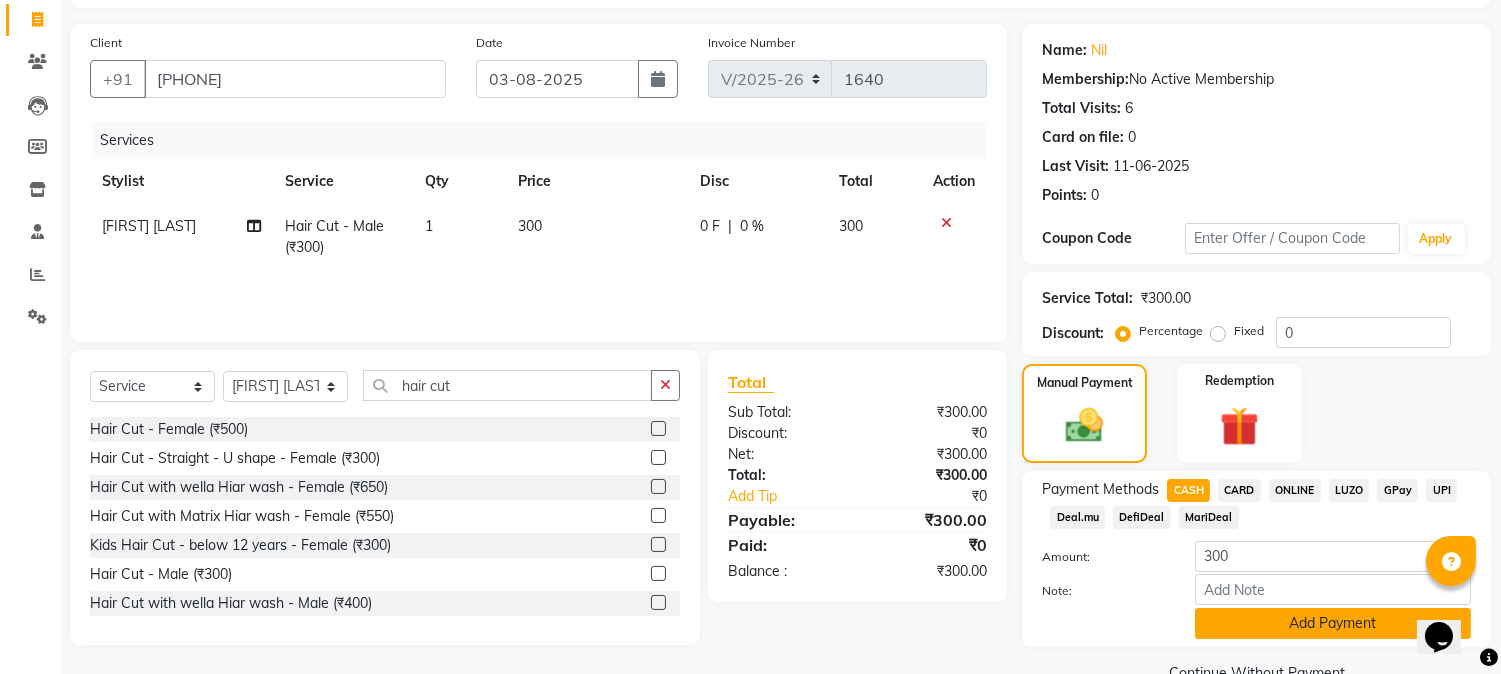 click on "Add Payment" 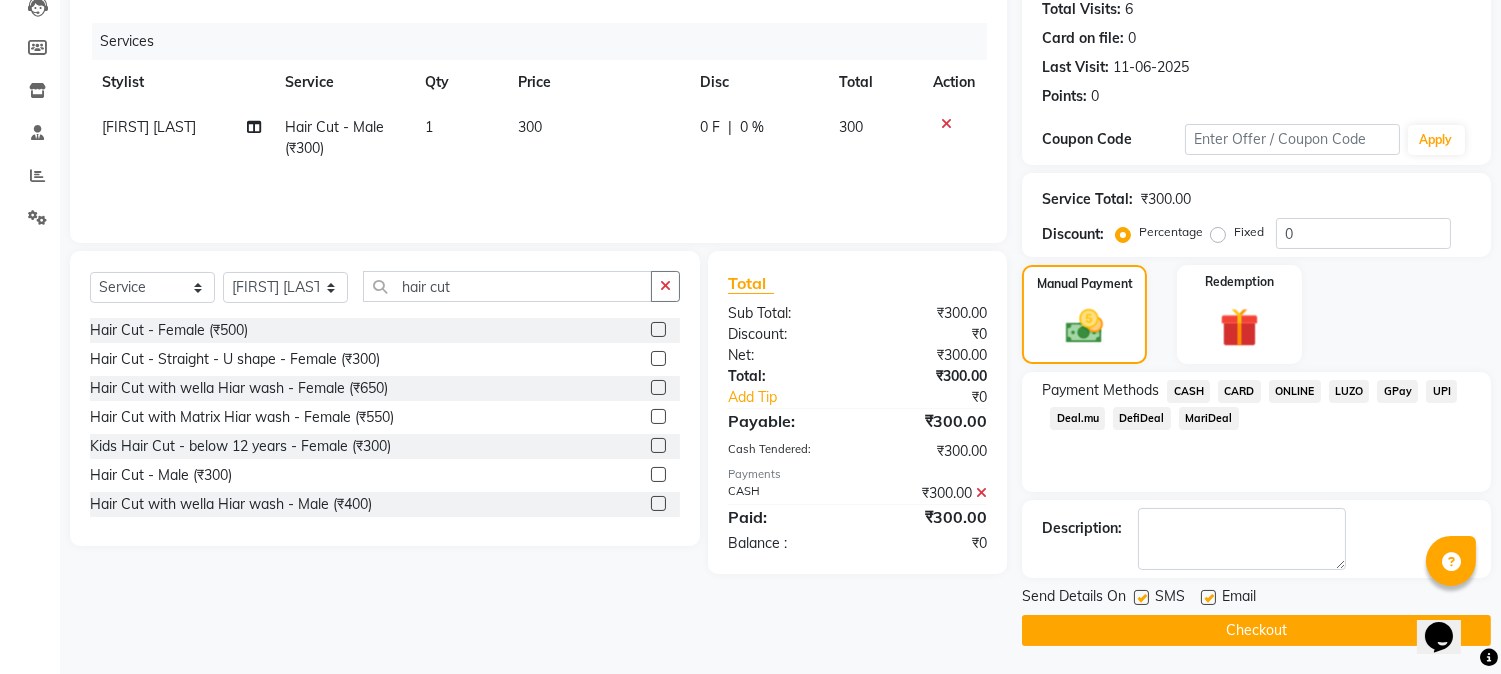 click on "Checkout" 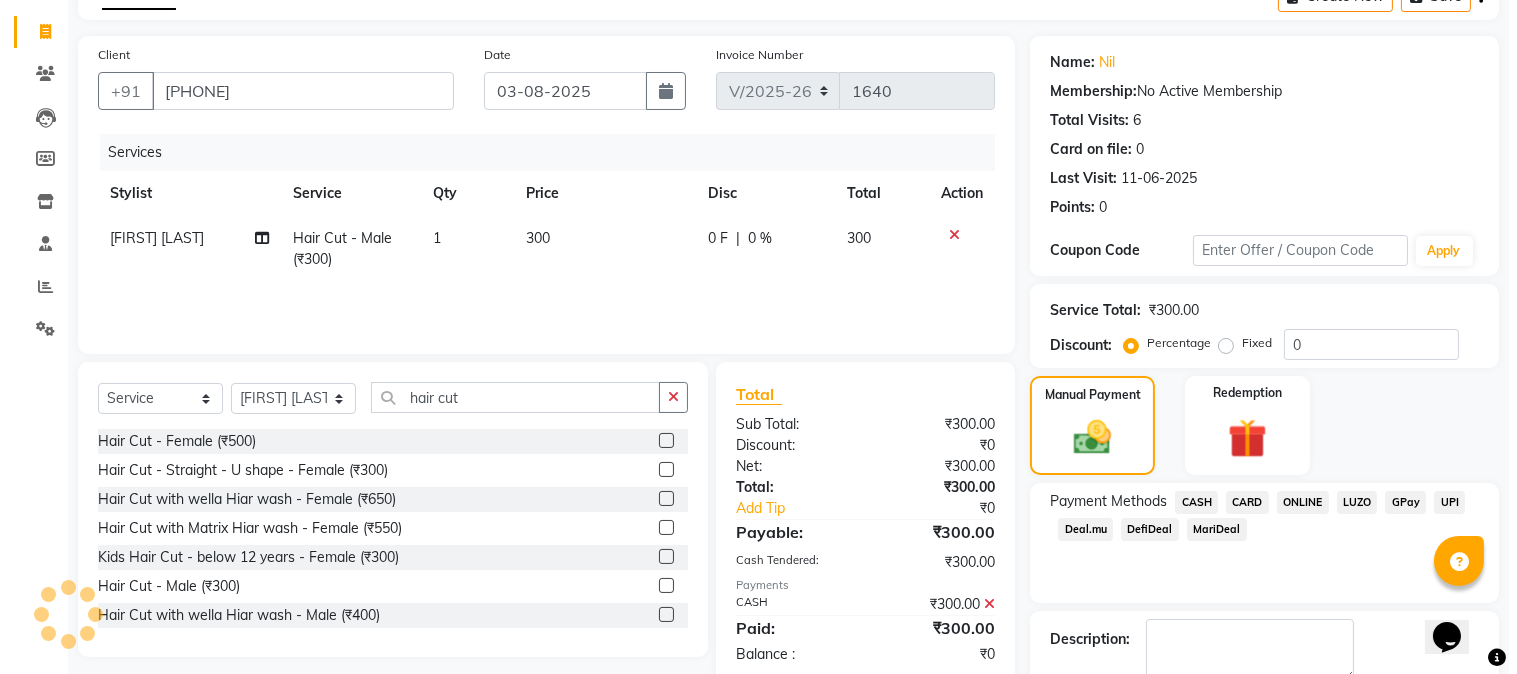 scroll, scrollTop: 0, scrollLeft: 0, axis: both 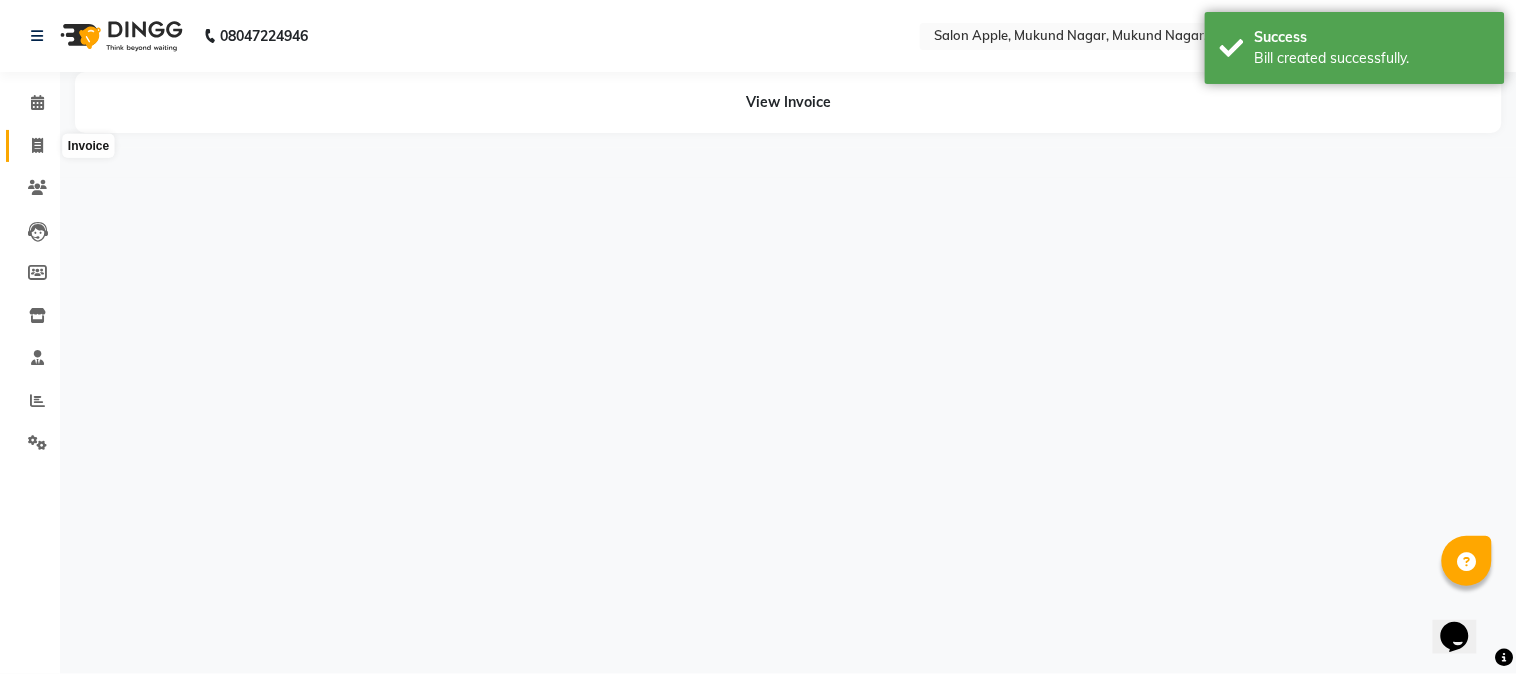 click 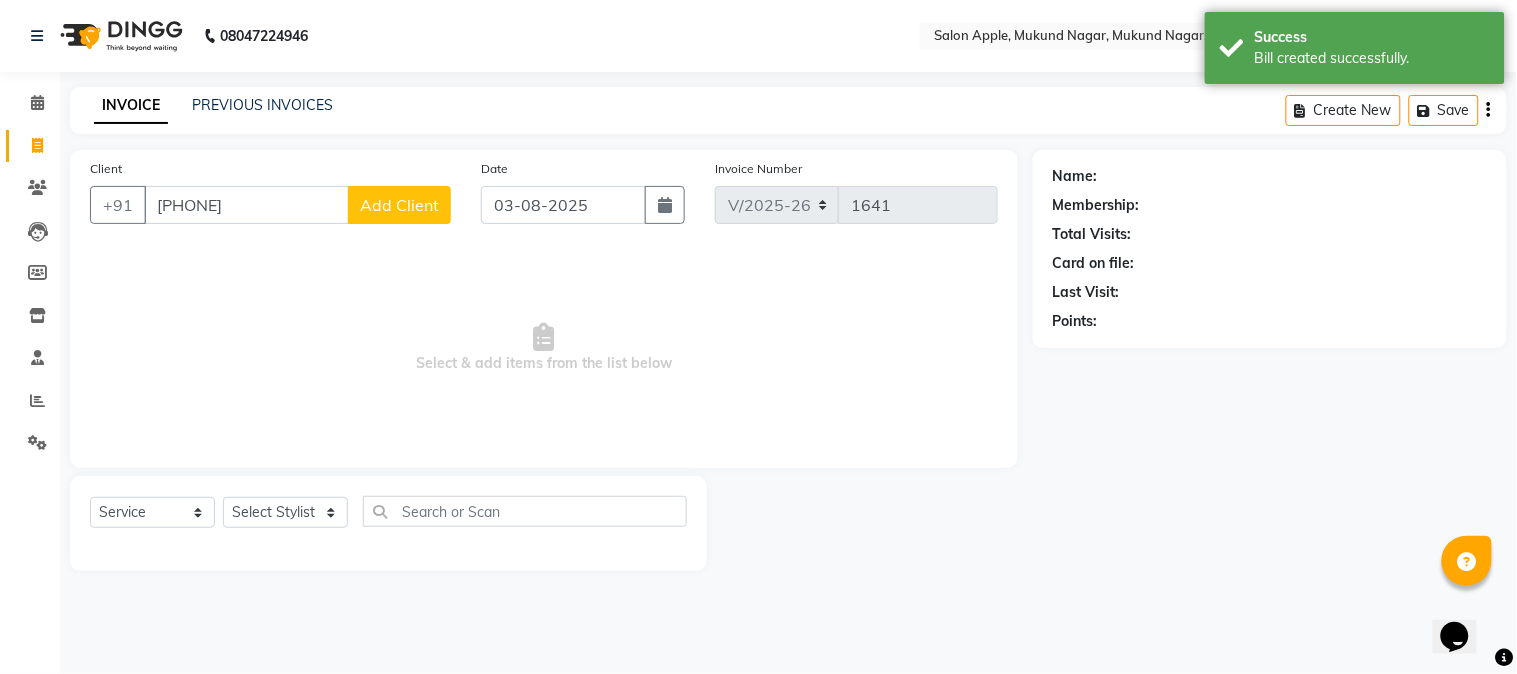 click on "[PHONE]" at bounding box center (246, 205) 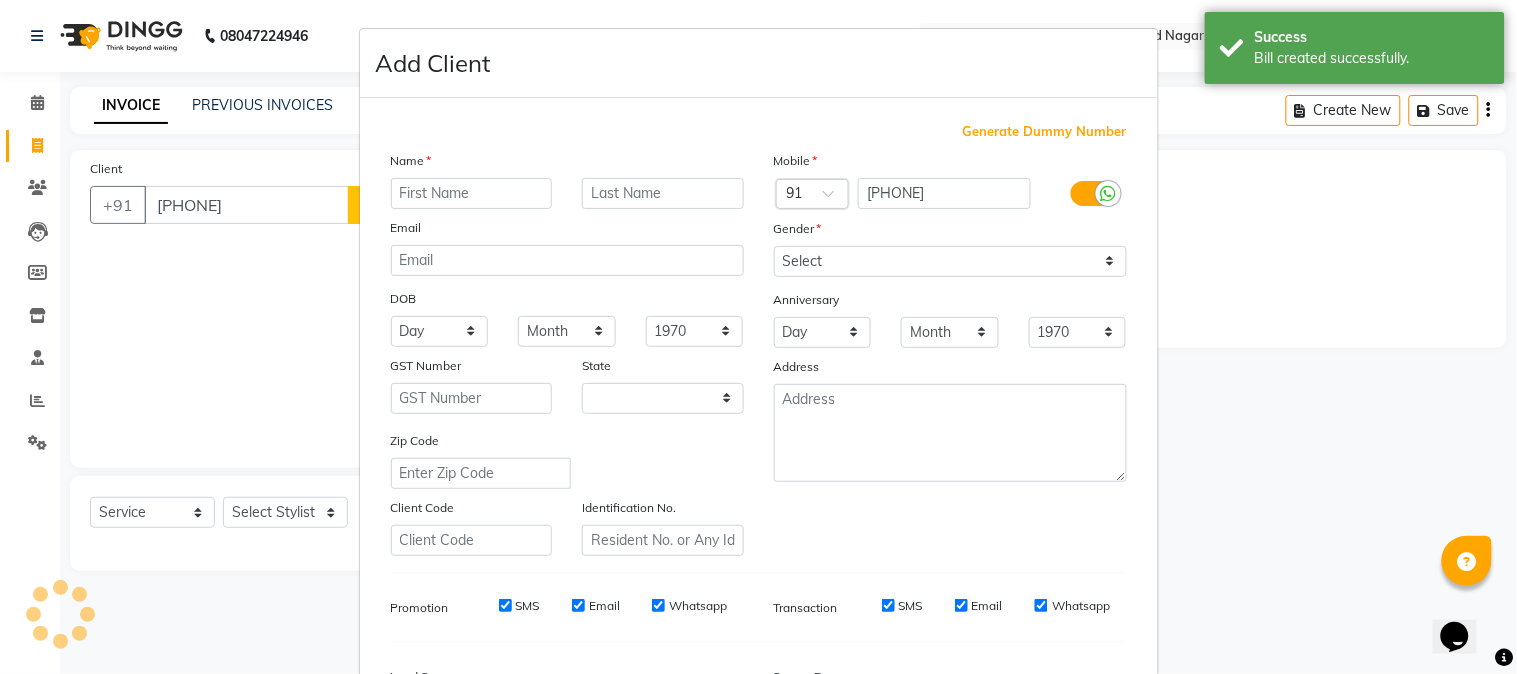 select on "22" 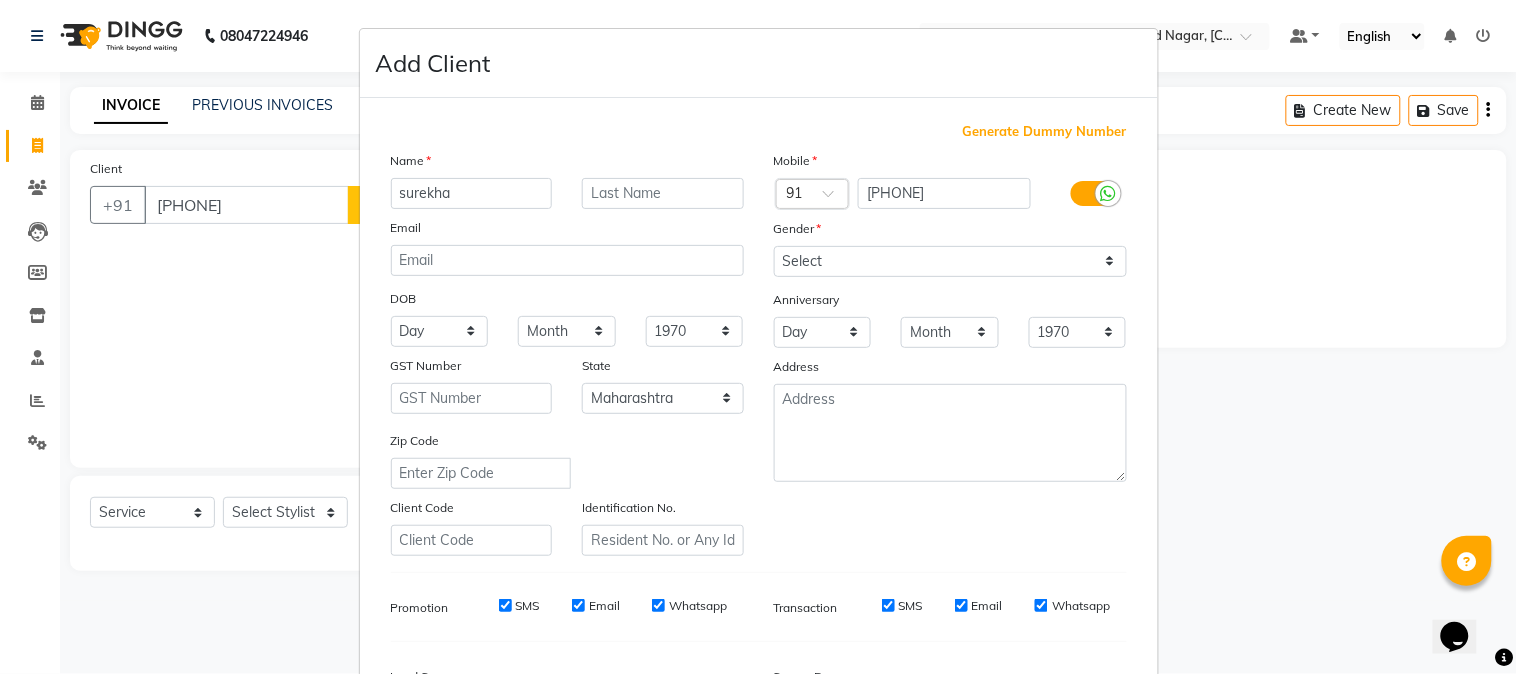 type on "surekha" 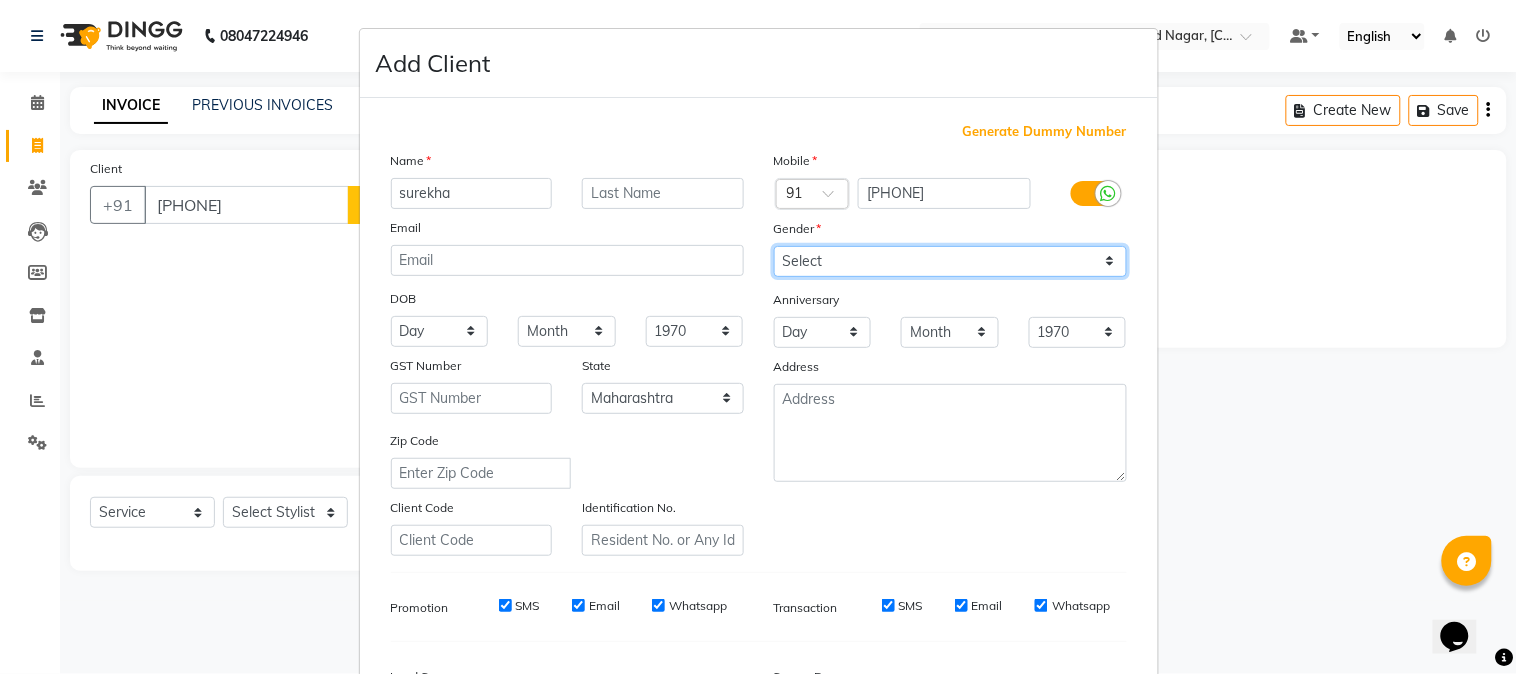 click on "Select Male Female Other Prefer Not To Say" at bounding box center (950, 261) 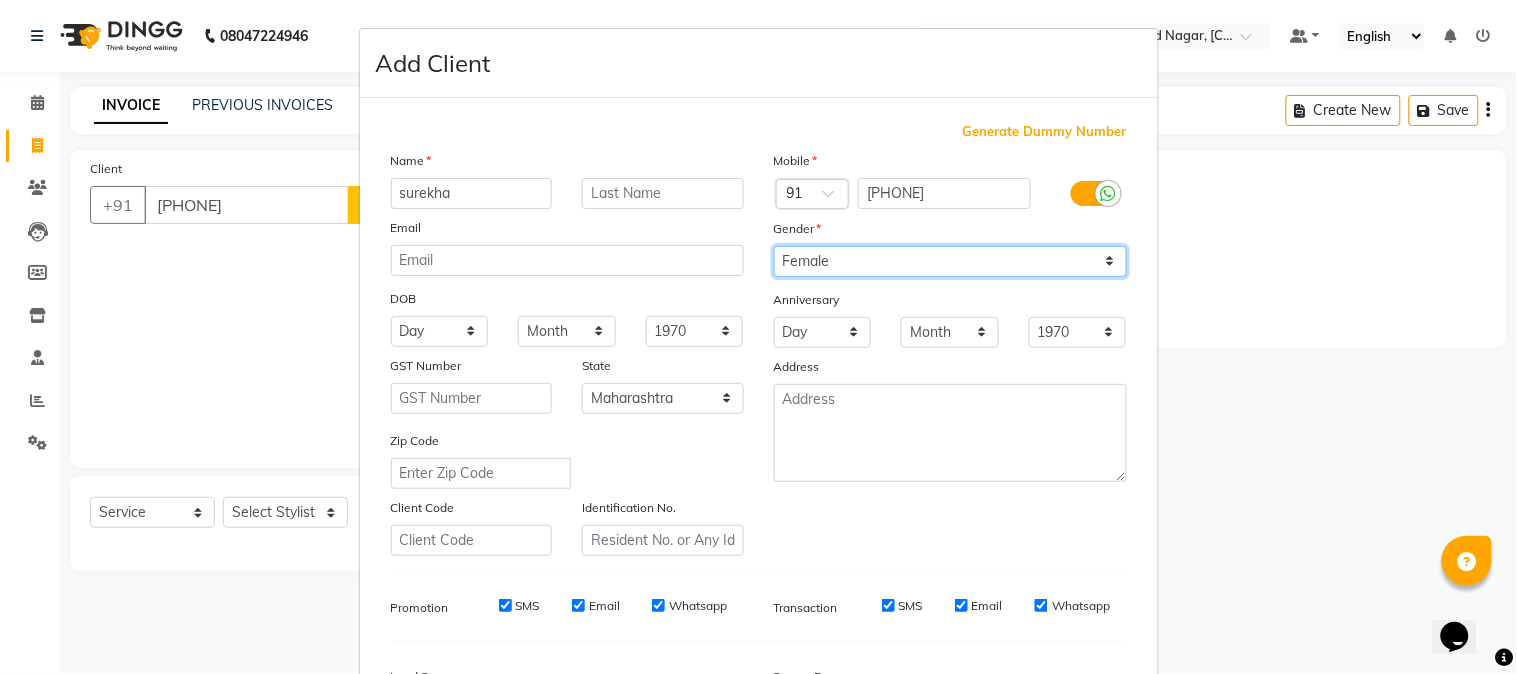 click on "Select Male Female Other Prefer Not To Say" at bounding box center [950, 261] 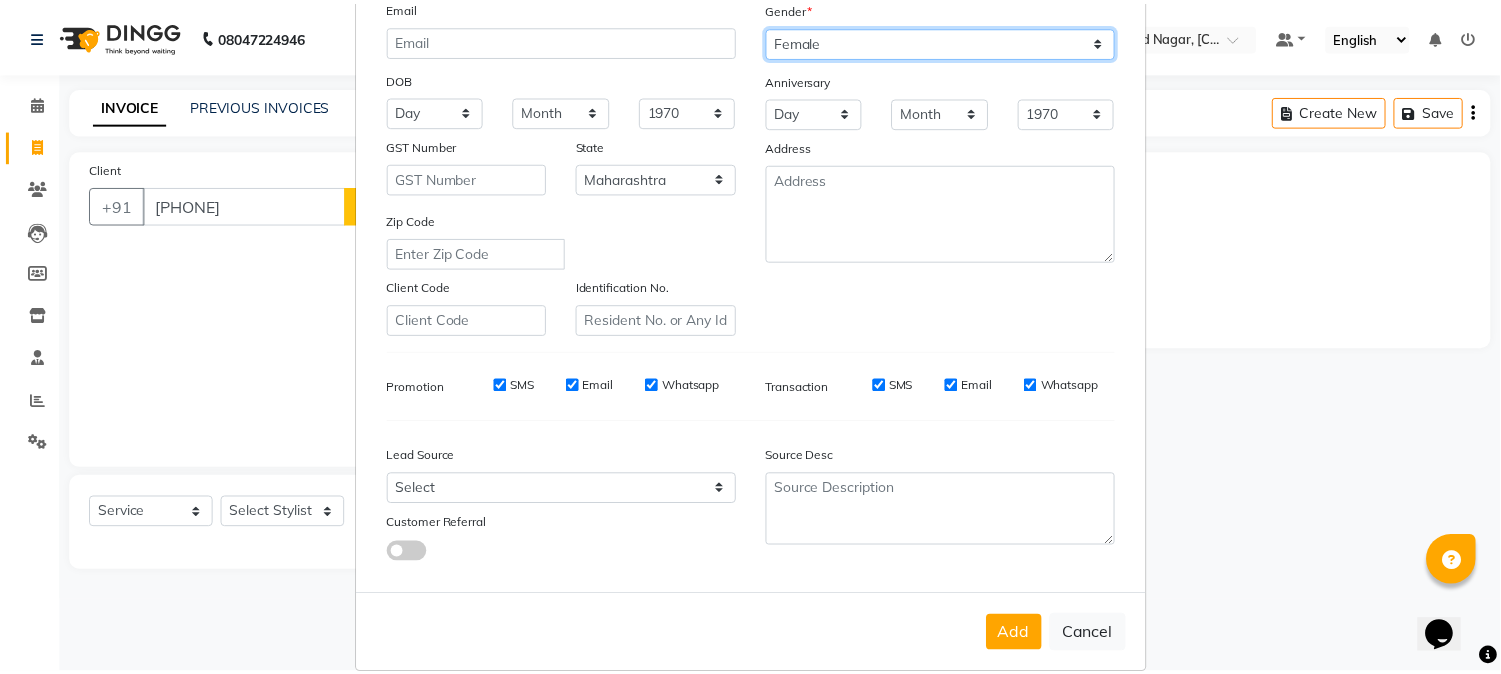 scroll, scrollTop: 222, scrollLeft: 0, axis: vertical 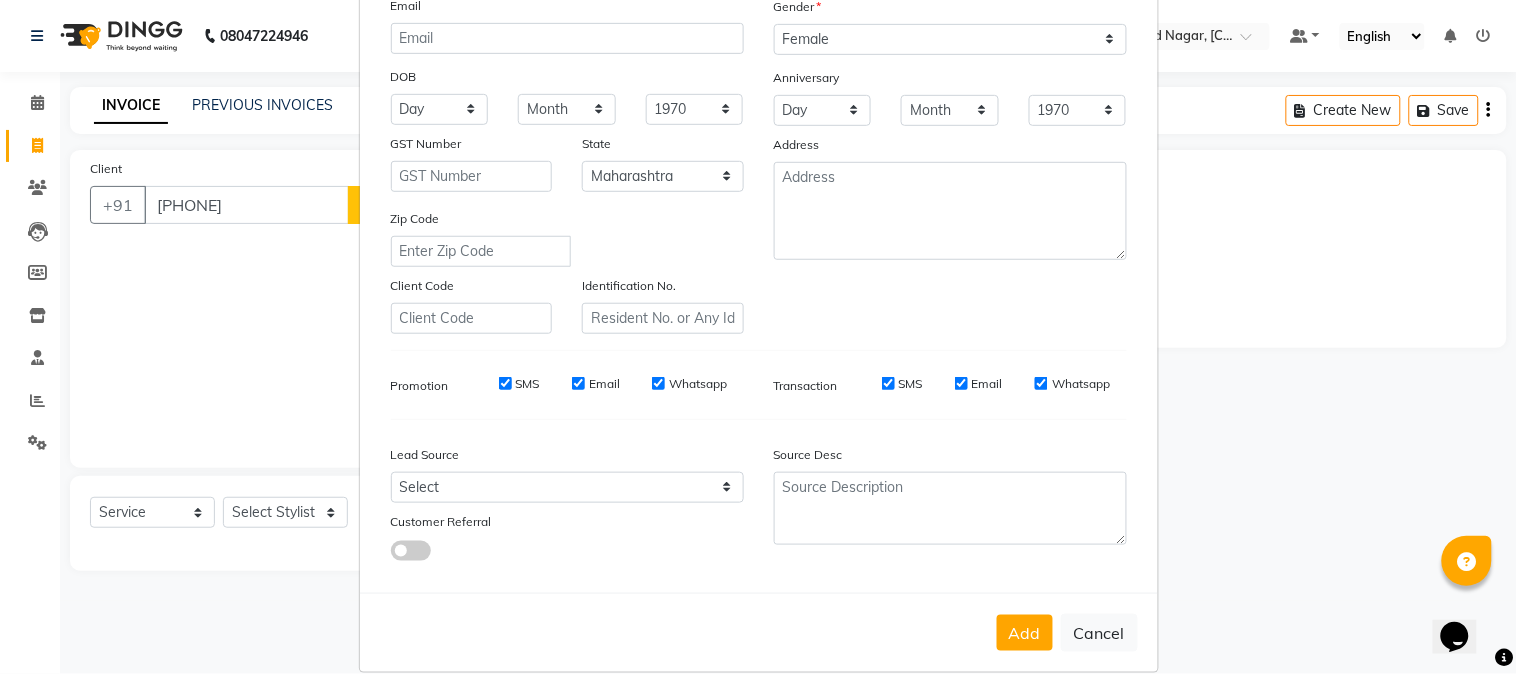 drag, startPoint x: 1018, startPoint y: 591, endPoint x: 1020, endPoint y: 613, distance: 22.090721 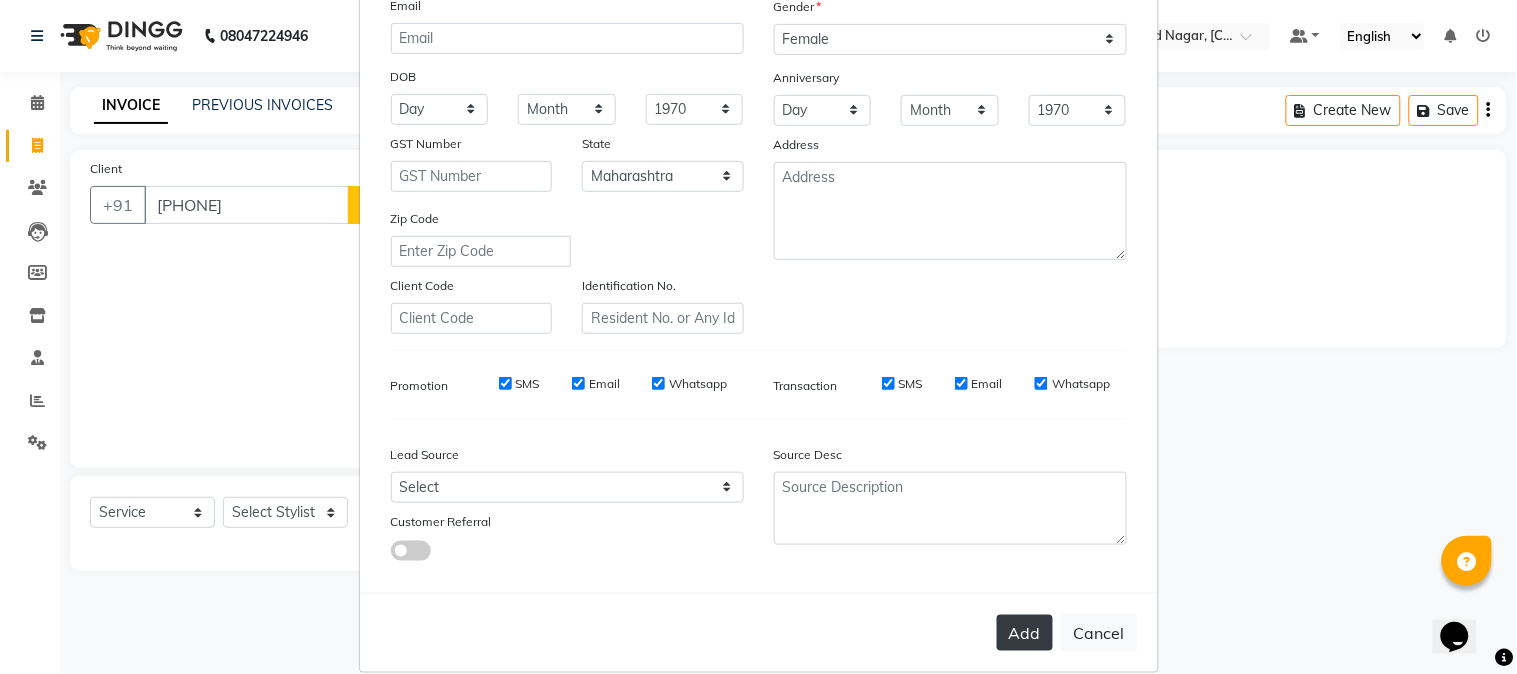 click on "Add" at bounding box center [1025, 633] 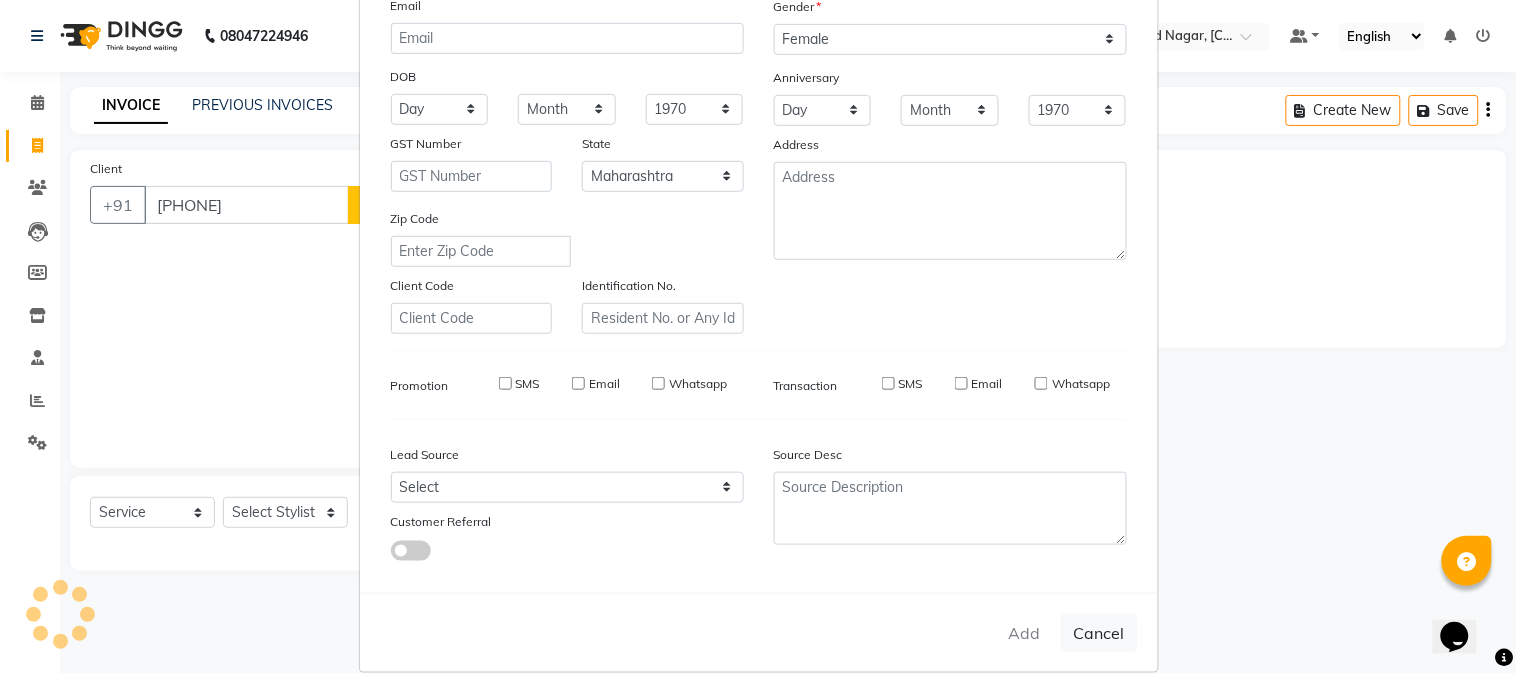 type 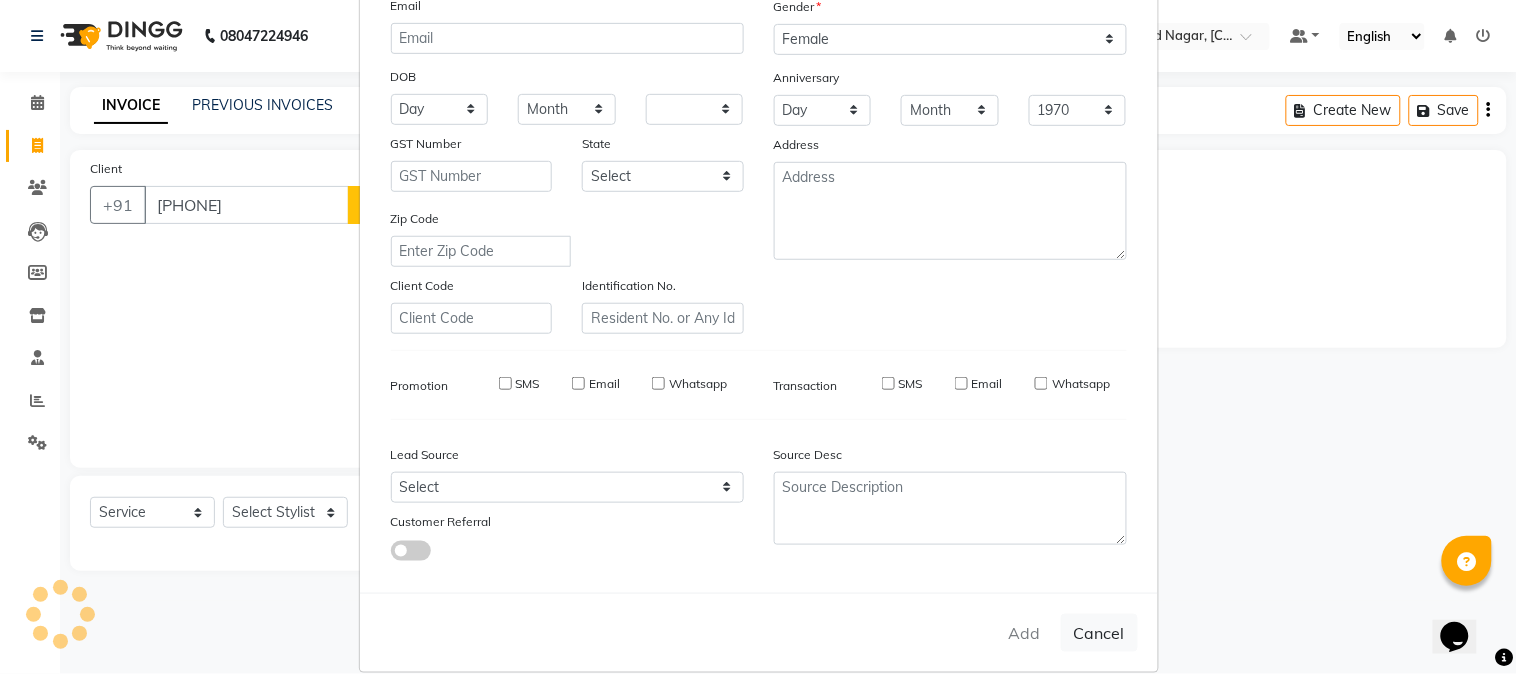 type 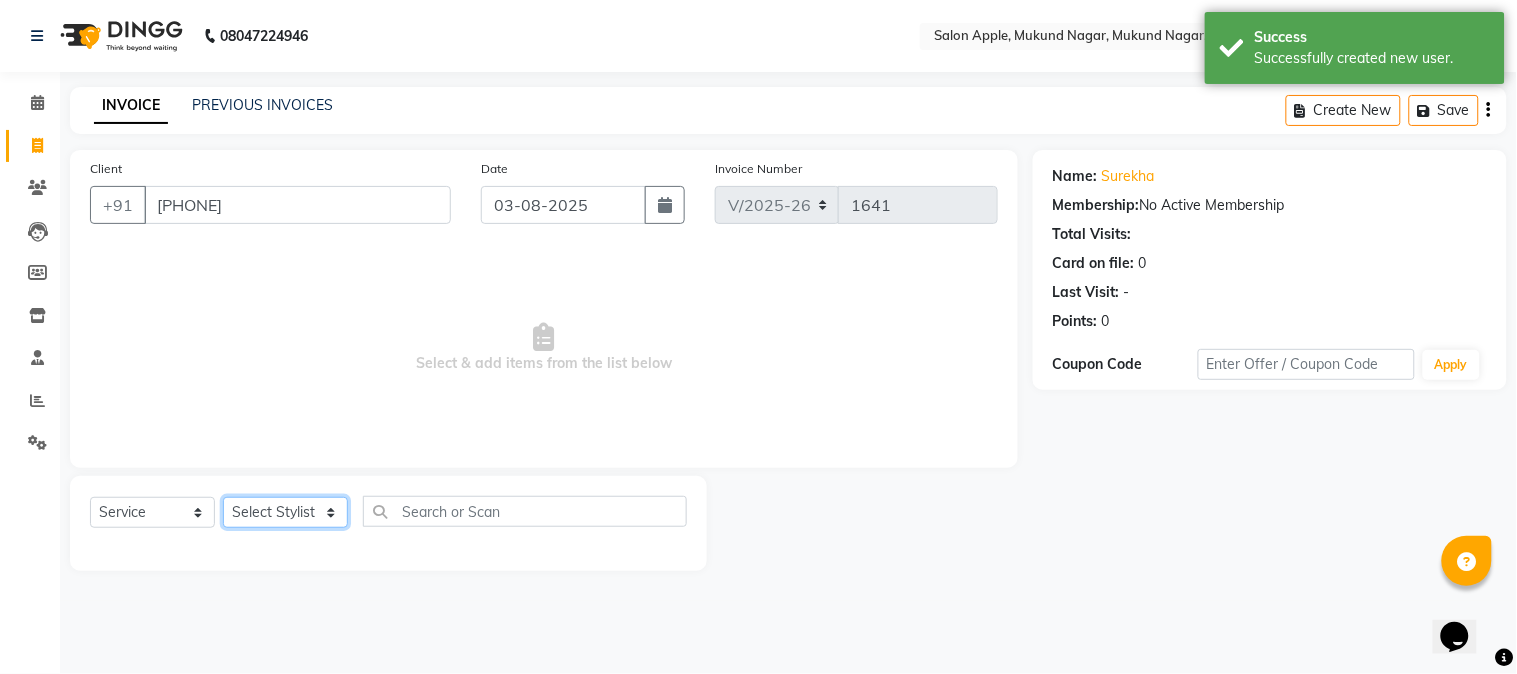 click on "Select Stylist [FIRST] [LAST]  [FIRST] [LAST] [FIRST] [LAST] [FIRST] [LAST] [FIRST] [LAST] Reception [FIRST]" 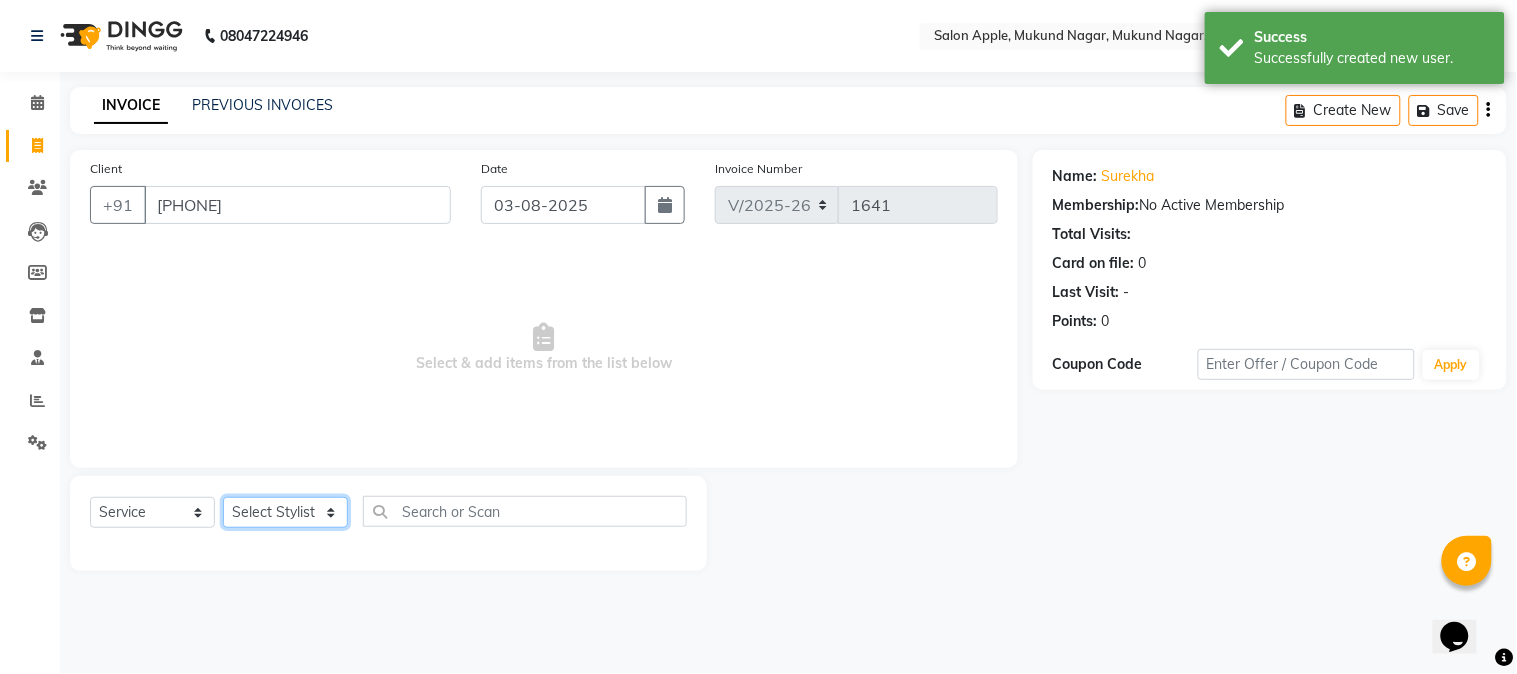 select on "21399" 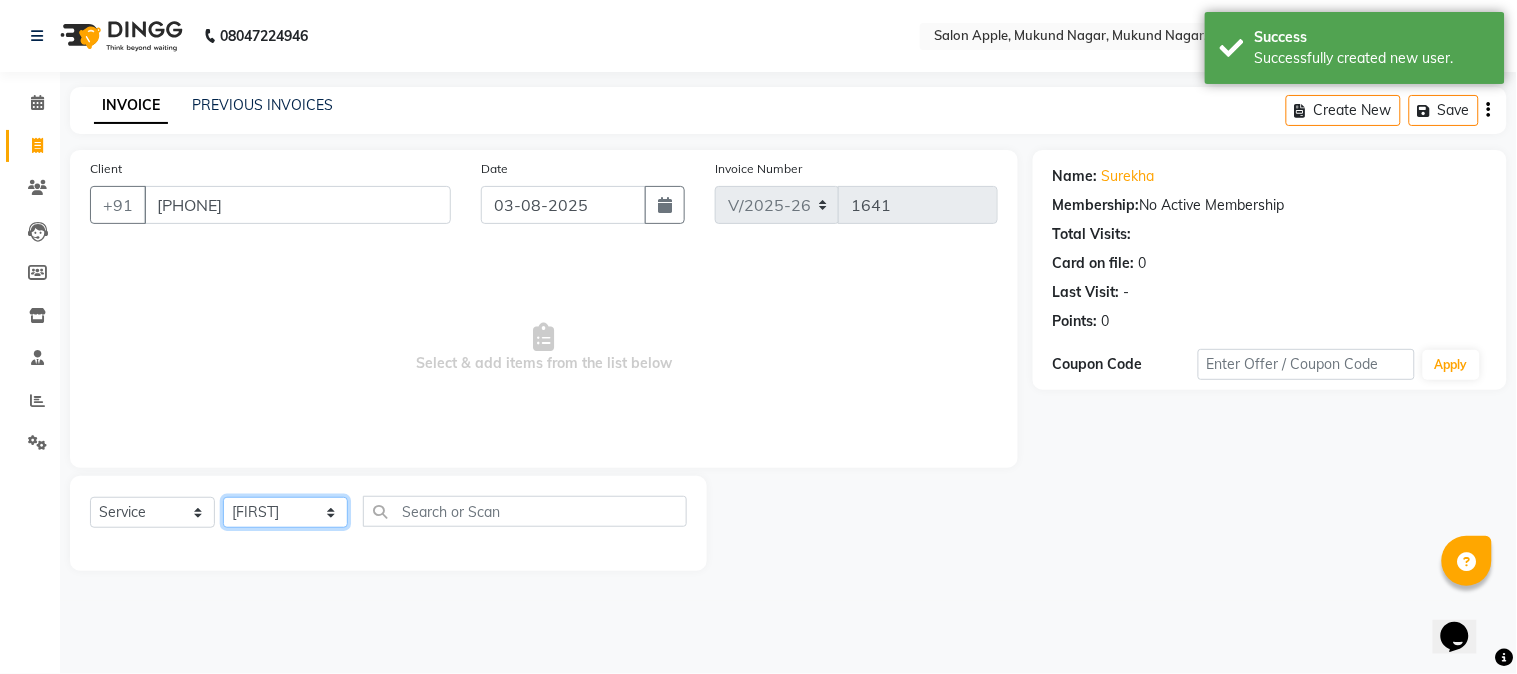click on "Select Stylist [FIRST] [LAST]  [FIRST] [LAST] [FIRST] [LAST] [FIRST] [LAST] [FIRST] [LAST] Reception [FIRST]" 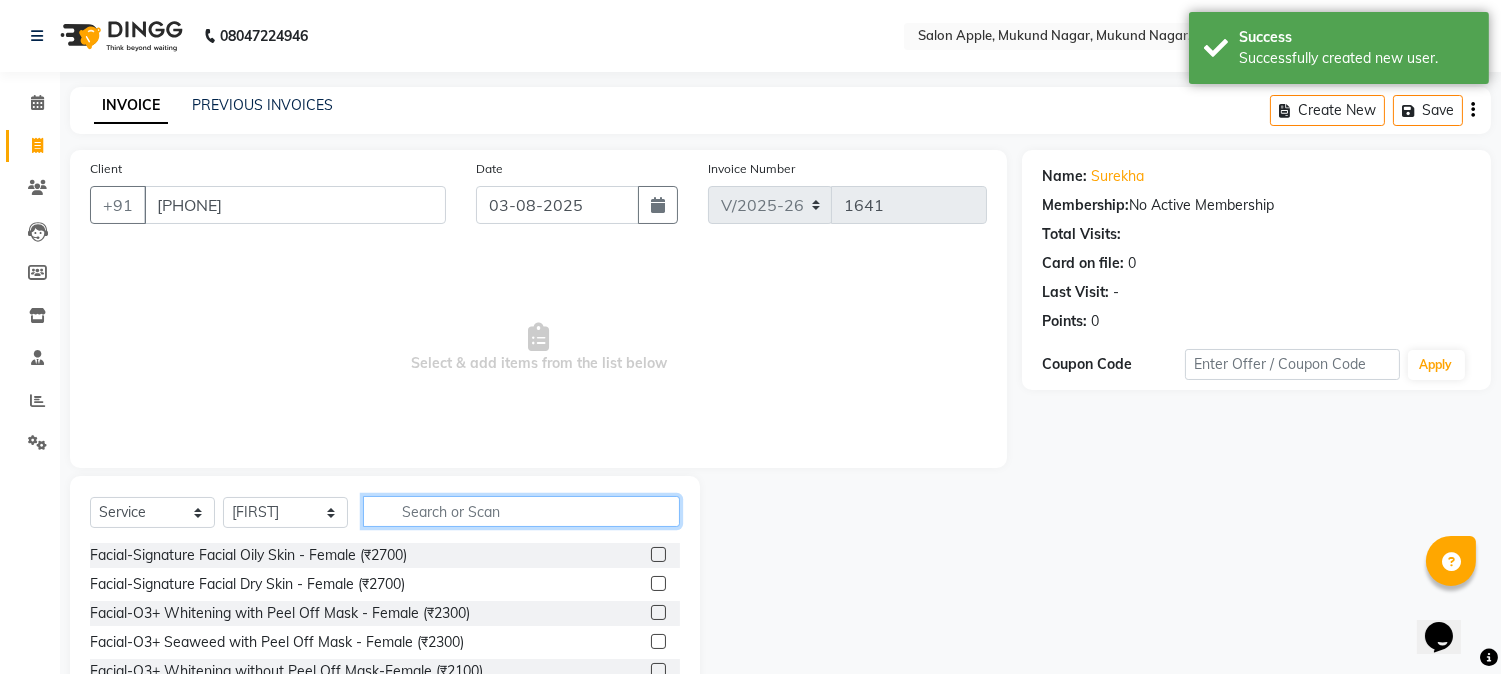click 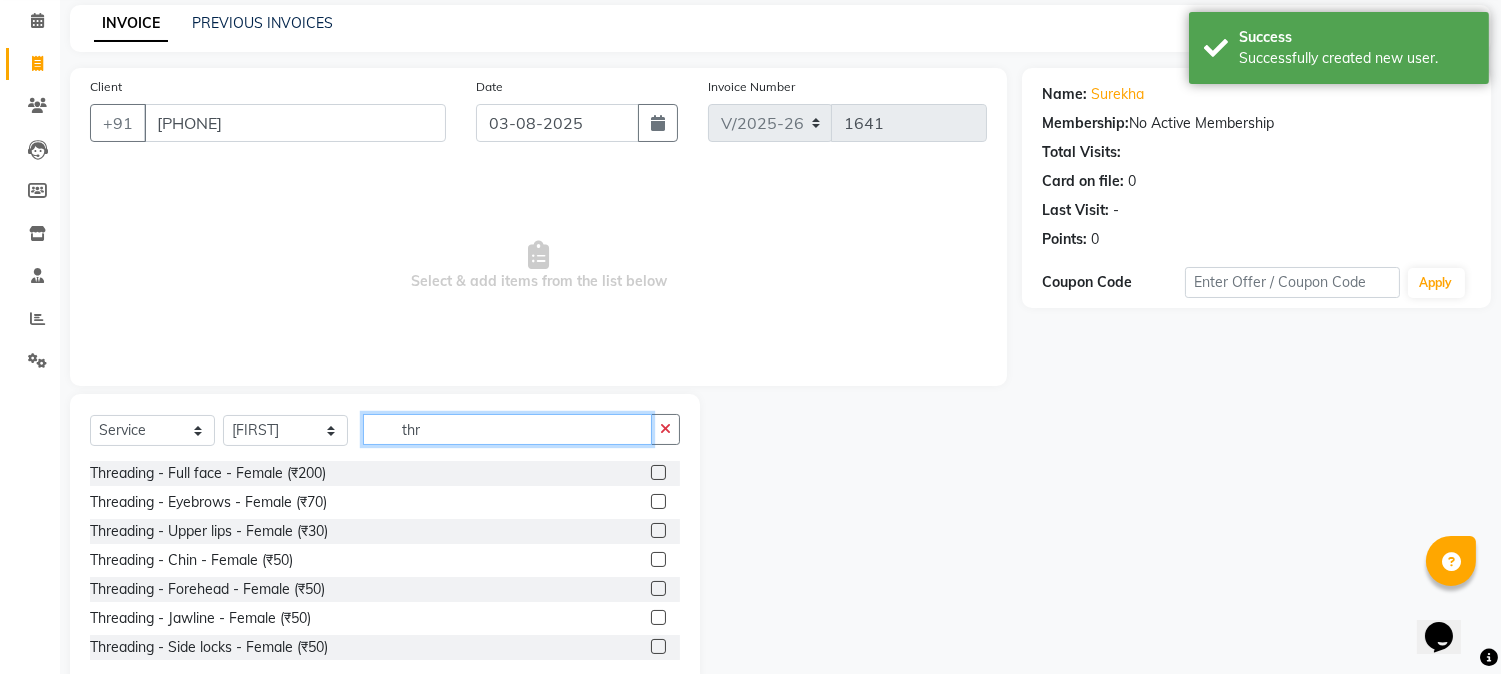 scroll, scrollTop: 126, scrollLeft: 0, axis: vertical 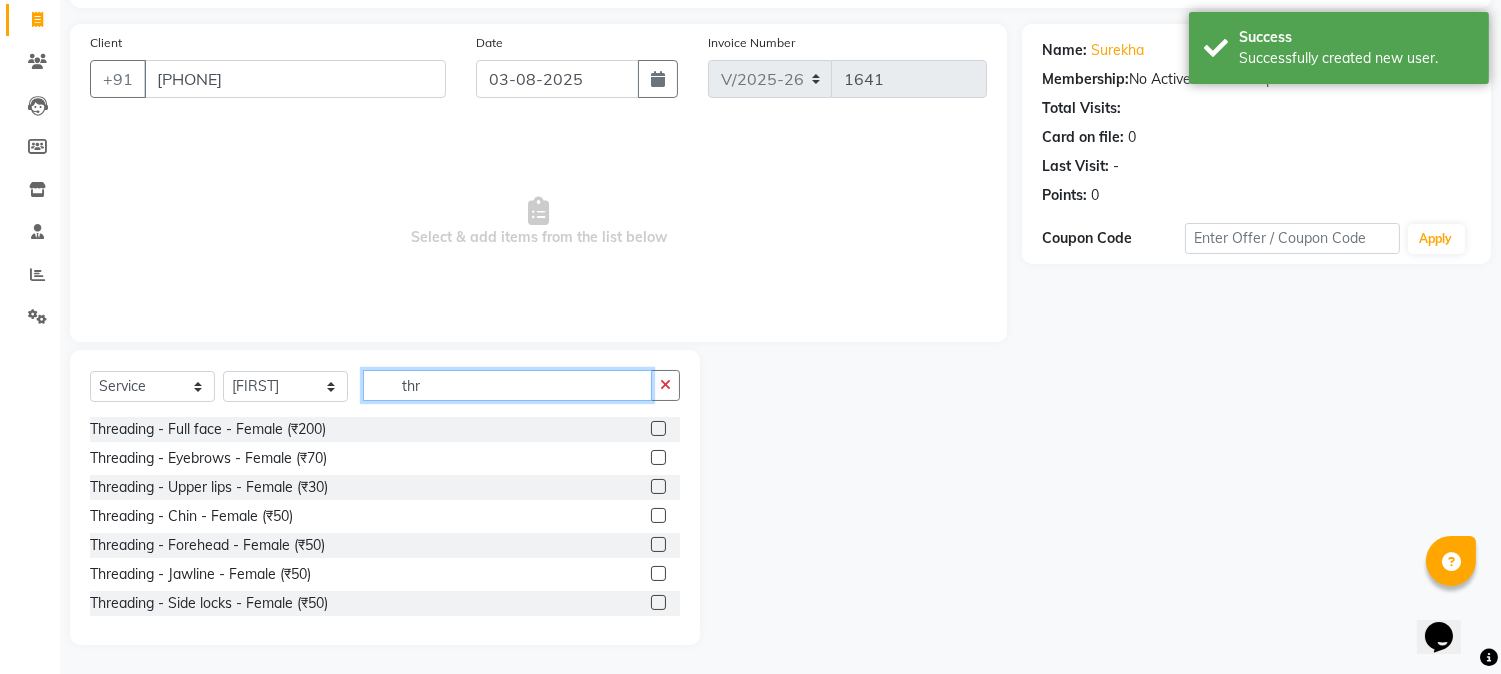 type on "thr" 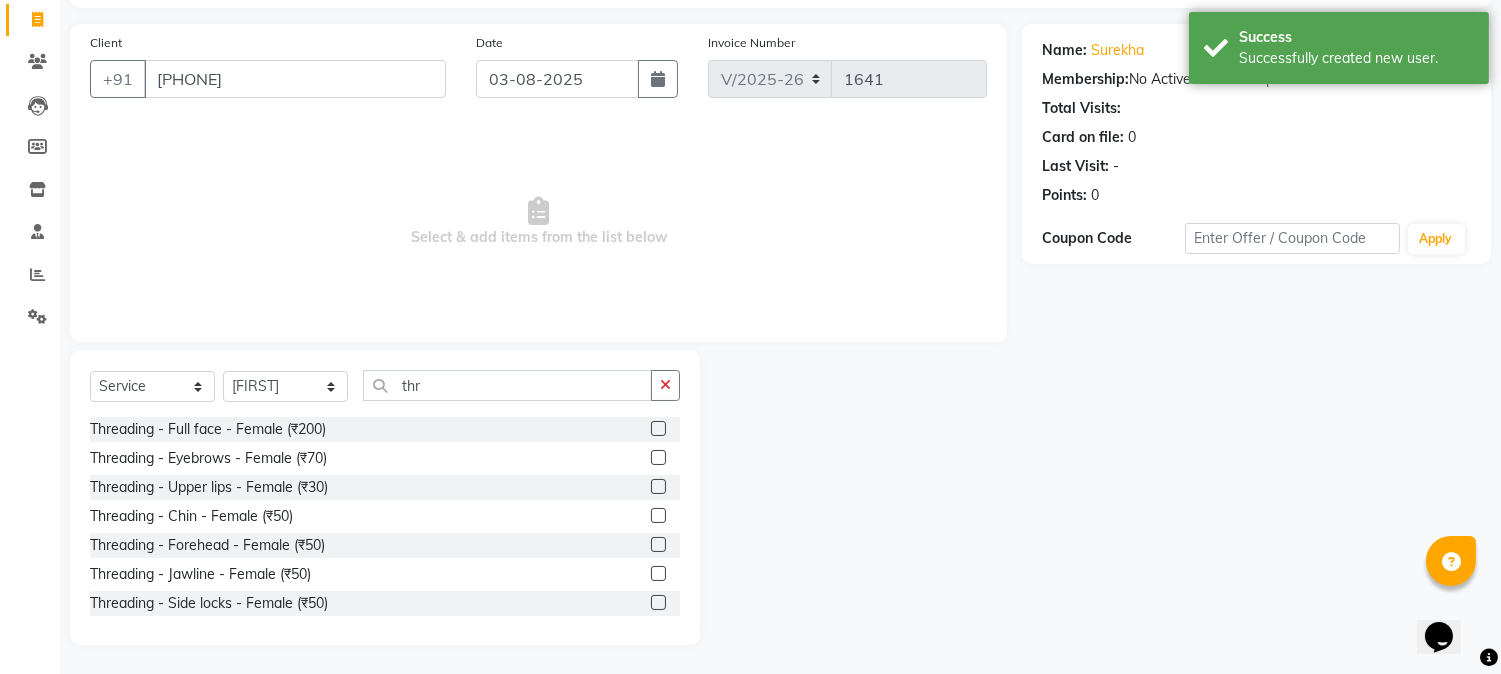 drag, startPoint x: 643, startPoint y: 451, endPoint x: 645, endPoint y: 496, distance: 45.044422 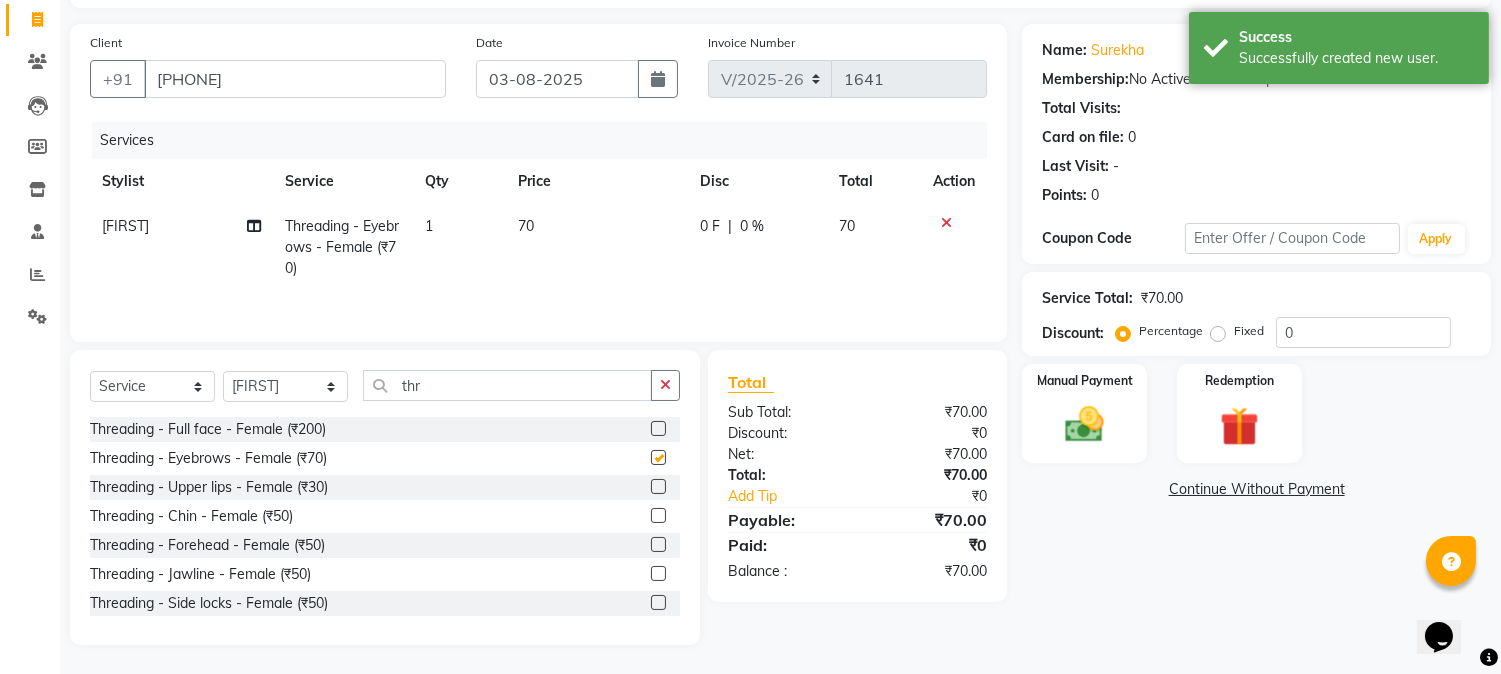 click 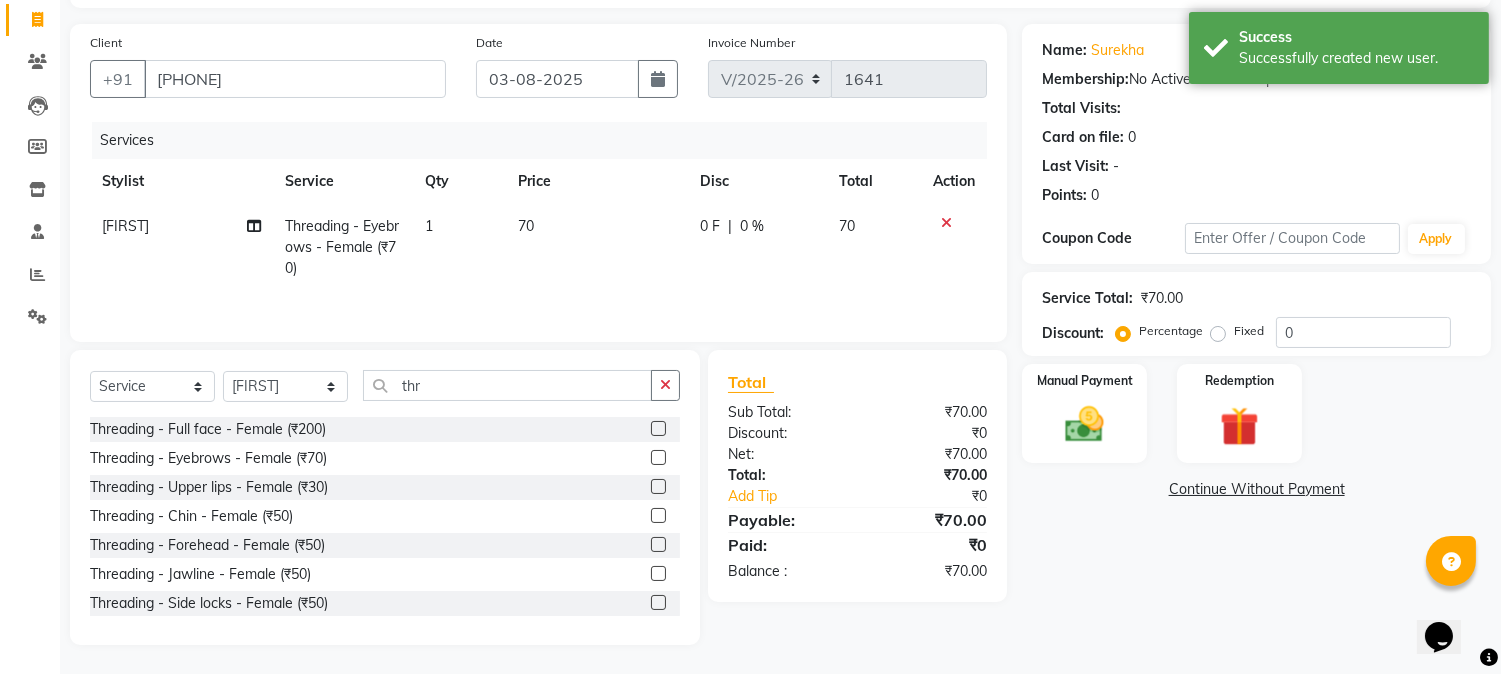 checkbox on "false" 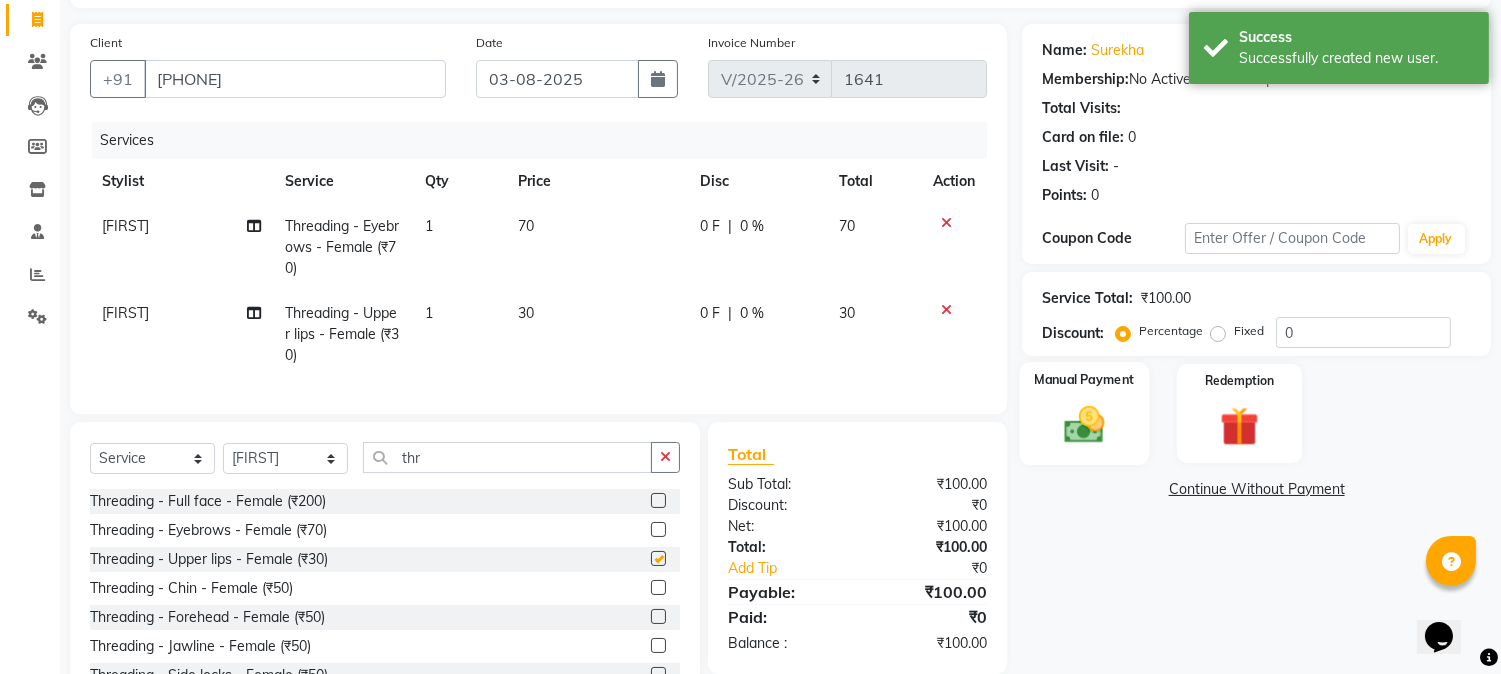 click 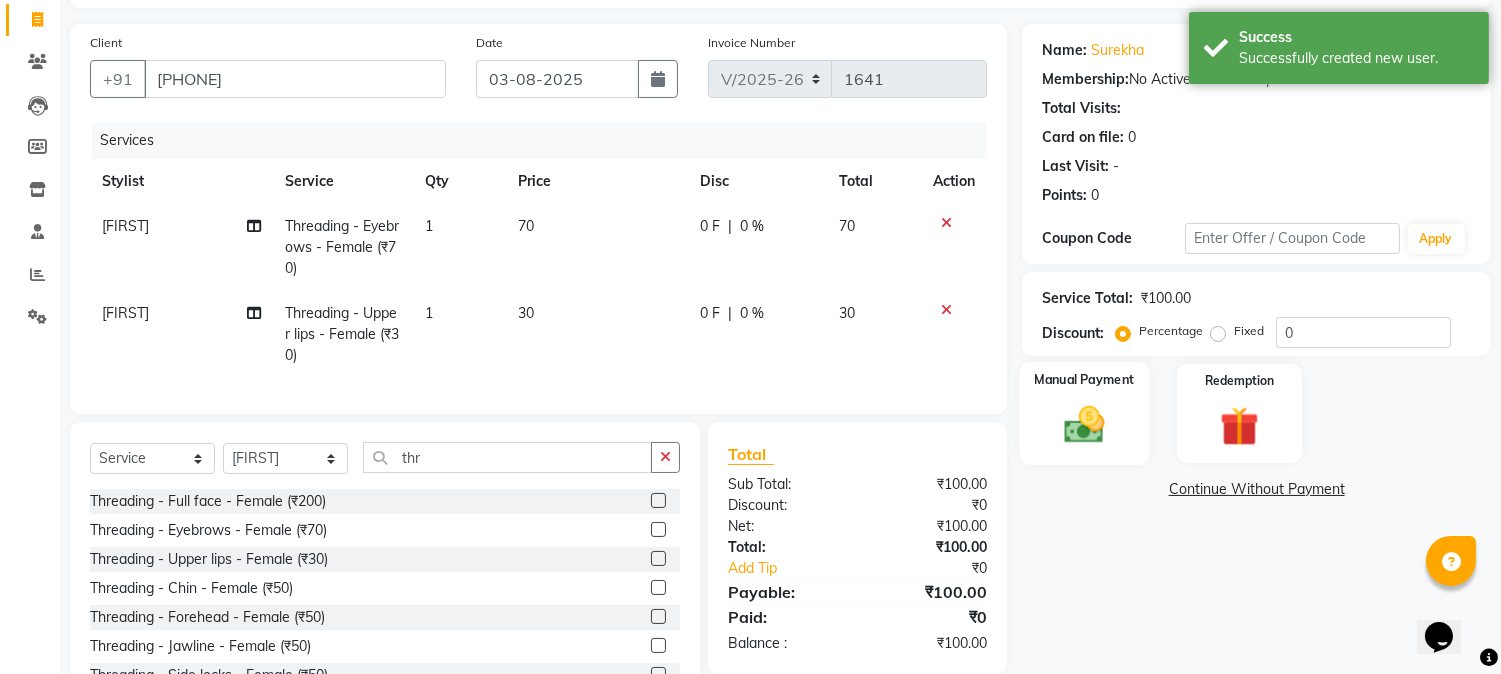 checkbox on "false" 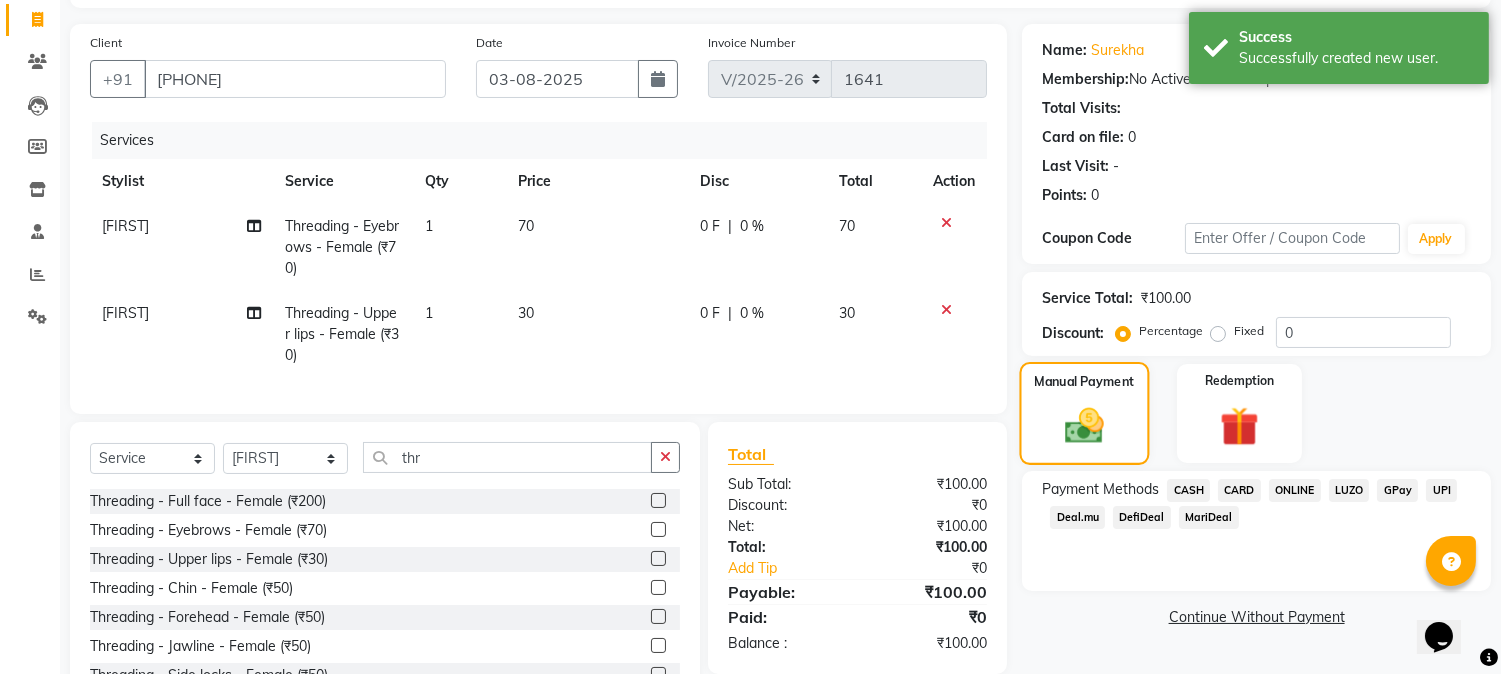 scroll, scrollTop: 215, scrollLeft: 0, axis: vertical 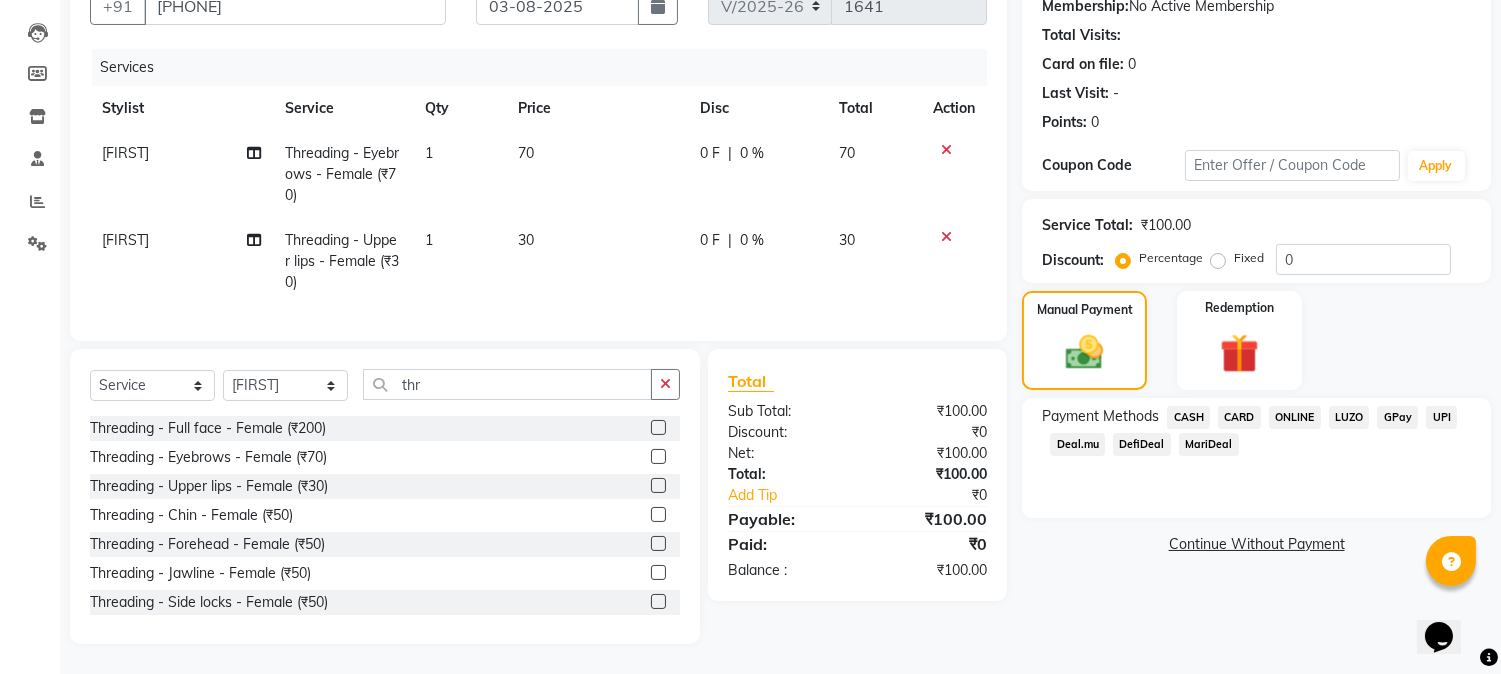 click on "CASH" 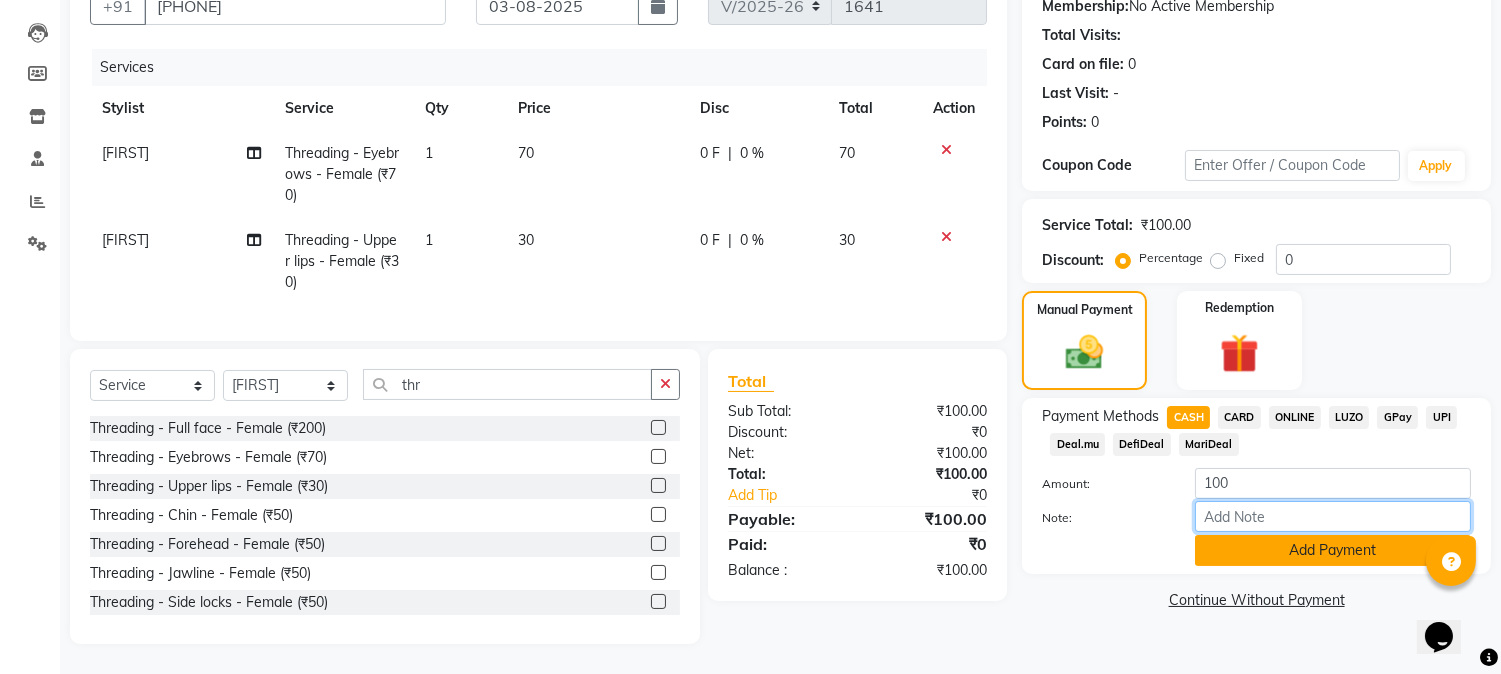 drag, startPoint x: 1223, startPoint y: 513, endPoint x: 1223, endPoint y: 532, distance: 19 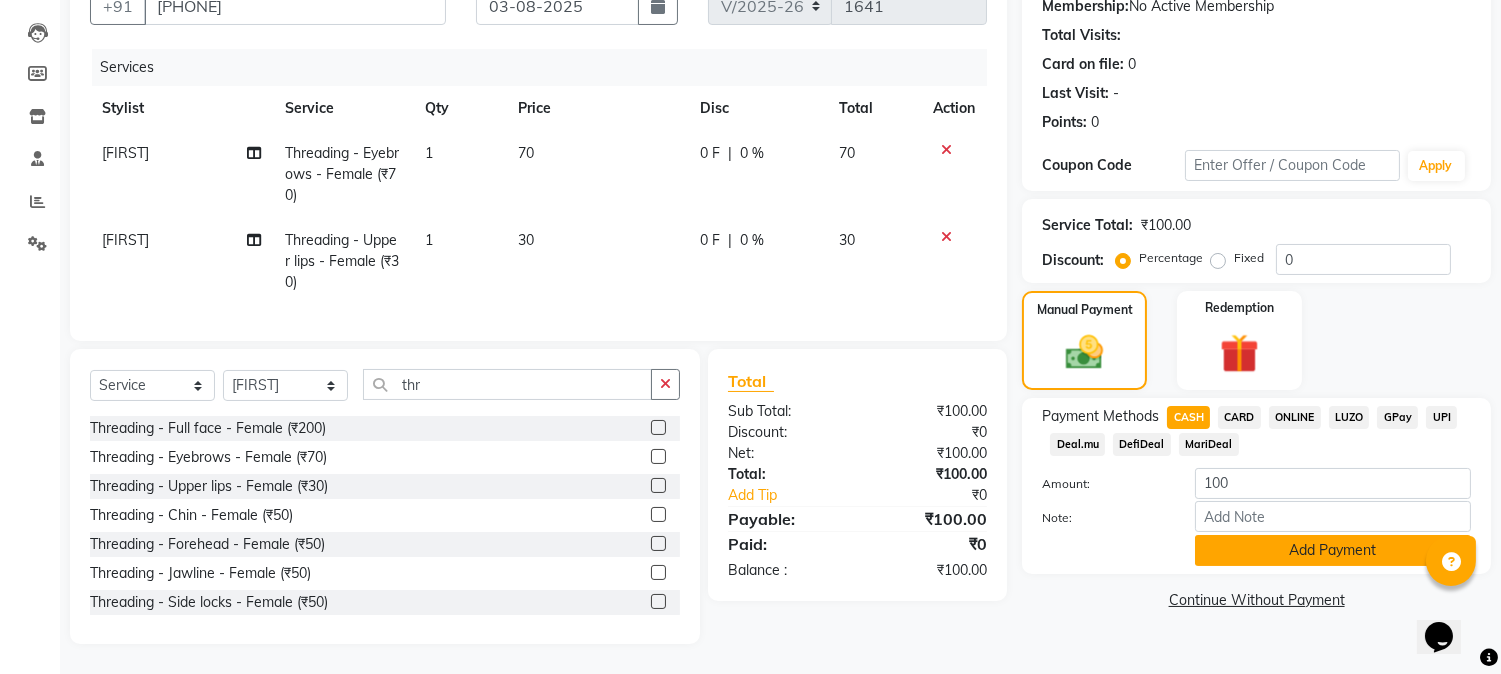 click on "Add Payment" 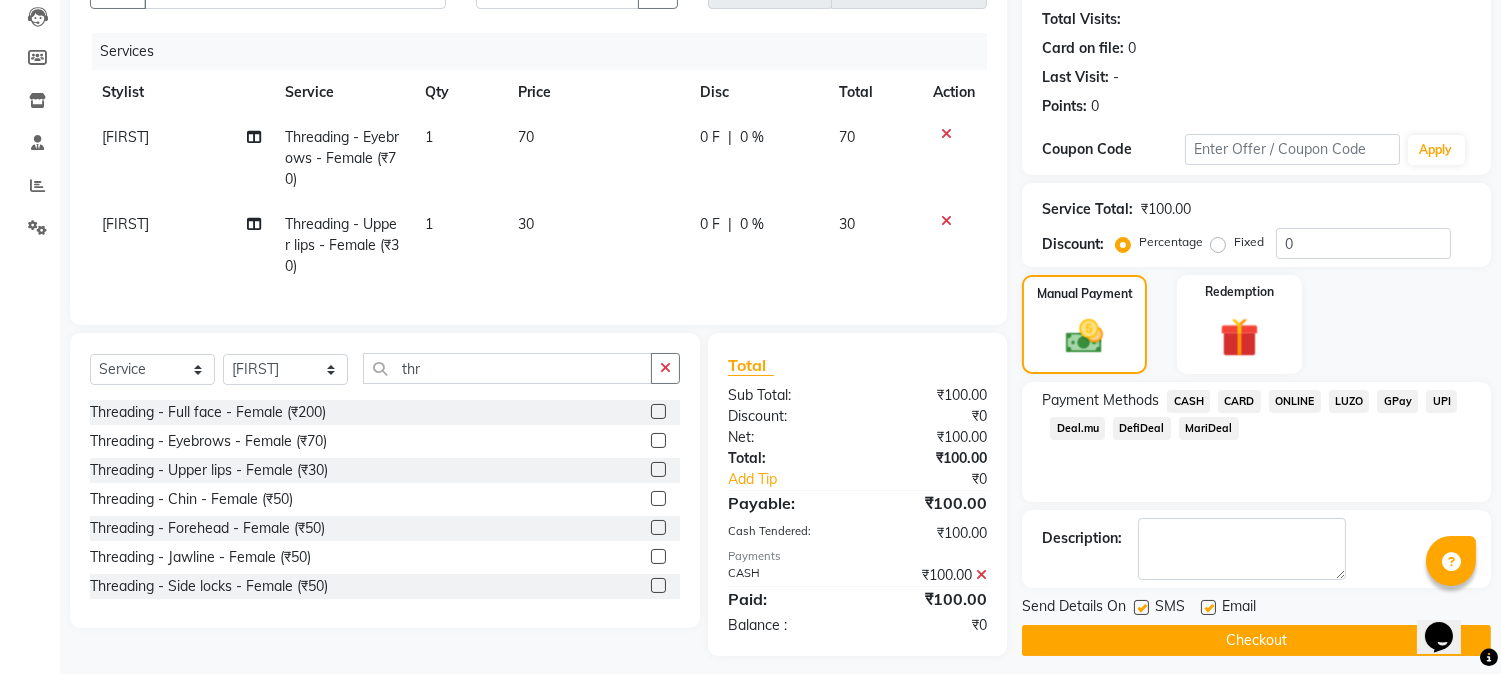 click on "Checkout" 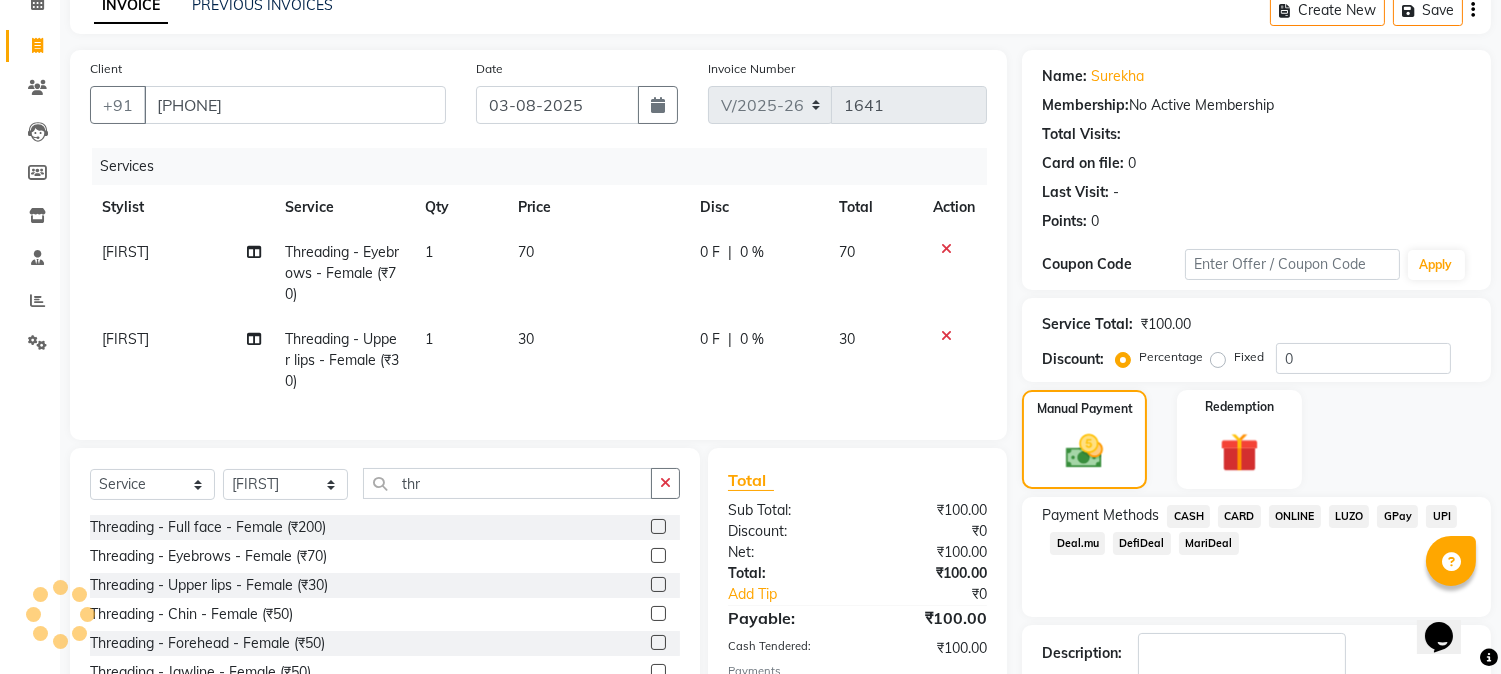 scroll, scrollTop: 0, scrollLeft: 0, axis: both 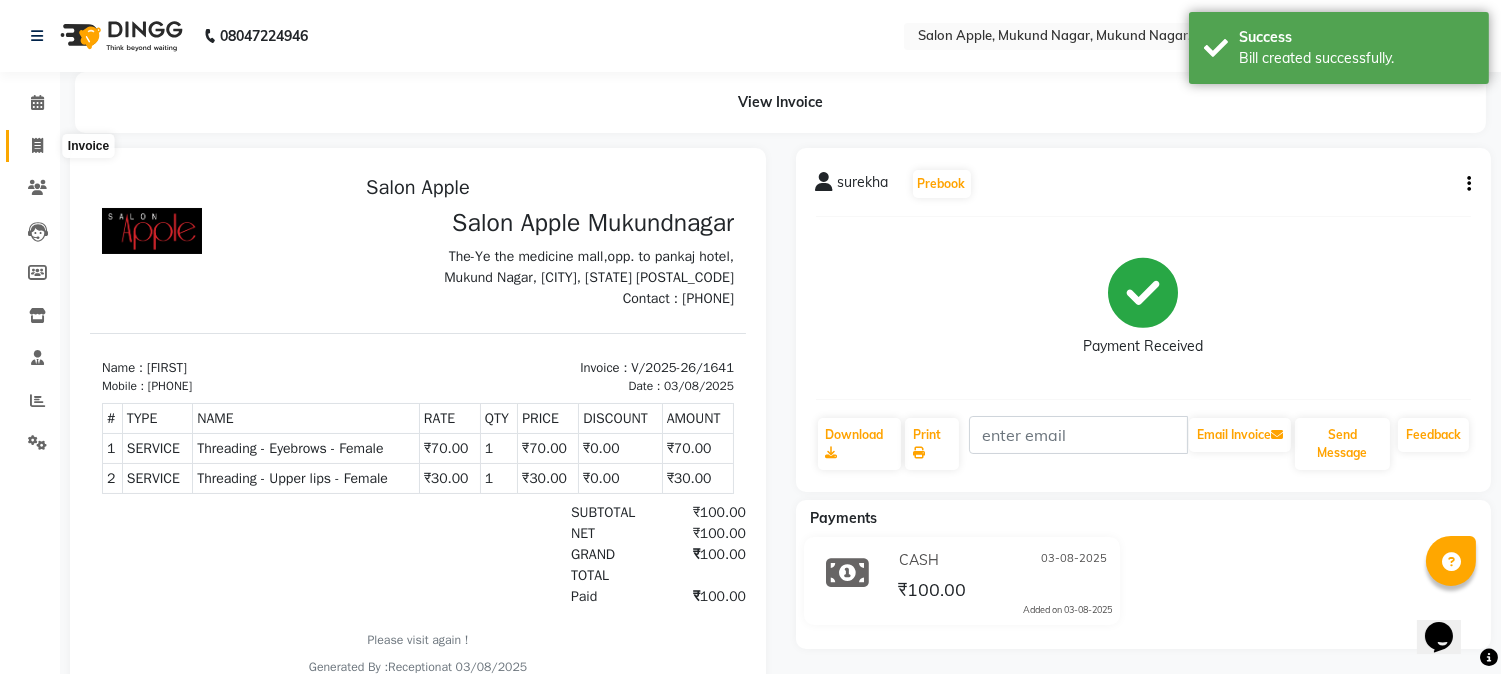 click on "Invoice" 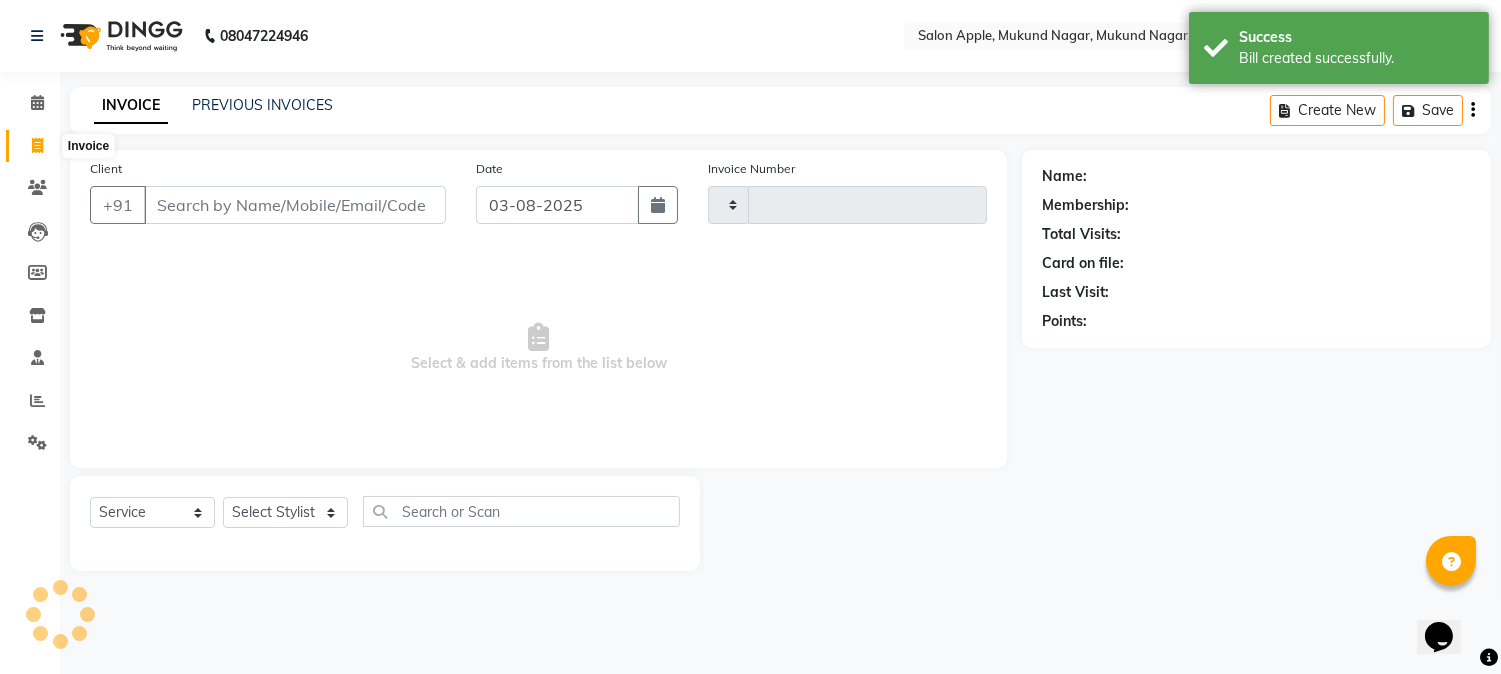 type on "1642" 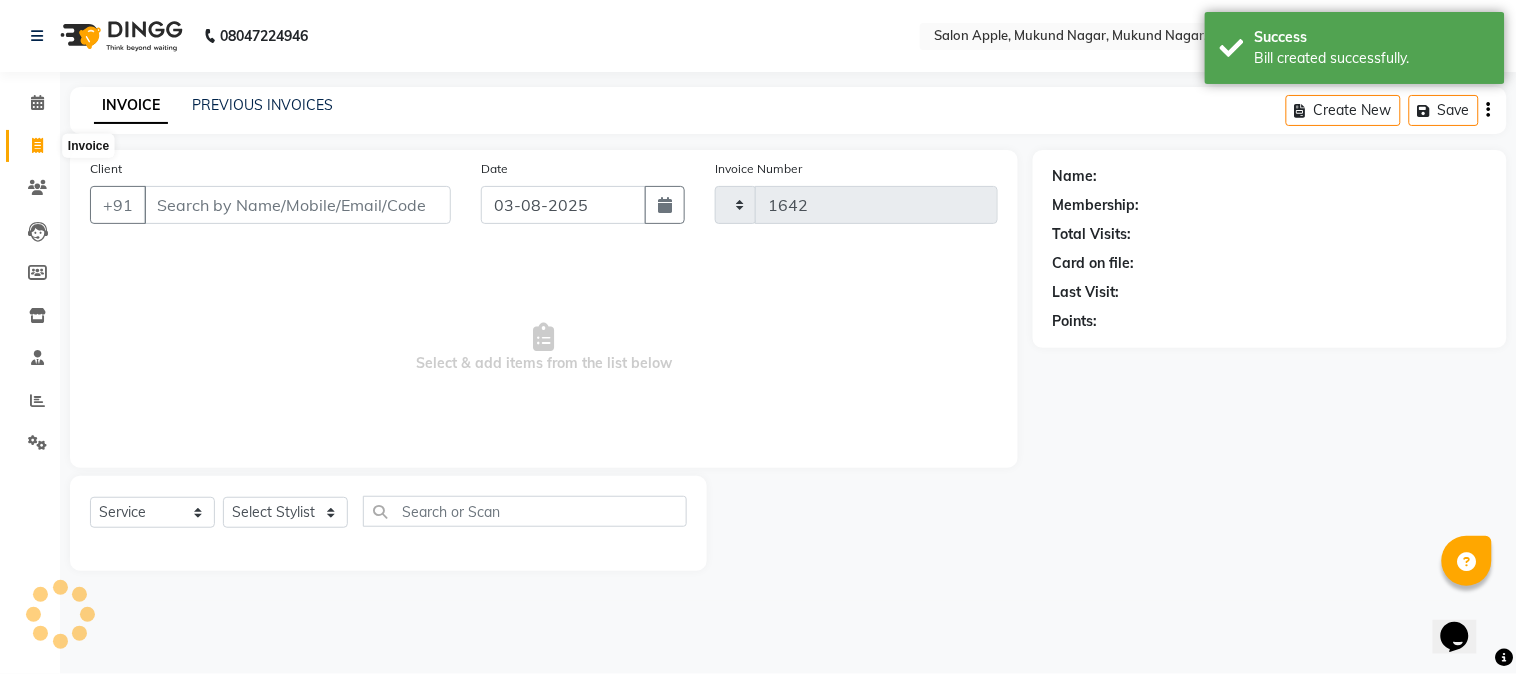 select on "4128" 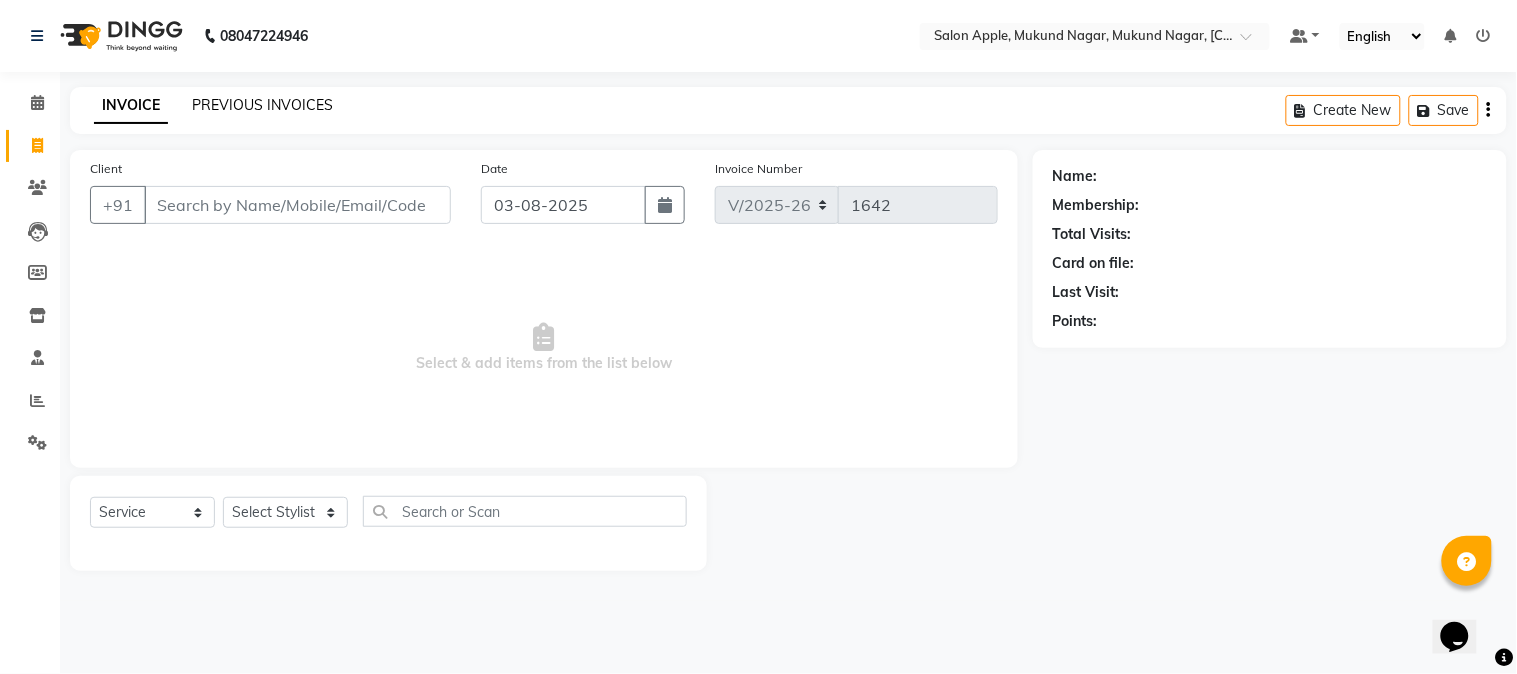 click on "PREVIOUS INVOICES" 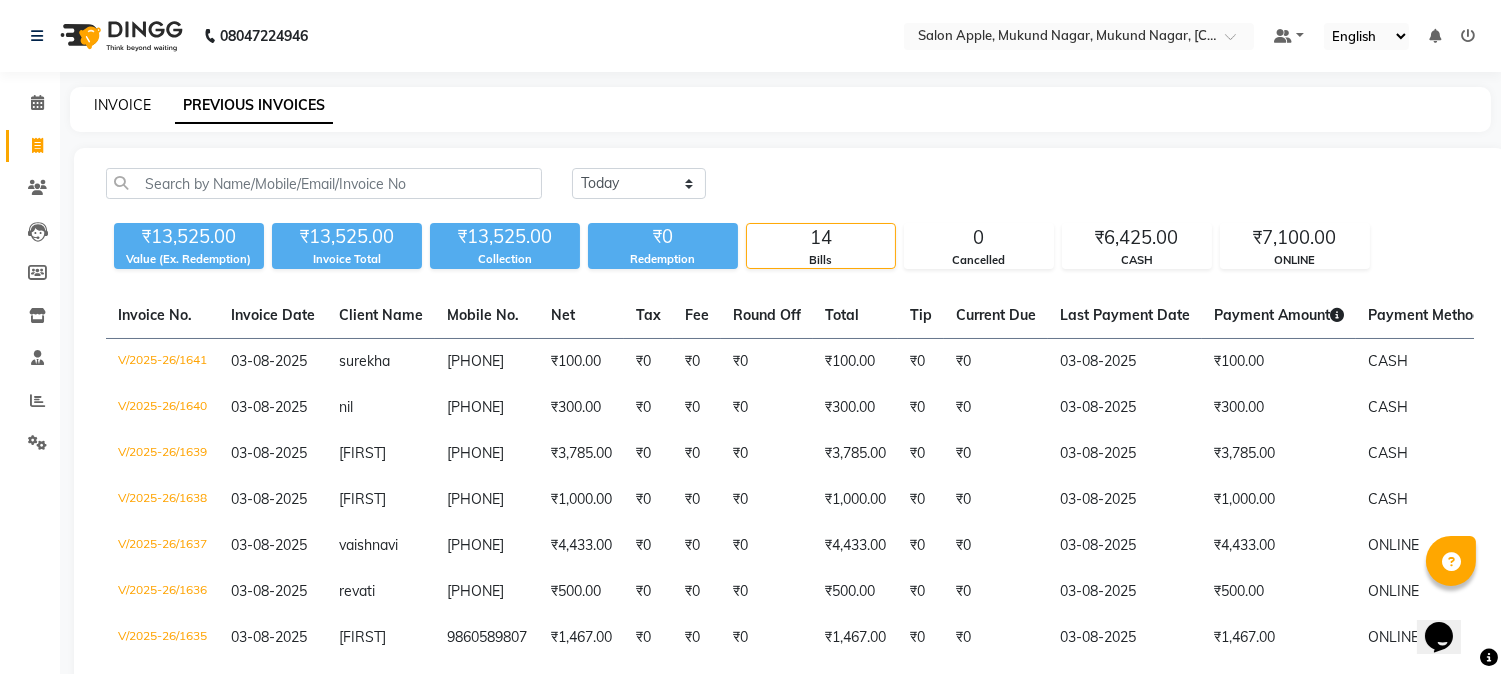 click on "INVOICE" 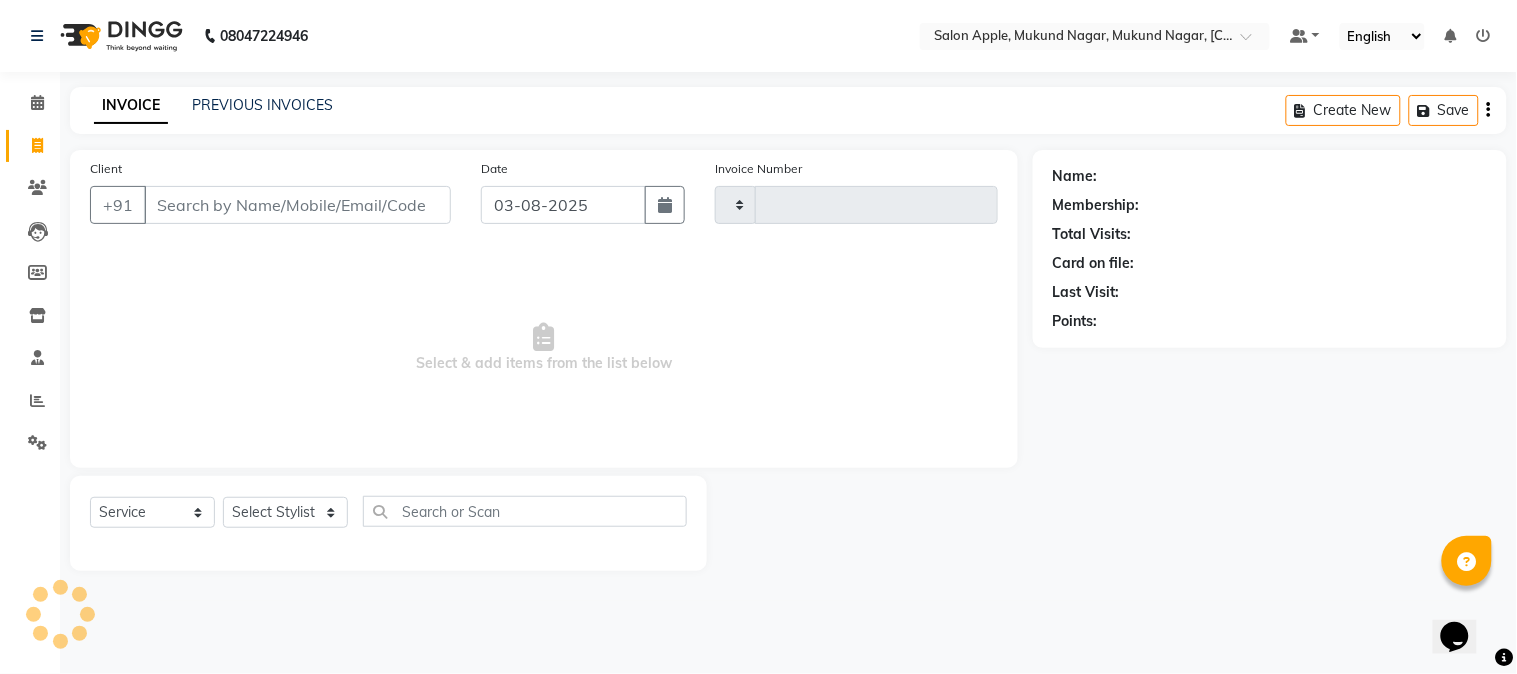 type on "1642" 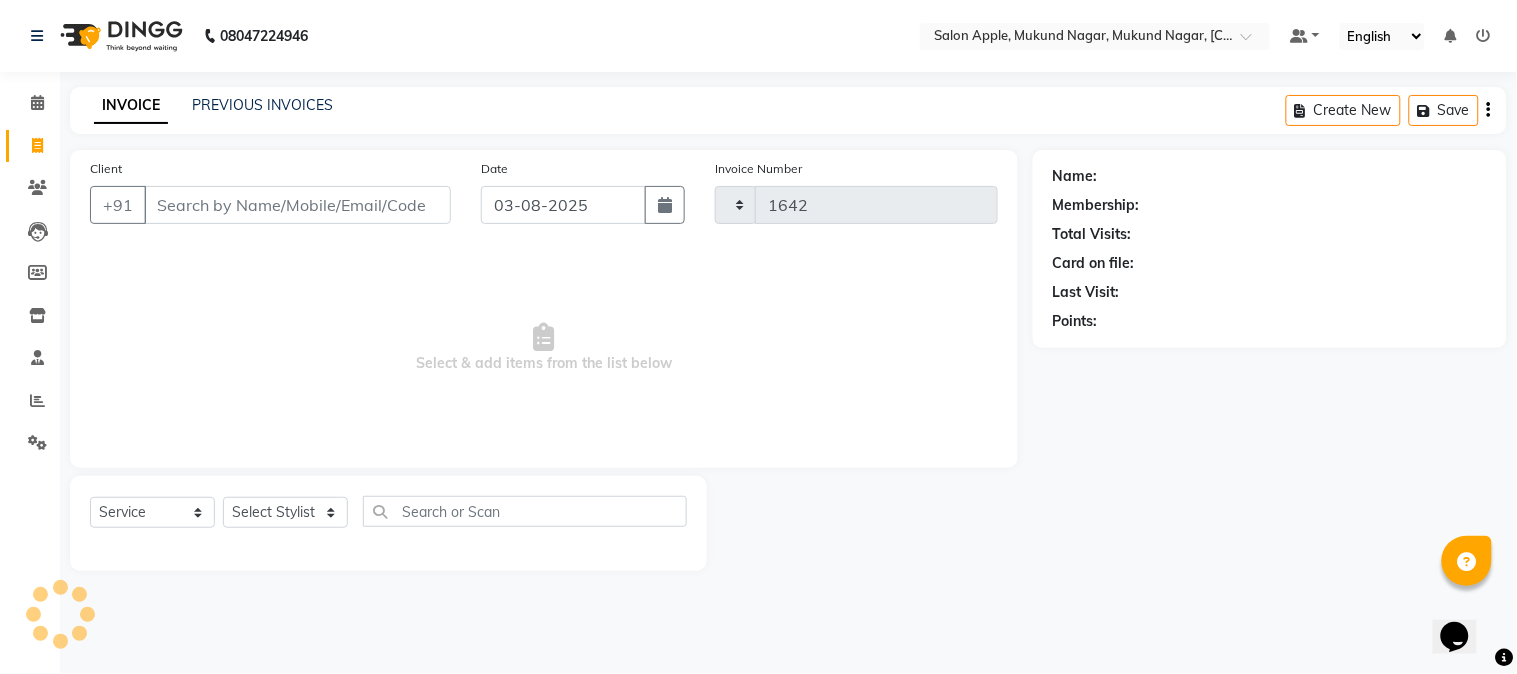 select on "4128" 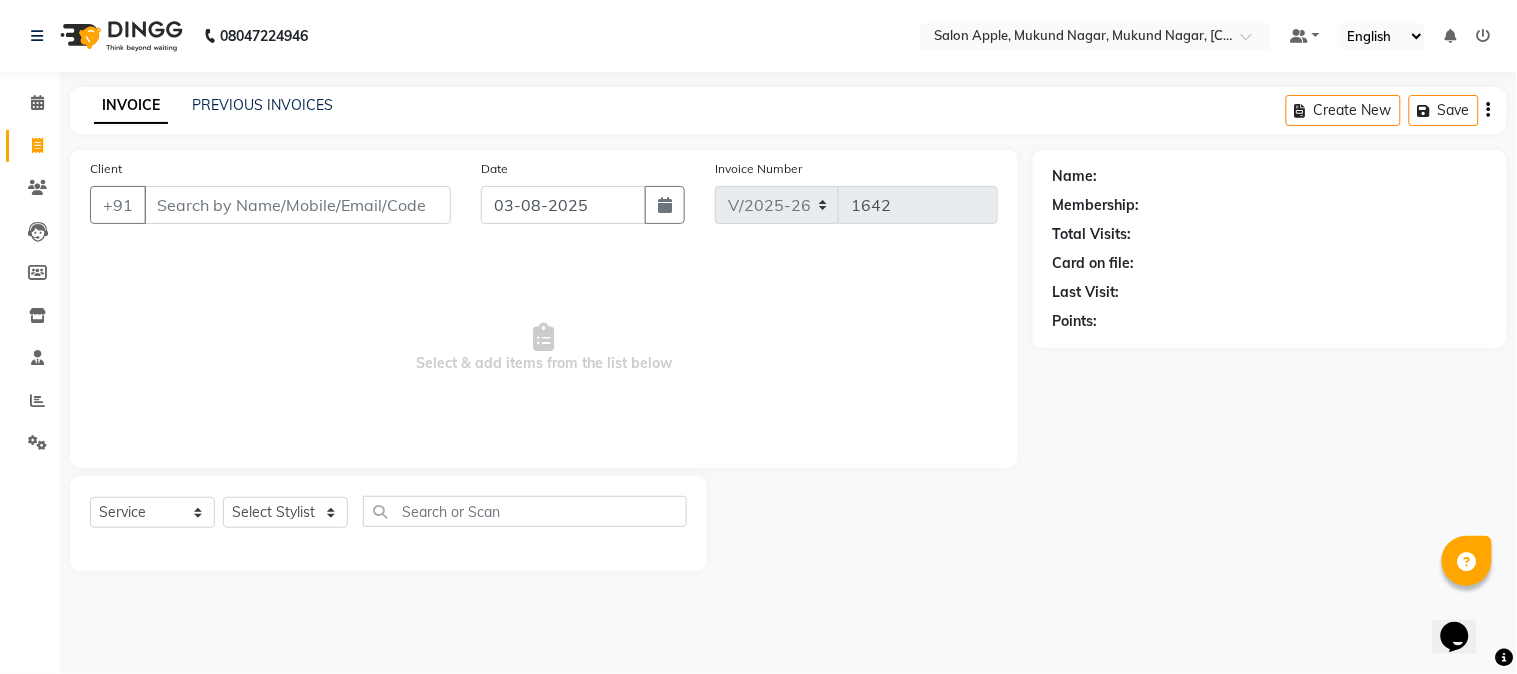 click on "INVOICE PREVIOUS INVOICES" 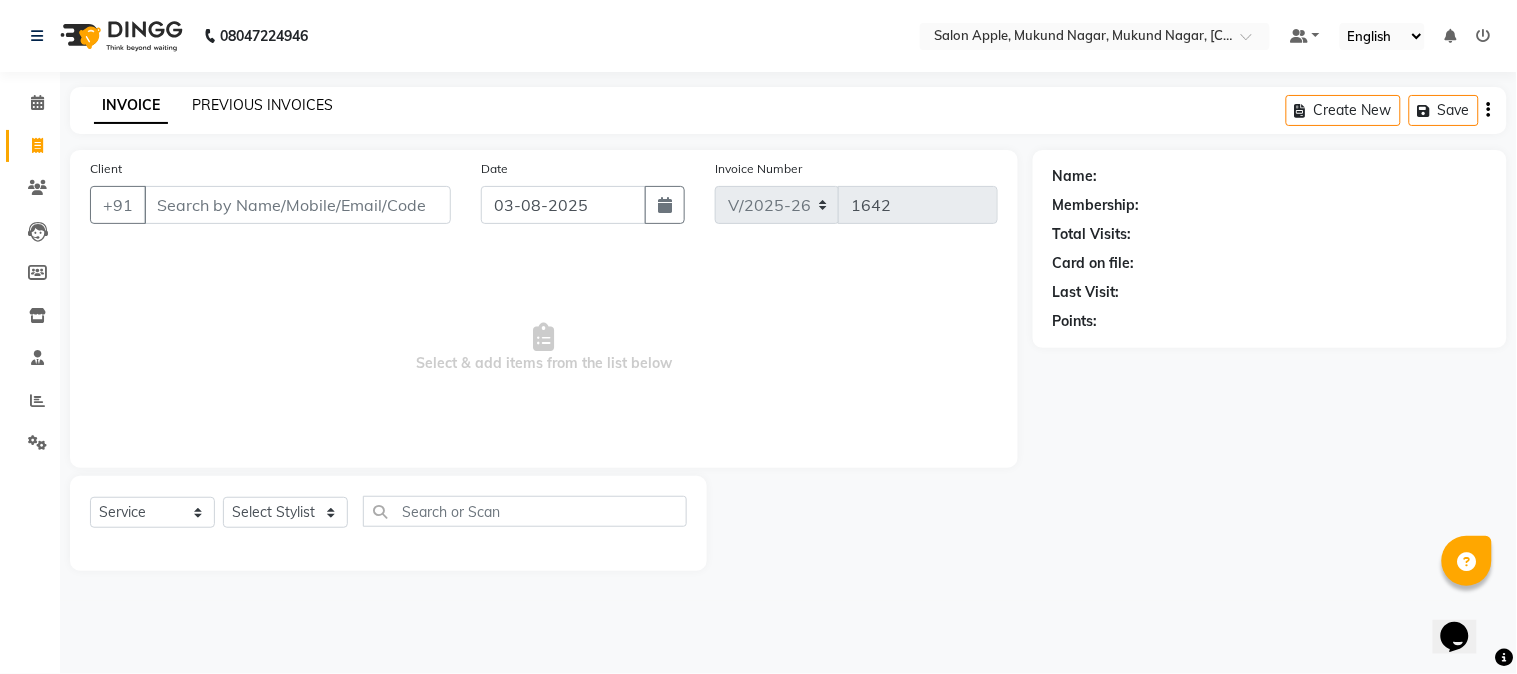 click on "PREVIOUS INVOICES" 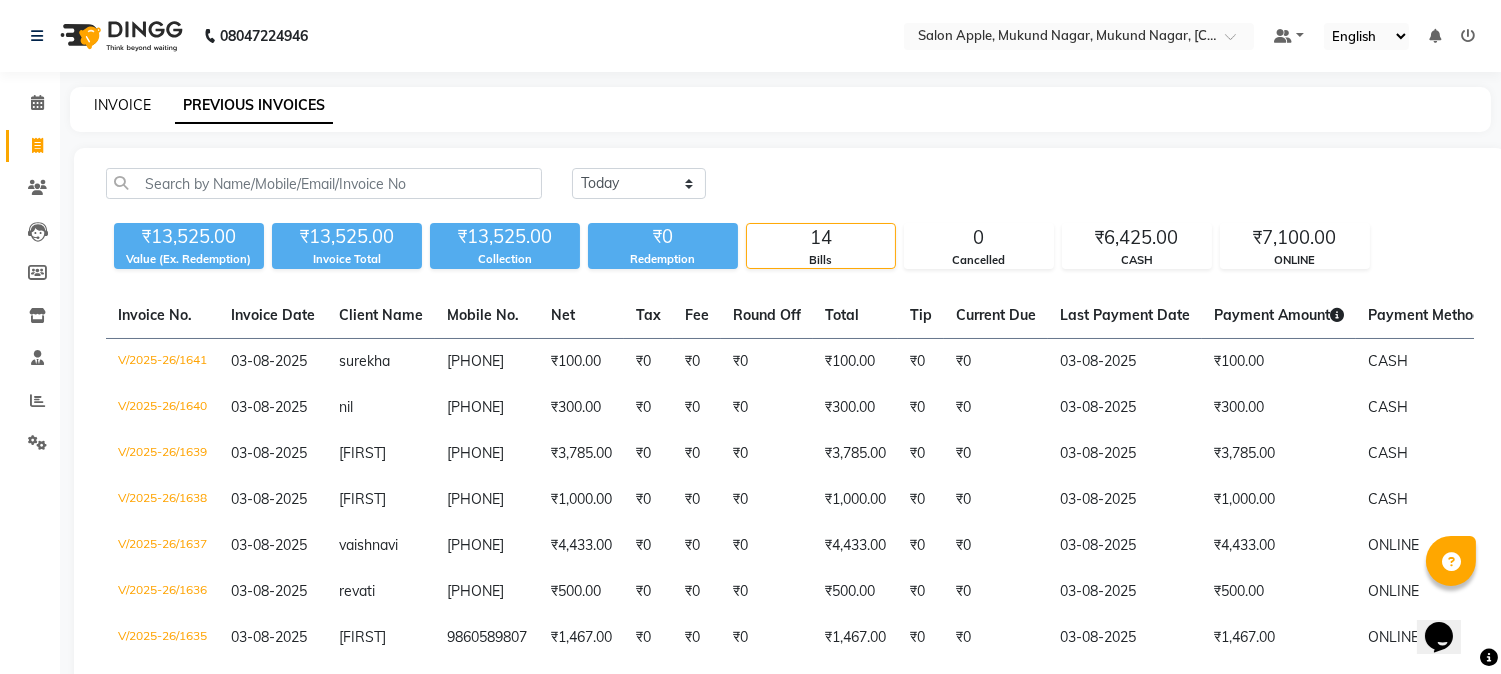 click on "INVOICE" 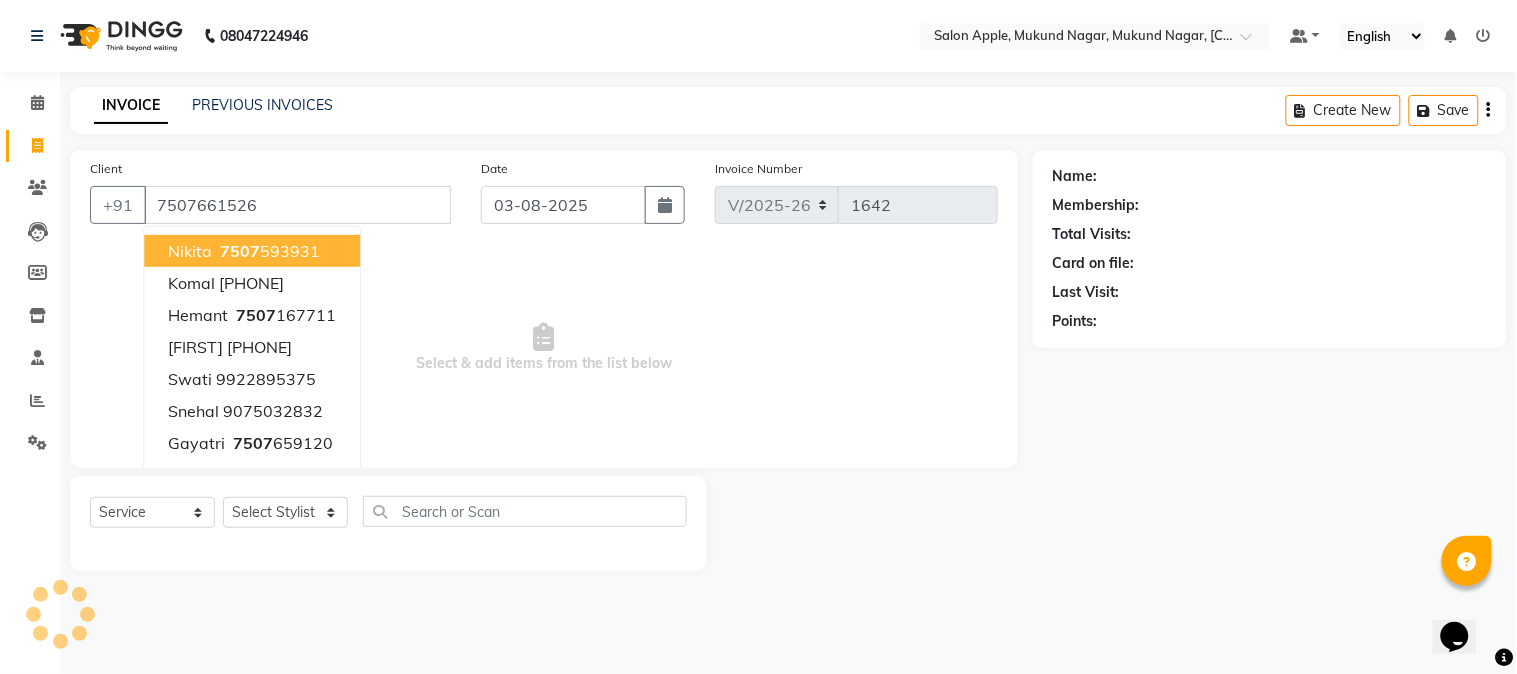 type on "7507661526" 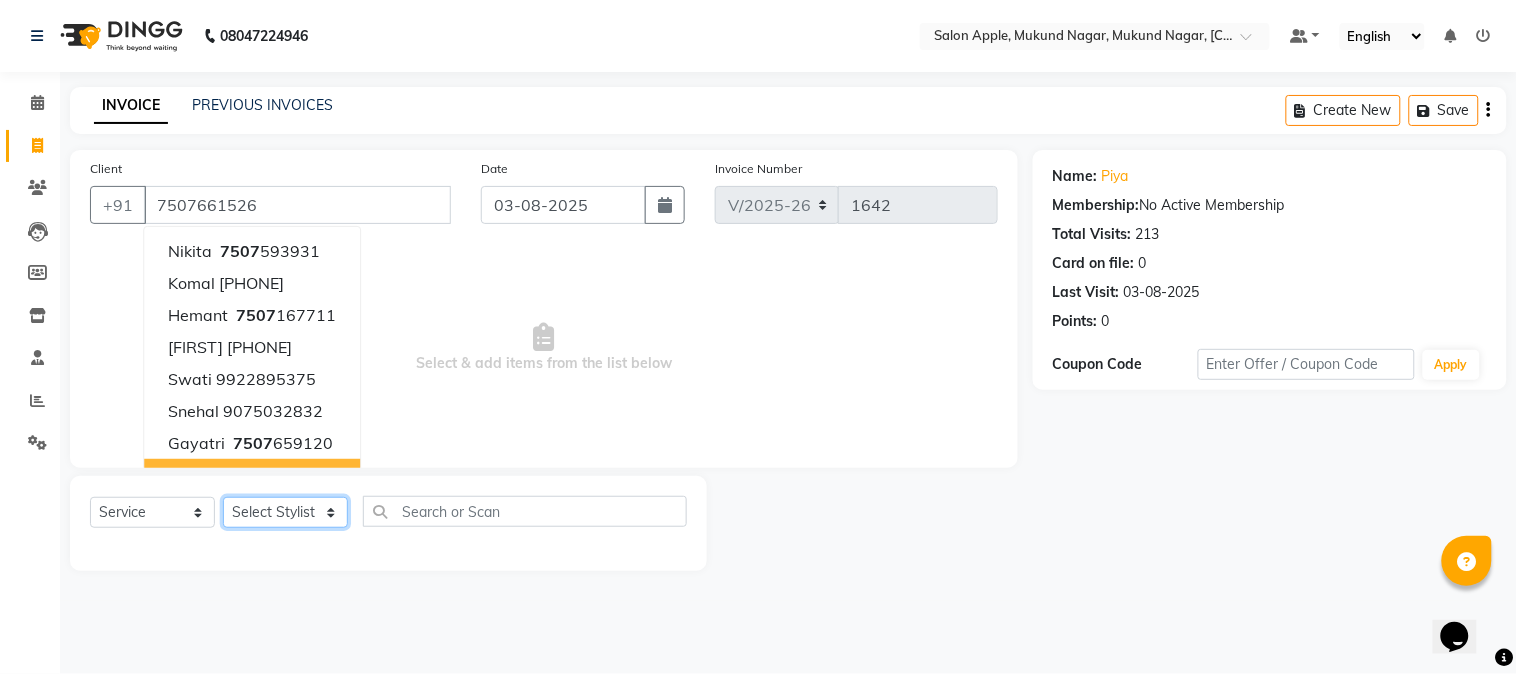 click on "Select Stylist [FIRST] [LAST]  [FIRST] [LAST] [FIRST] [LAST] [FIRST] [LAST] [FIRST] [LAST] Reception [FIRST]" 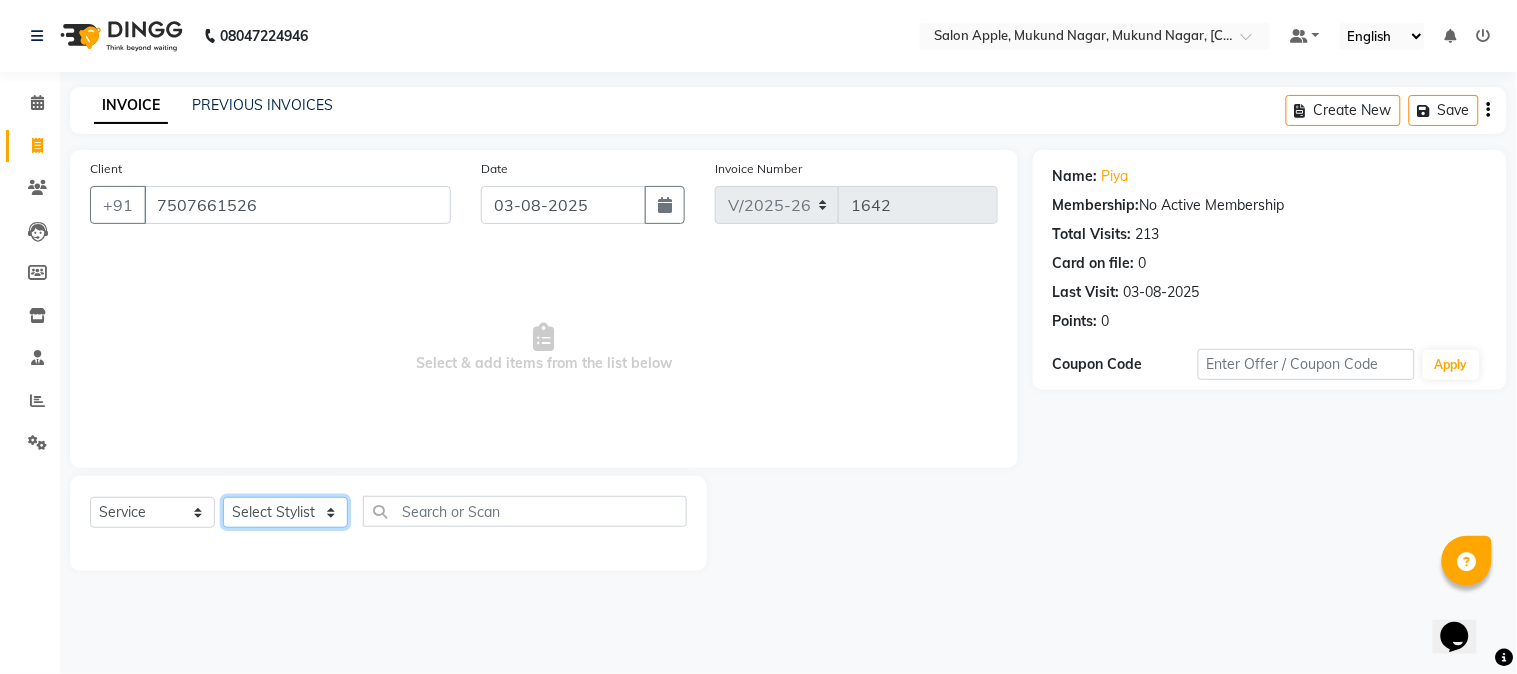 select on "21399" 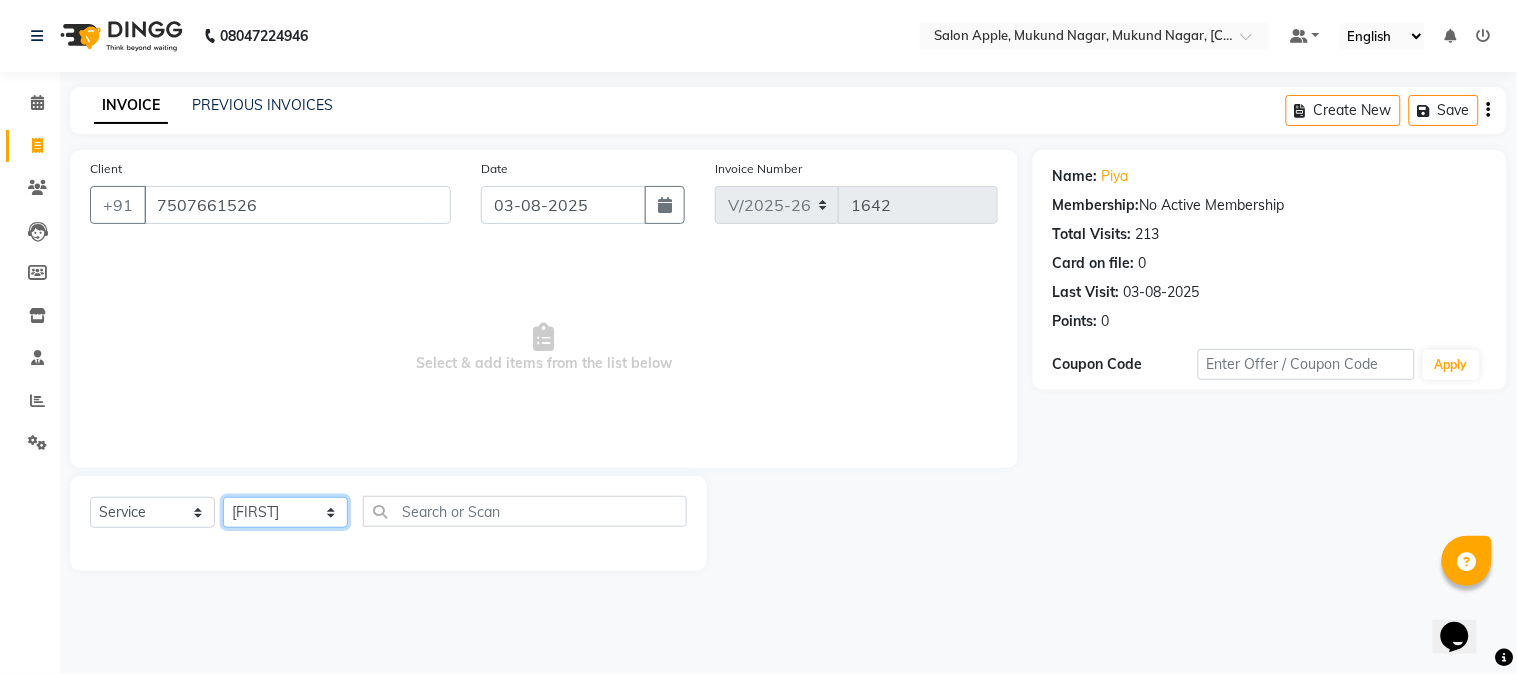click on "Select Stylist [FIRST] [LAST]  [FIRST] [LAST] [FIRST] [LAST] [FIRST] [LAST] [FIRST] [LAST] Reception [FIRST]" 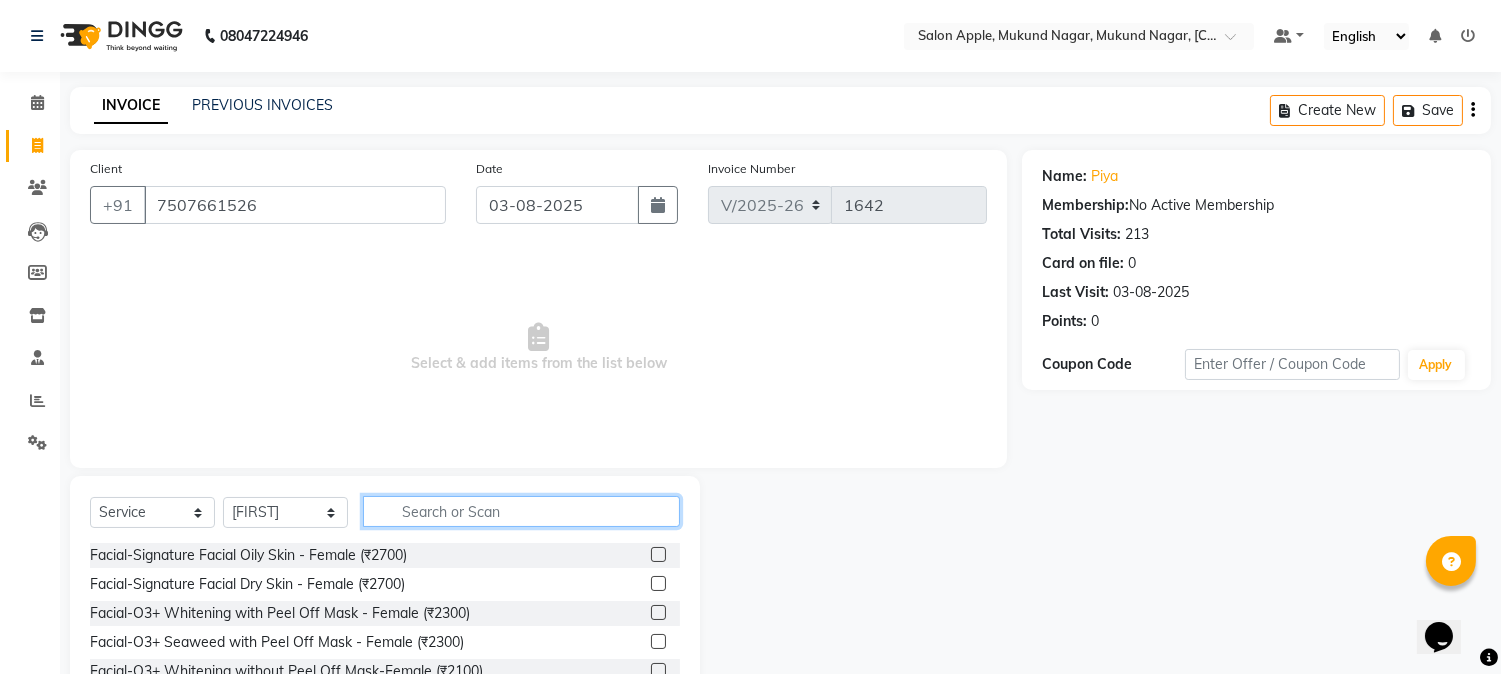 click 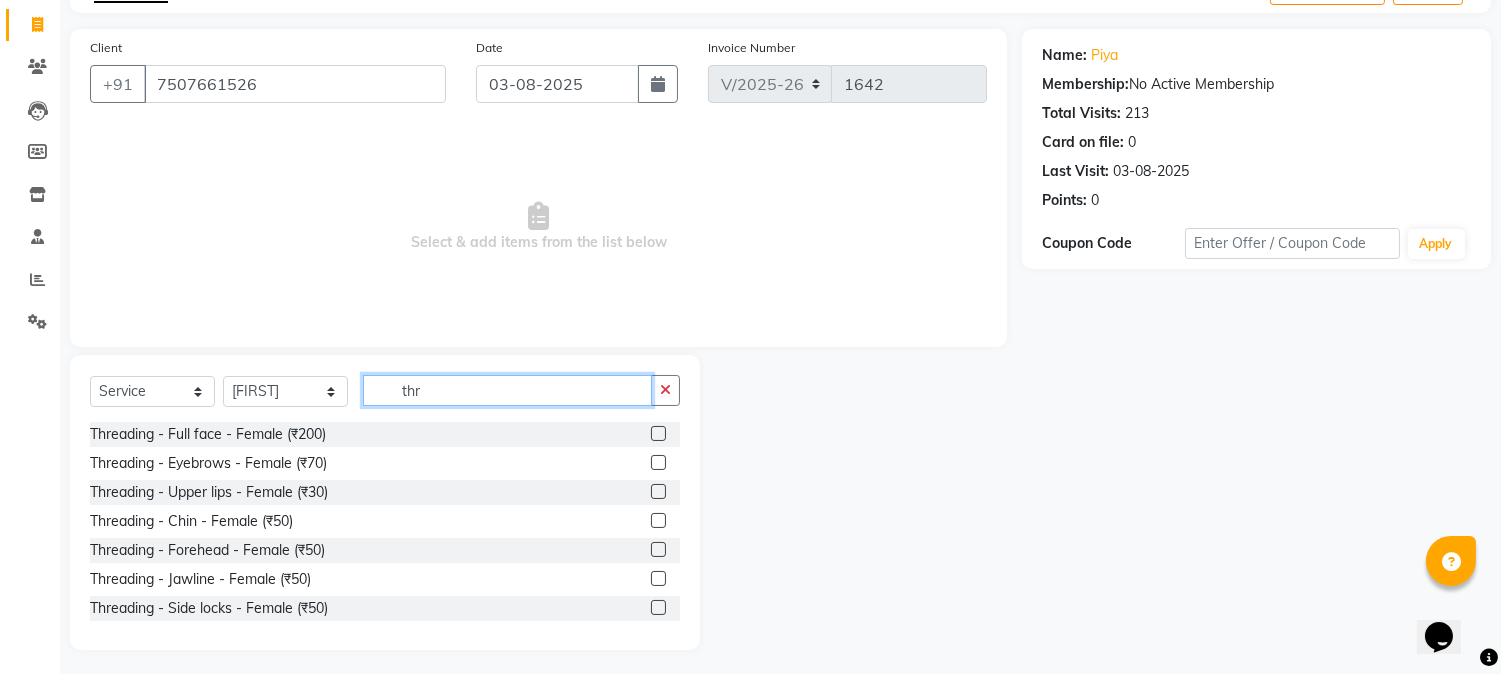 scroll, scrollTop: 126, scrollLeft: 0, axis: vertical 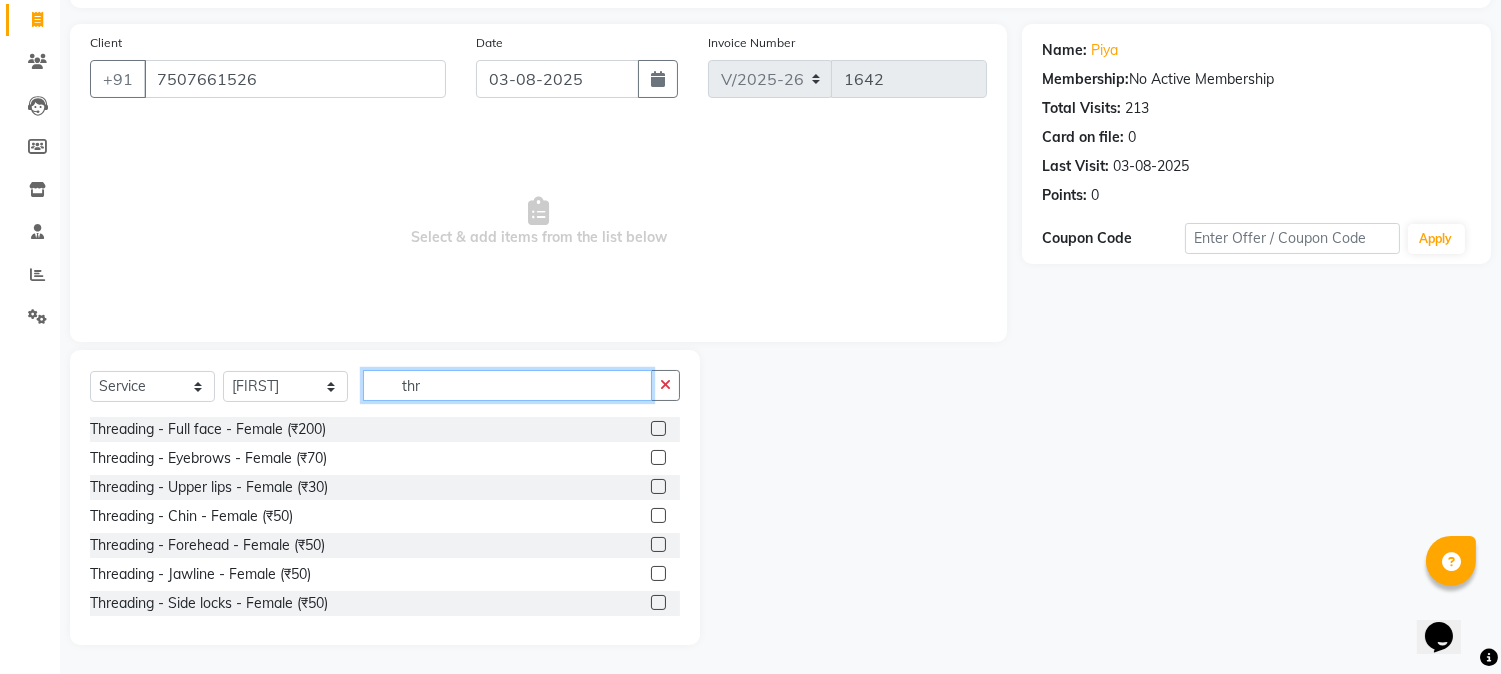 type on "thr" 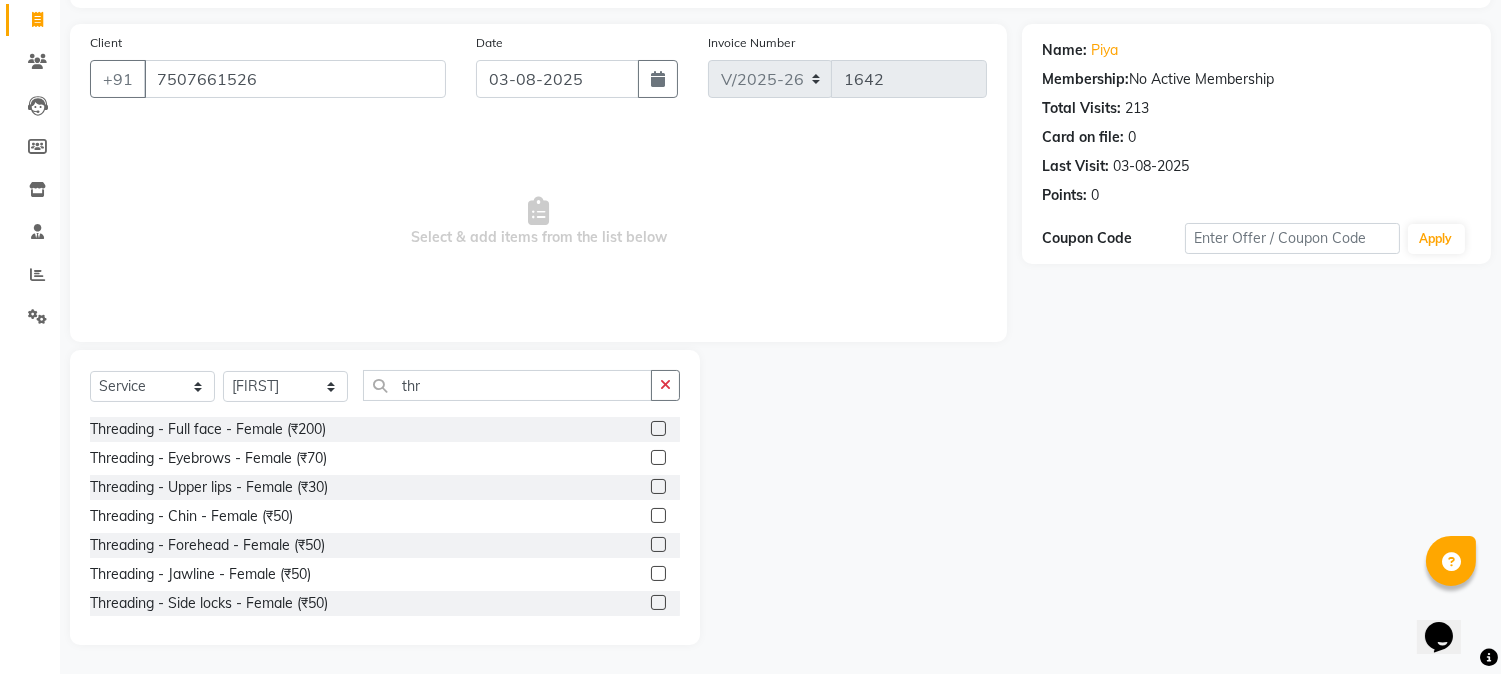 click 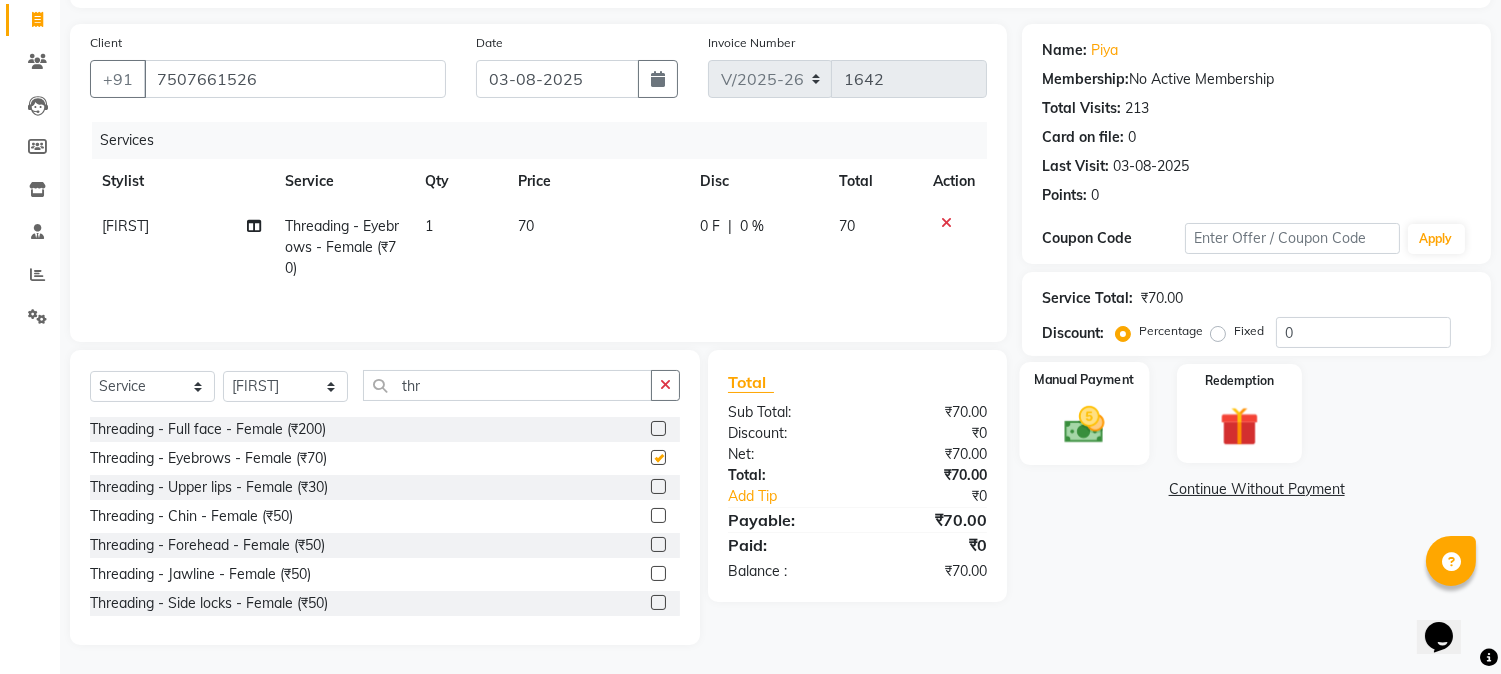 checkbox on "false" 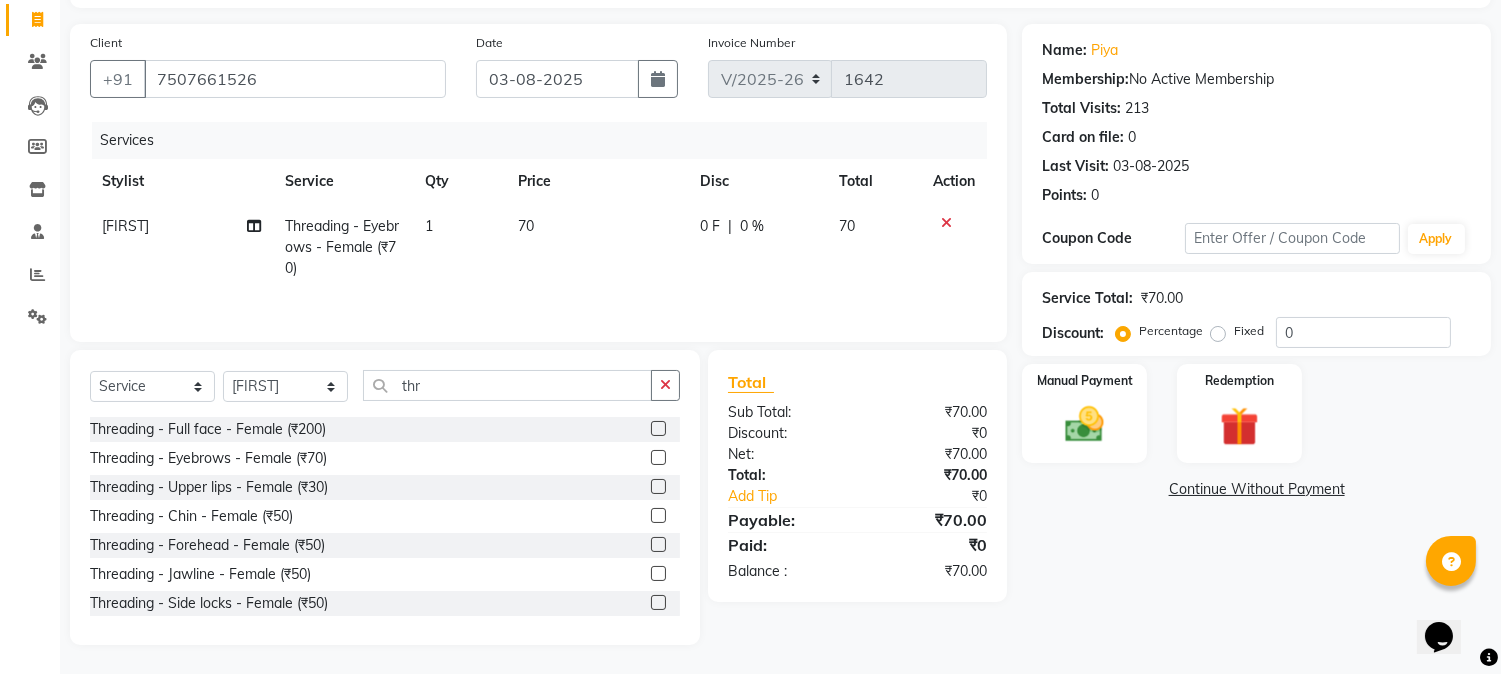 click 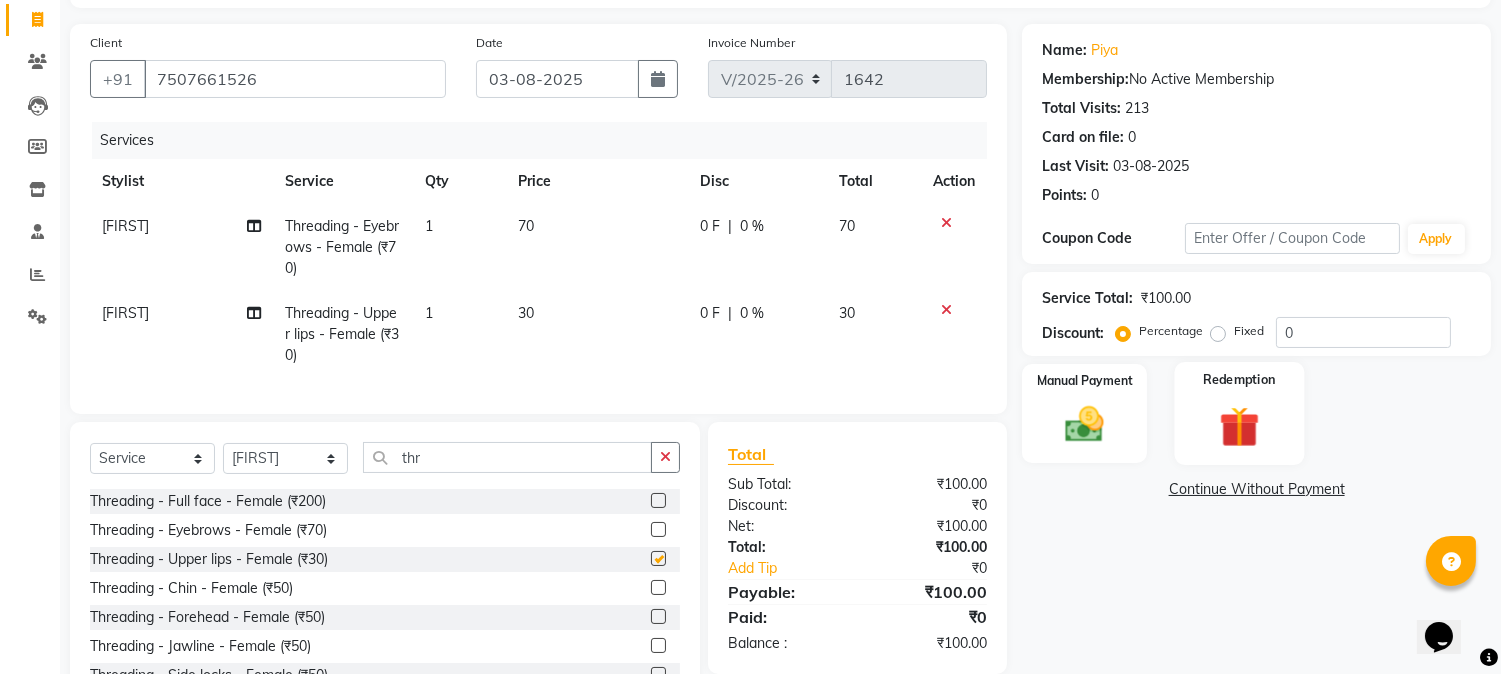 checkbox on "false" 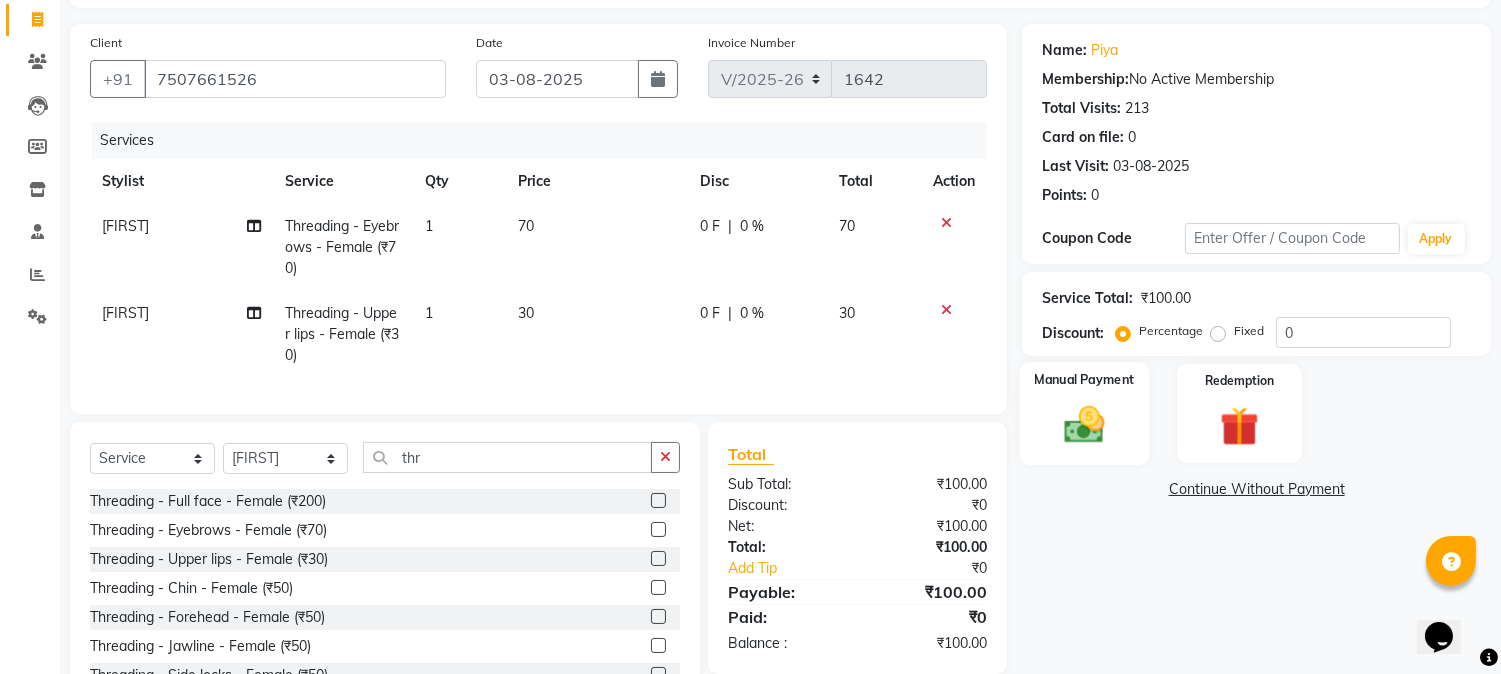 click 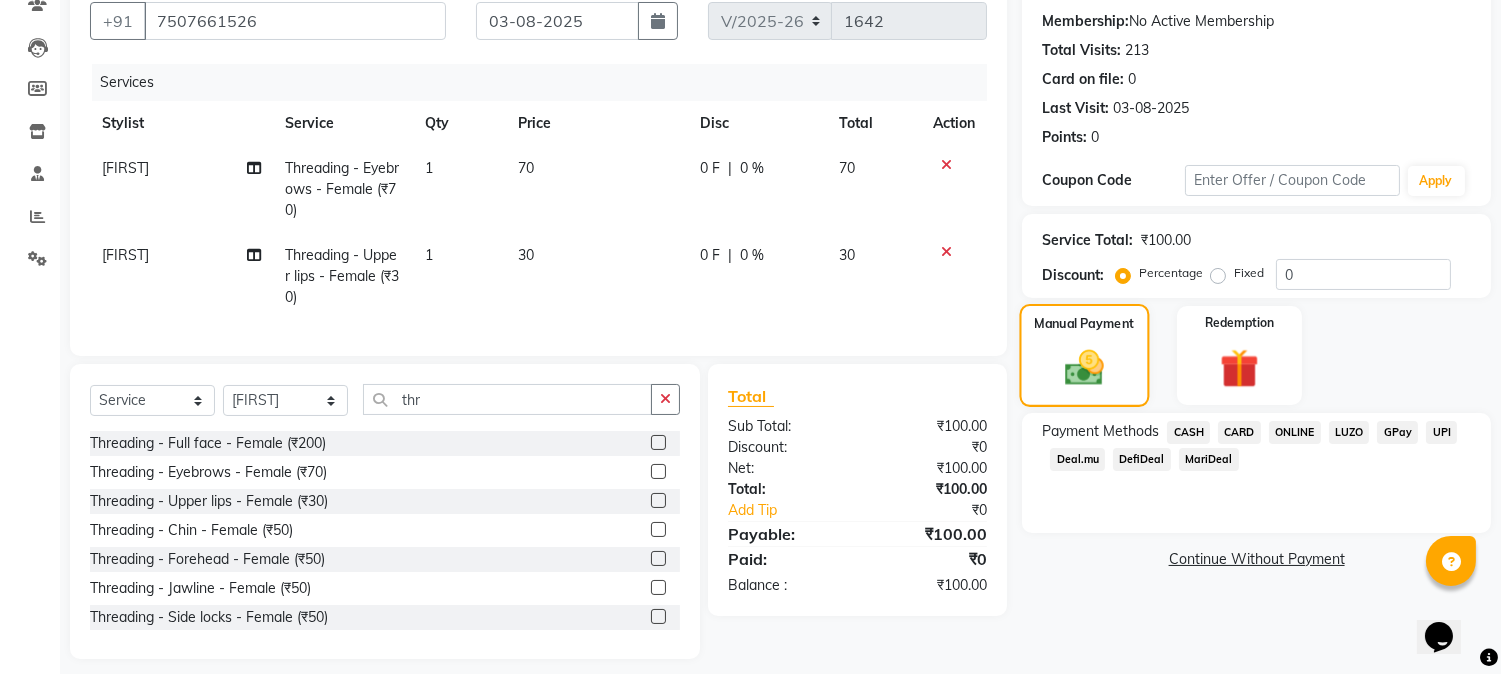 scroll, scrollTop: 215, scrollLeft: 0, axis: vertical 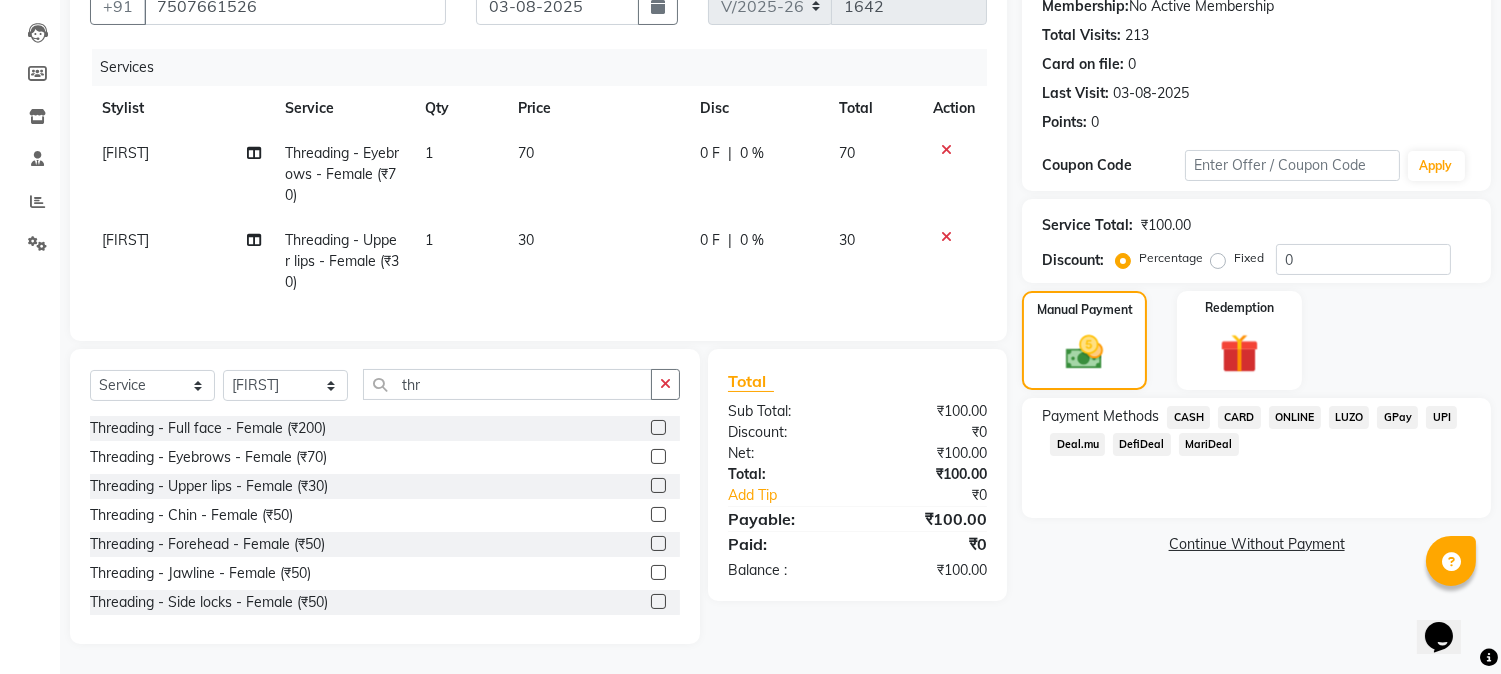 drag, startPoint x: 1296, startPoint y: 384, endPoint x: 1296, endPoint y: 428, distance: 44 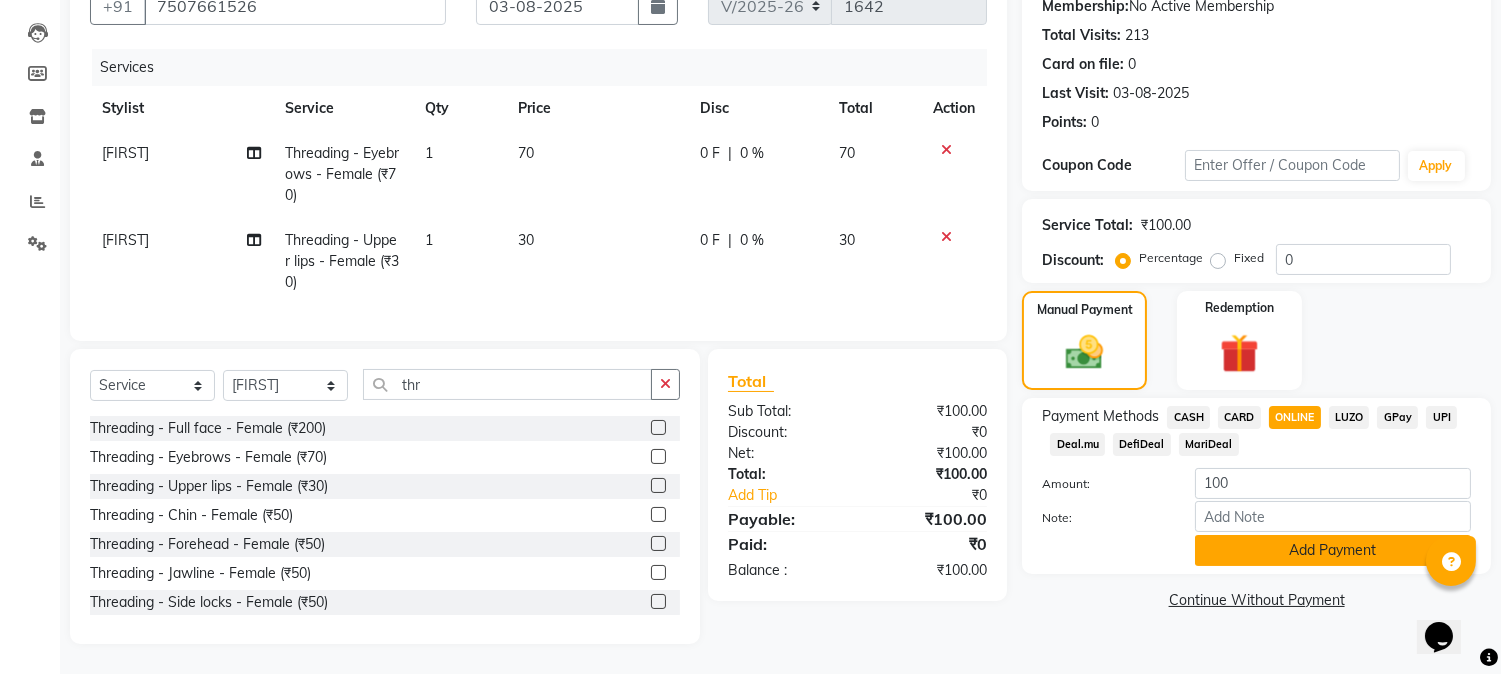 click on "Add Payment" 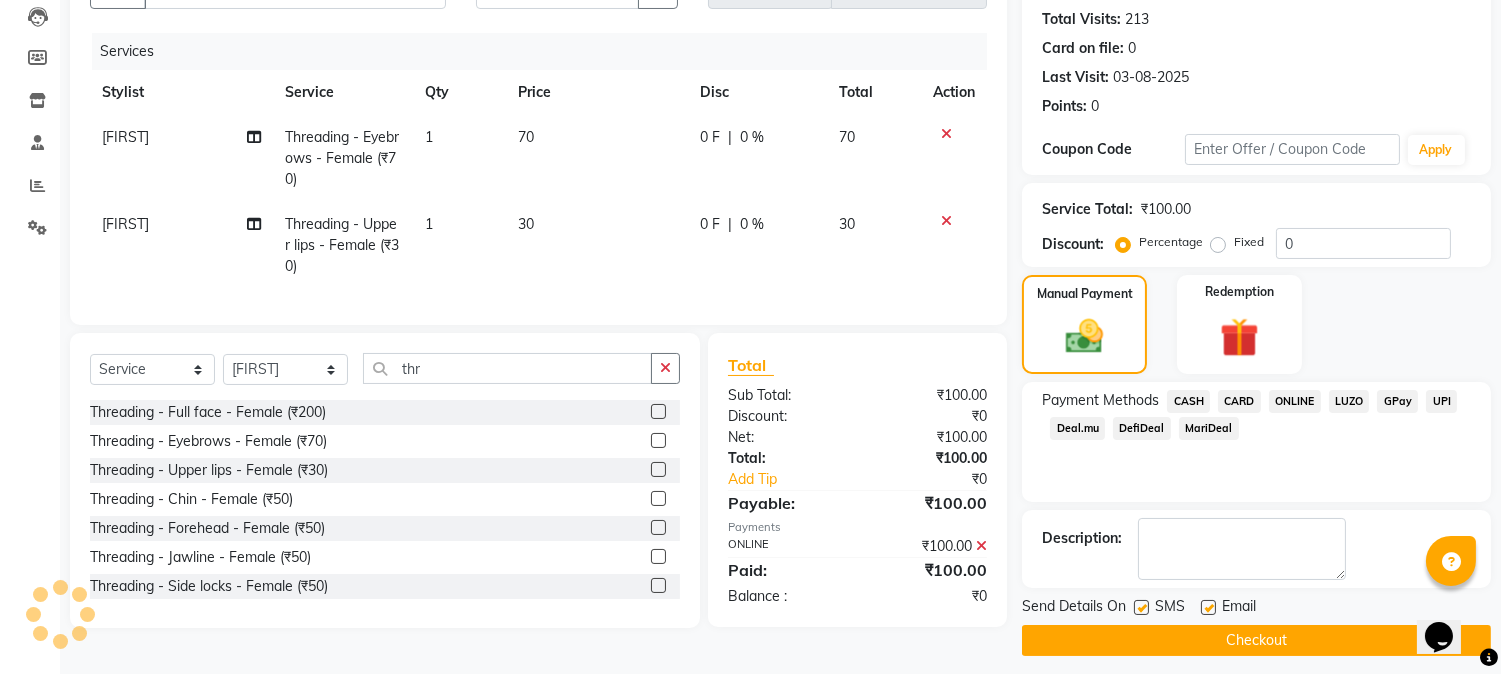 click on "Checkout" 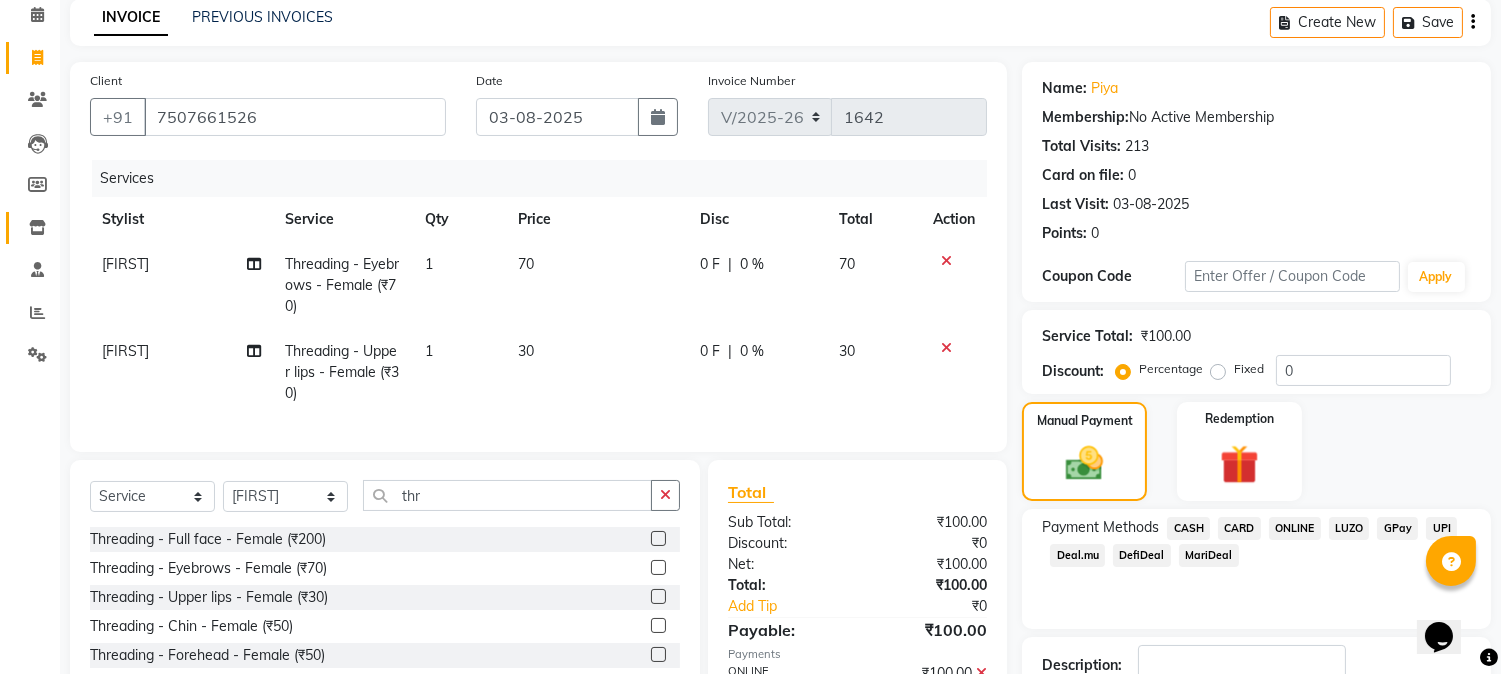 scroll, scrollTop: 0, scrollLeft: 0, axis: both 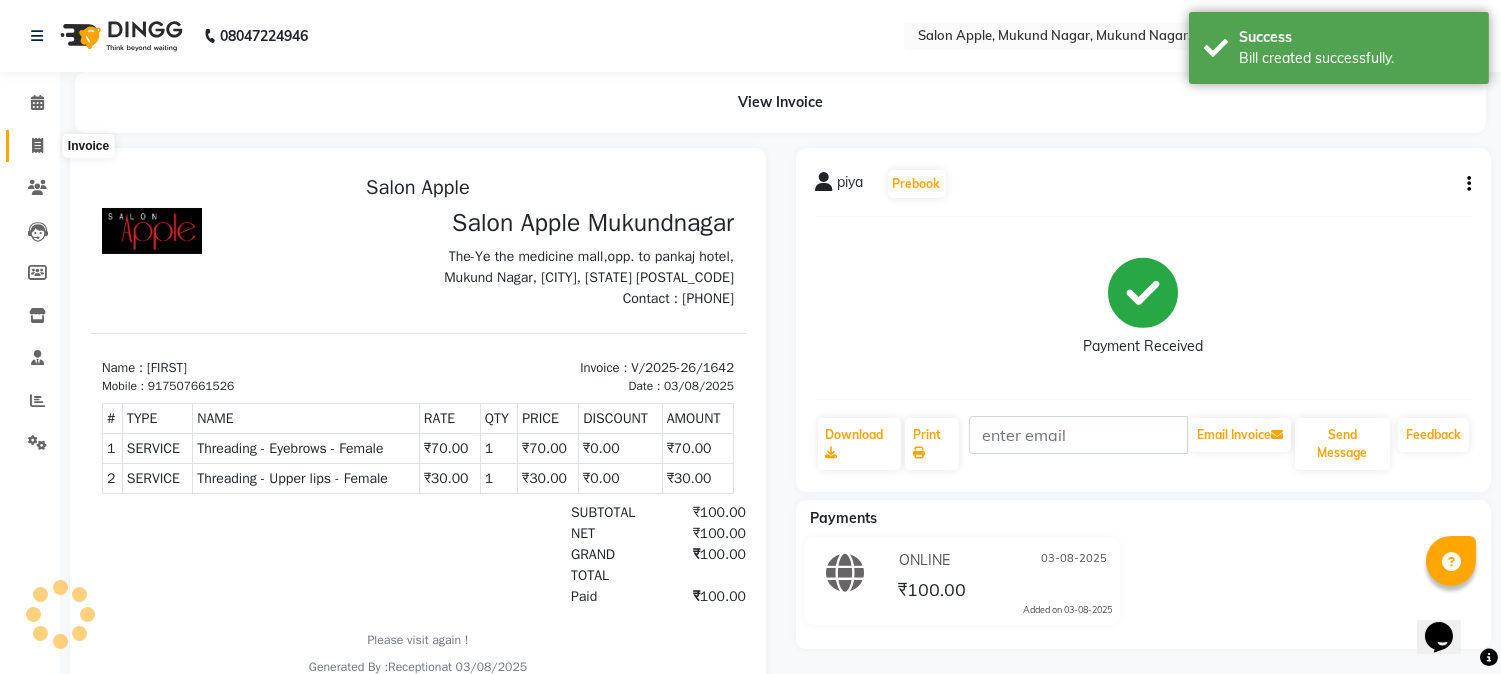 click 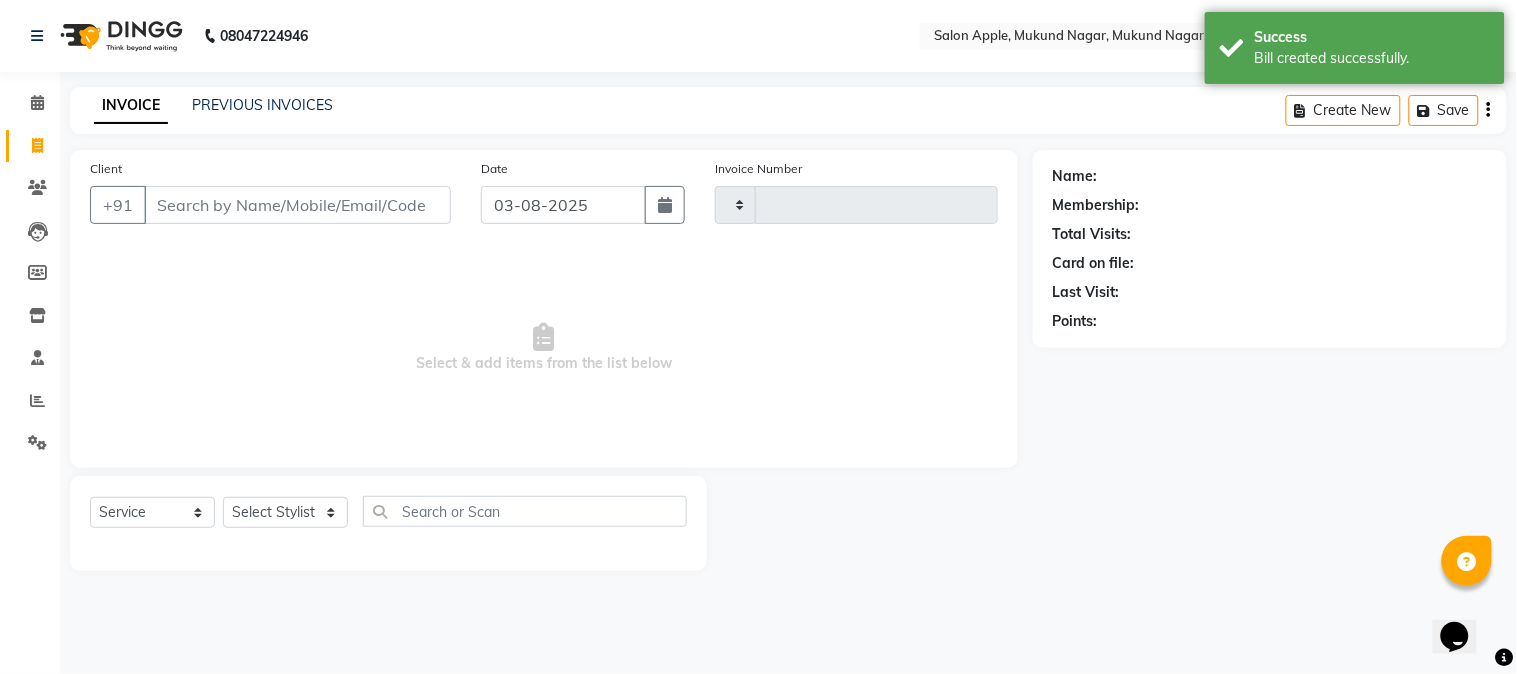 type on "1643" 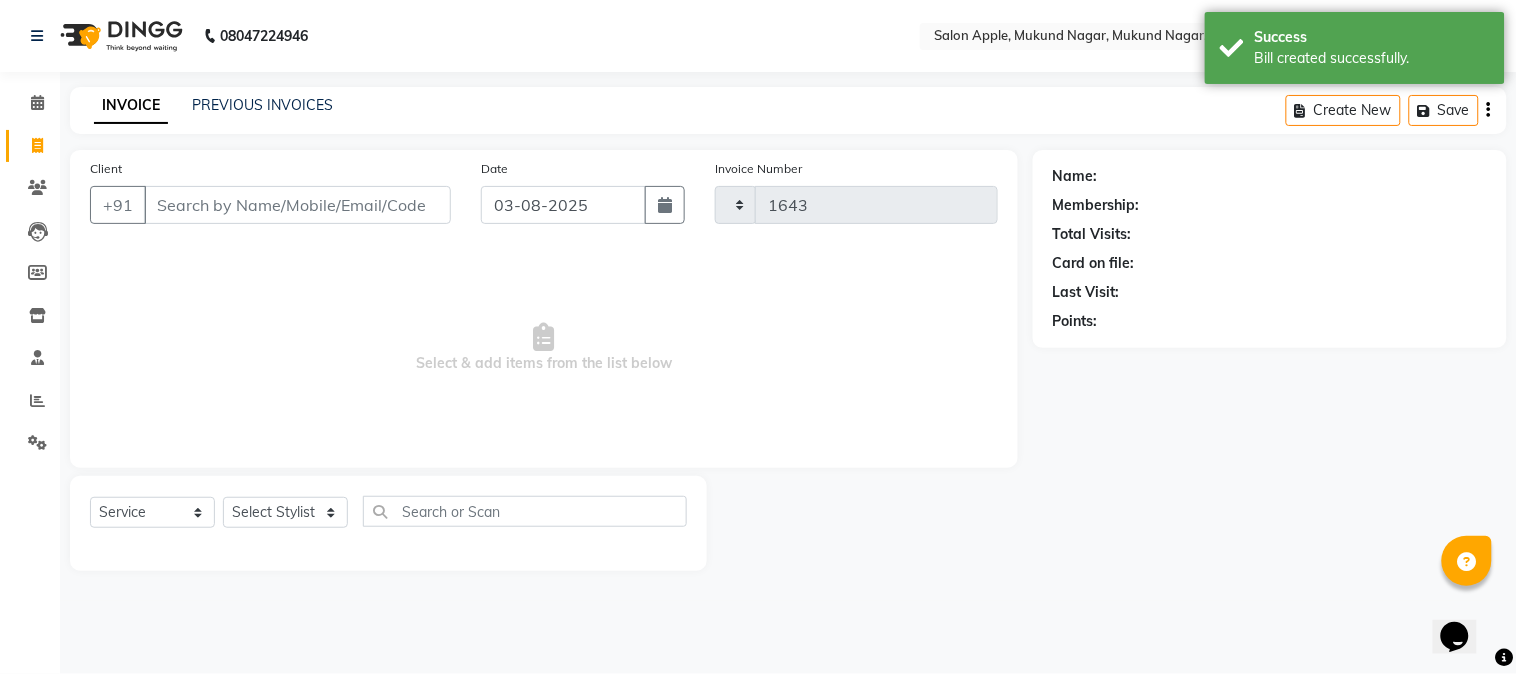 select on "4128" 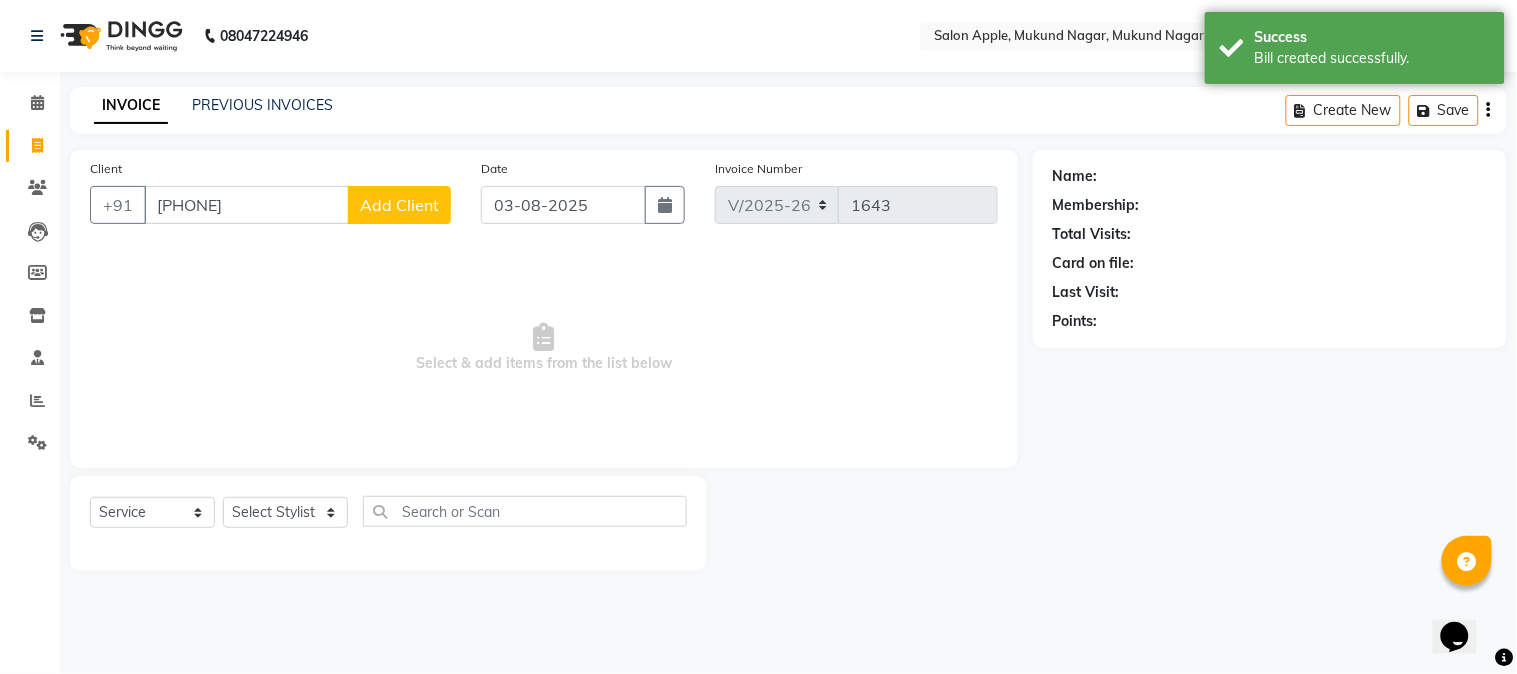 type on "[PHONE]" 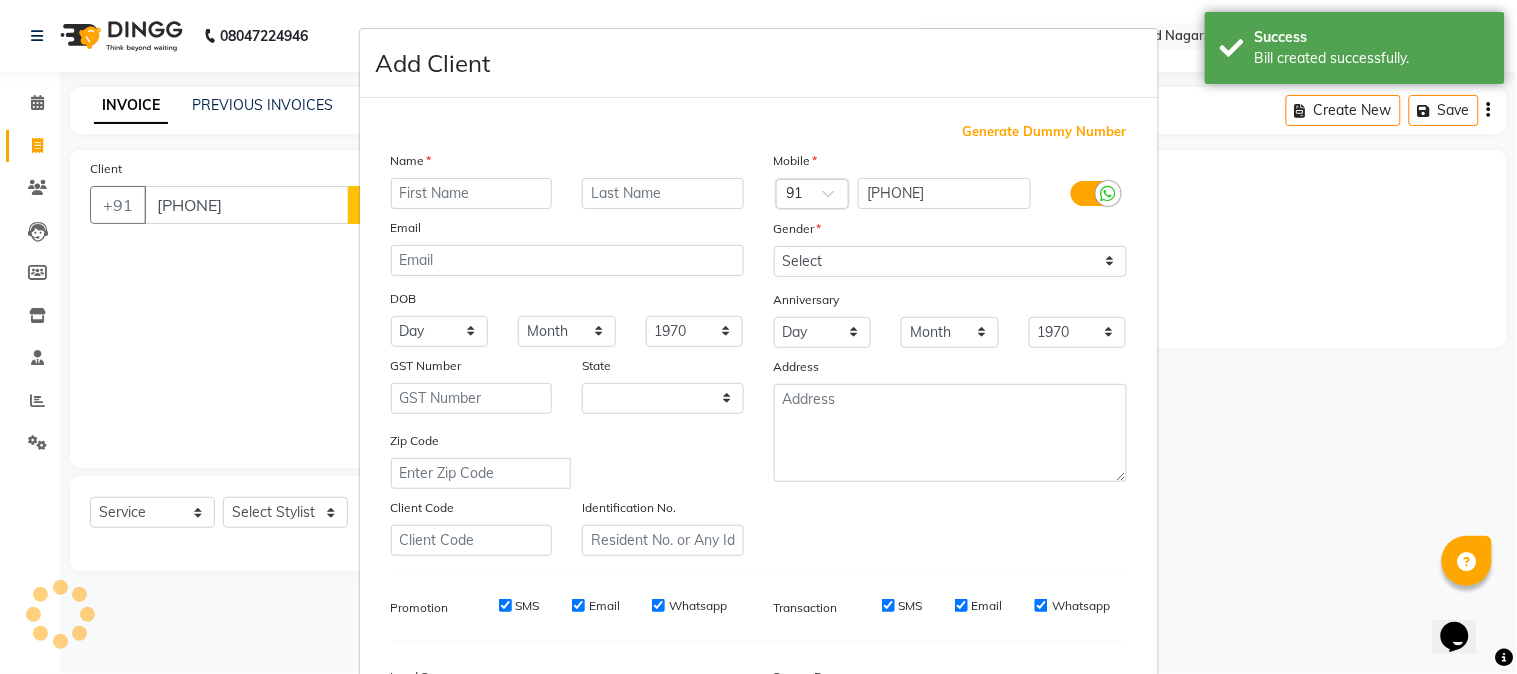 select on "22" 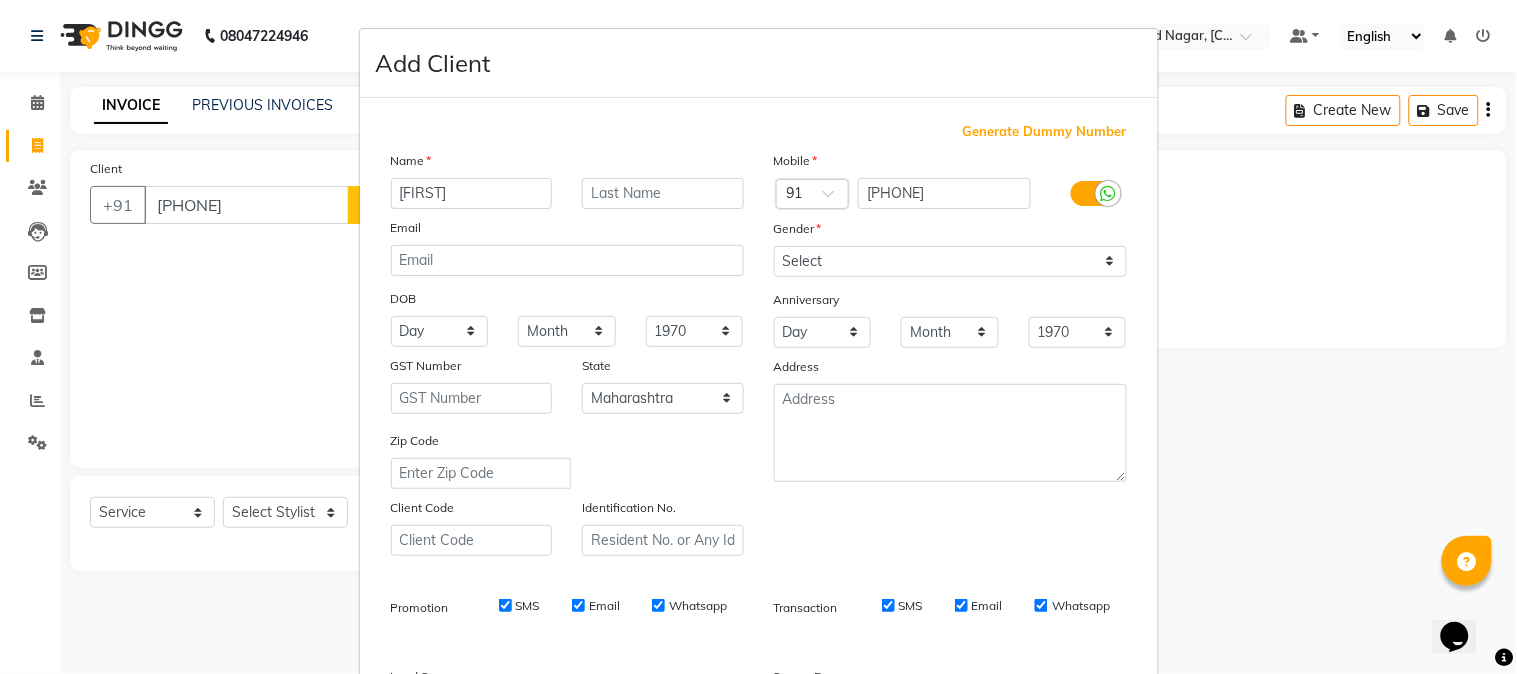 type on "[FIRST]" 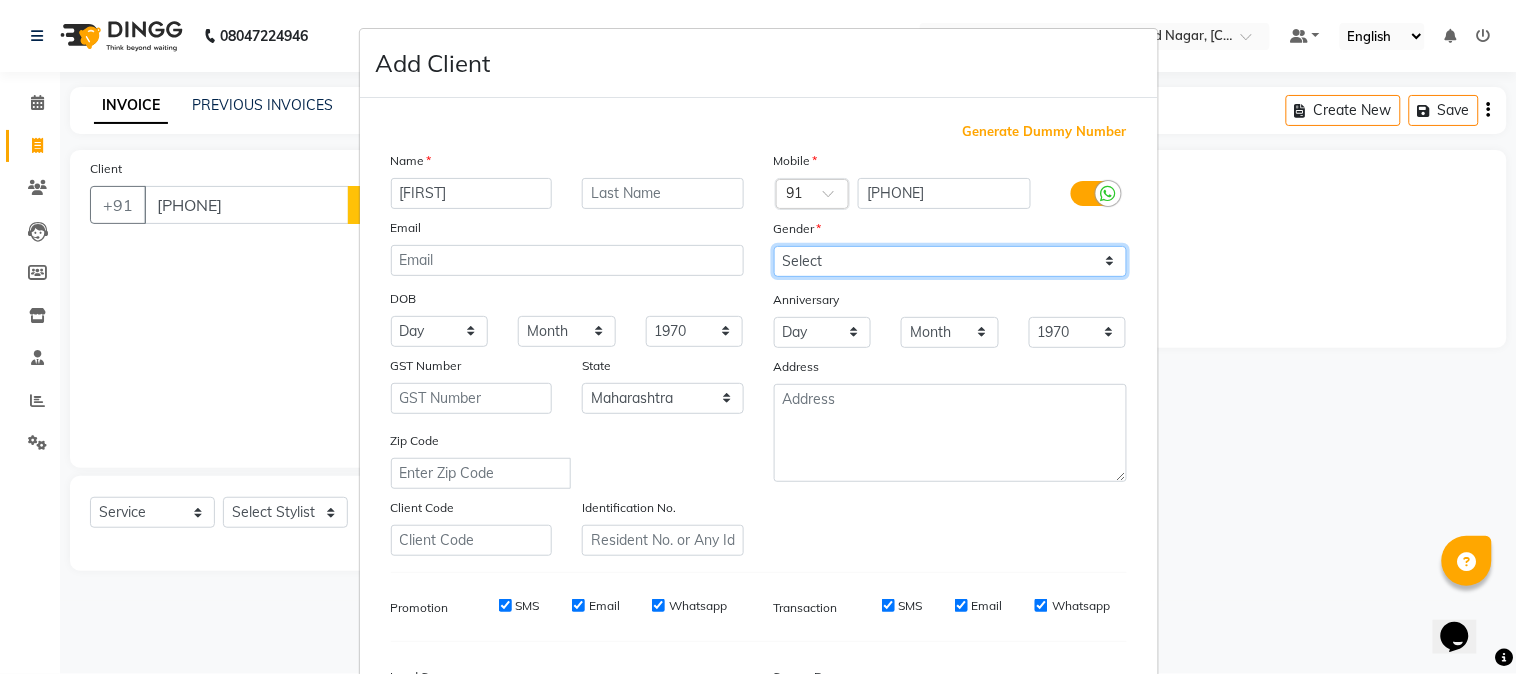 click on "Select Male Female Other Prefer Not To Say" at bounding box center (950, 261) 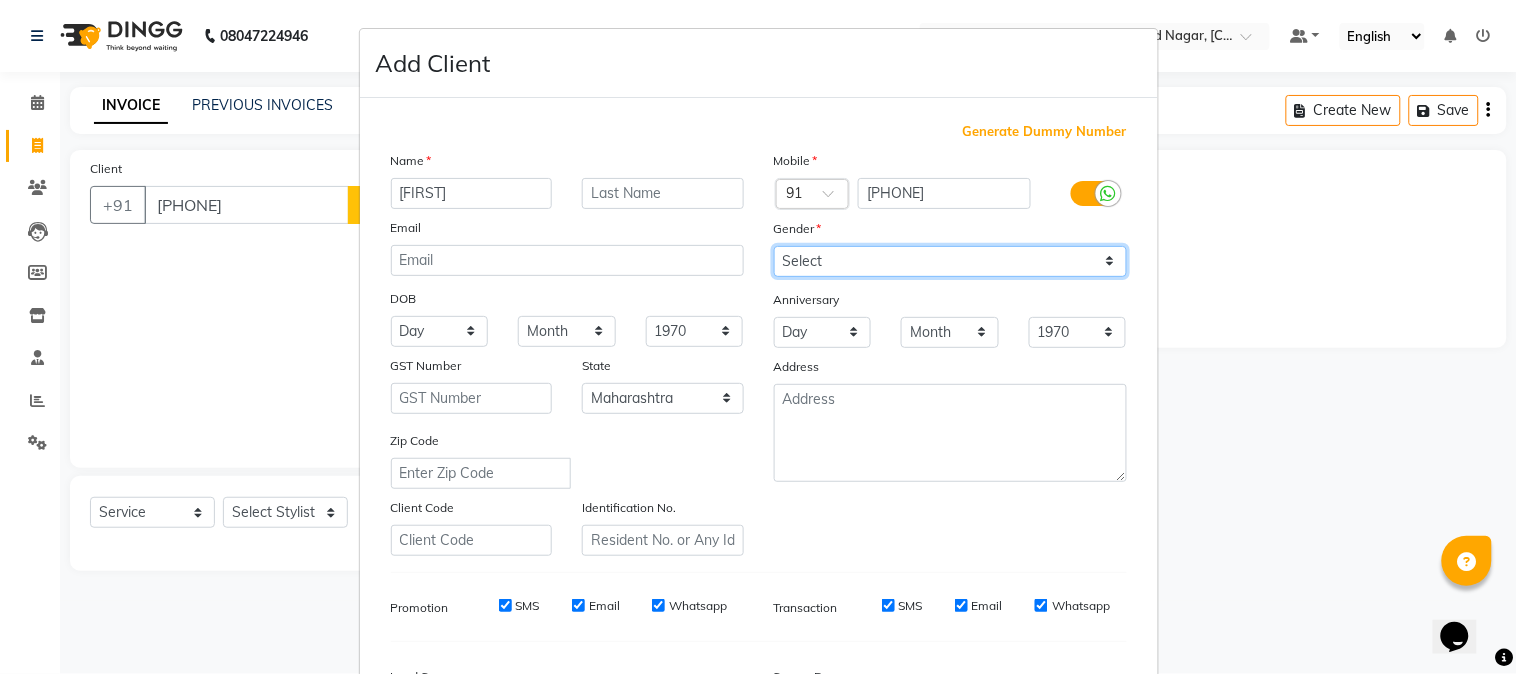 select on "male" 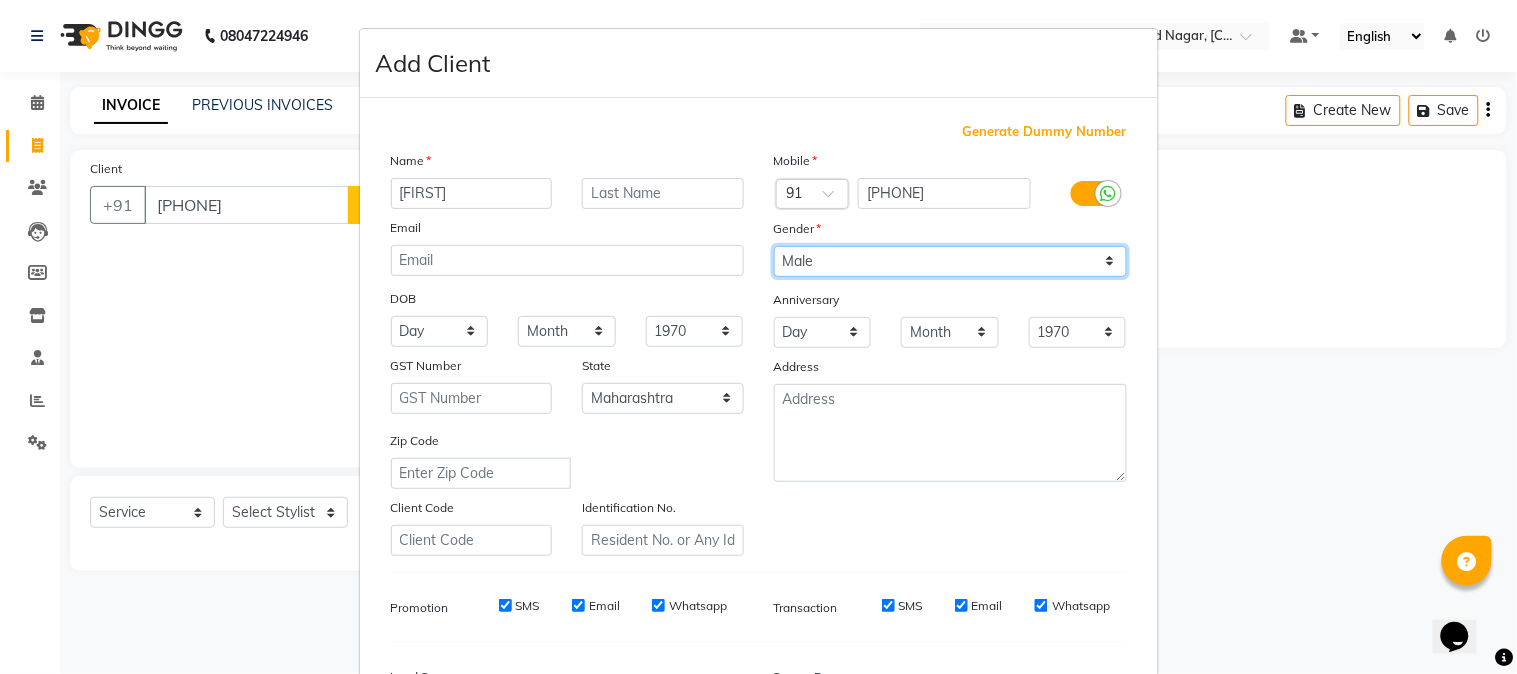 click on "Select Male Female Other Prefer Not To Say" at bounding box center (950, 261) 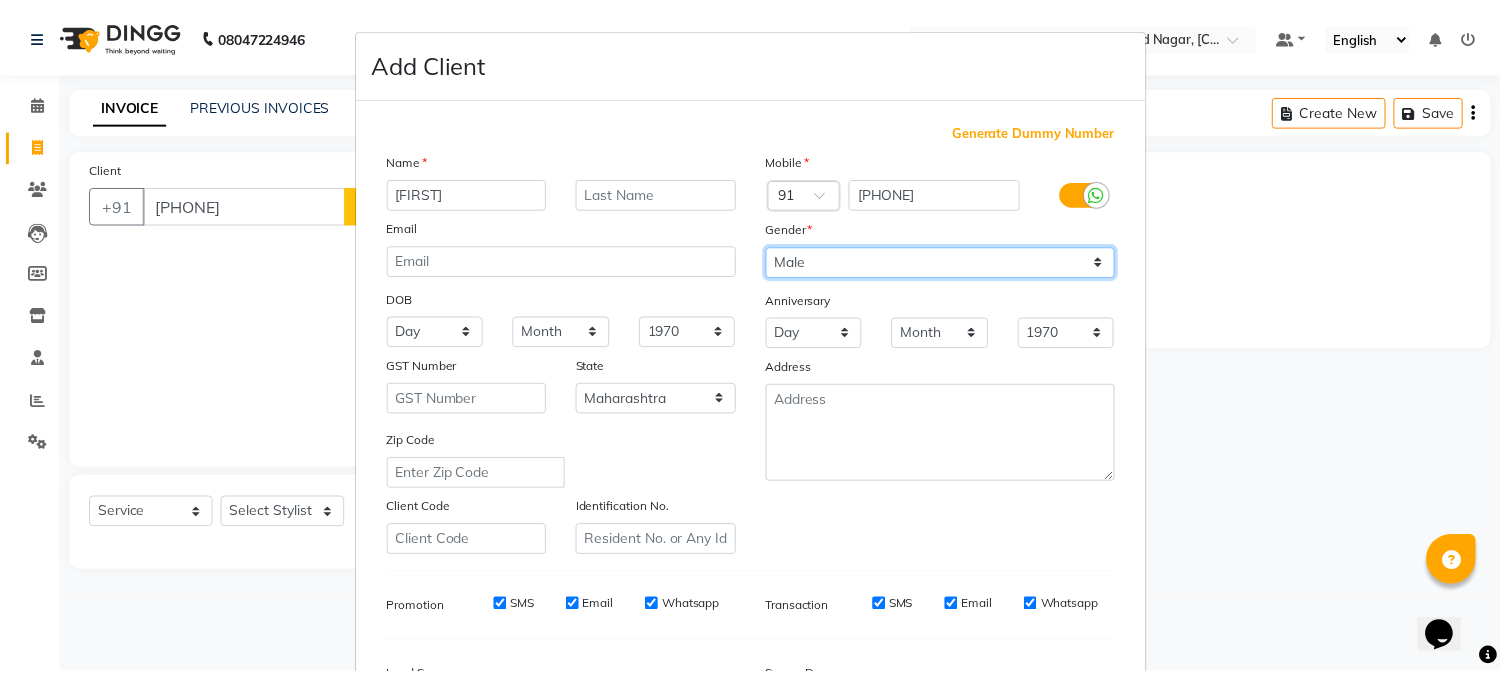 scroll, scrollTop: 222, scrollLeft: 0, axis: vertical 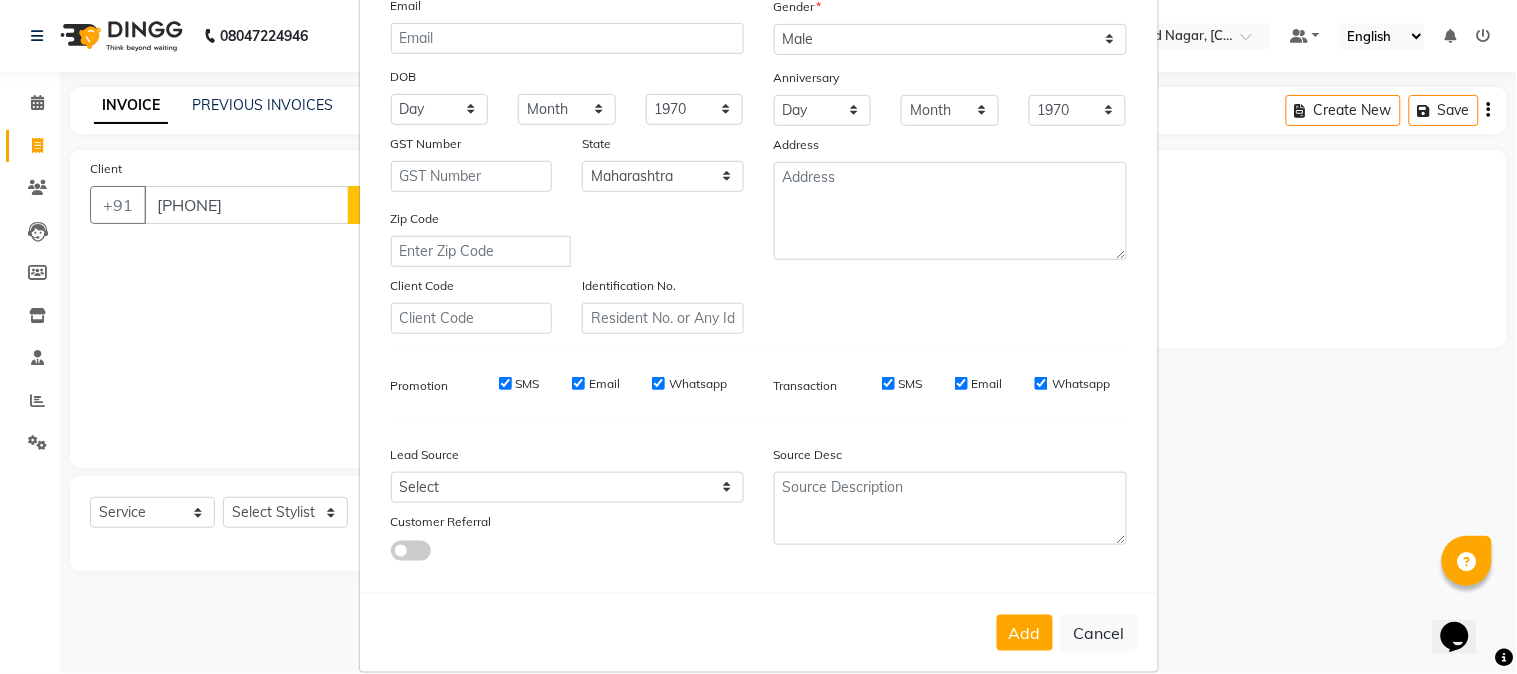 click on "Add" at bounding box center [1025, 633] 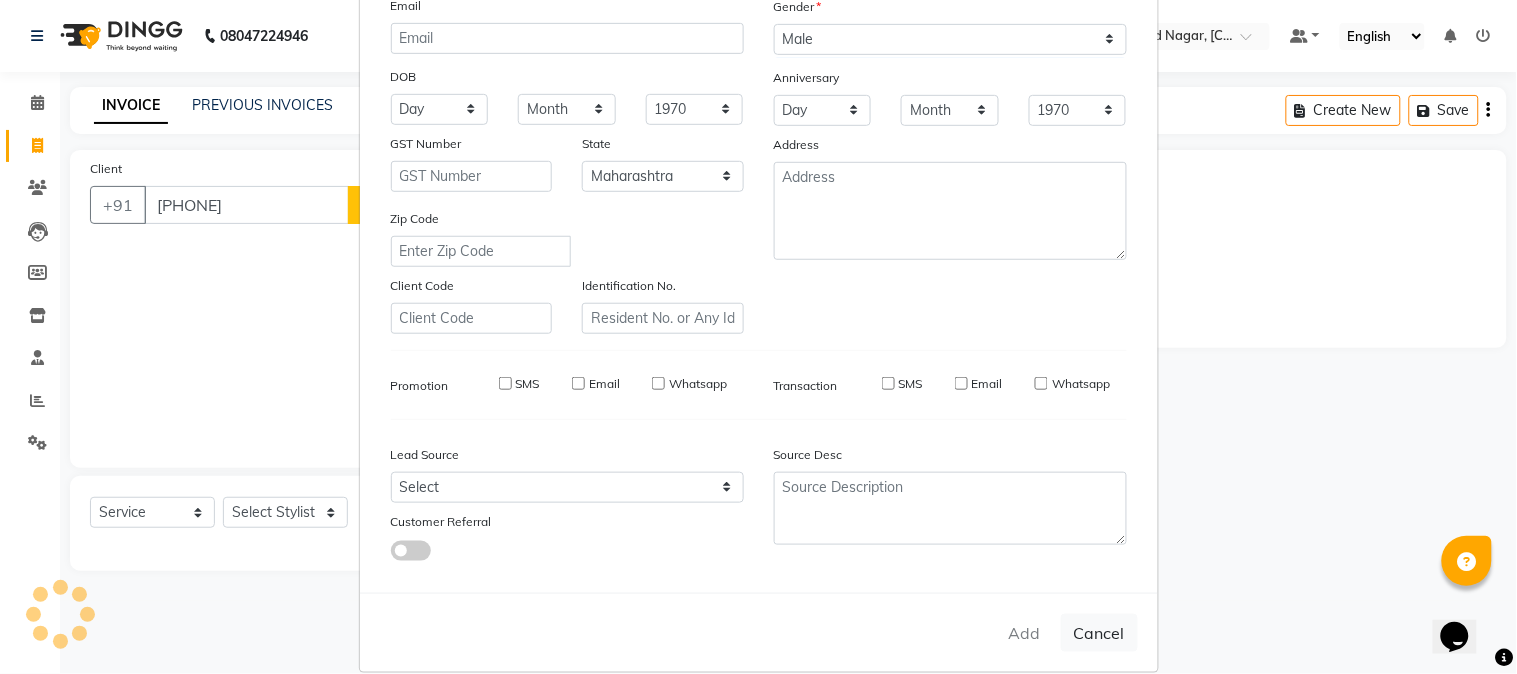 click on "Add Client Generate Dummy Number Name shreyas Email DOB Day 01 02 03 04 05 06 07 08 09 10 11 12 13 14 15 16 17 18 19 20 21 22 23 24 25 26 27 28 29 30 31 Month January February March April May June July August September October November December 1940 1941 1942 1943 1944 1945 1946 1947 1948 1949 1950 1951 1952 1953 1954 1955 1956 1957 1958 1959 1960 1961 1962 1963 1964 1965 1966 1967 1968 1969 1970 1971 1972 1973 1974 1975 1976 1977 1978 1979 1980 1981 1982 1983 1984 1985 1986 1987 1988 1989 1990 1991 1992 1993 1994 1995 1996 1997 1998 1999 2000 2001 2002 2003 2004 2005 2006 2007 2008 2009 2010 2011 2012 2013 2014 2015 2016 2017 2018 2019 2020 2021 2022 2023 2024 GST Number State Select Andaman and Nicobar Islands Andhra Pradesh Arunachal Pradesh Assam Bihar Chandigarh Chhattisgarh Dadra and Nagar Haveli Daman and Diu Delhi Goa Gujarat Haryana Himachal Pradesh Jammu and Kashmir Jharkhand Karnataka Kerala Lakshadweep Madhya Pradesh Maharashtra Manipur Meghalaya Mizoram Nagaland Odisha Pondicherry Punjab Sikkim" at bounding box center (758, 337) 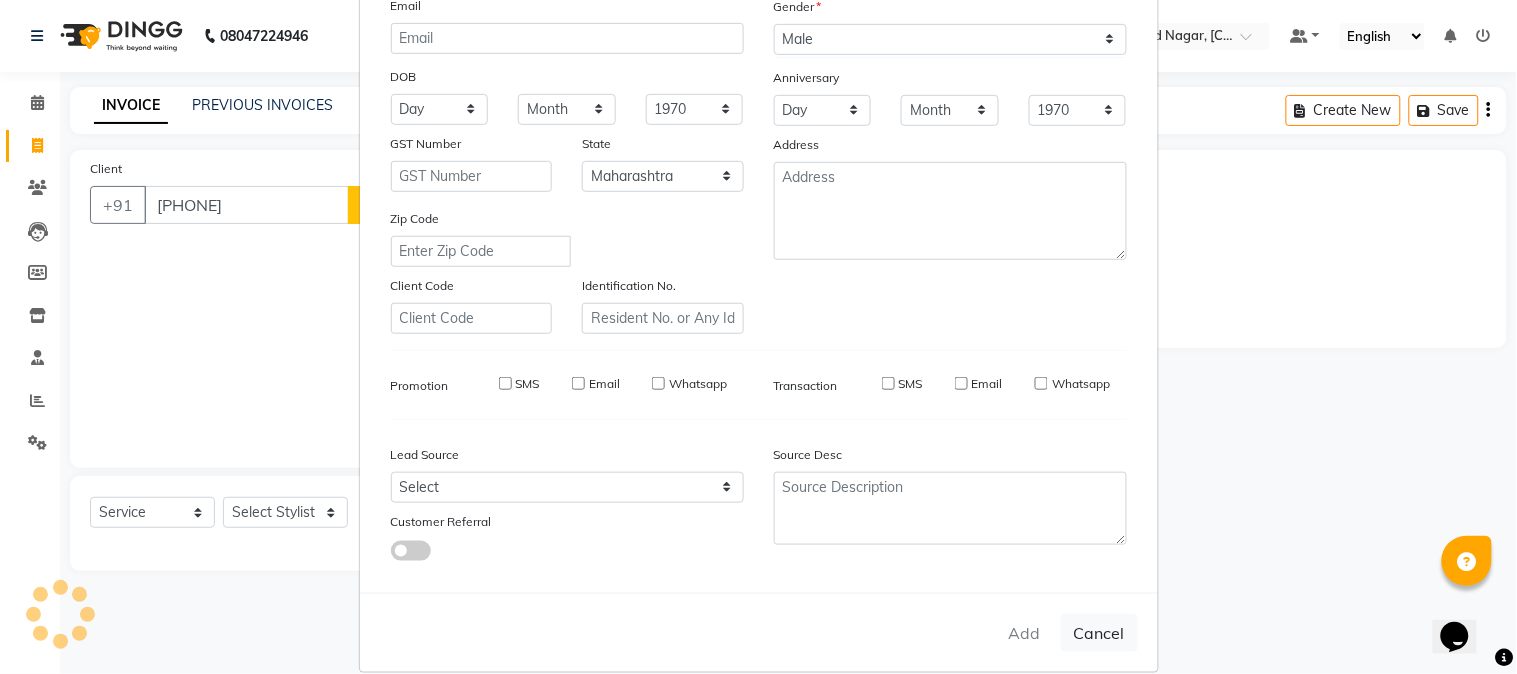 select 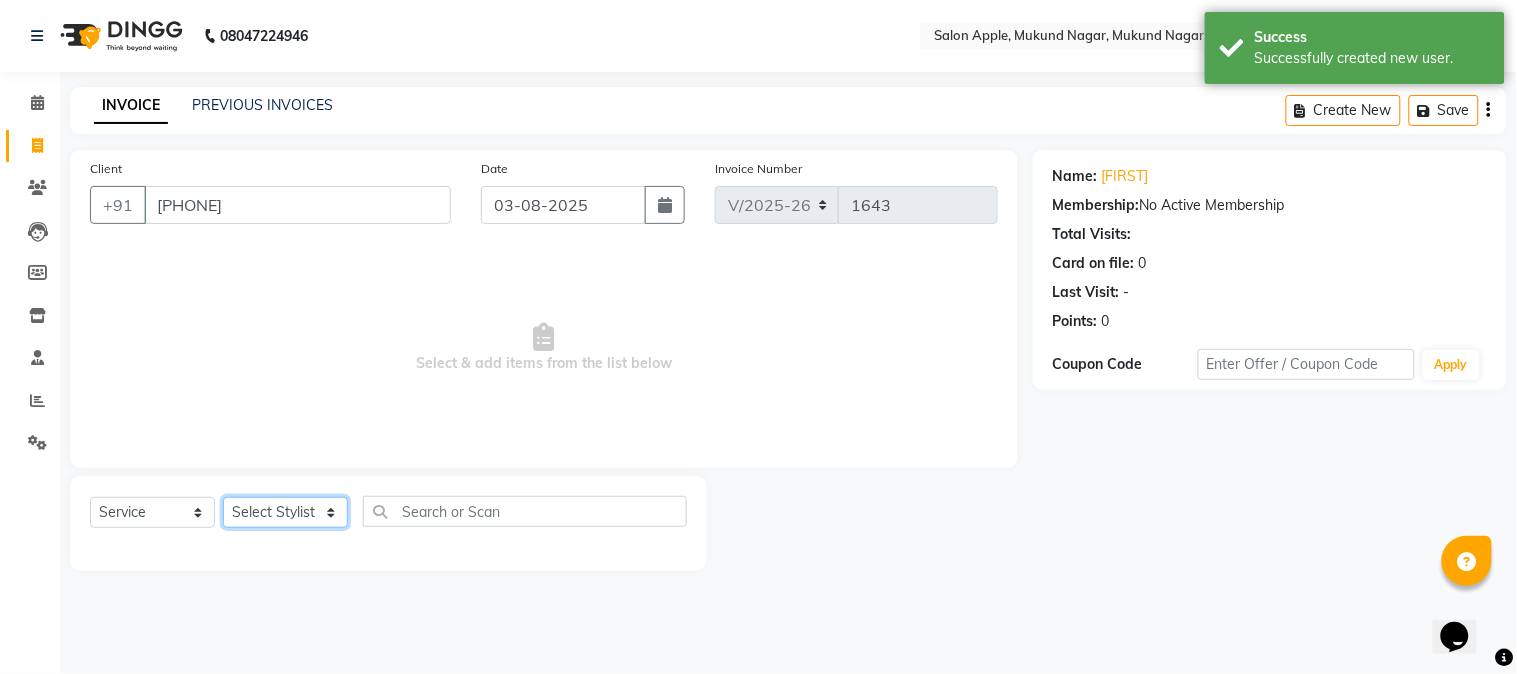 click on "Select Stylist [FIRST] [LAST]  [FIRST] [LAST] [FIRST] [LAST] [FIRST] [LAST] [FIRST] [LAST] Reception [FIRST]" 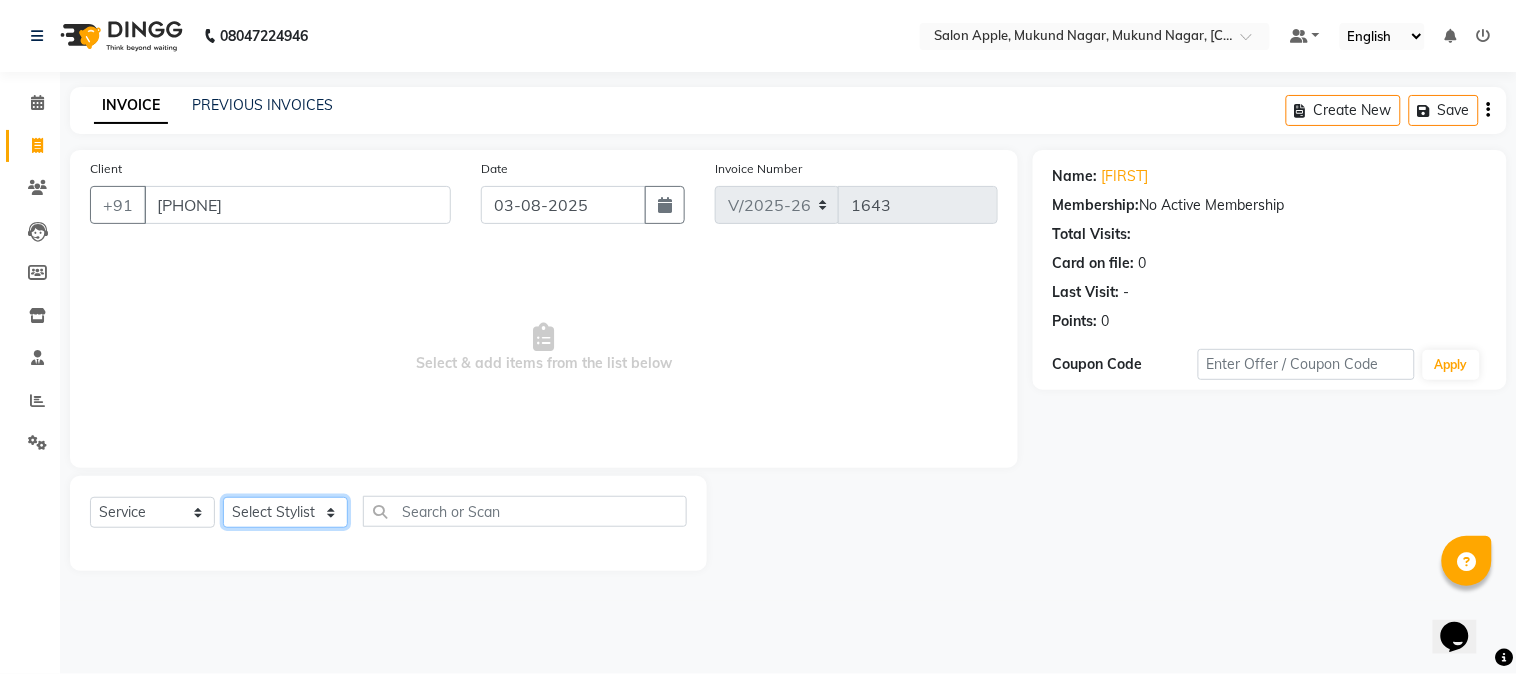 select on "21401" 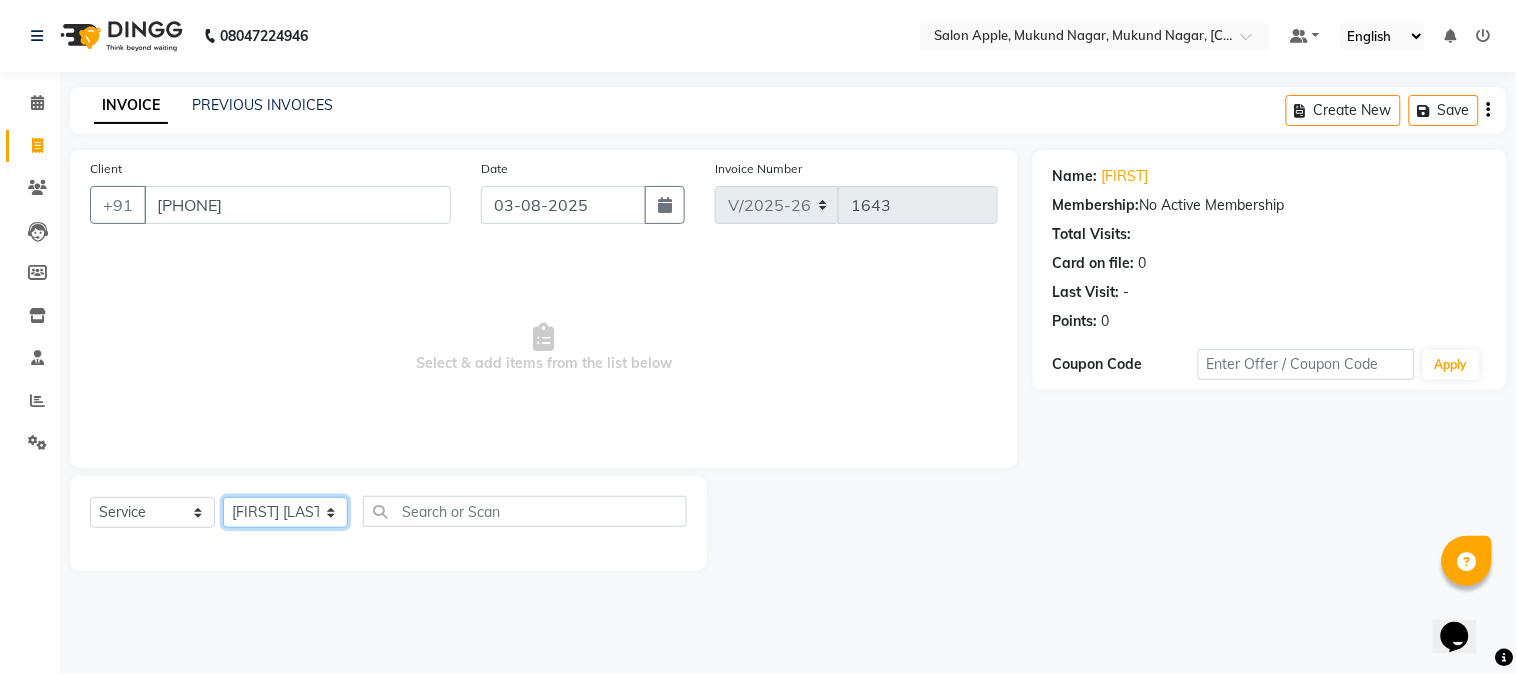 click on "Select Stylist [FIRST] [LAST]  [FIRST] [LAST] [FIRST] [LAST] [FIRST] [LAST] [FIRST] [LAST] Reception [FIRST]" 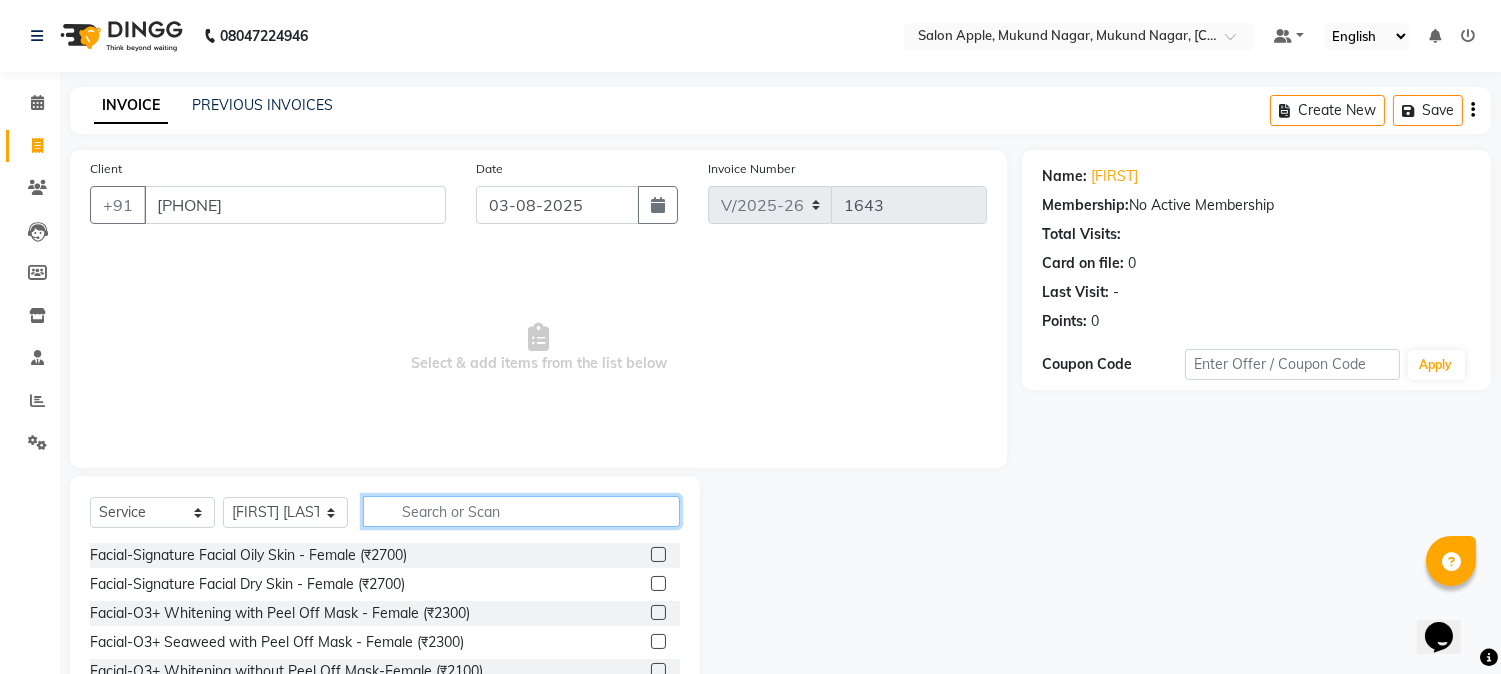 click 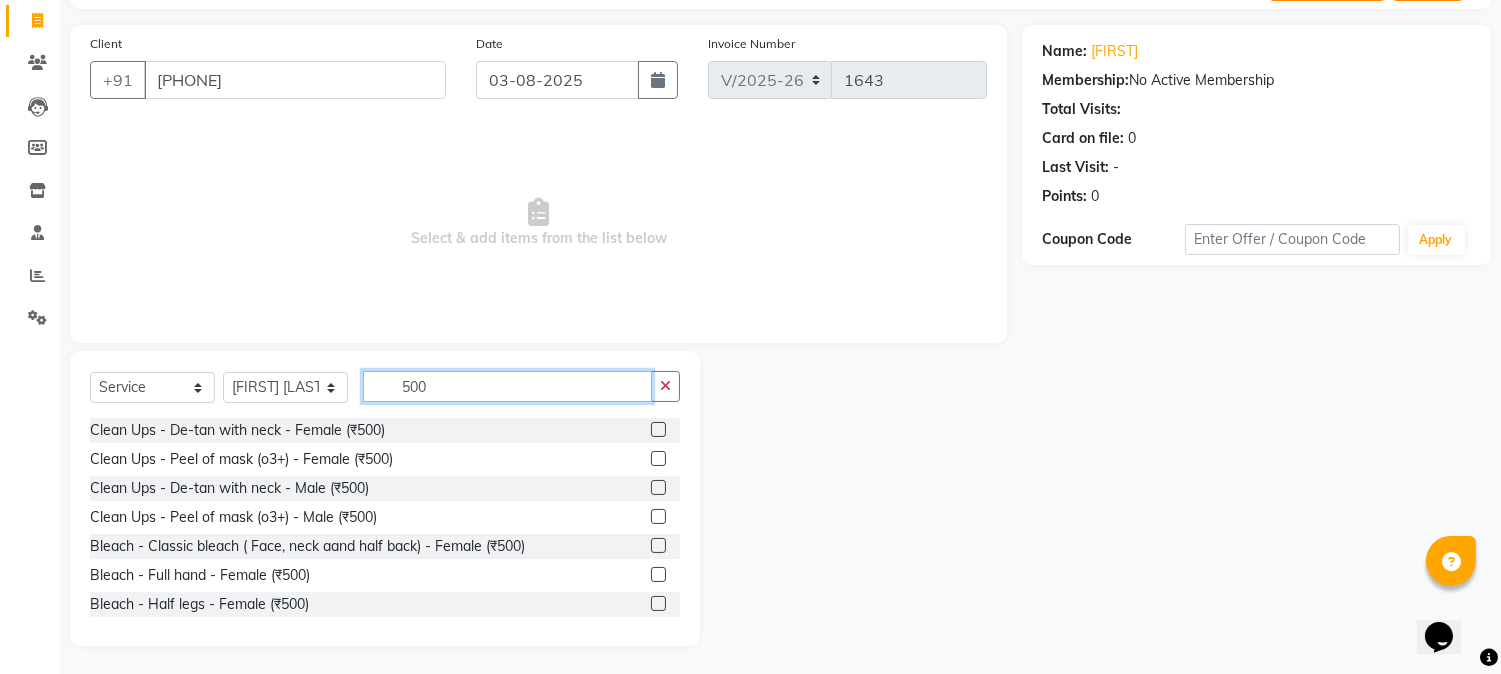 scroll, scrollTop: 126, scrollLeft: 0, axis: vertical 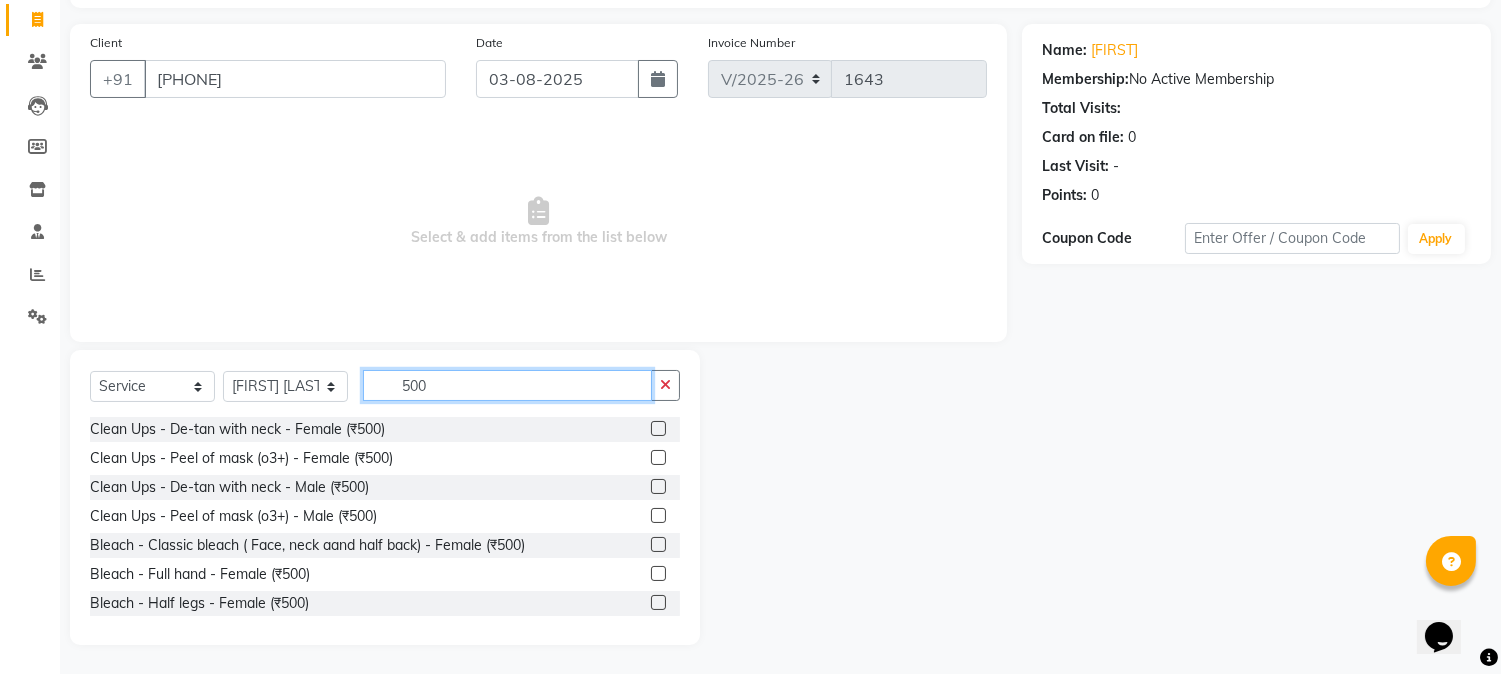 type on "500" 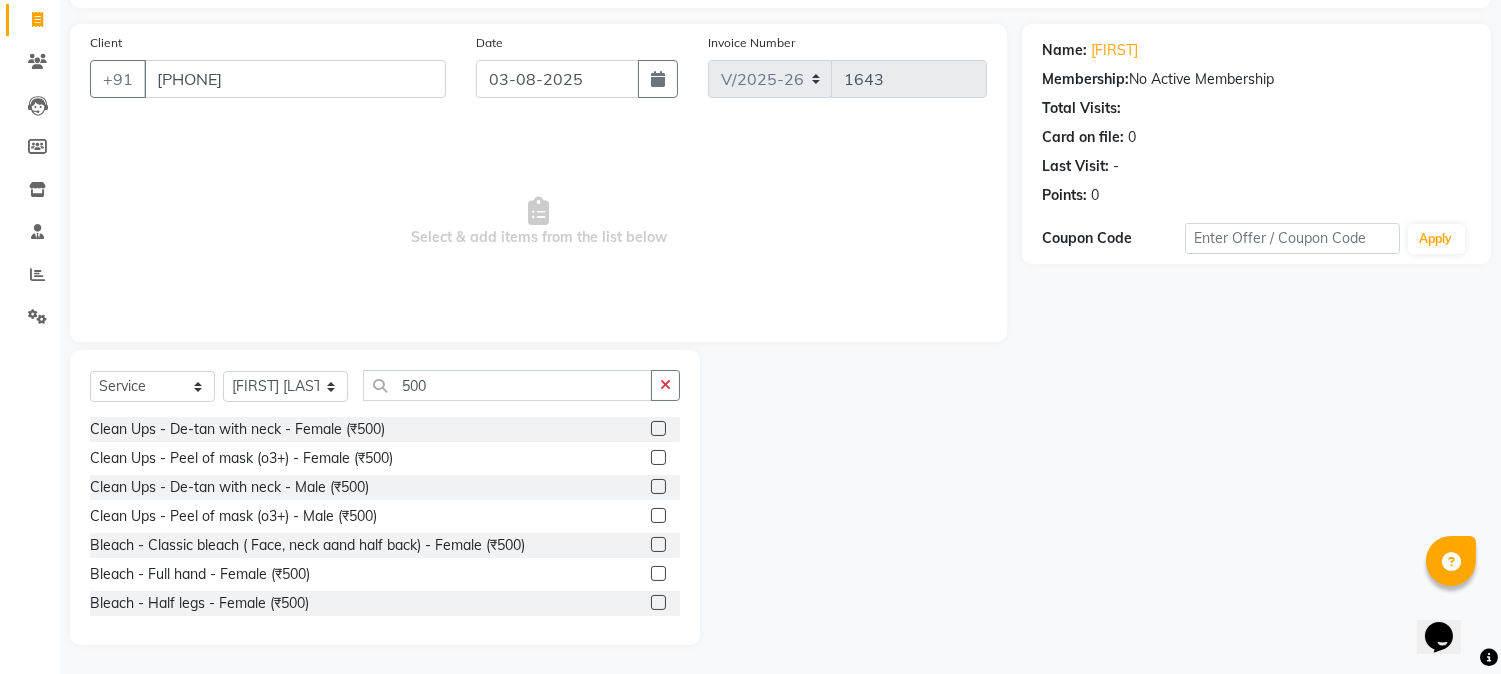 click 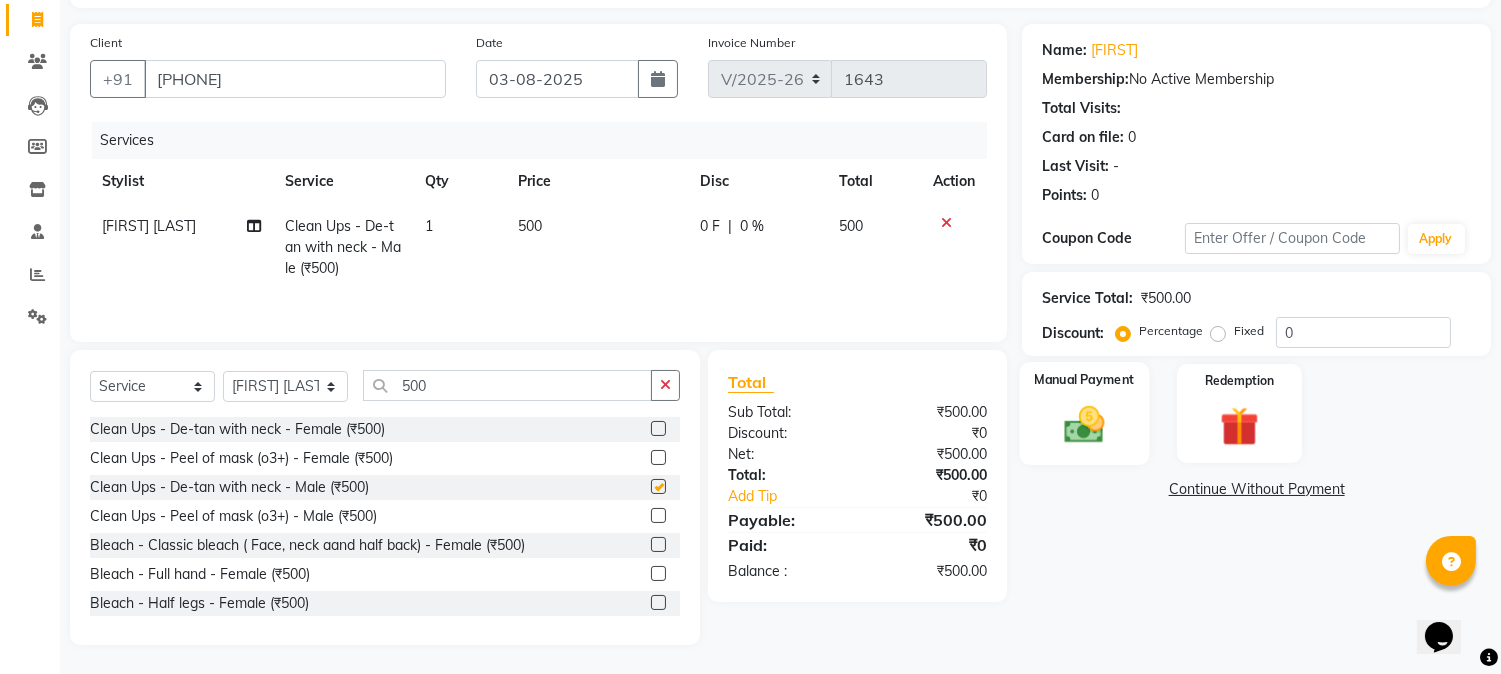 checkbox on "false" 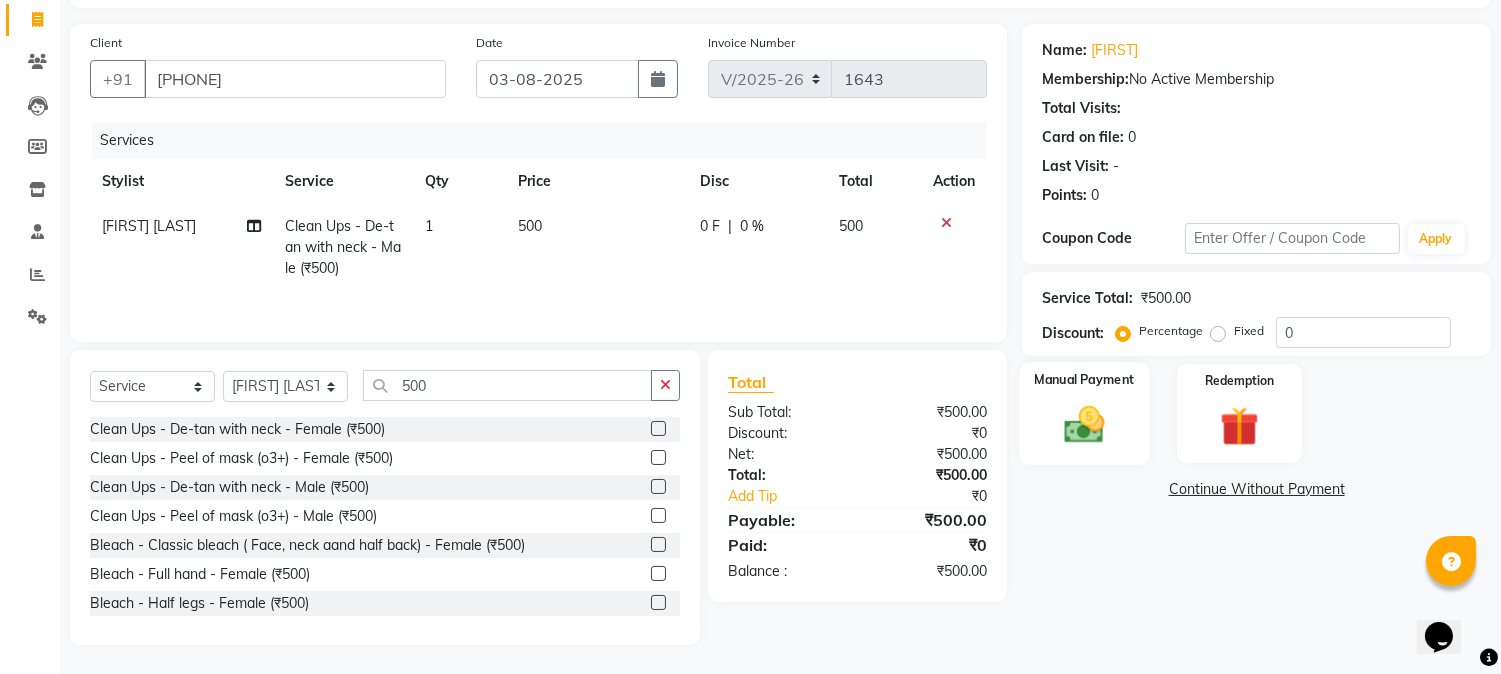 click 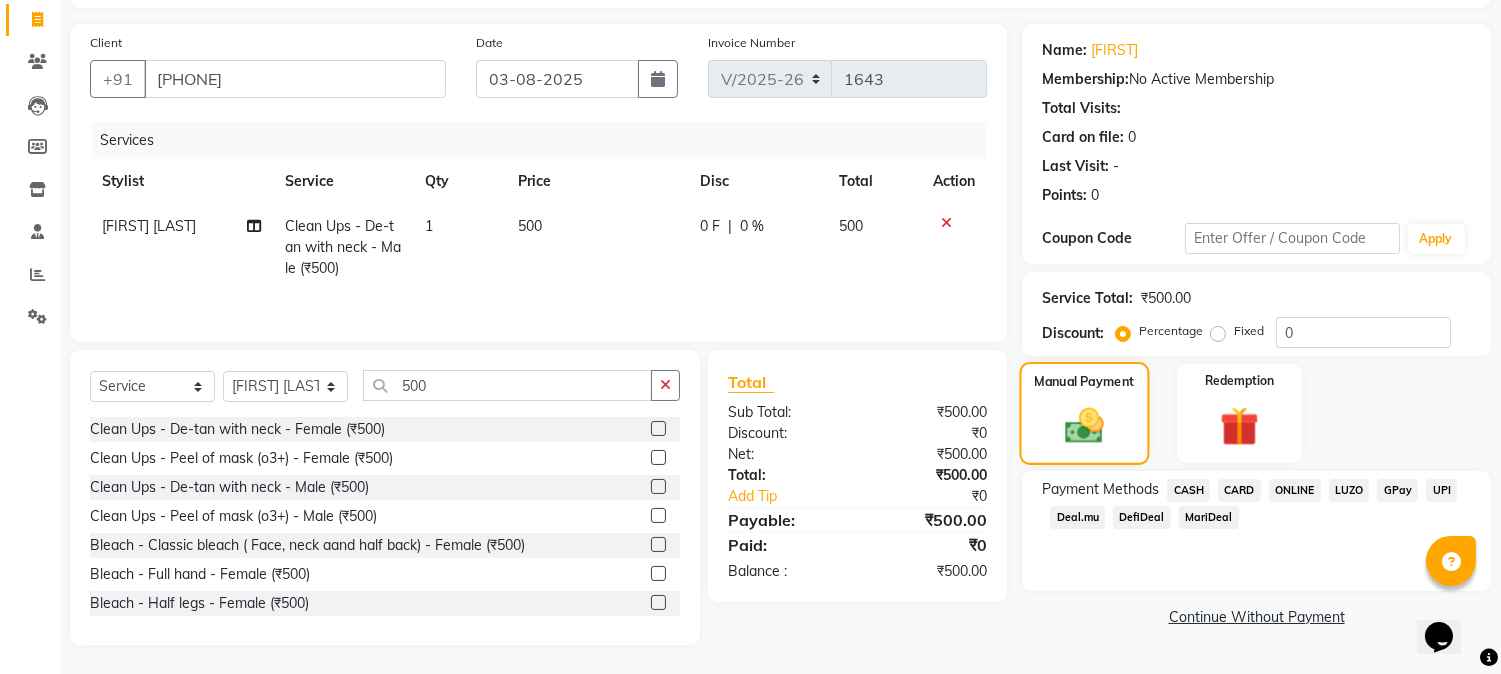 scroll, scrollTop: 128, scrollLeft: 0, axis: vertical 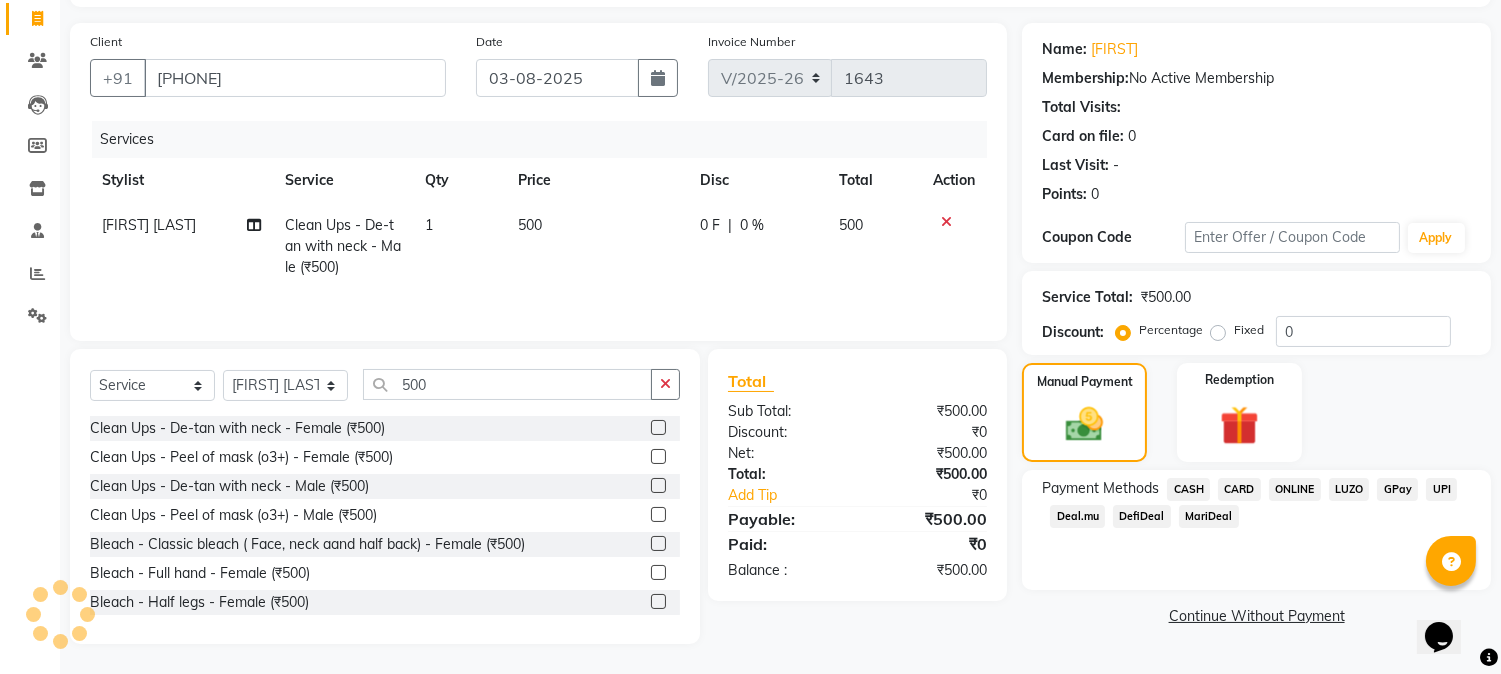 click on "ONLINE" 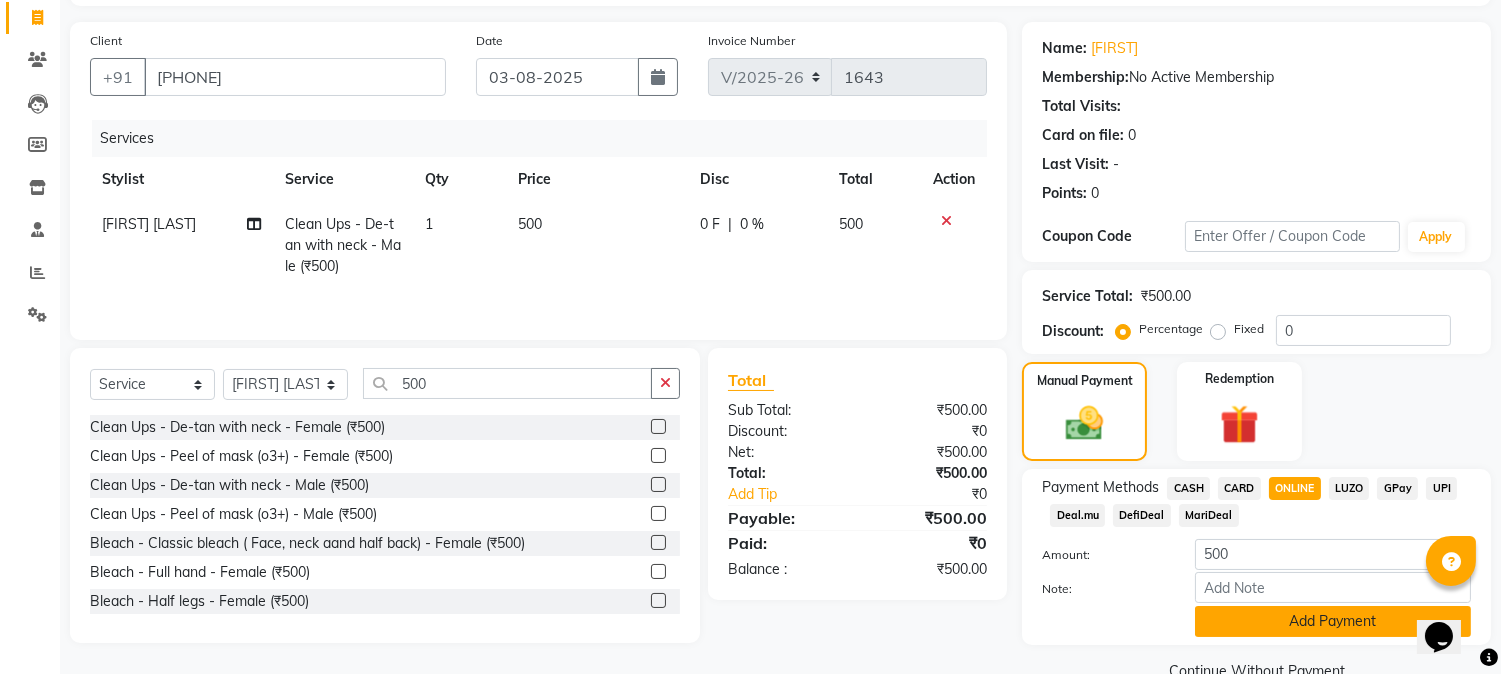 click on "Add Payment" 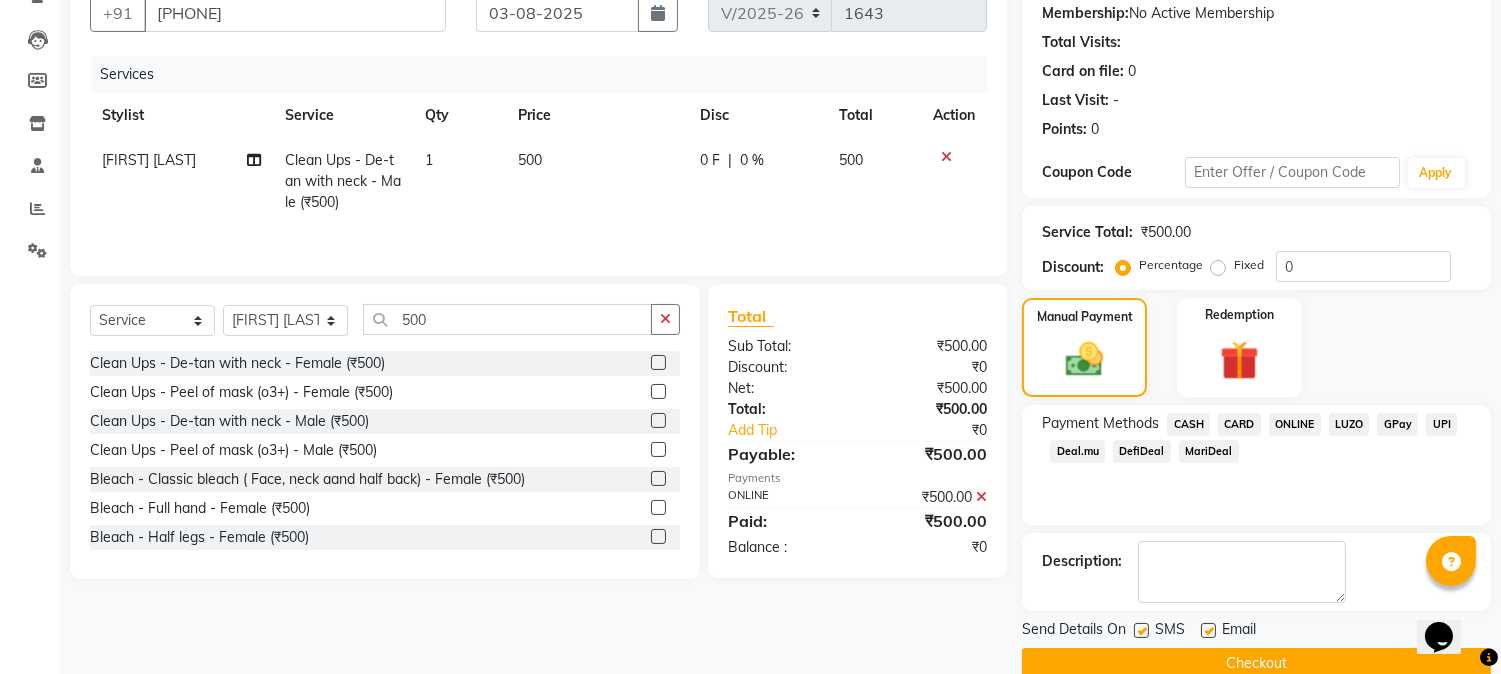 scroll, scrollTop: 225, scrollLeft: 0, axis: vertical 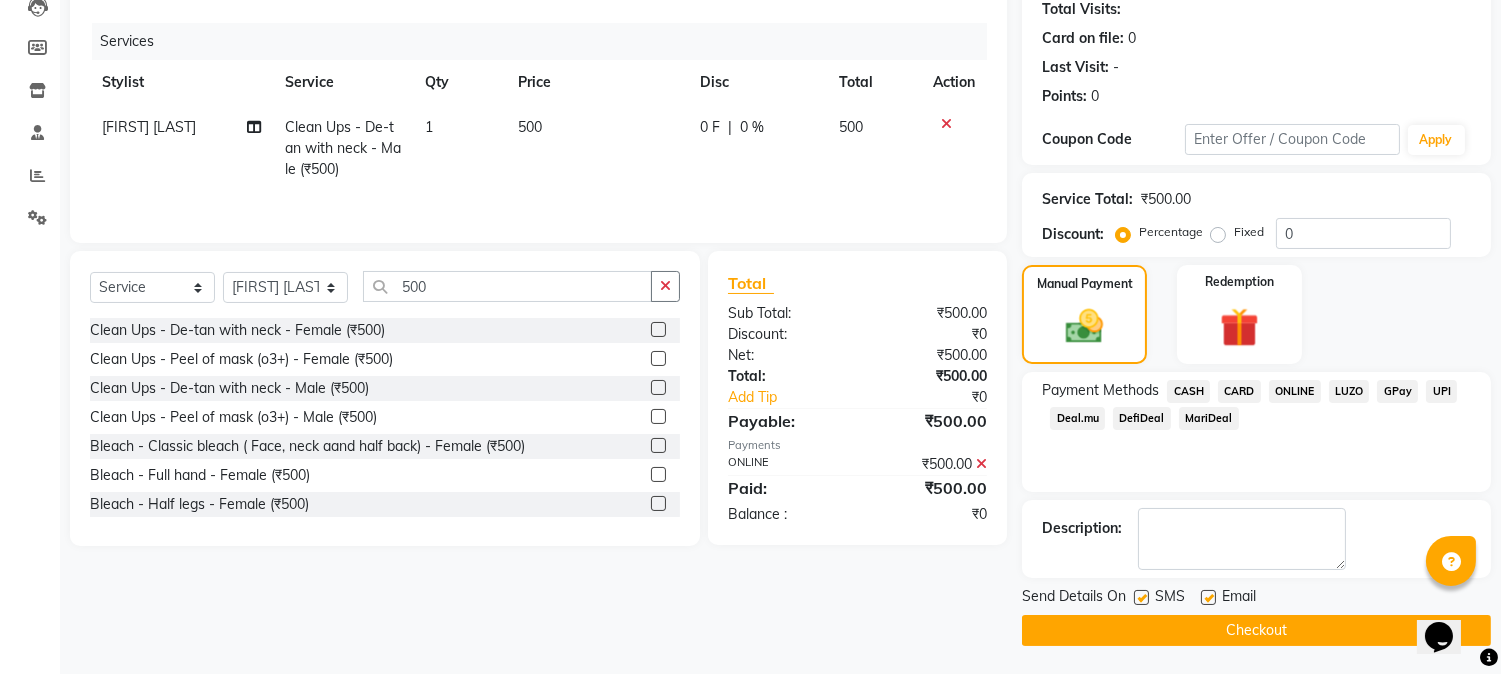 click on "Checkout" 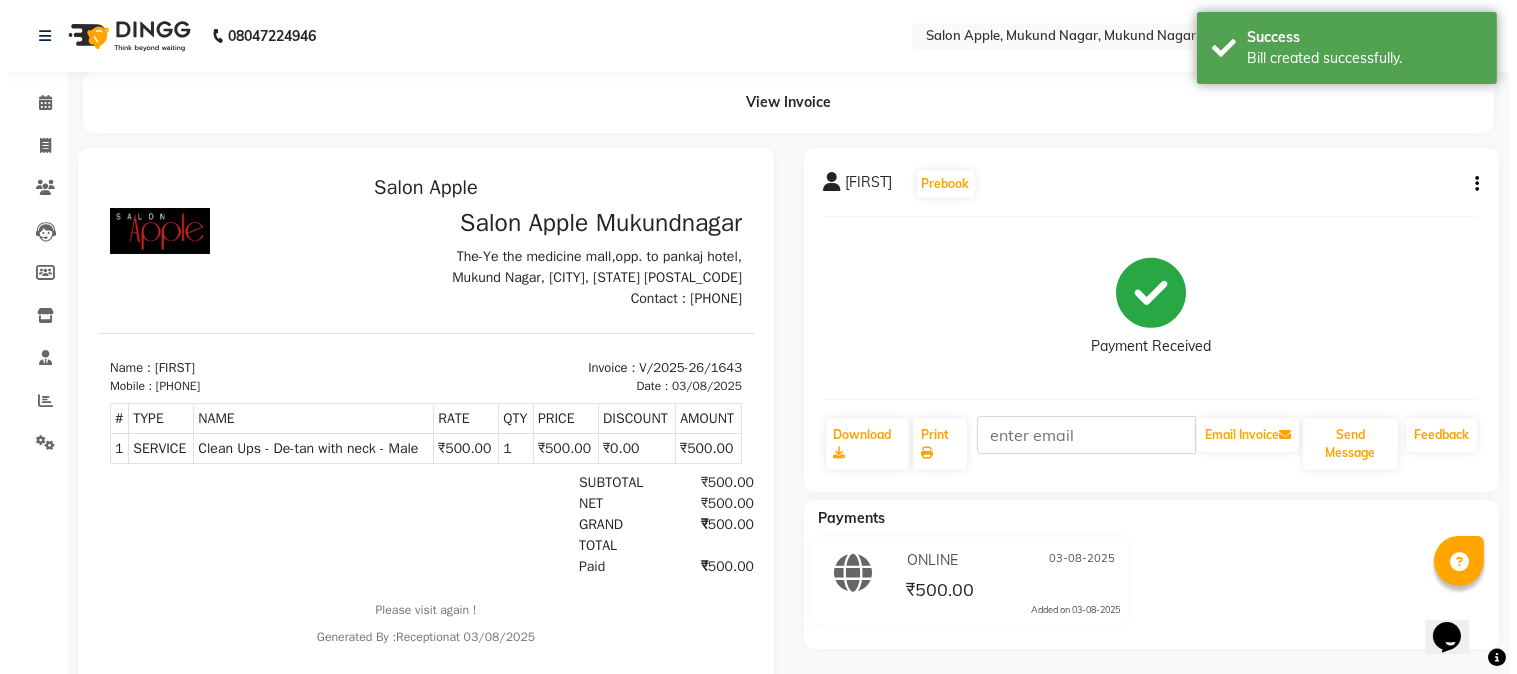 scroll, scrollTop: 0, scrollLeft: 0, axis: both 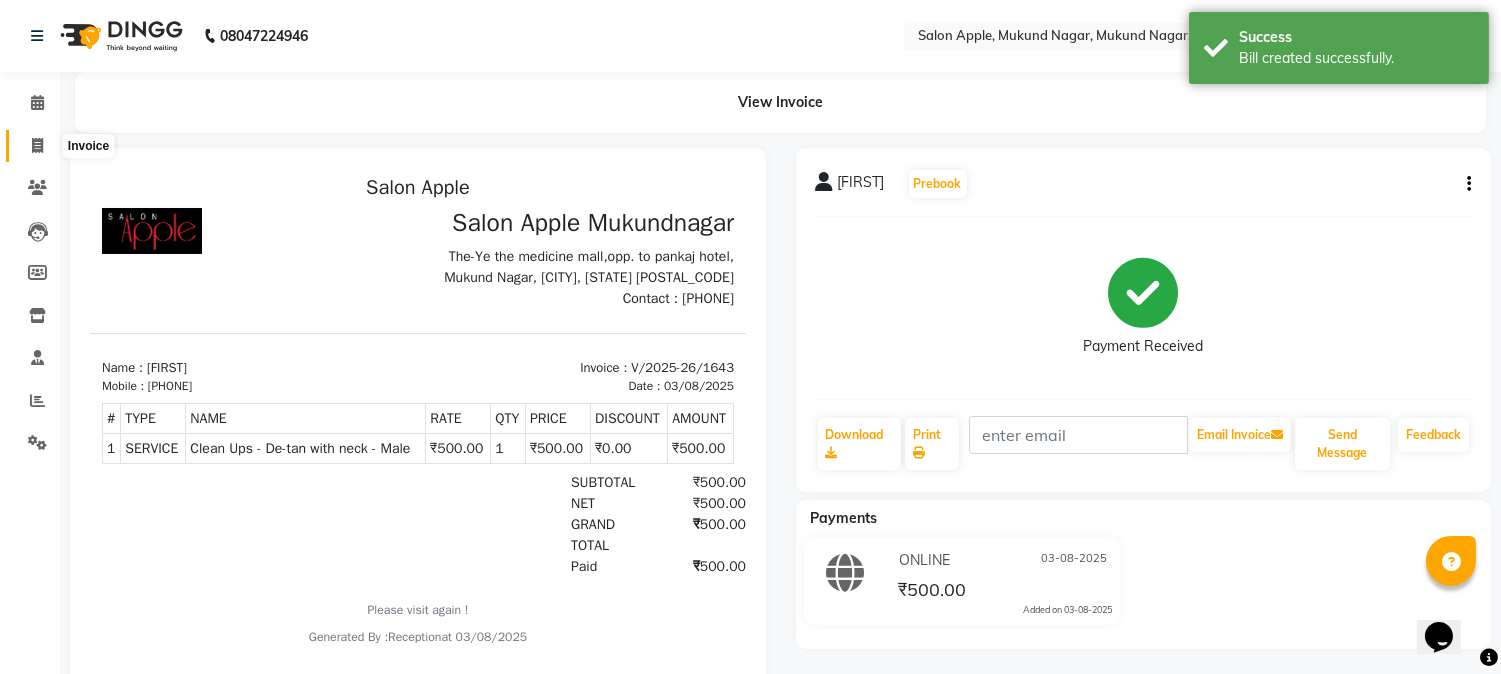 click 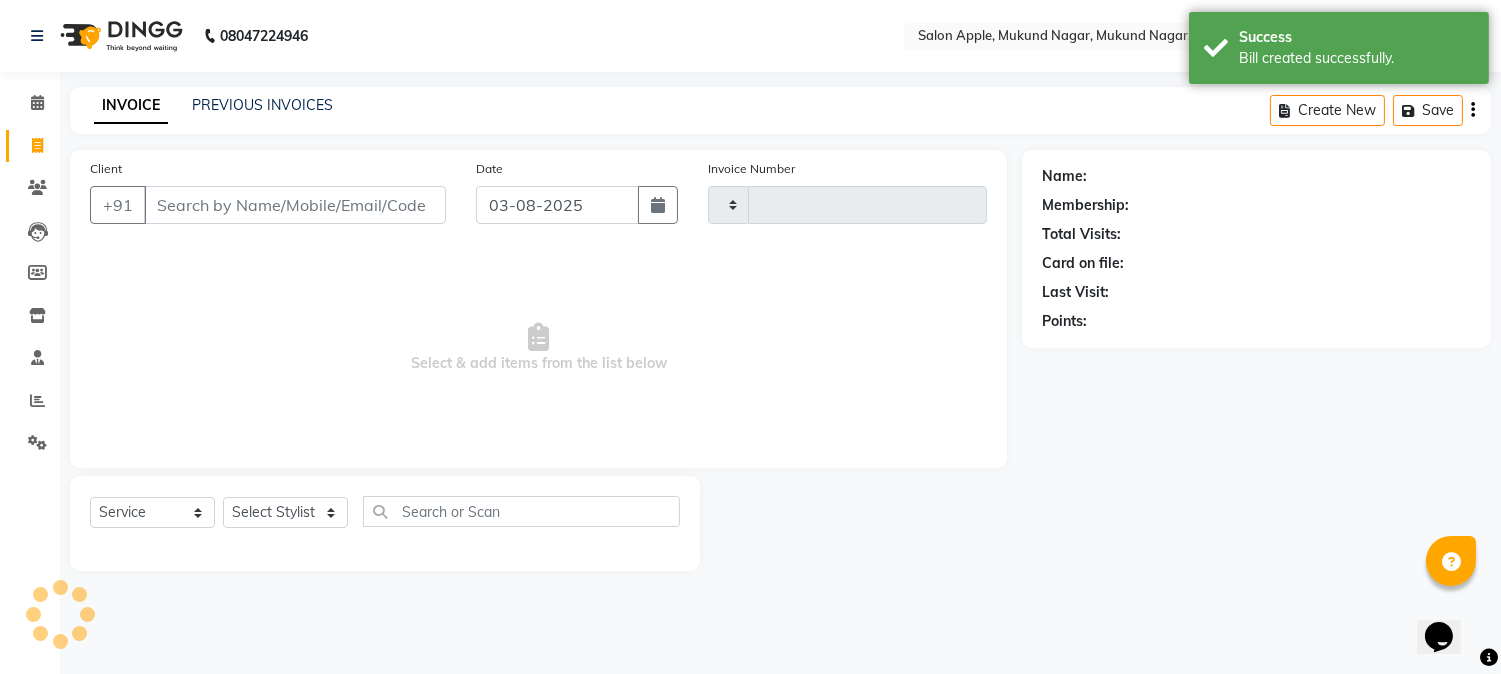 type on "1644" 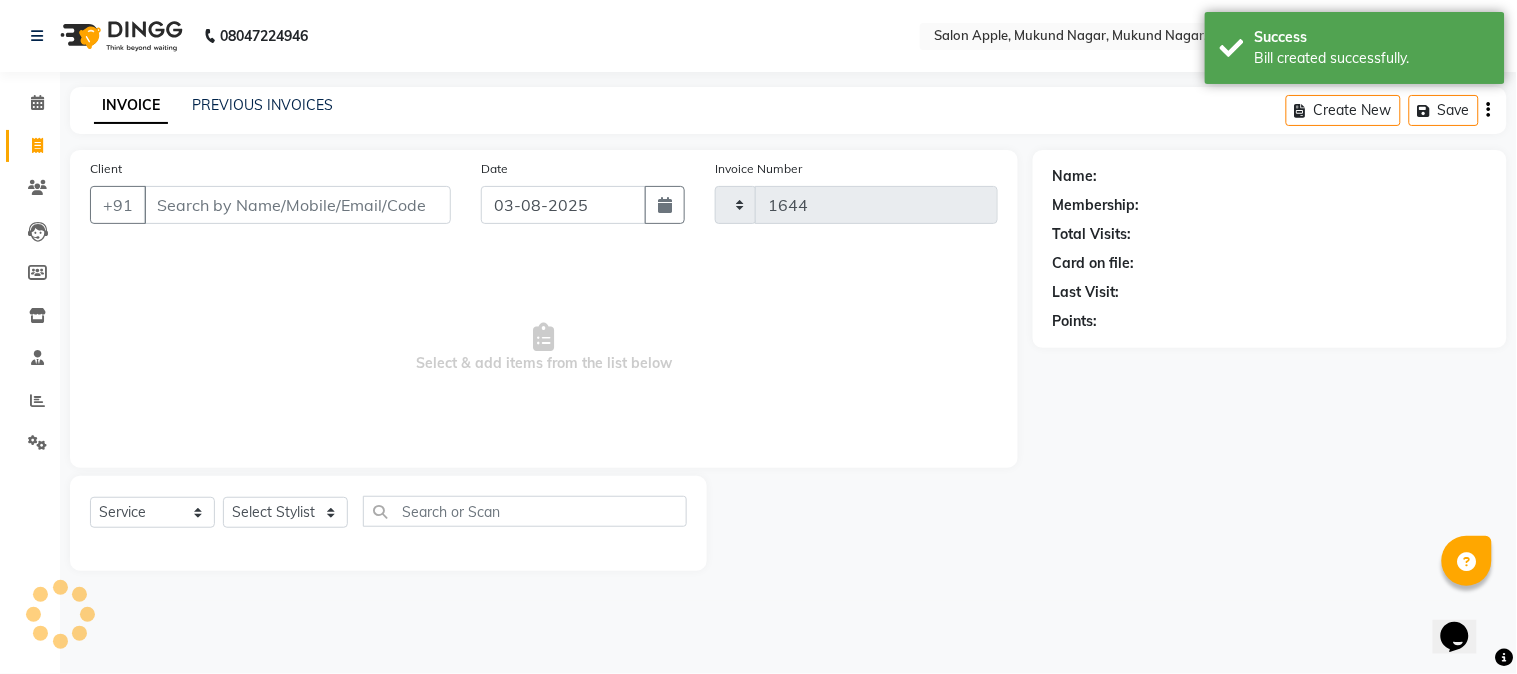 select on "4128" 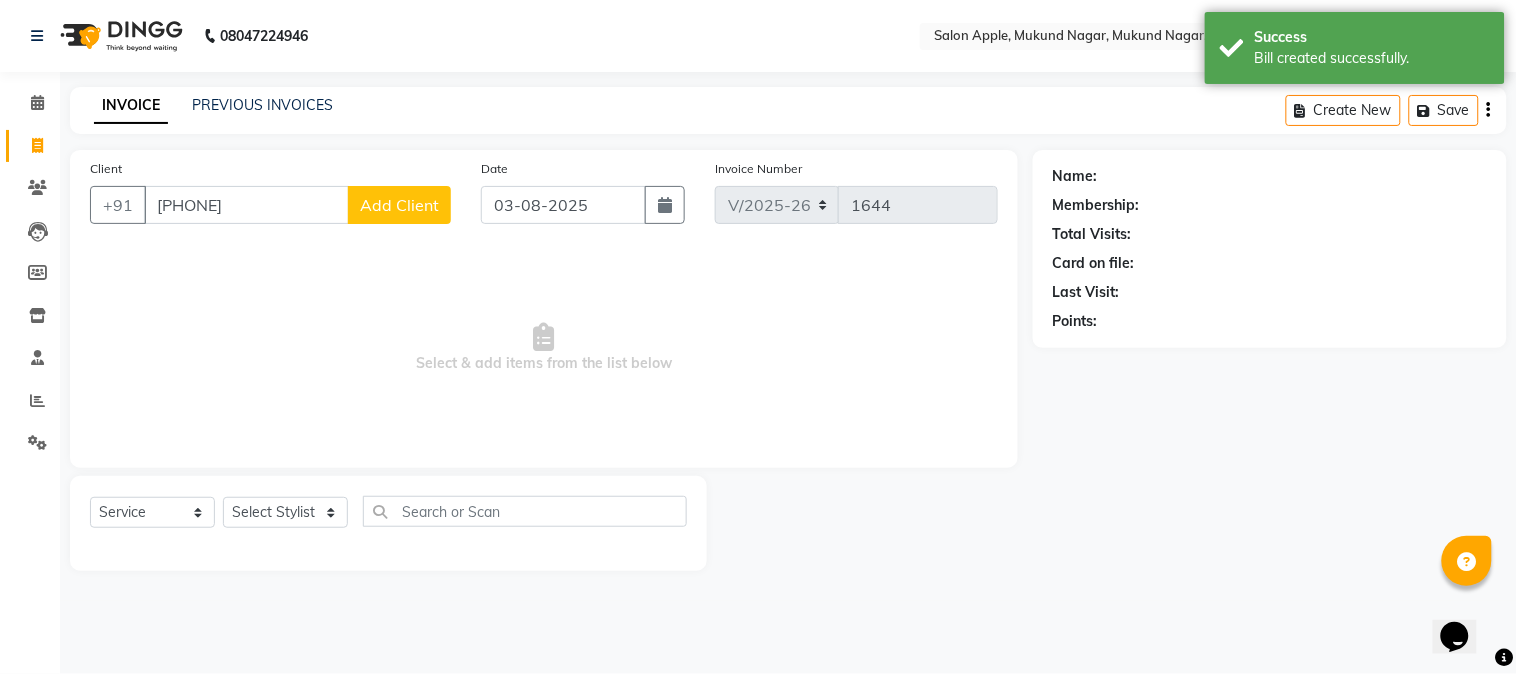 type on "[PHONE]" 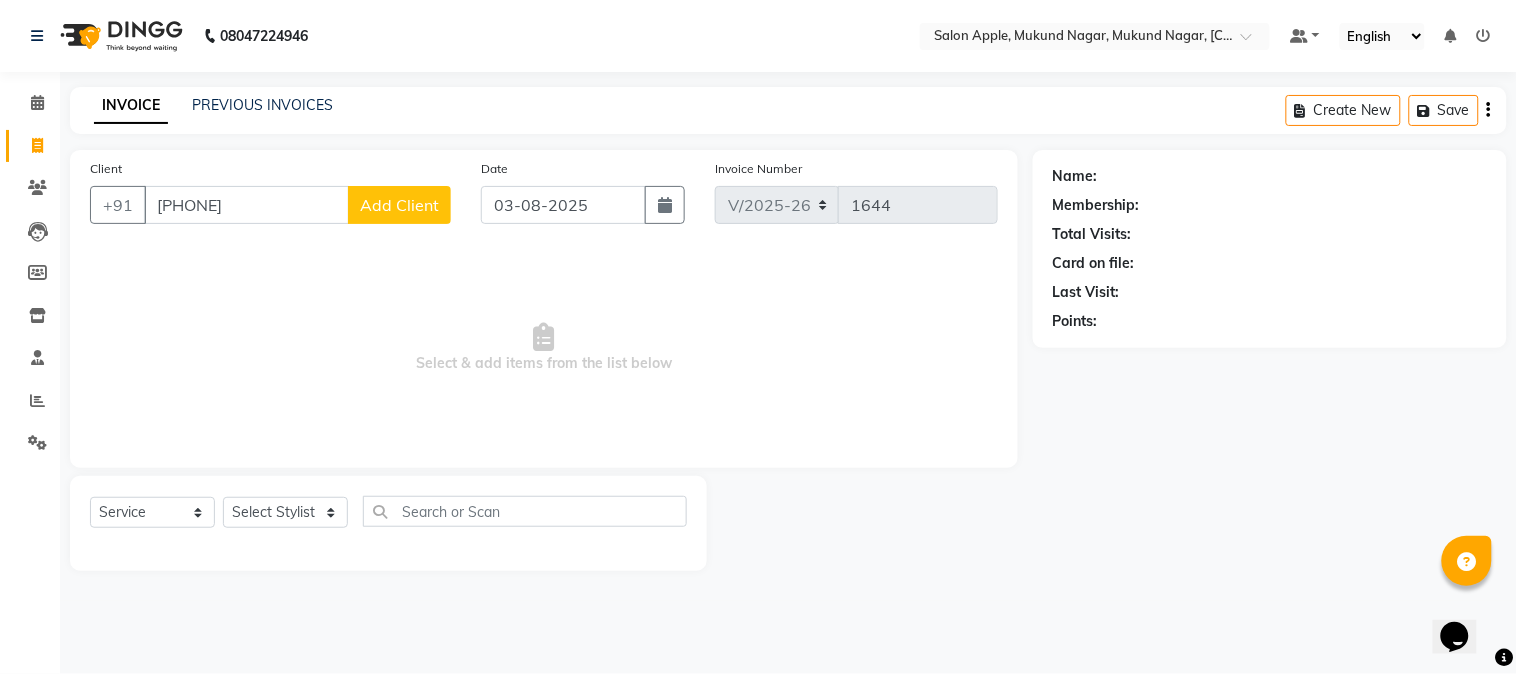 click on "Add Client" 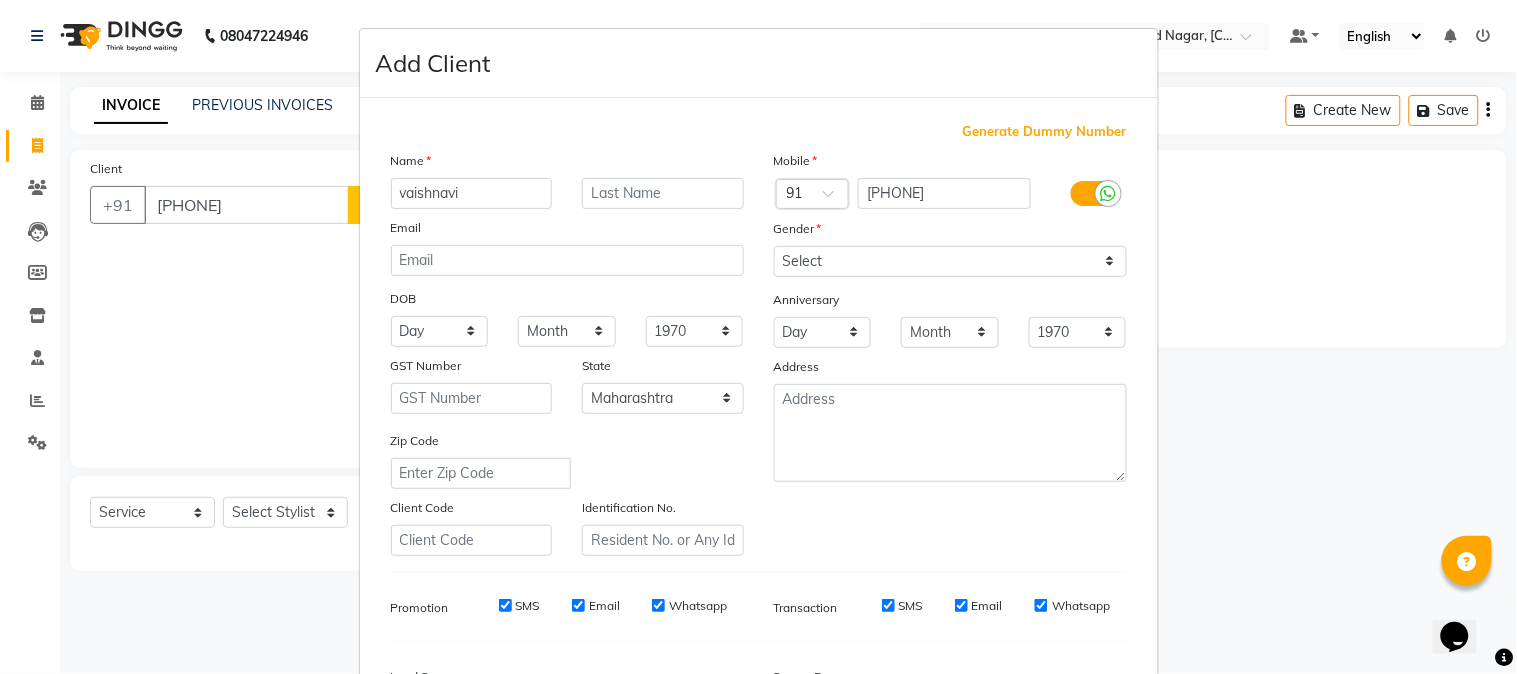 type on "vaishnavi" 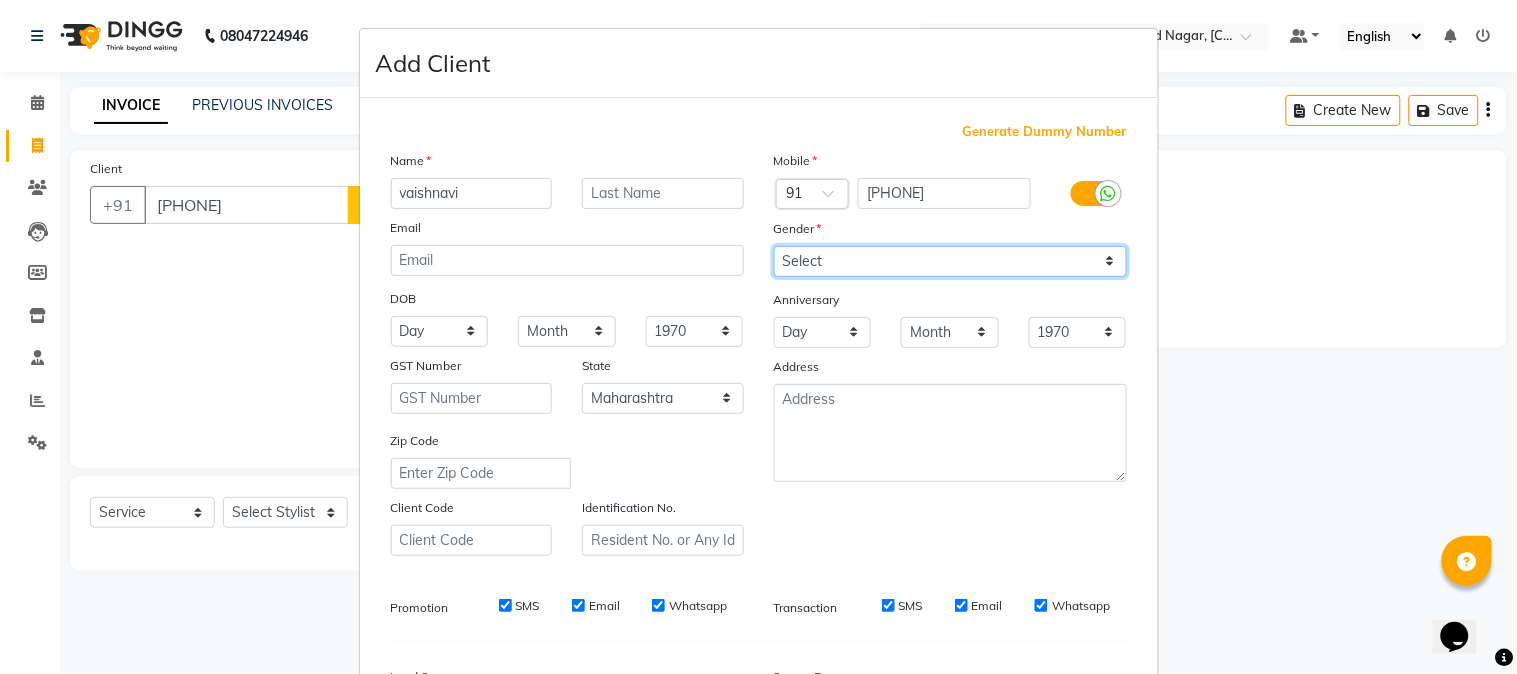 click on "Select Male Female Other Prefer Not To Say" at bounding box center (950, 261) 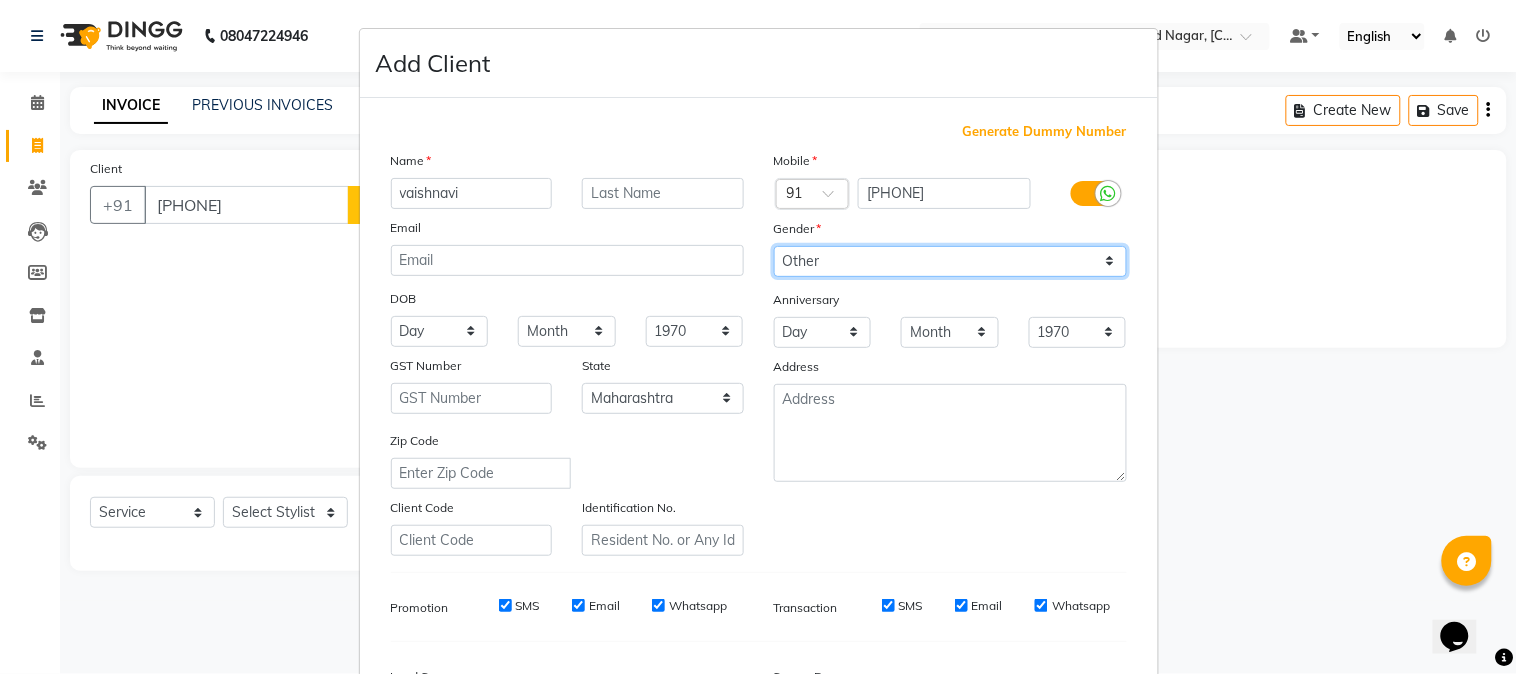click on "Select Male Female Other Prefer Not To Say" at bounding box center [950, 261] 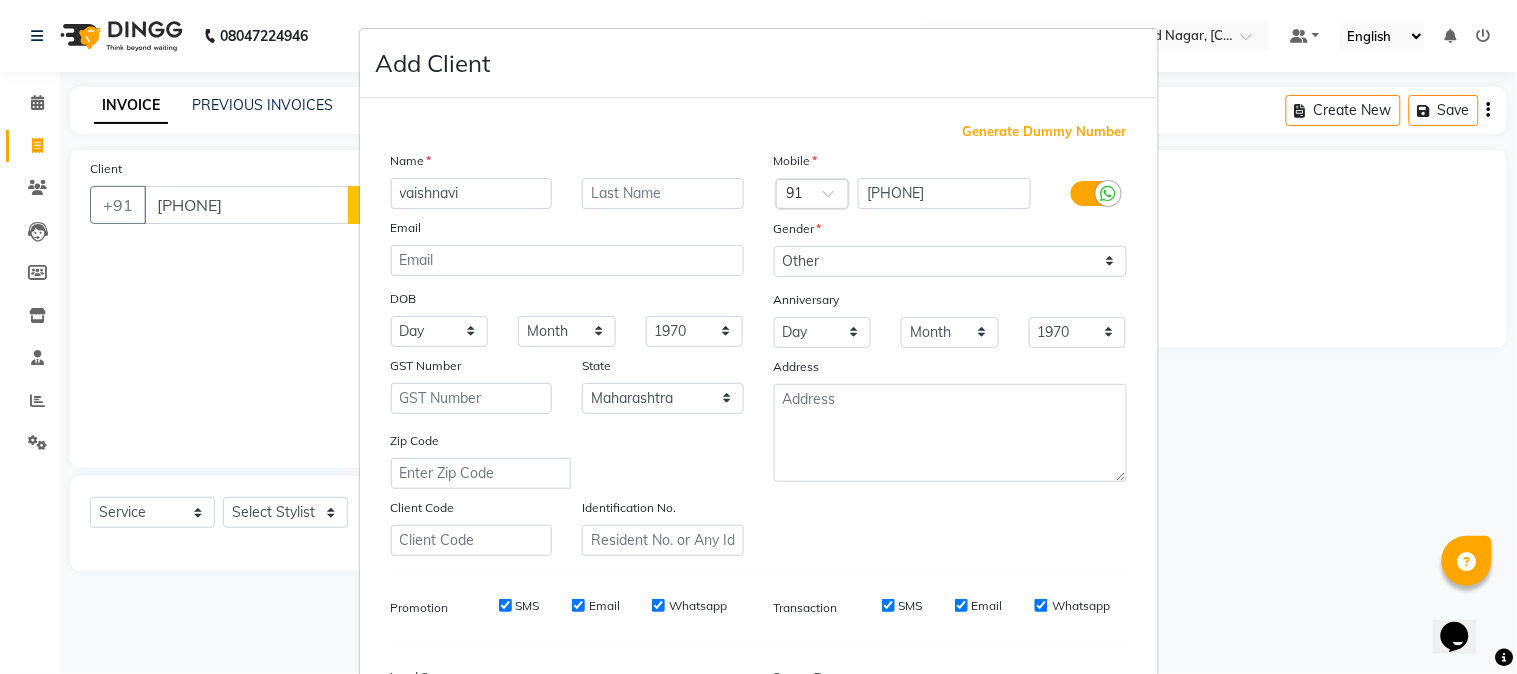 click on "Anniversary" at bounding box center (807, 300) 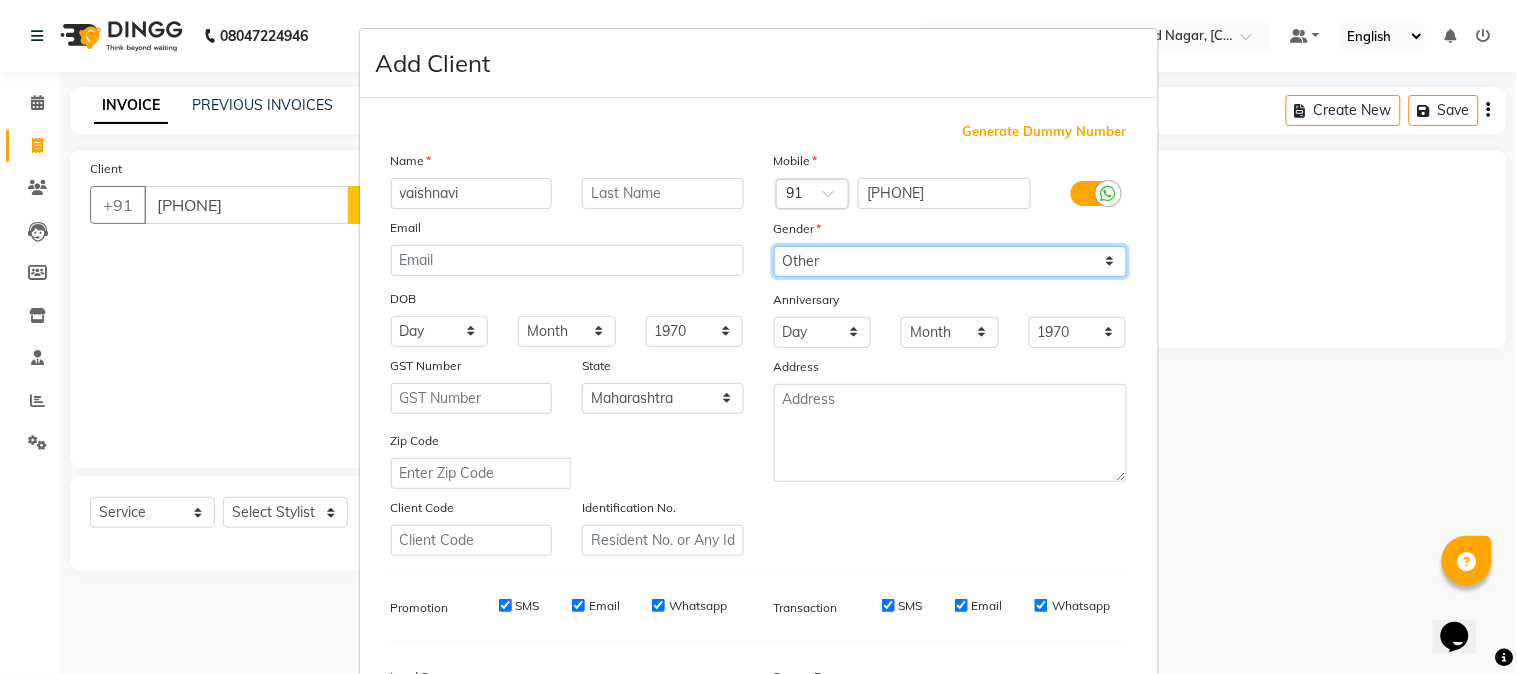 click on "Select Male Female Other Prefer Not To Say" at bounding box center [950, 261] 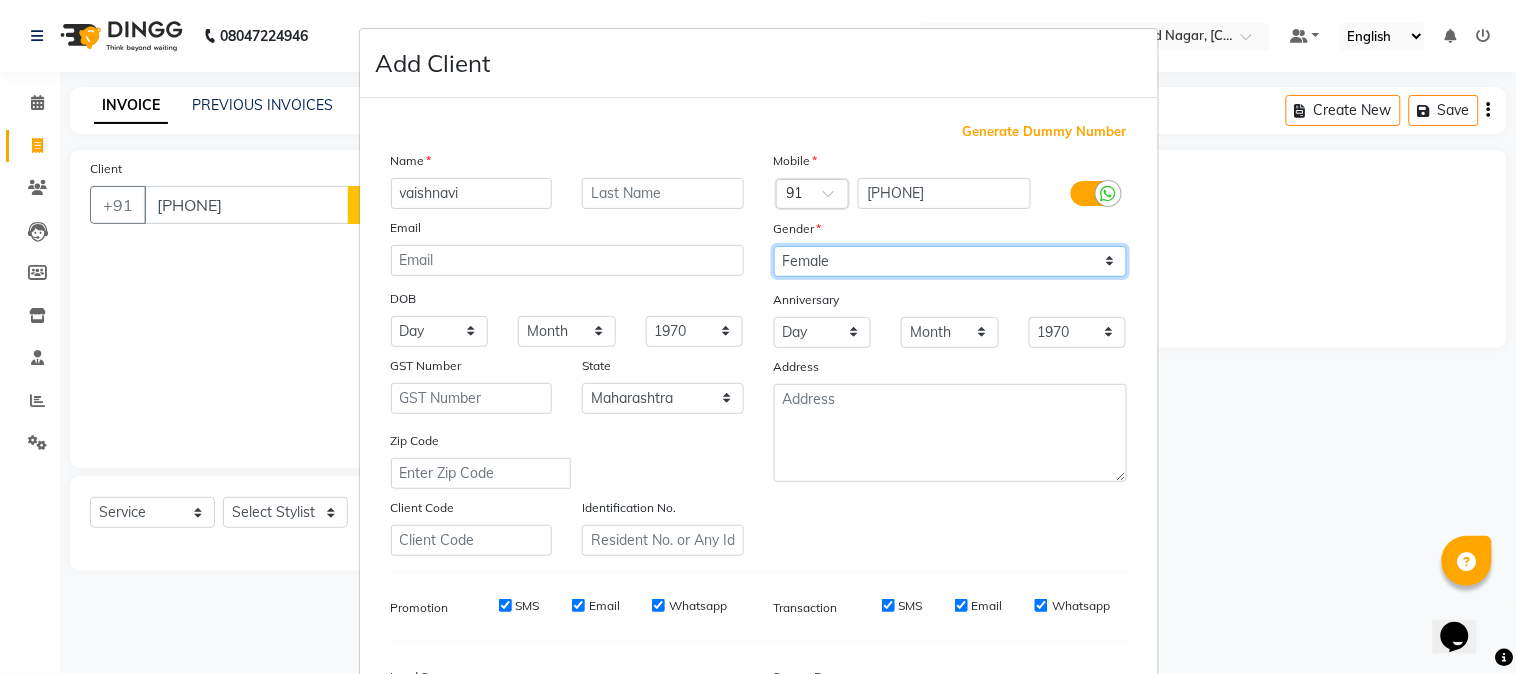 click on "Select Male Female Other Prefer Not To Say" at bounding box center [950, 261] 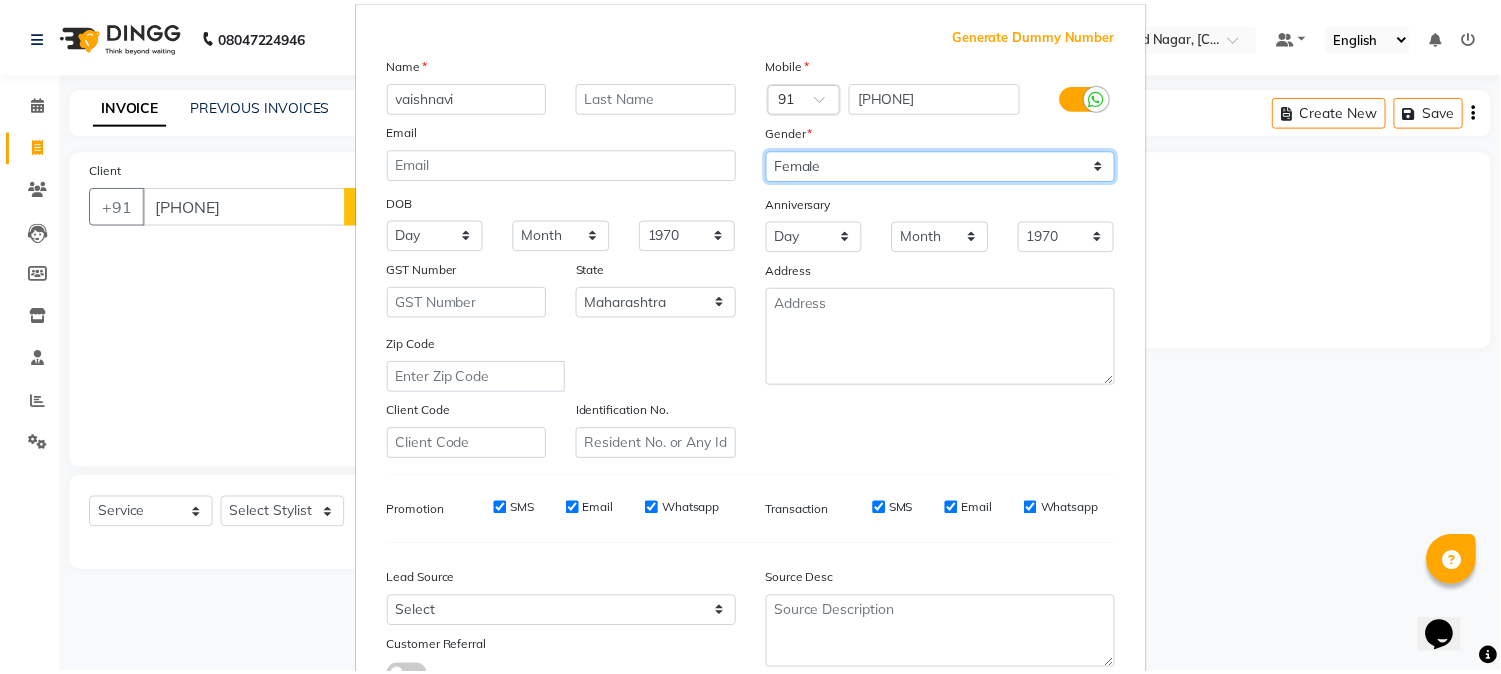 scroll, scrollTop: 250, scrollLeft: 0, axis: vertical 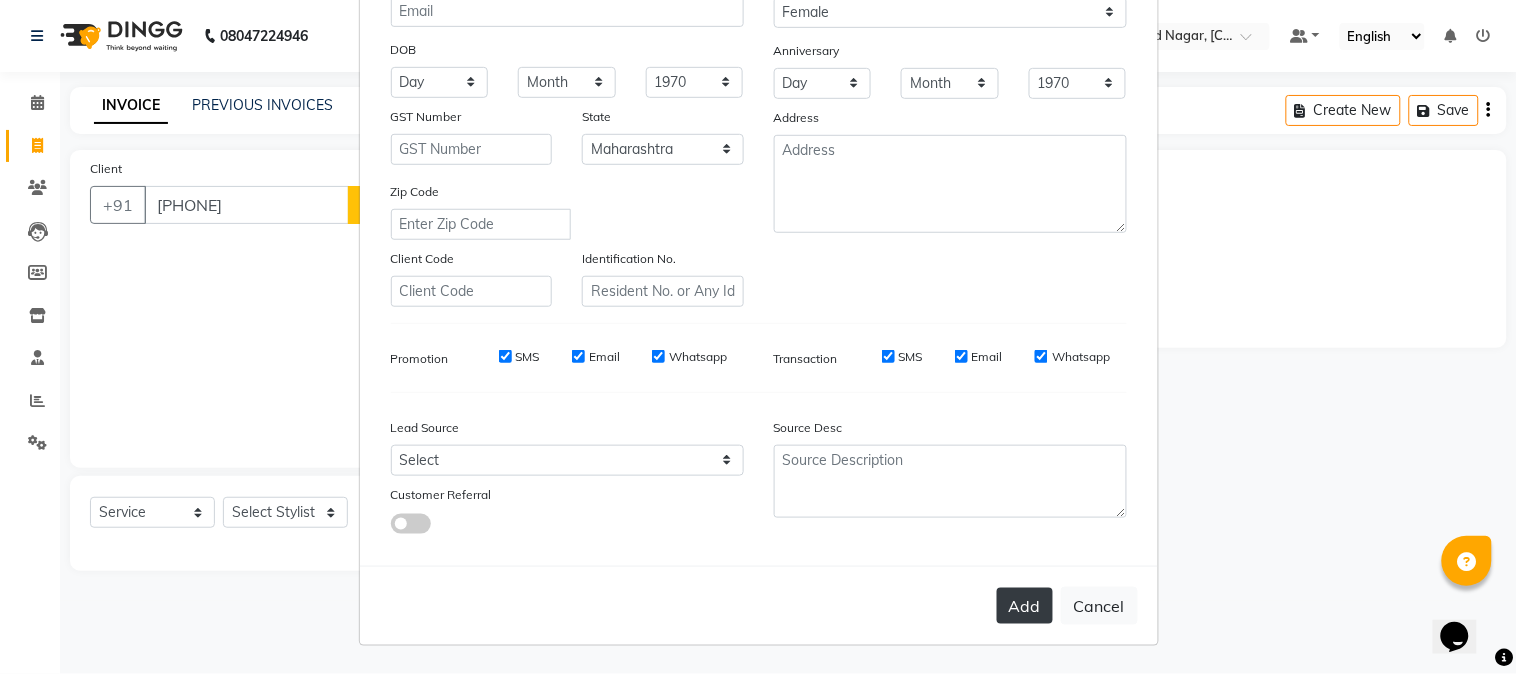 click on "Add" at bounding box center [1025, 606] 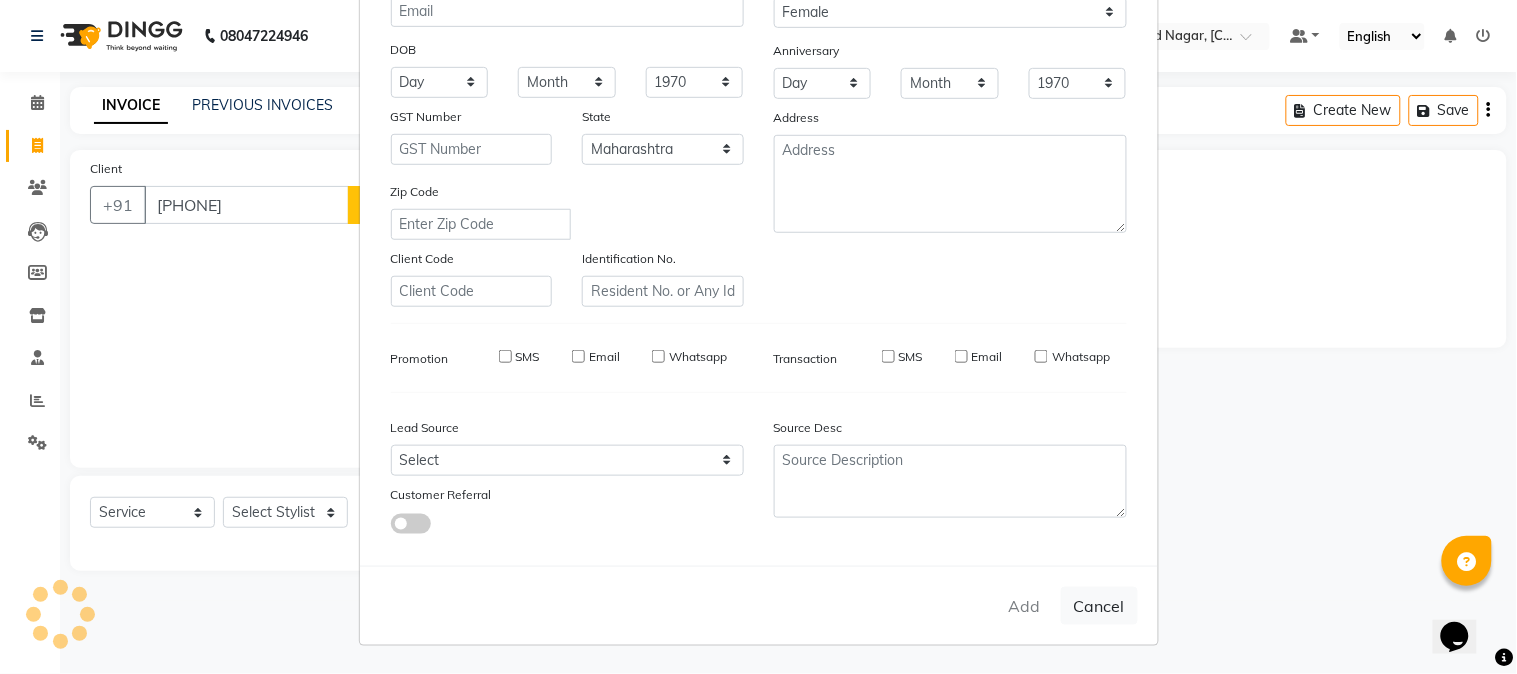 type 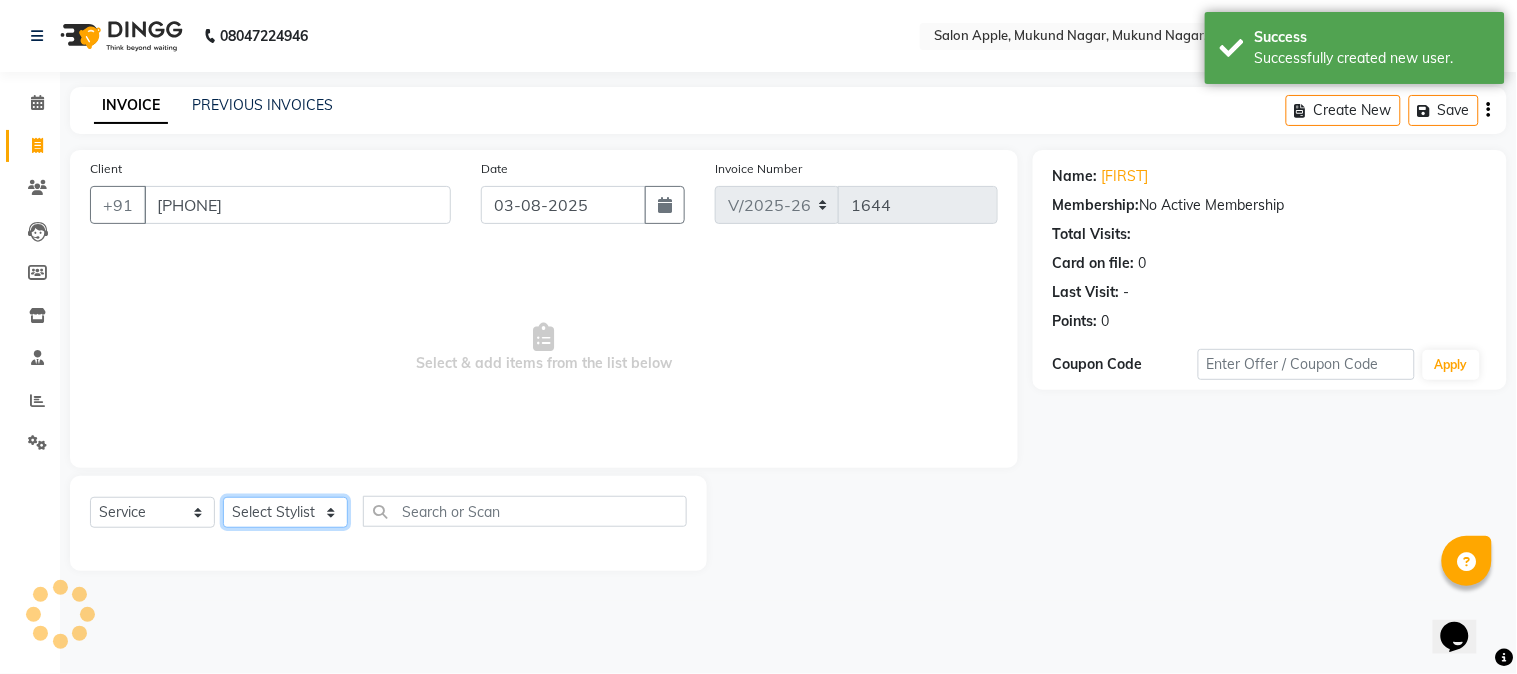 click on "Select Stylist [FIRST] [LAST]  [FIRST] [LAST] [FIRST] [LAST] [FIRST] [LAST] [FIRST] [LAST] Reception [FIRST]" 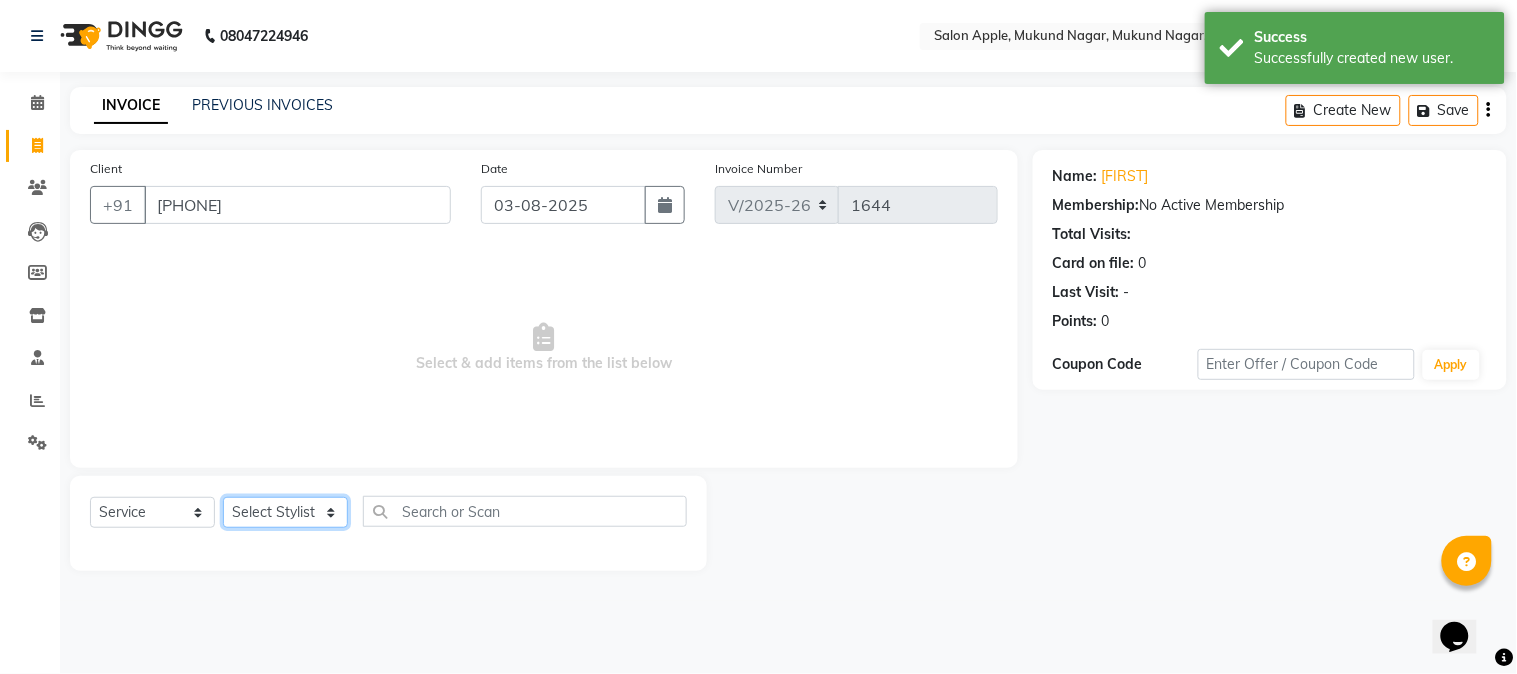 select on "85967" 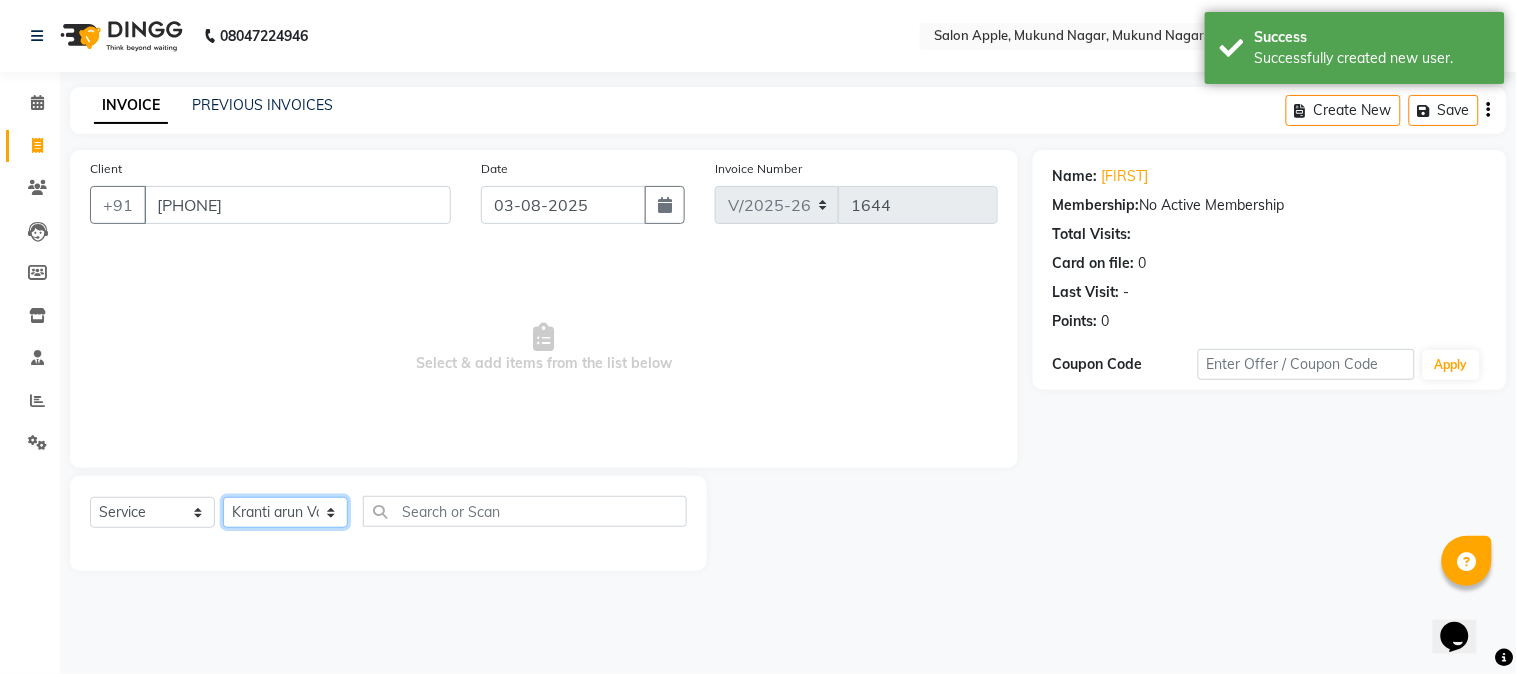 click on "Select Stylist [FIRST] [LAST]  [FIRST] [LAST] [FIRST] [LAST] [FIRST] [LAST] [FIRST] [LAST] Reception [FIRST]" 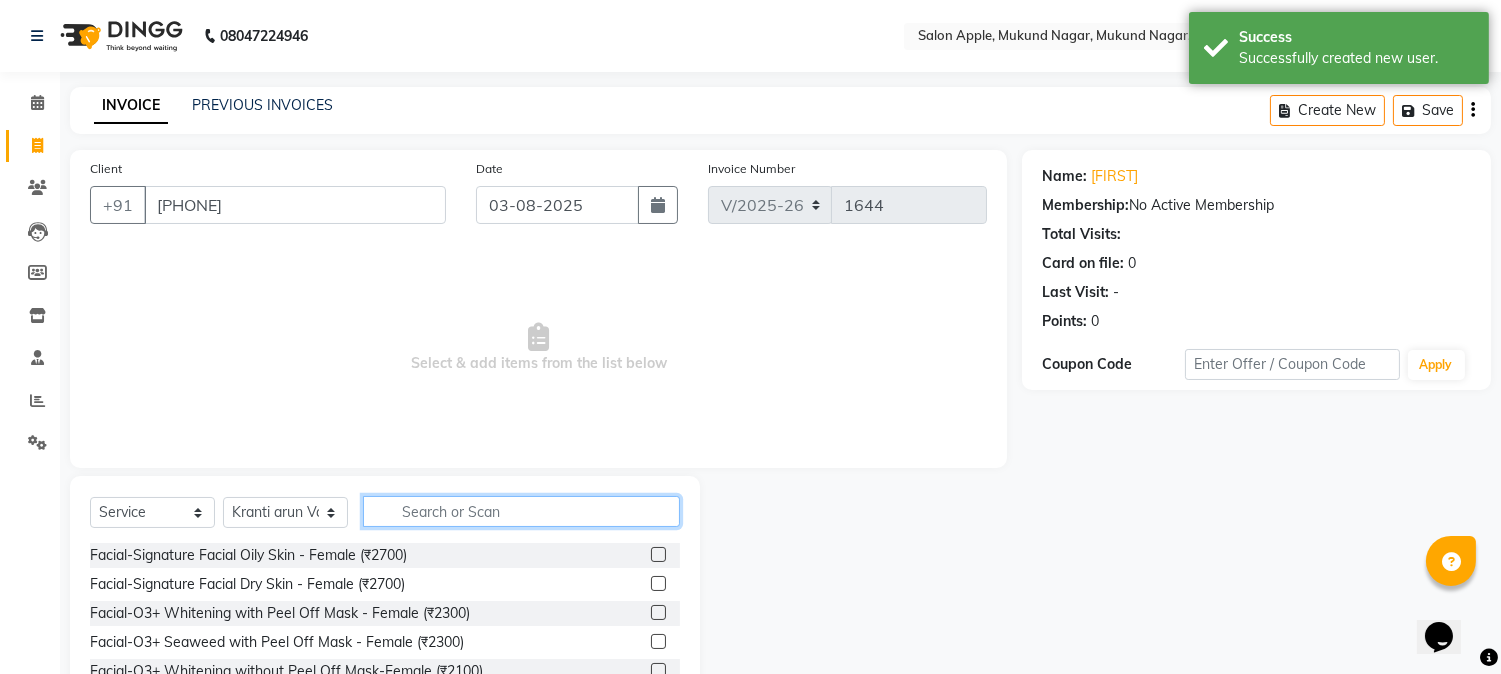 click 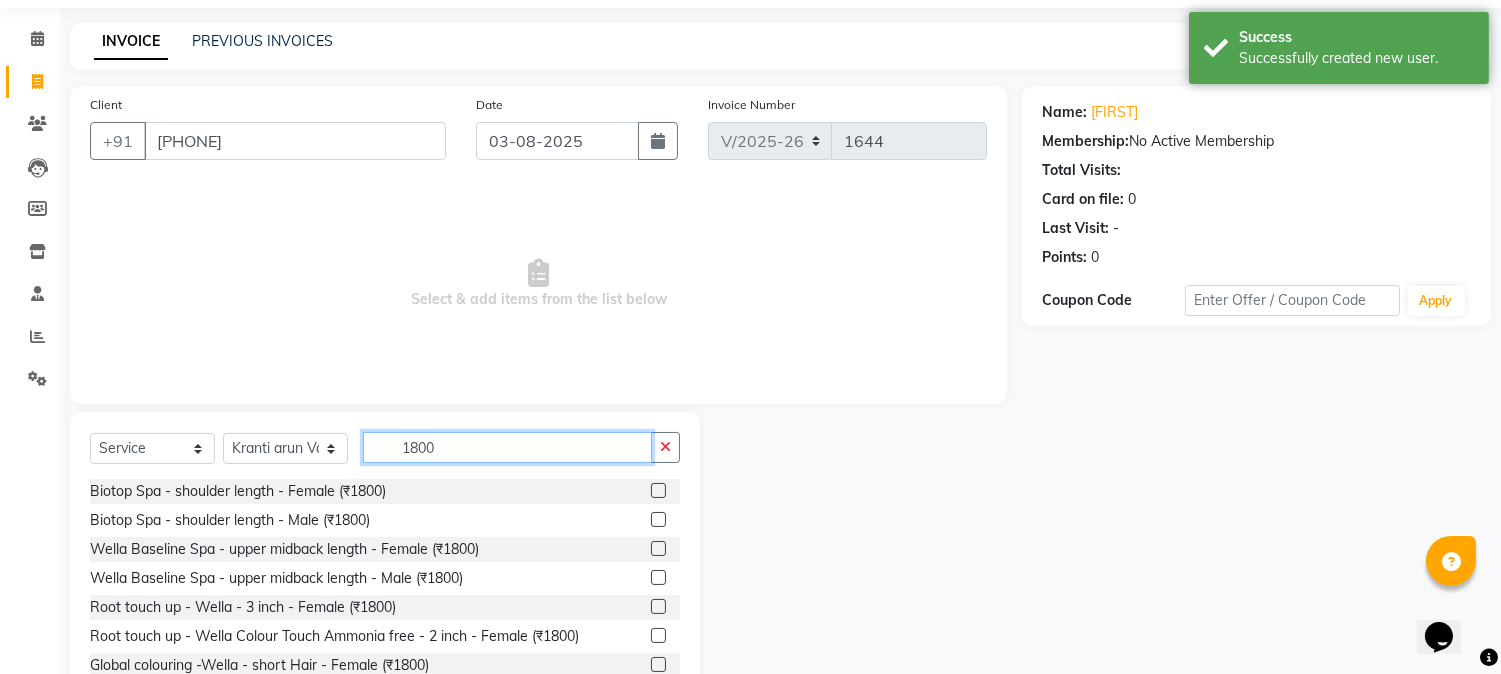 scroll, scrollTop: 126, scrollLeft: 0, axis: vertical 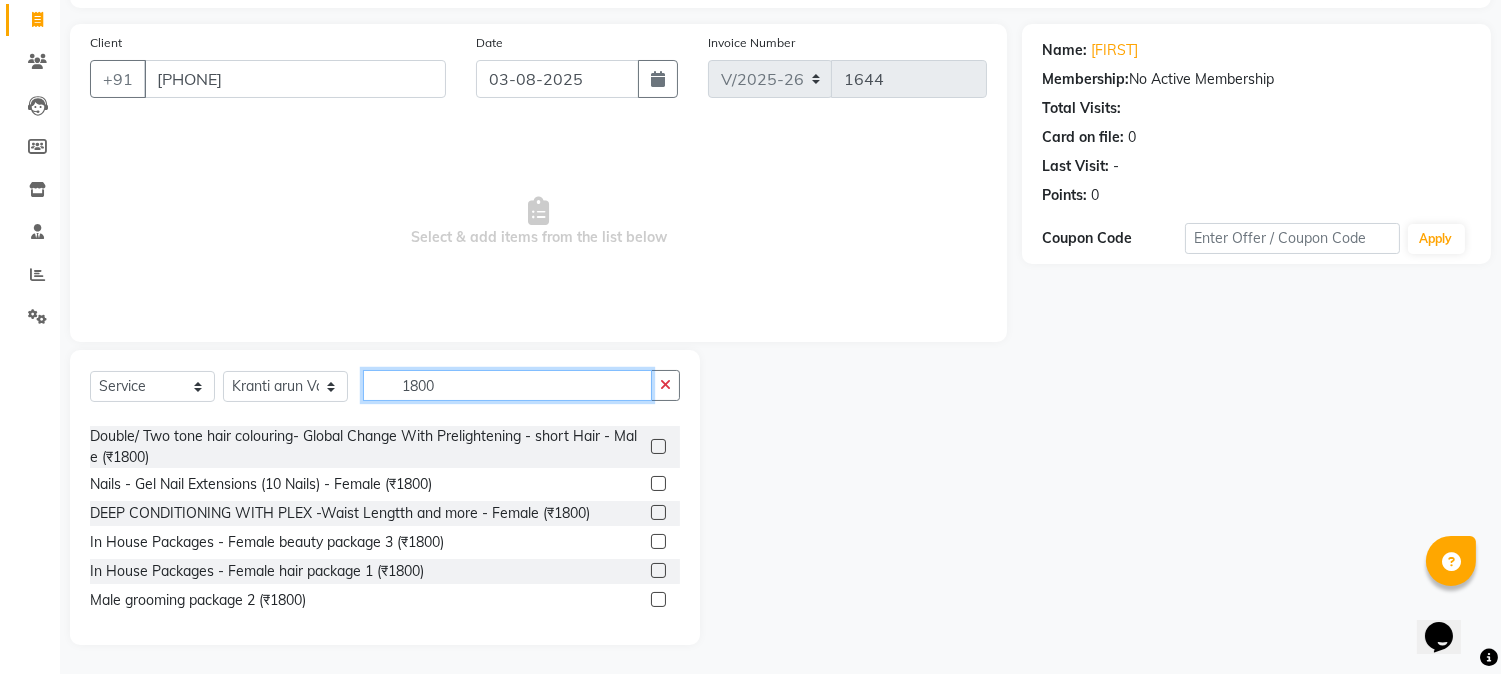 type on "1800" 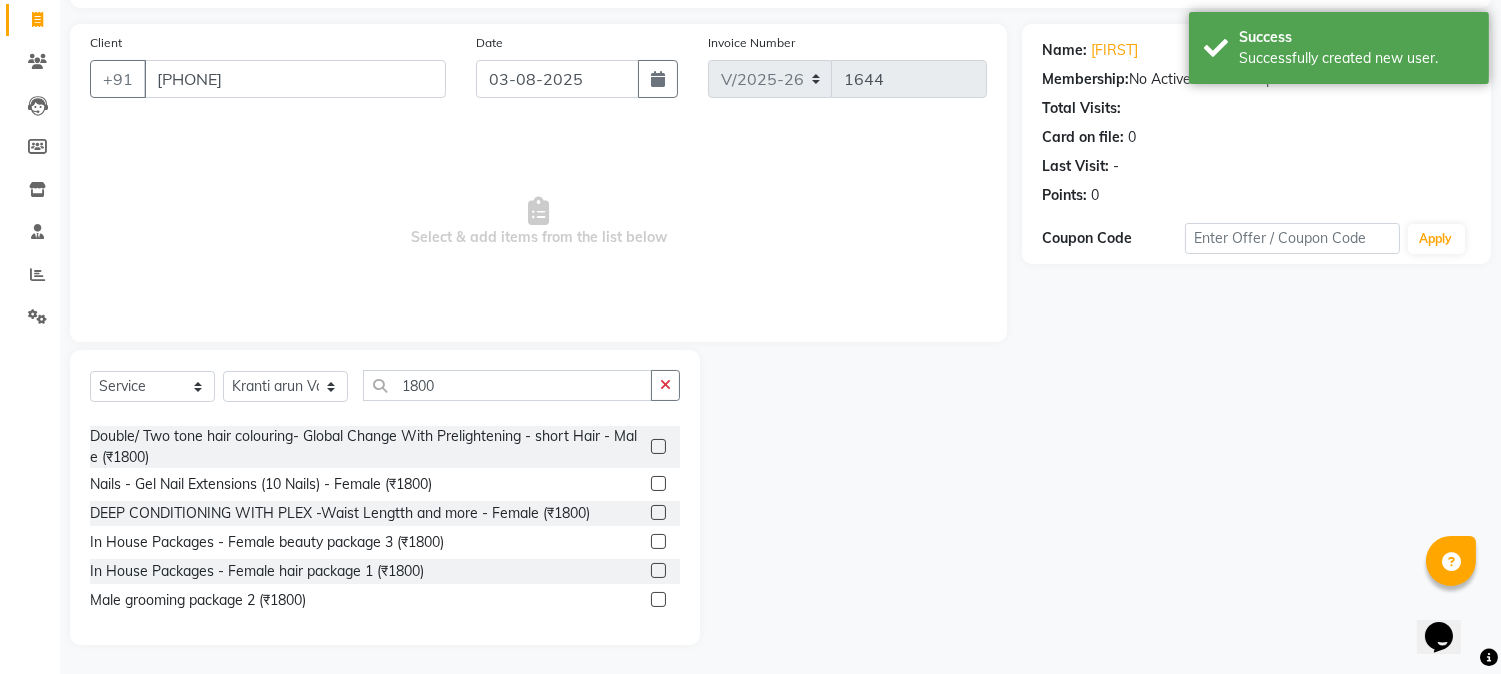 click 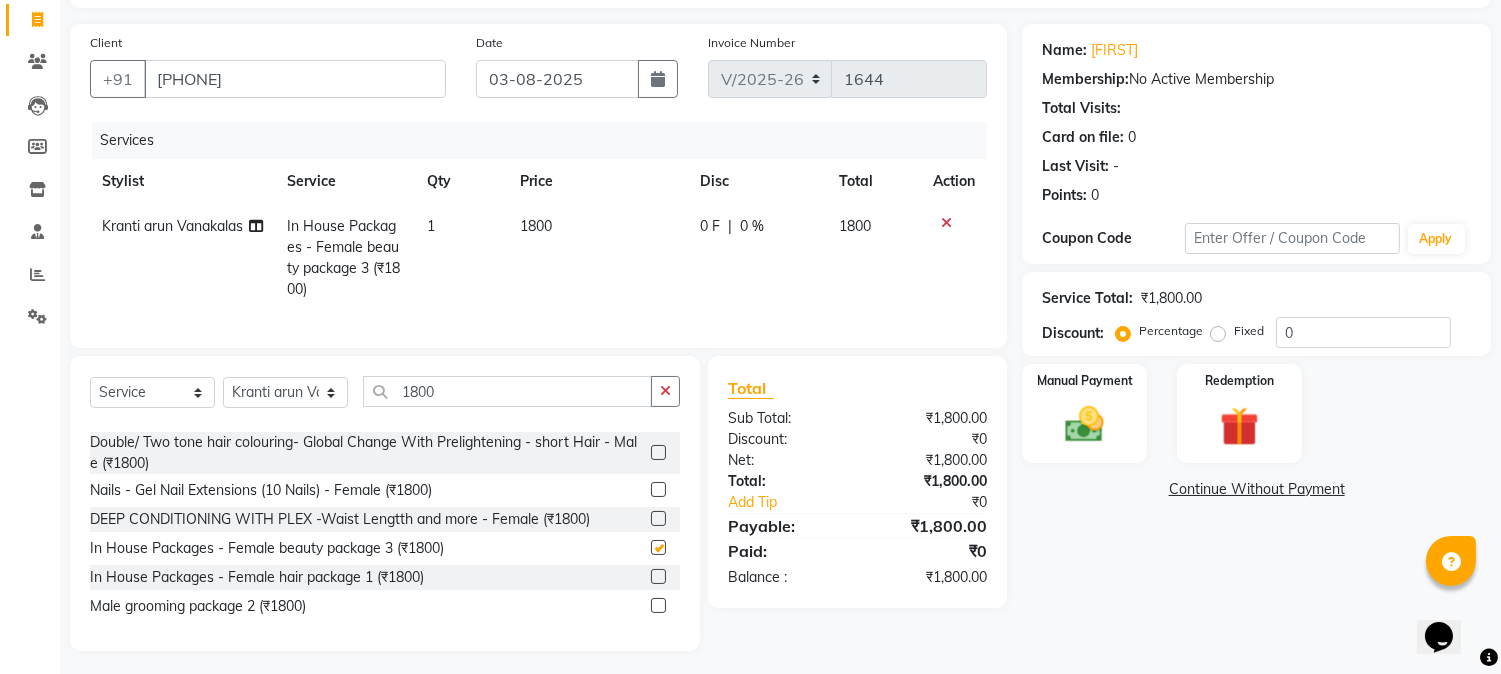 checkbox on "false" 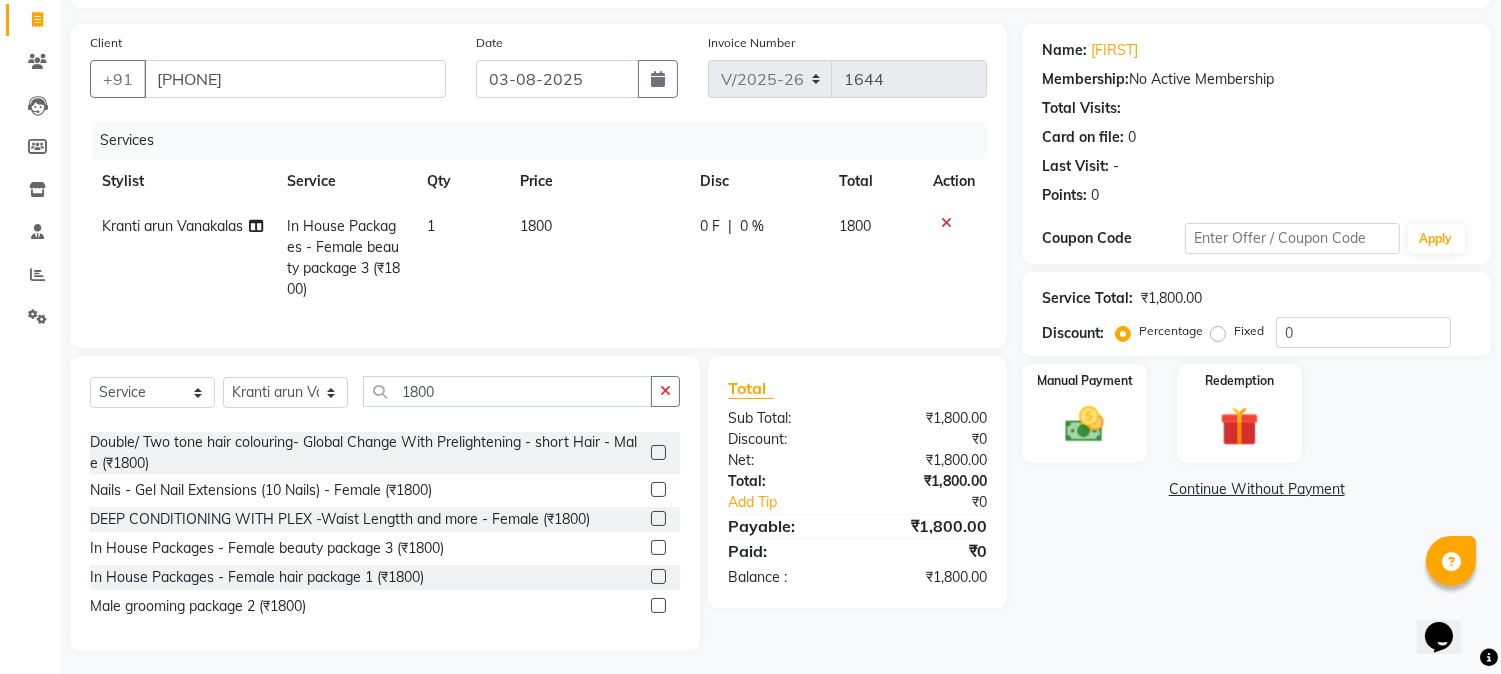 click 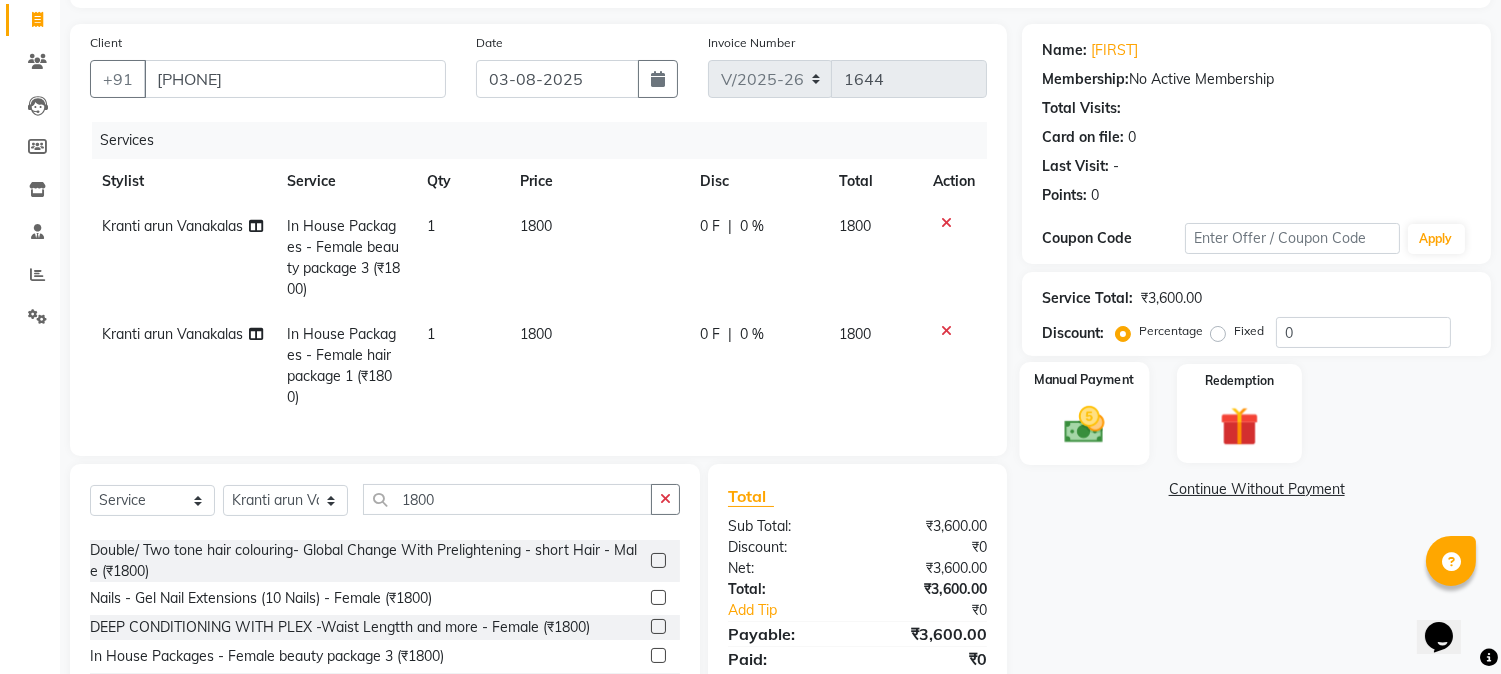 checkbox on "false" 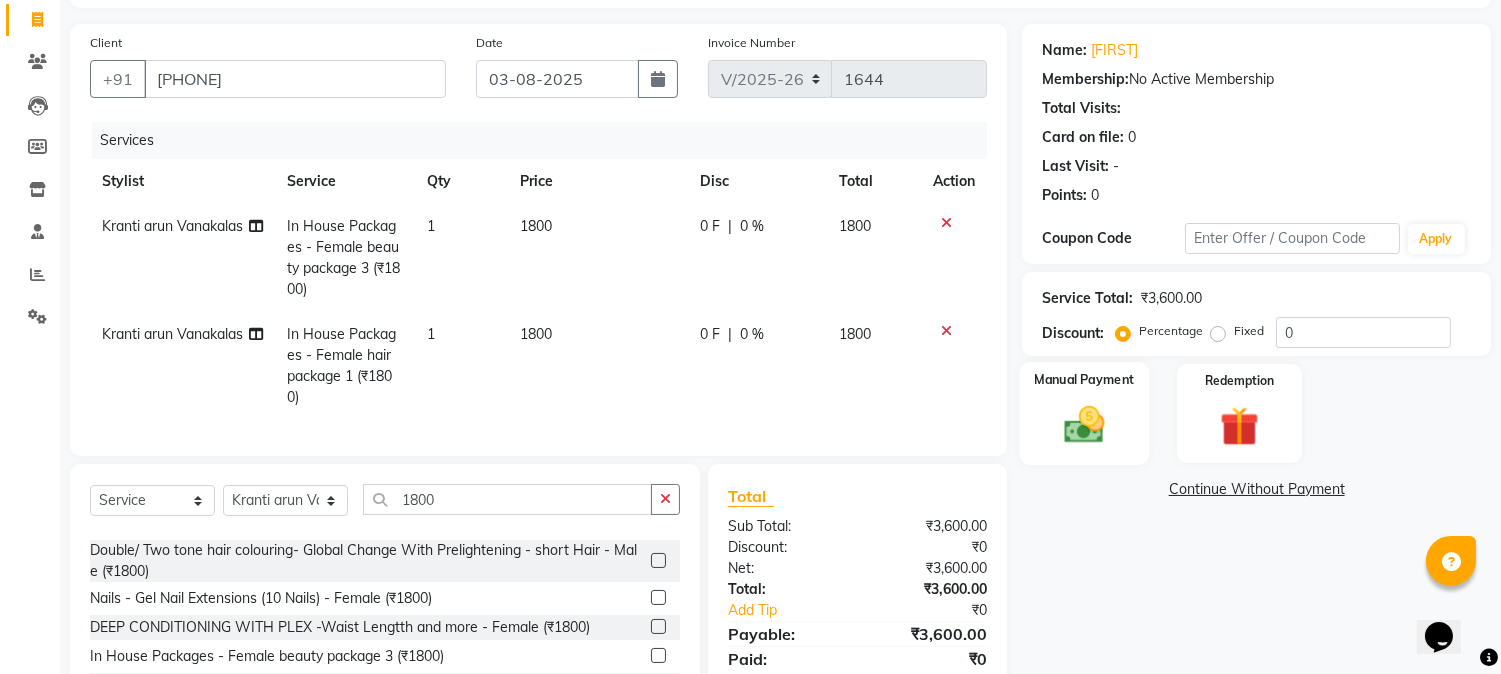click 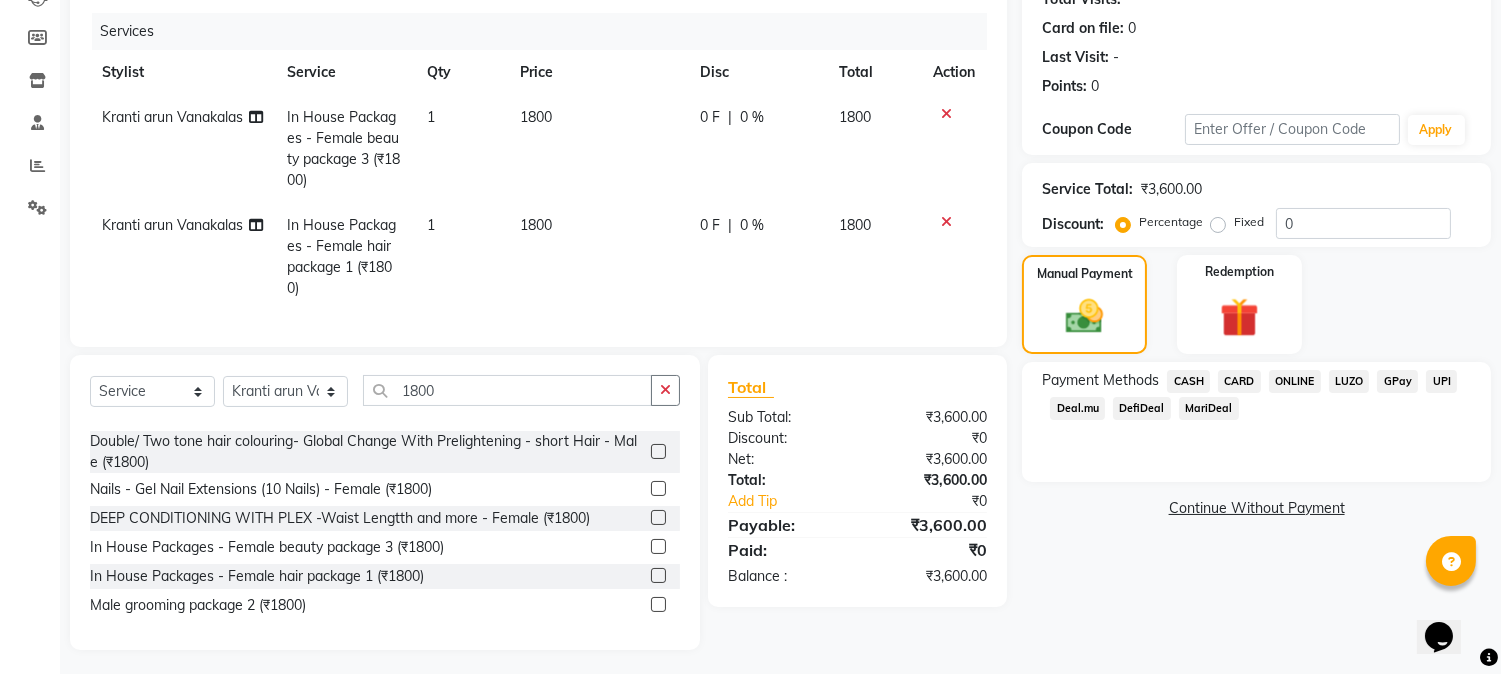 scroll, scrollTop: 257, scrollLeft: 0, axis: vertical 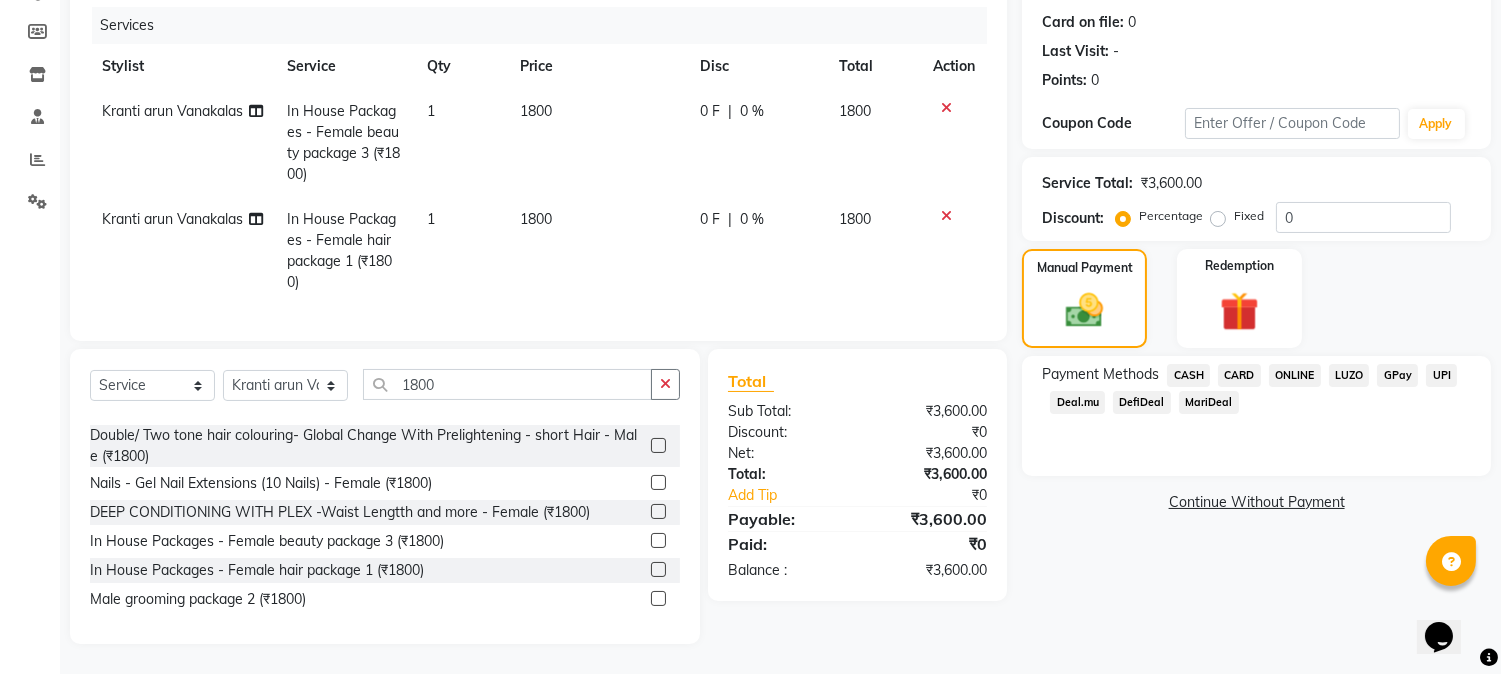drag, startPoint x: 1312, startPoint y: 340, endPoint x: 1303, endPoint y: 357, distance: 19.235384 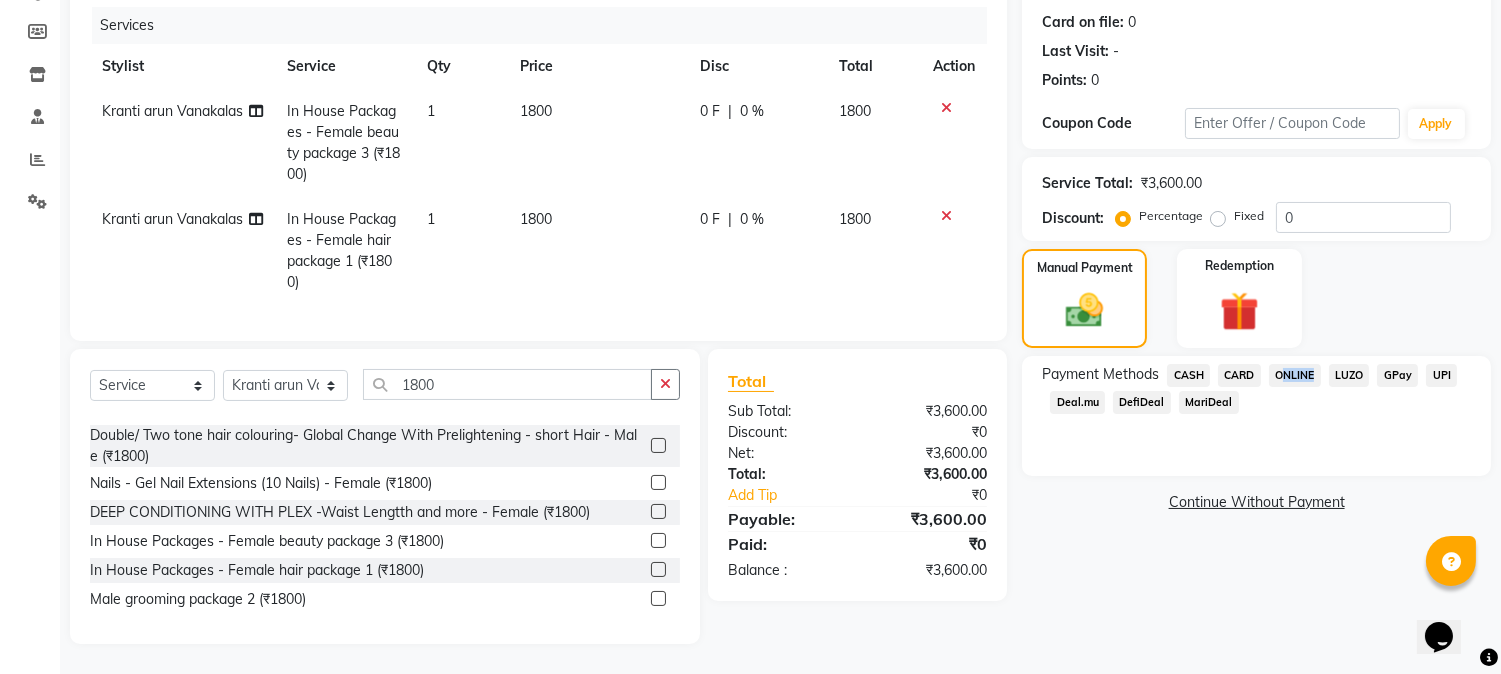 click on "ONLINE" 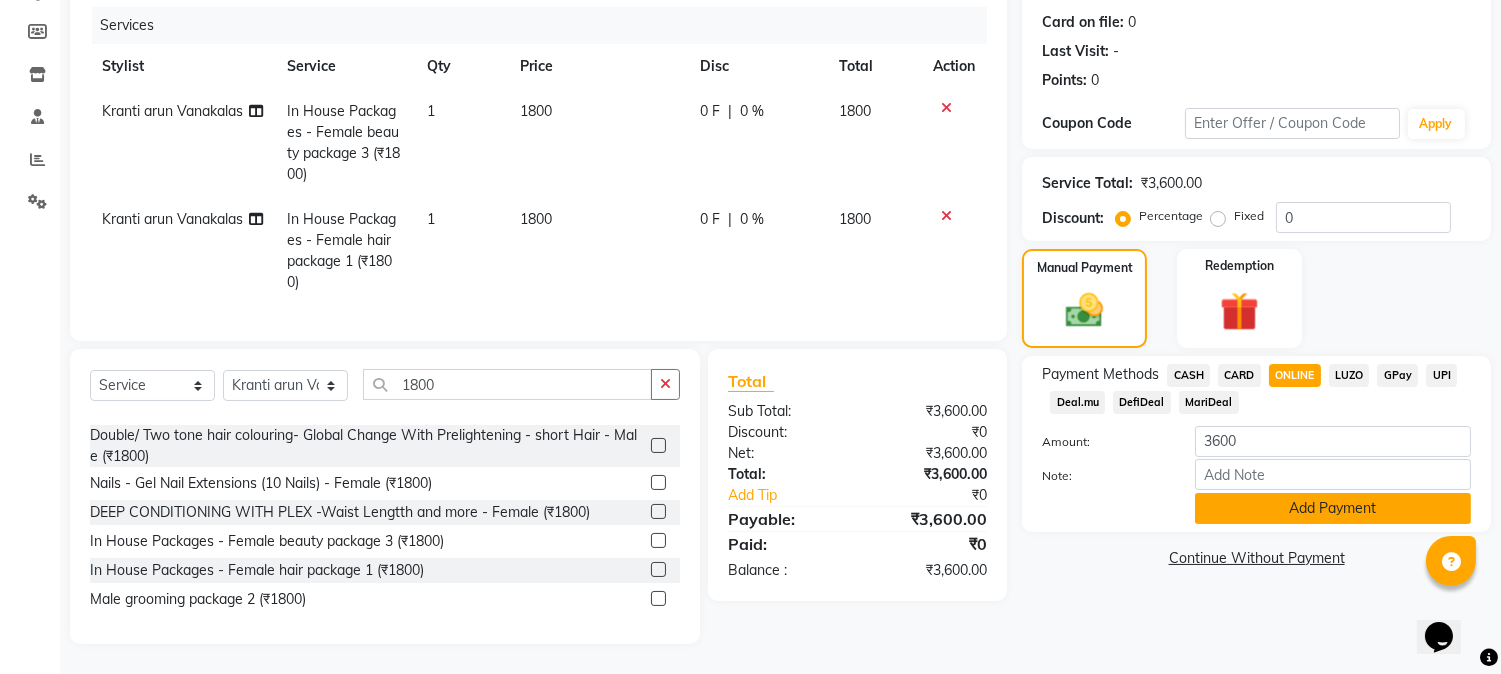 click on "Add Payment" 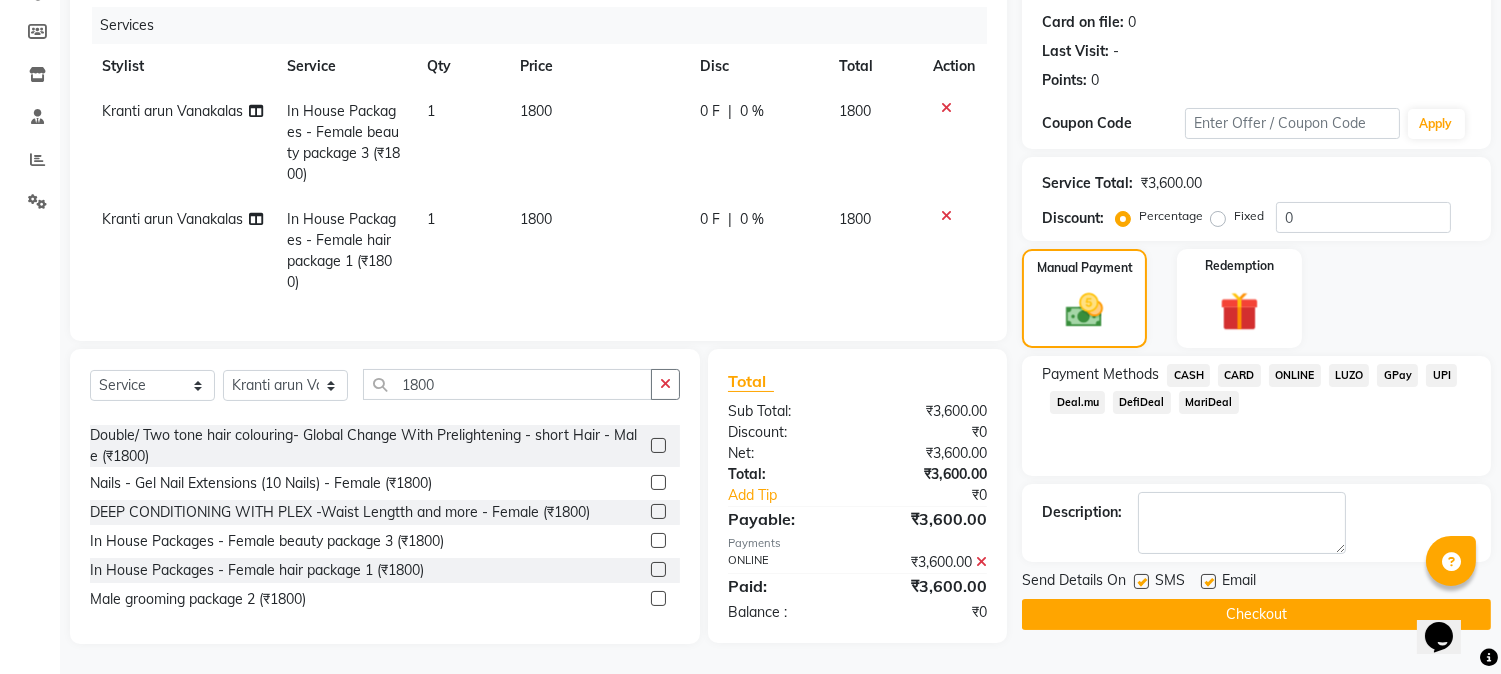 click on "Checkout" 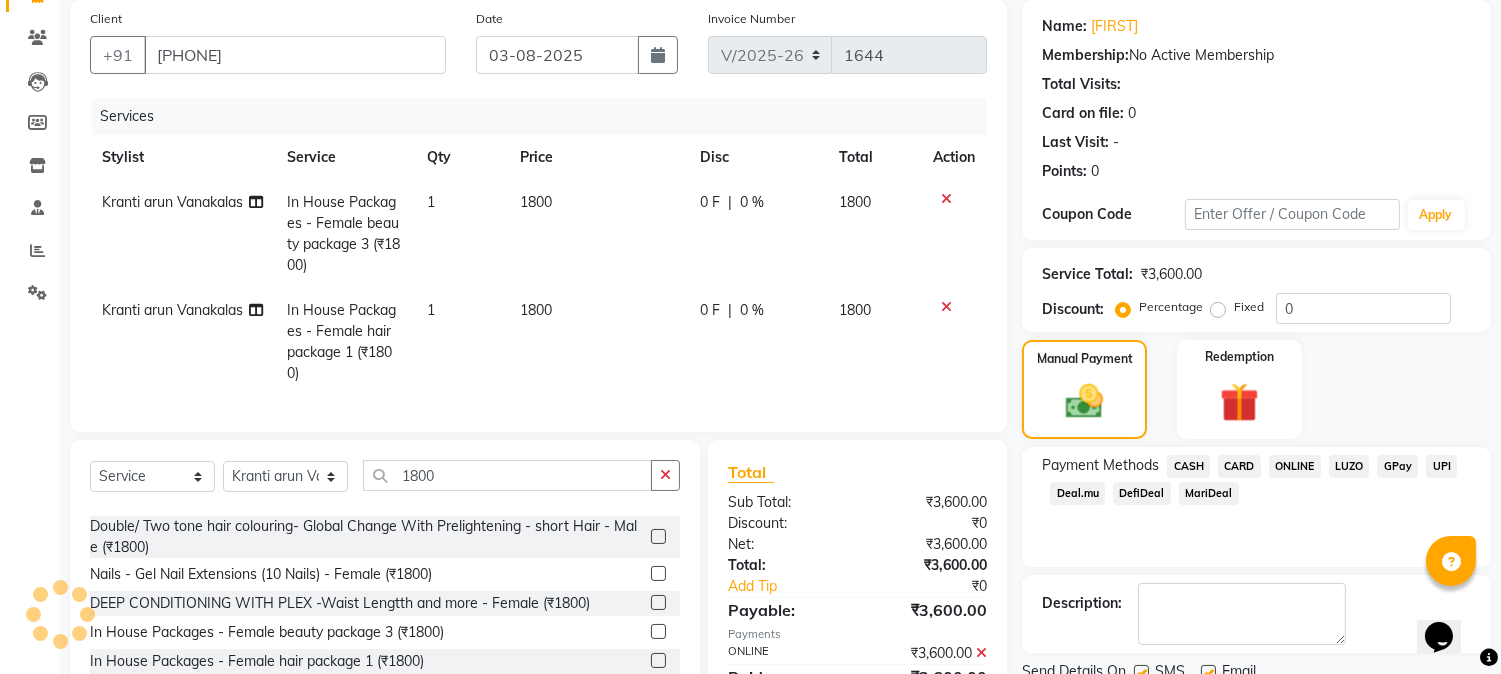 scroll, scrollTop: 0, scrollLeft: 0, axis: both 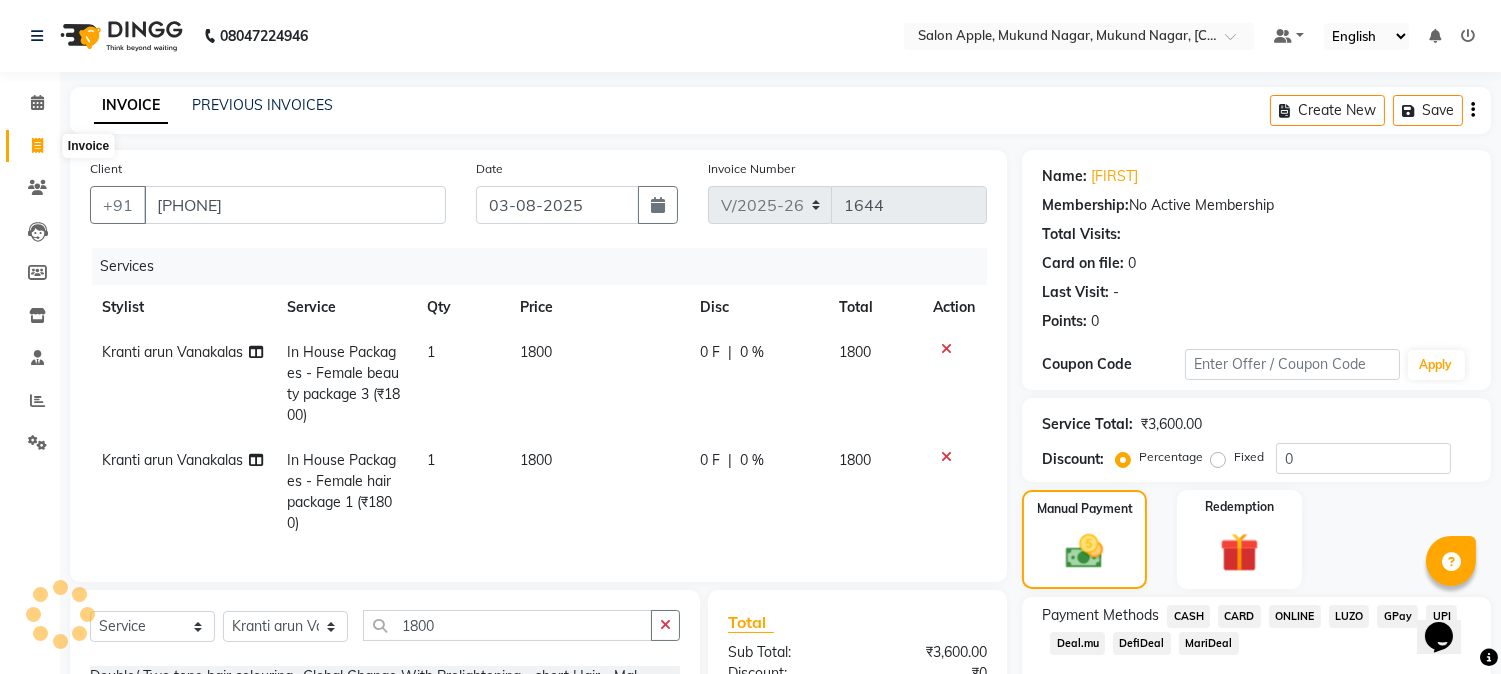 click 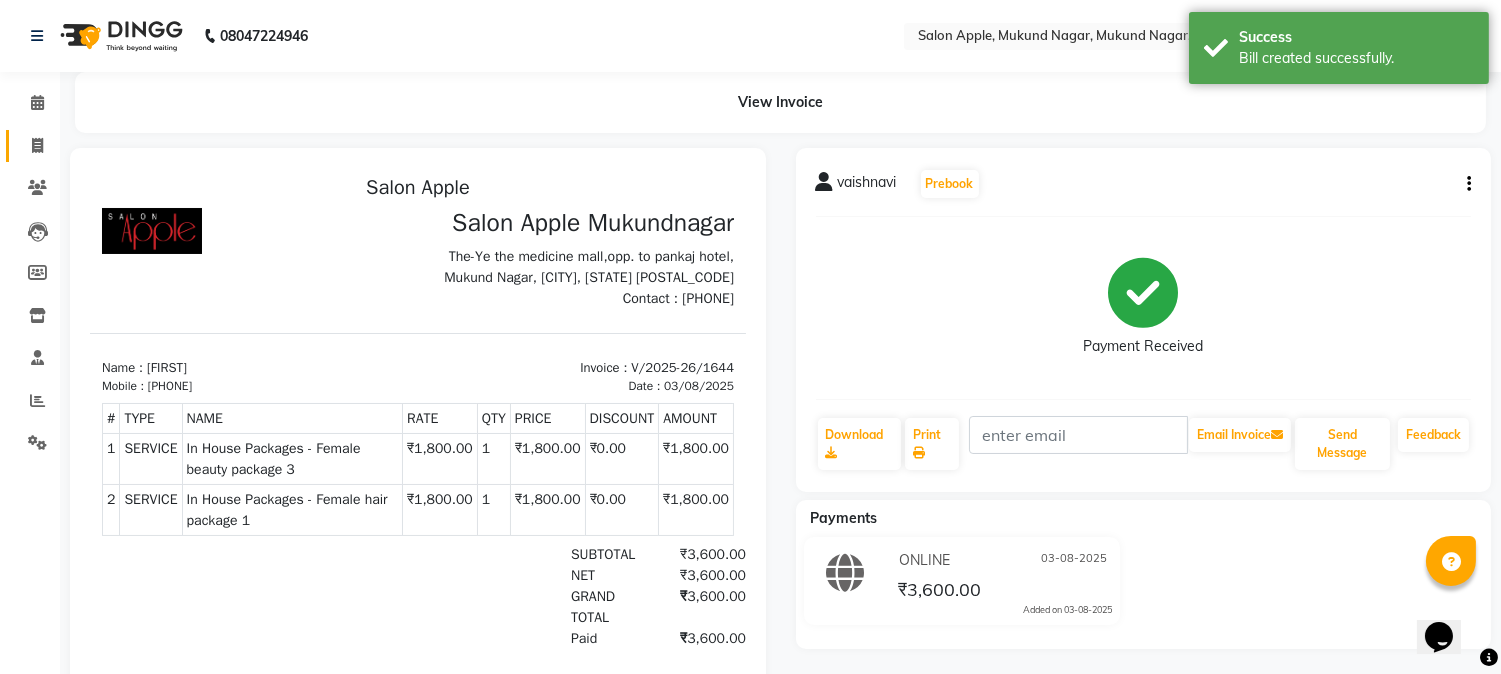 scroll, scrollTop: 0, scrollLeft: 0, axis: both 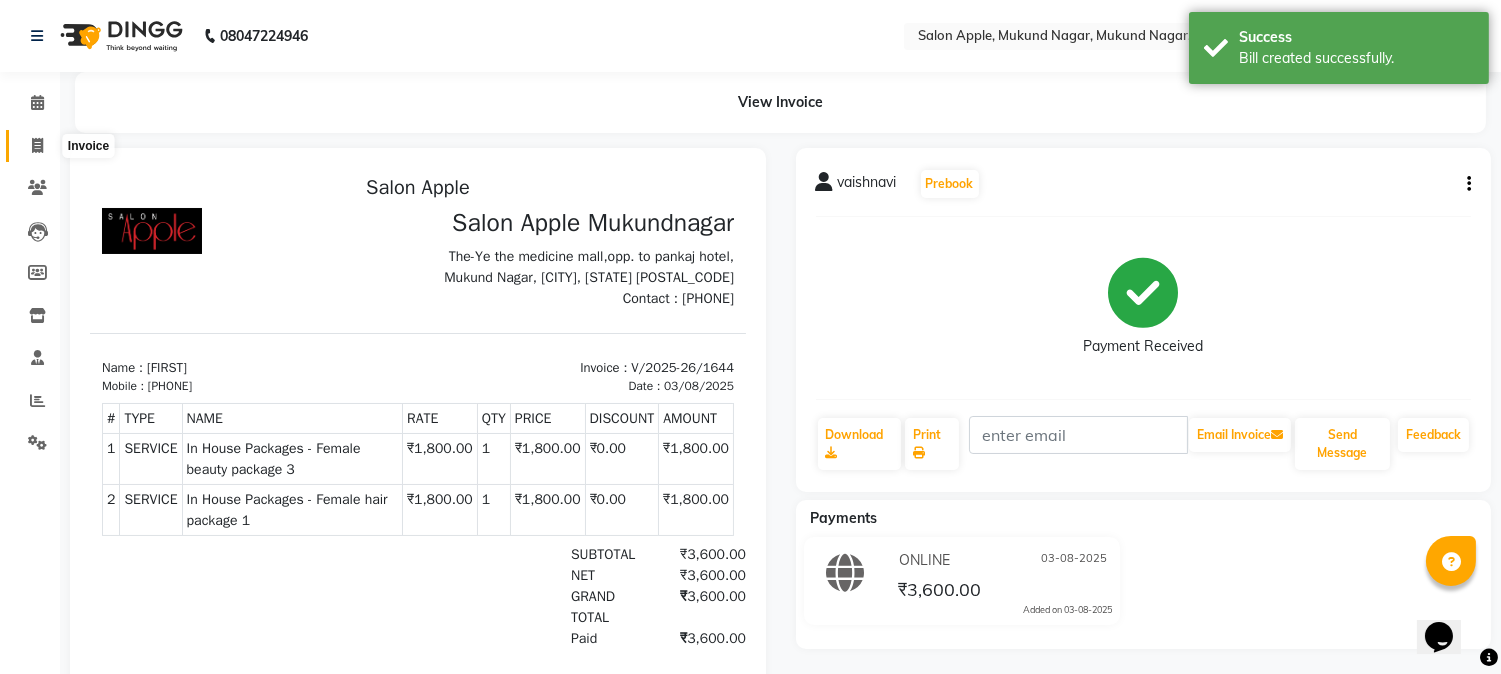 click 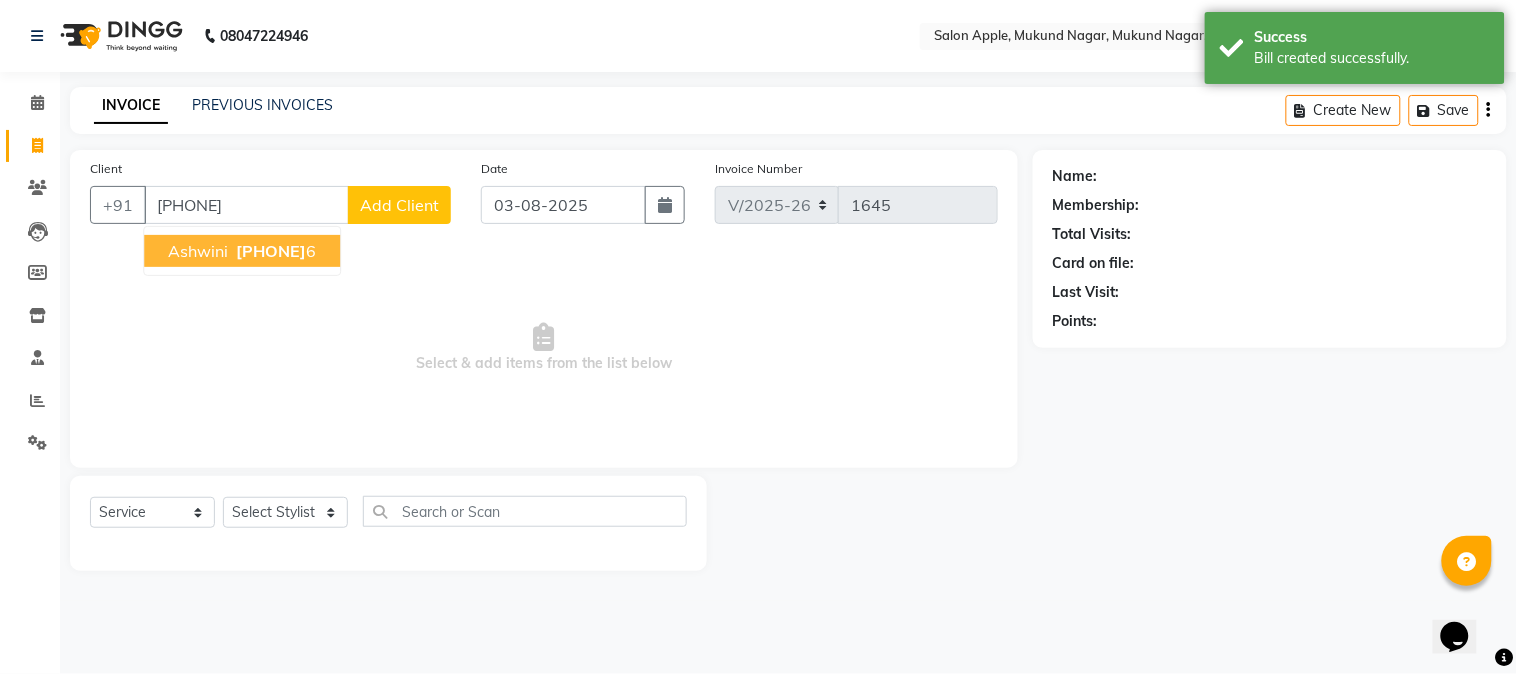 click on "893902486 6" at bounding box center [274, 251] 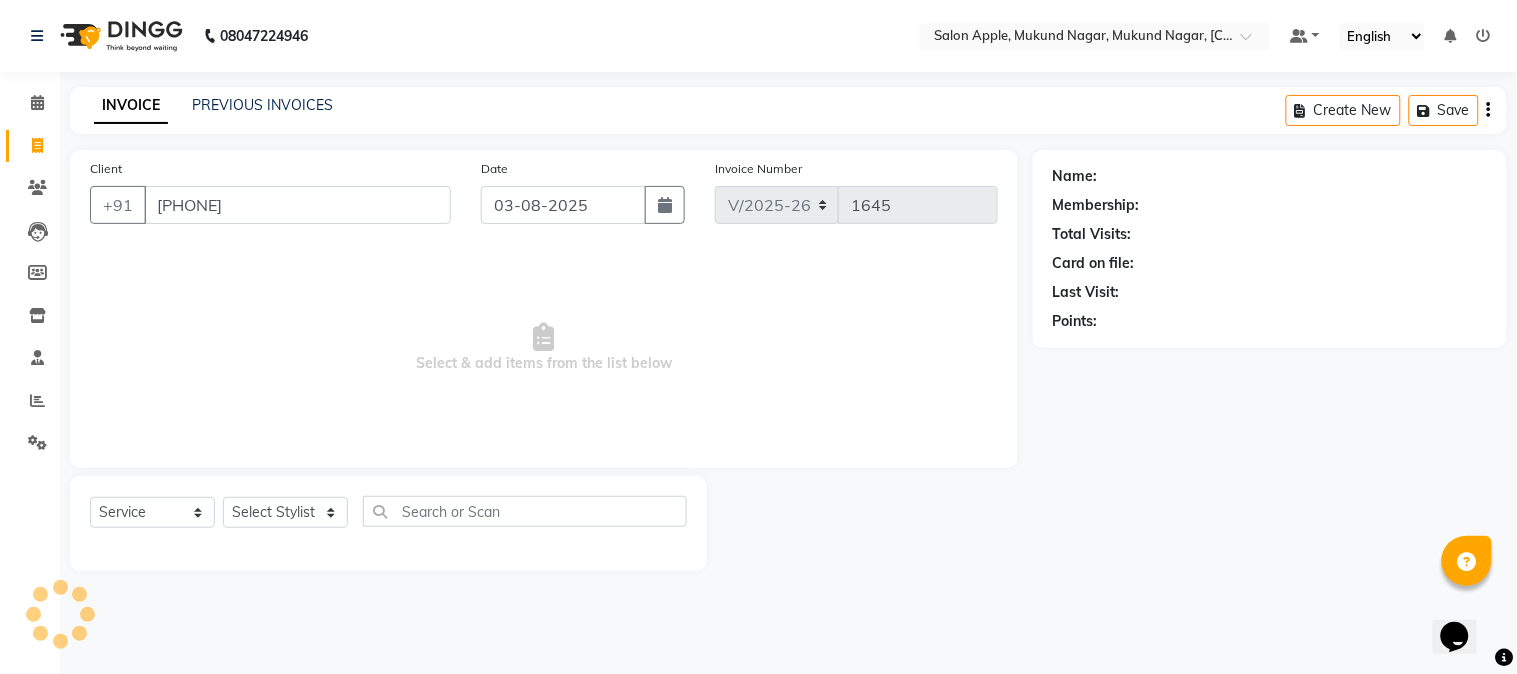 type on "[PHONE]" 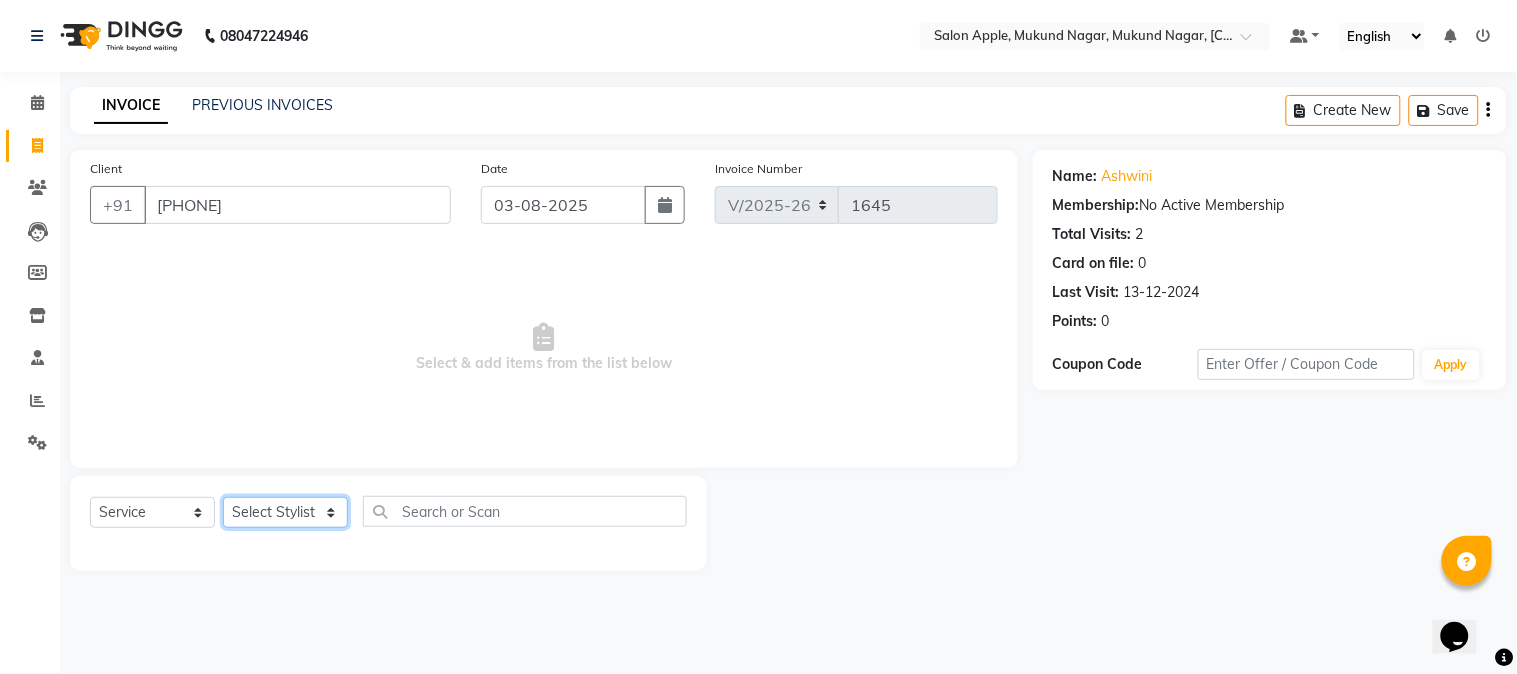 click on "Select Stylist [FIRST] [LAST]  [FIRST] [LAST] [FIRST] [LAST] [FIRST] [LAST] [FIRST] [LAST] Reception [FIRST]" 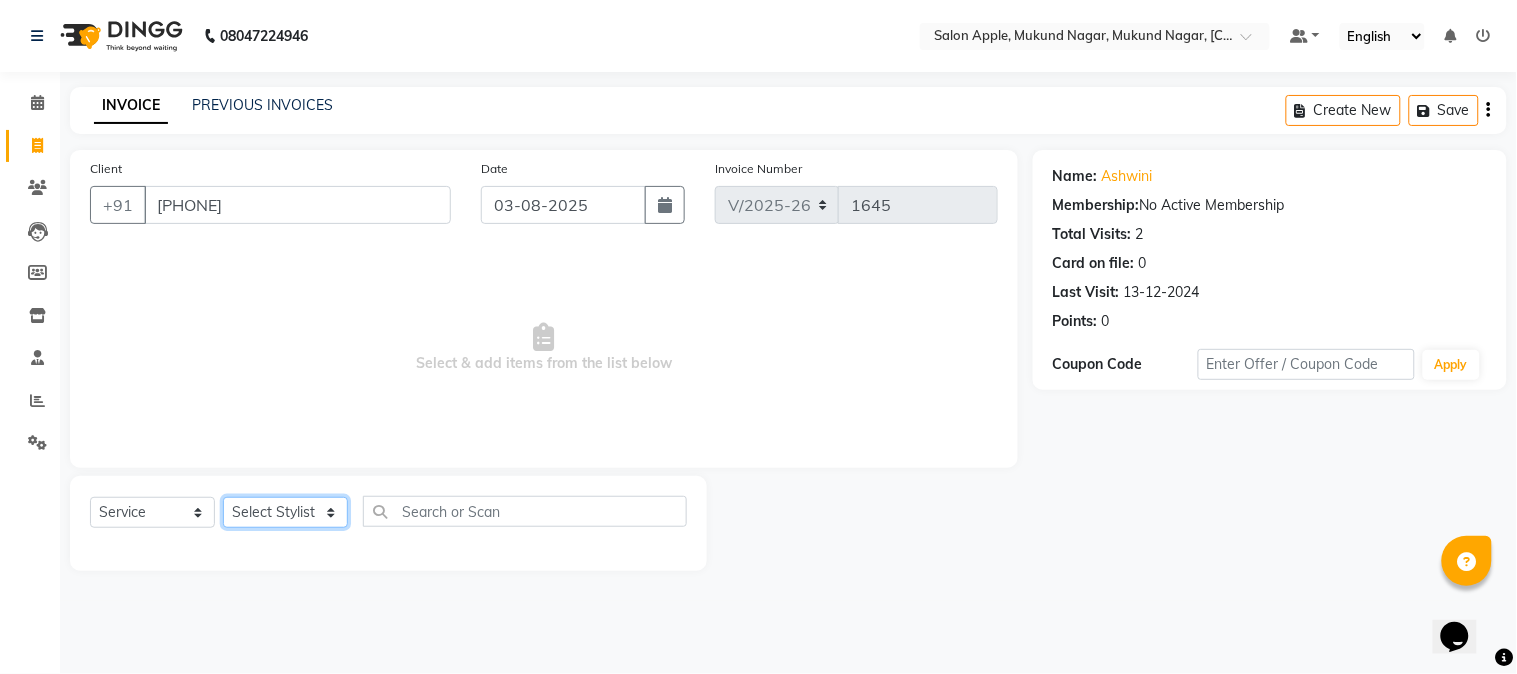 select on "84027" 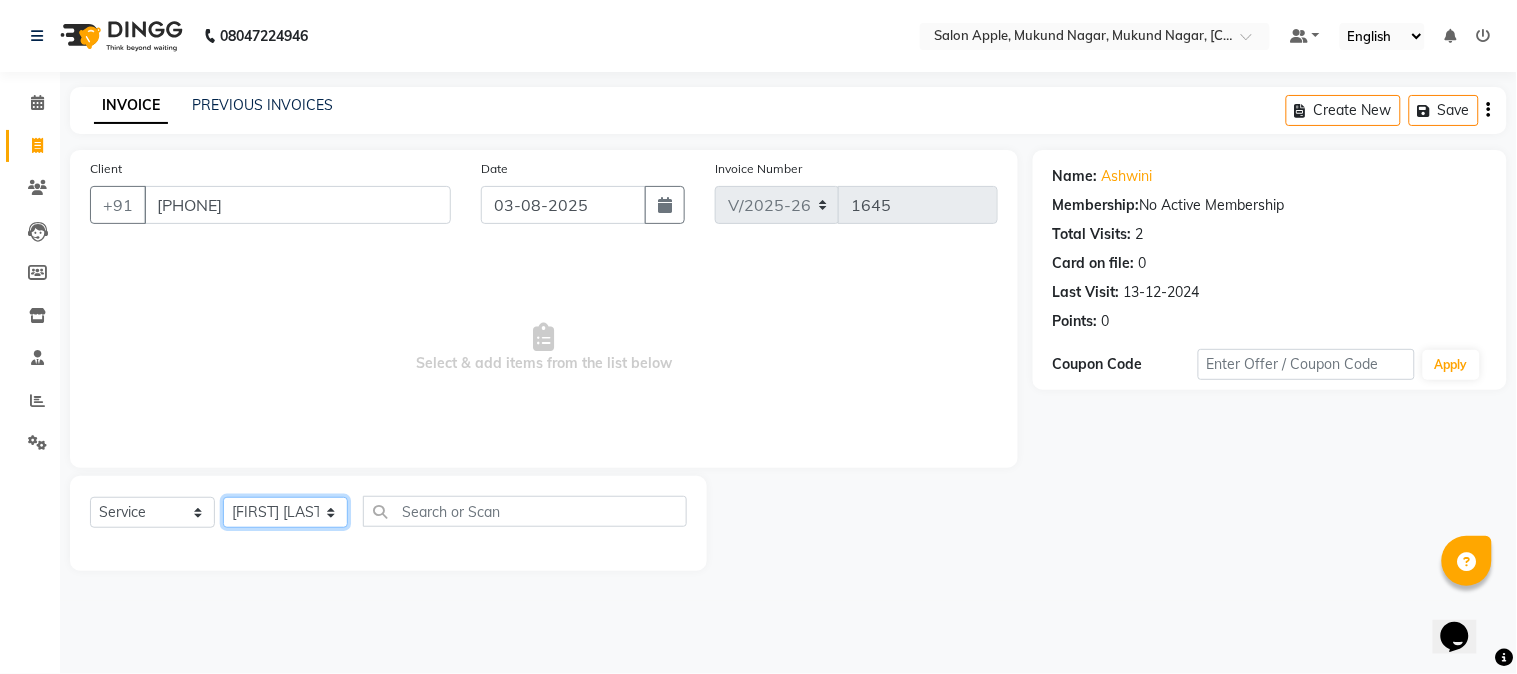 click on "Select Stylist [FIRST] [LAST]  [FIRST] [LAST] [FIRST] [LAST] [FIRST] [LAST] [FIRST] [LAST] Reception [FIRST]" 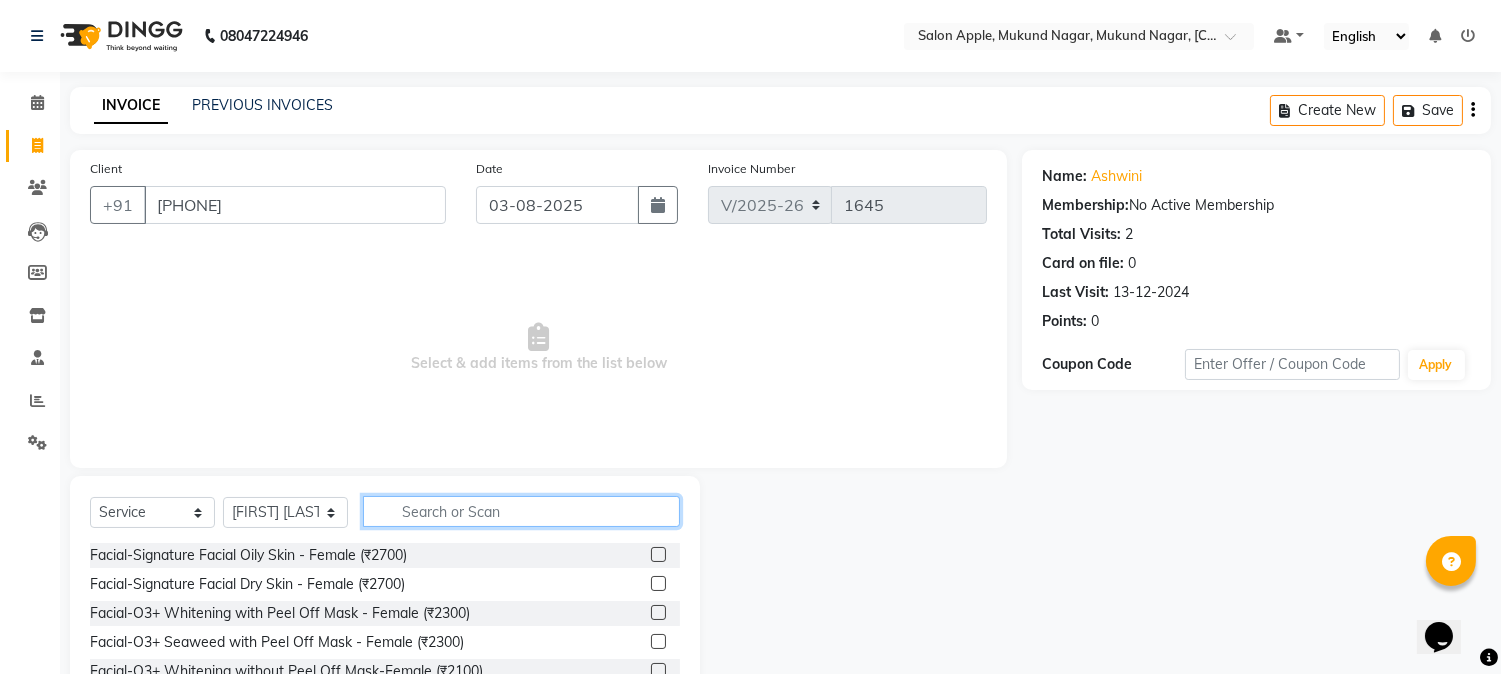 click 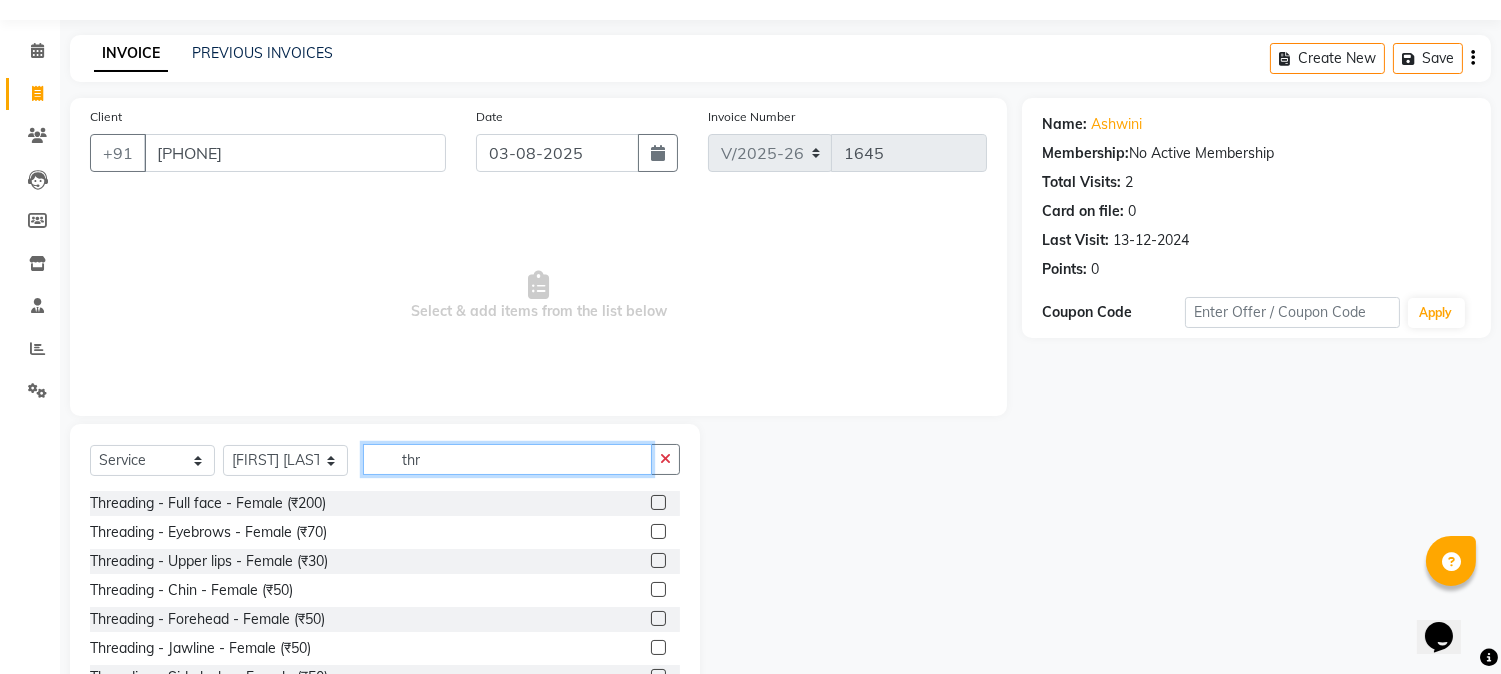 scroll, scrollTop: 126, scrollLeft: 0, axis: vertical 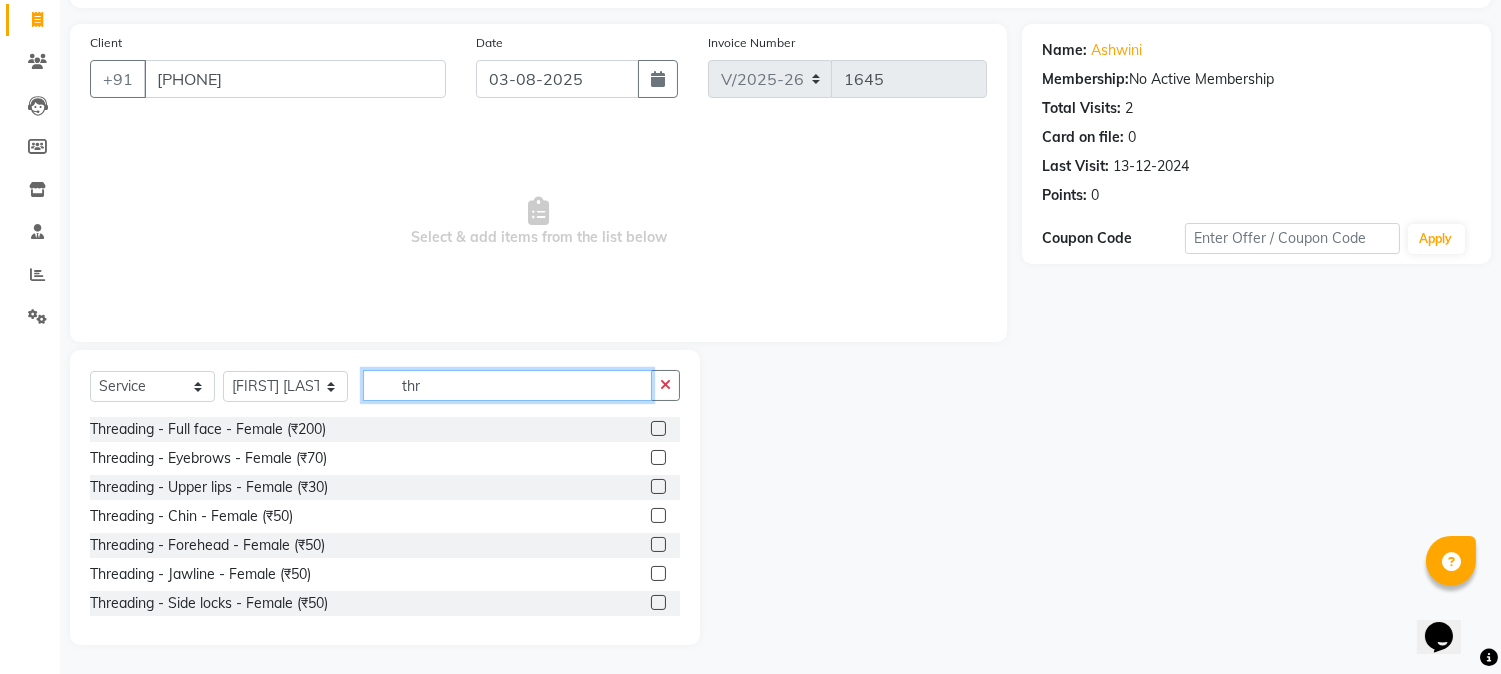 type on "thr" 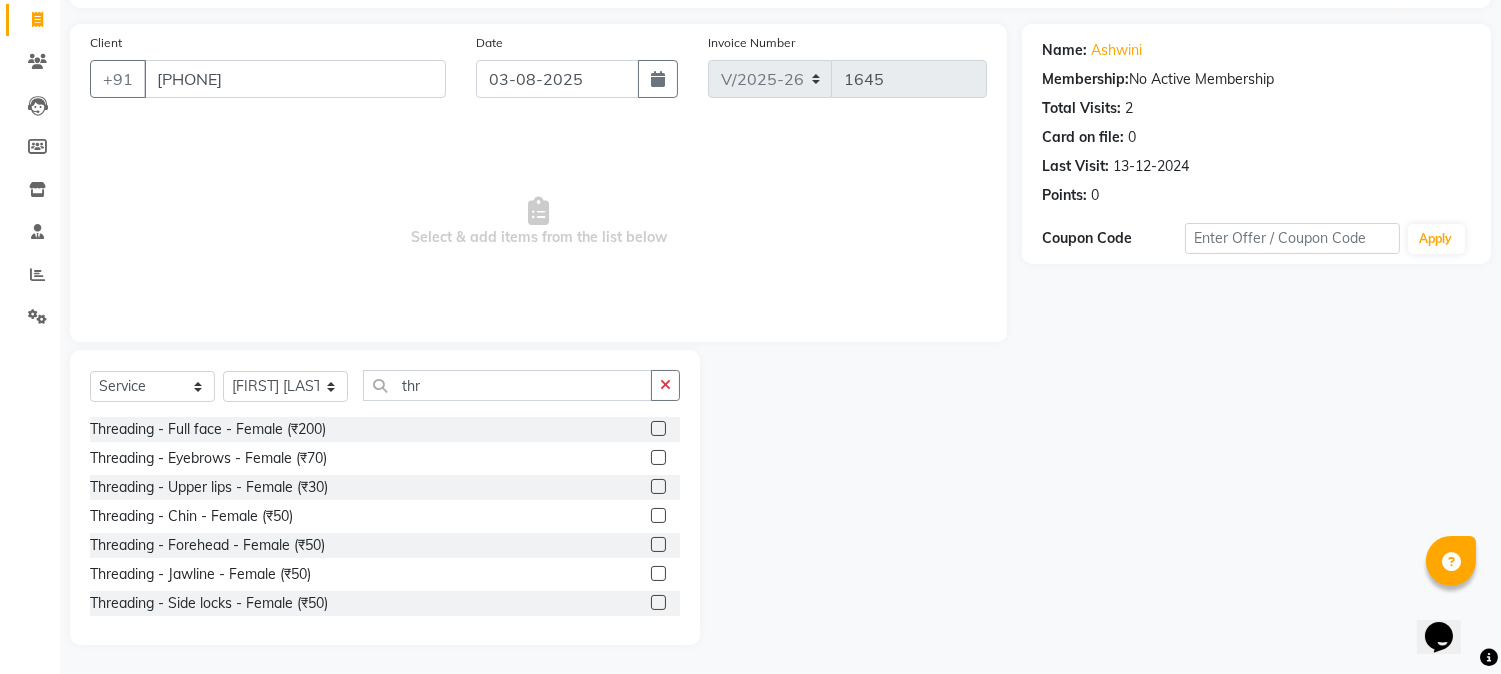 click 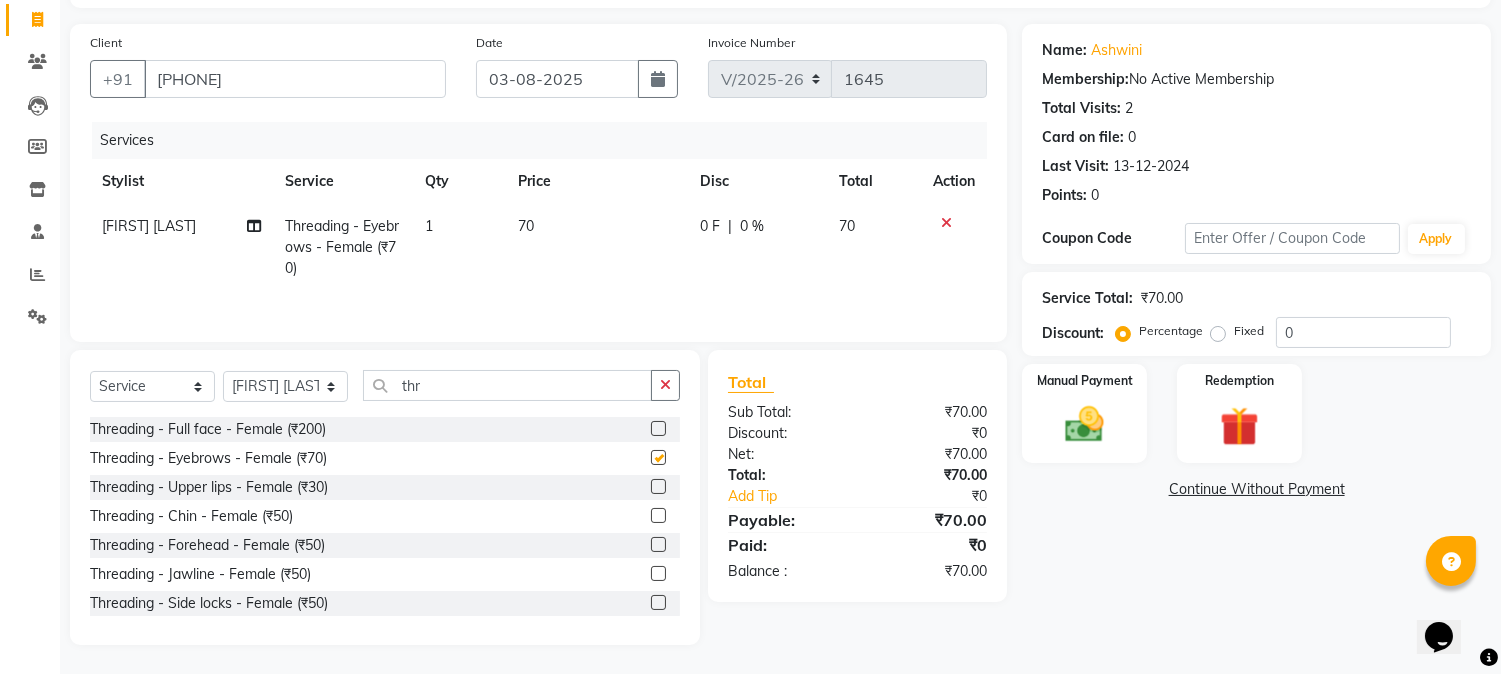 checkbox on "false" 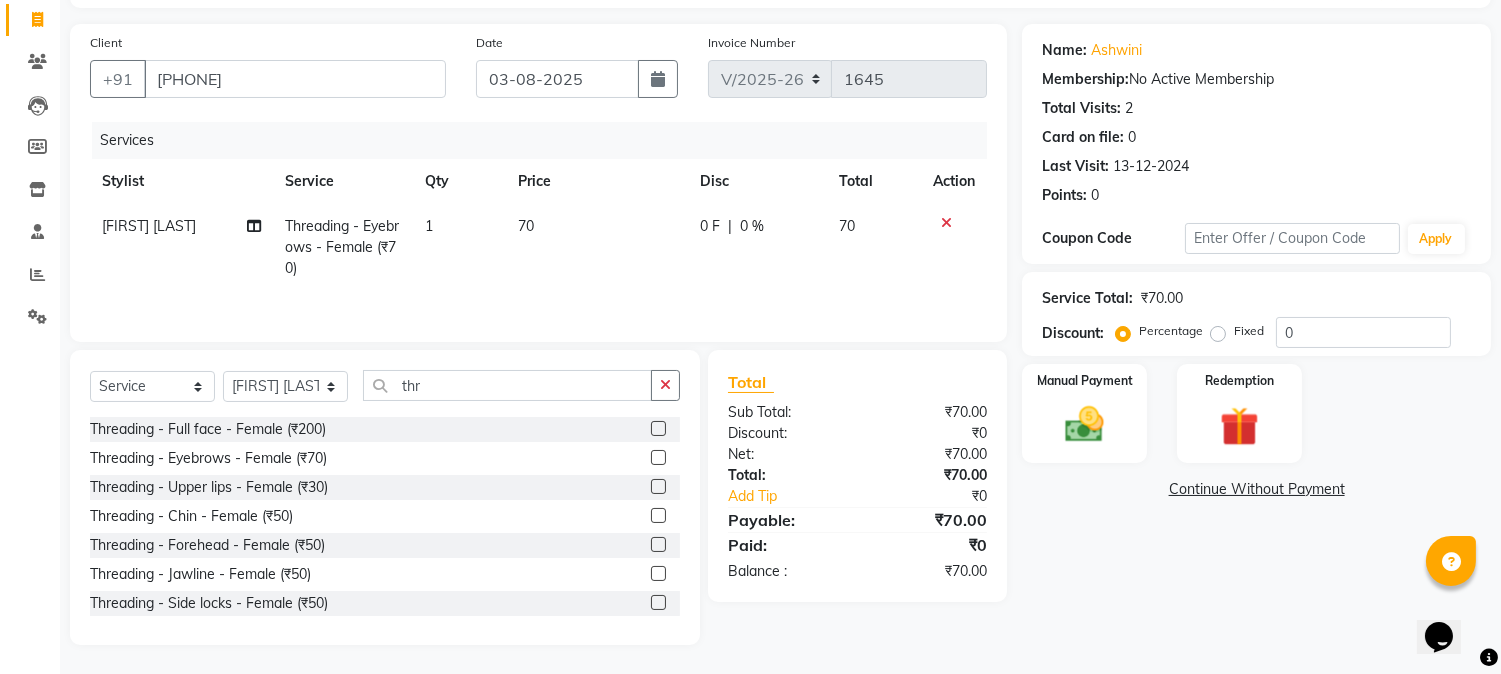 click on "₹70.00" 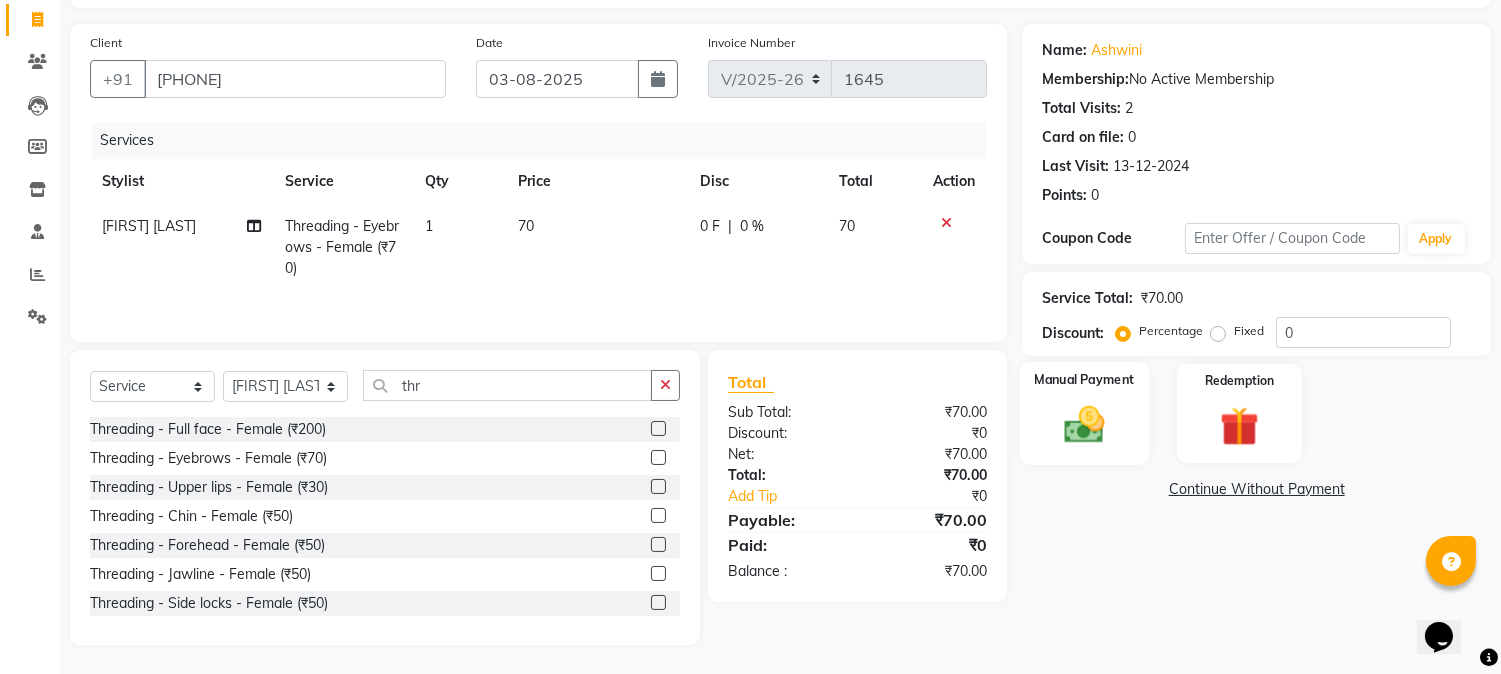 click 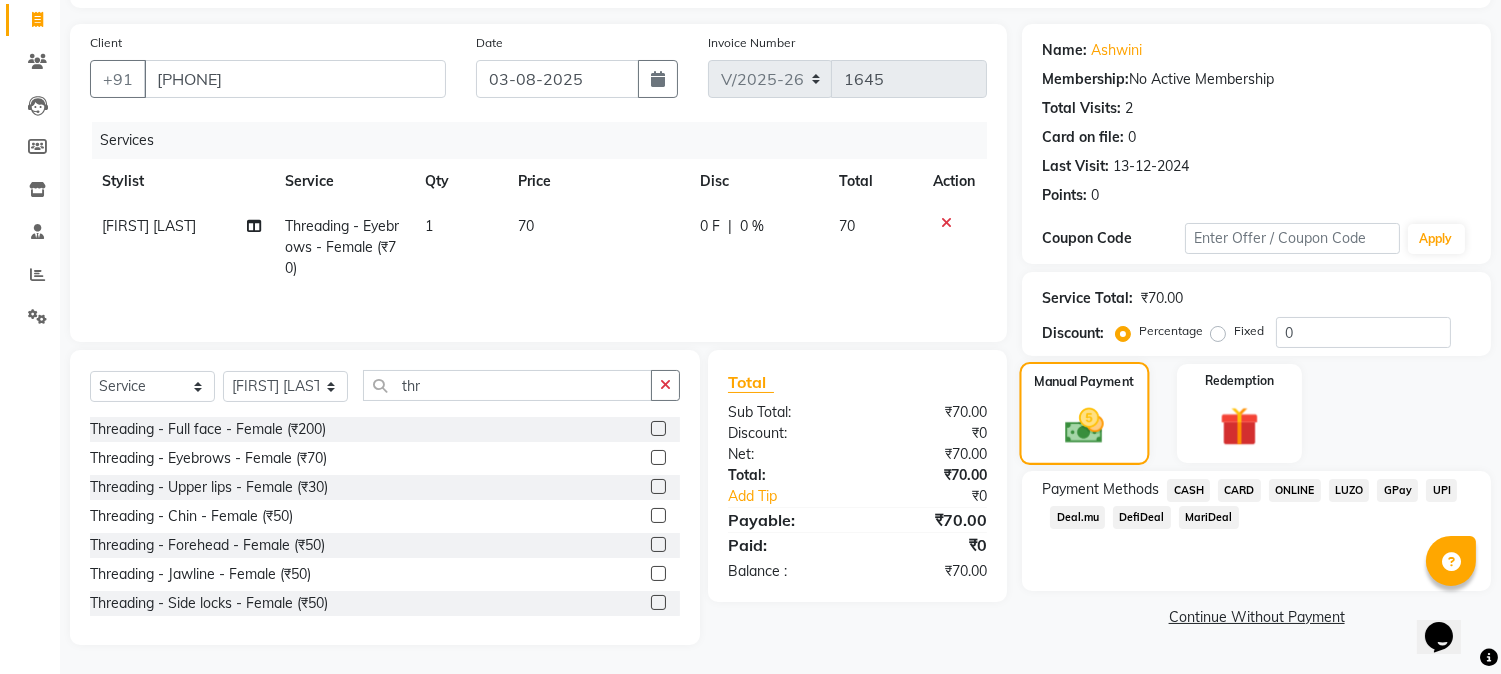 scroll, scrollTop: 128, scrollLeft: 0, axis: vertical 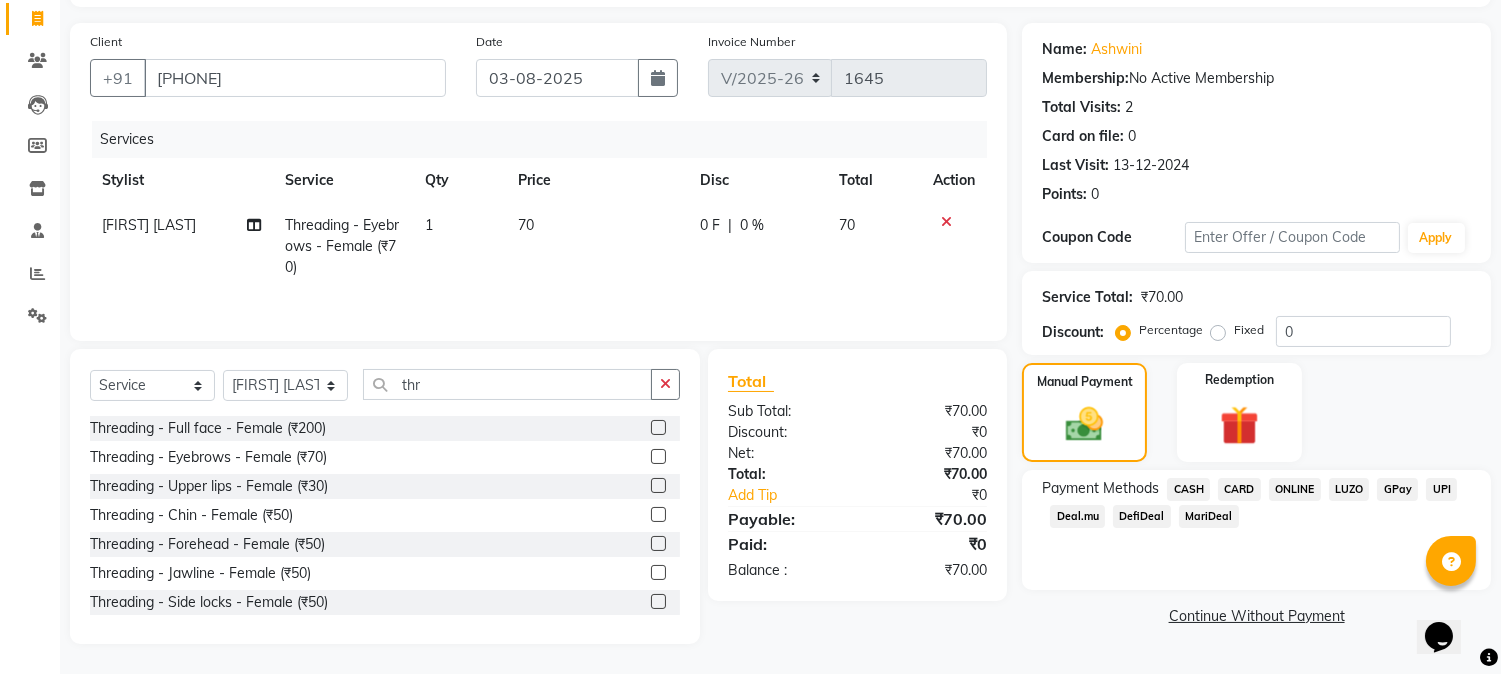 drag, startPoint x: 1318, startPoint y: 492, endPoint x: 1301, endPoint y: 490, distance: 17.117243 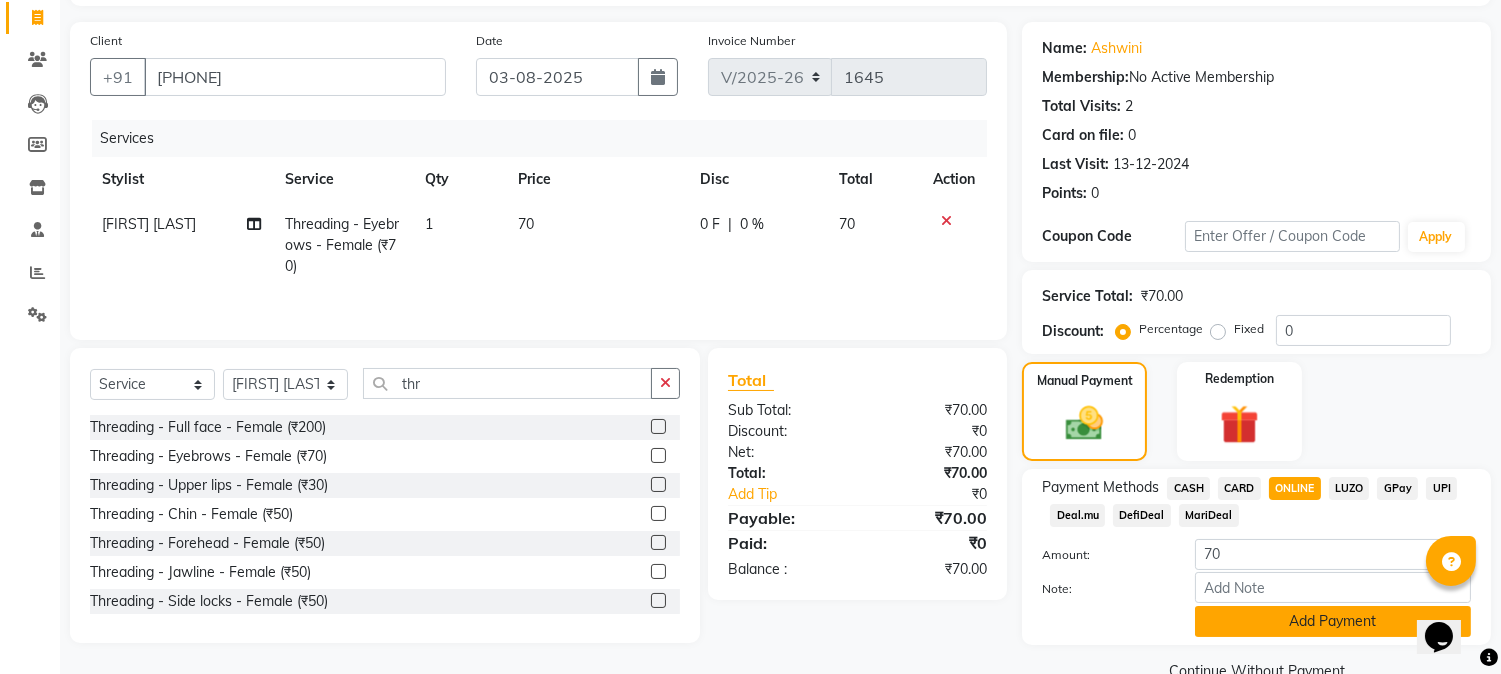 drag, startPoint x: 1336, startPoint y: 642, endPoint x: 1331, endPoint y: 611, distance: 31.400637 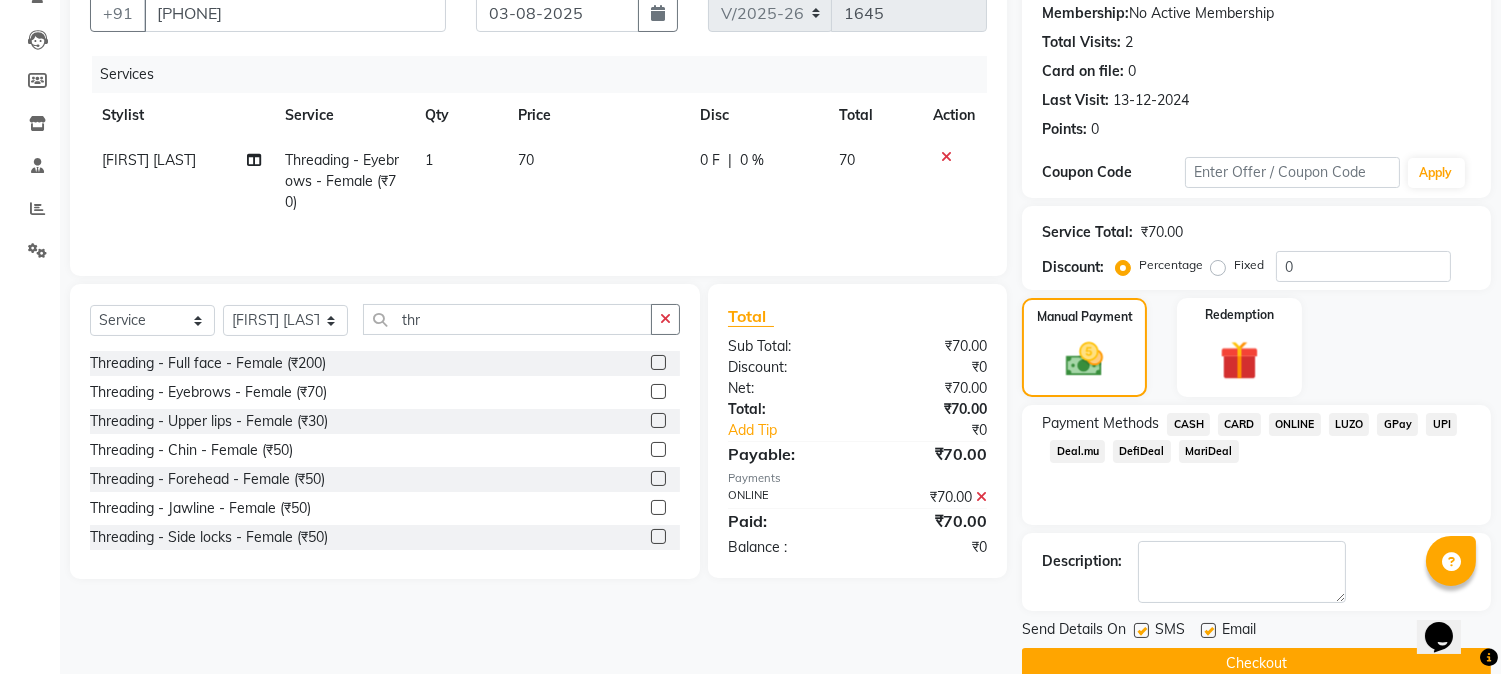 scroll, scrollTop: 225, scrollLeft: 0, axis: vertical 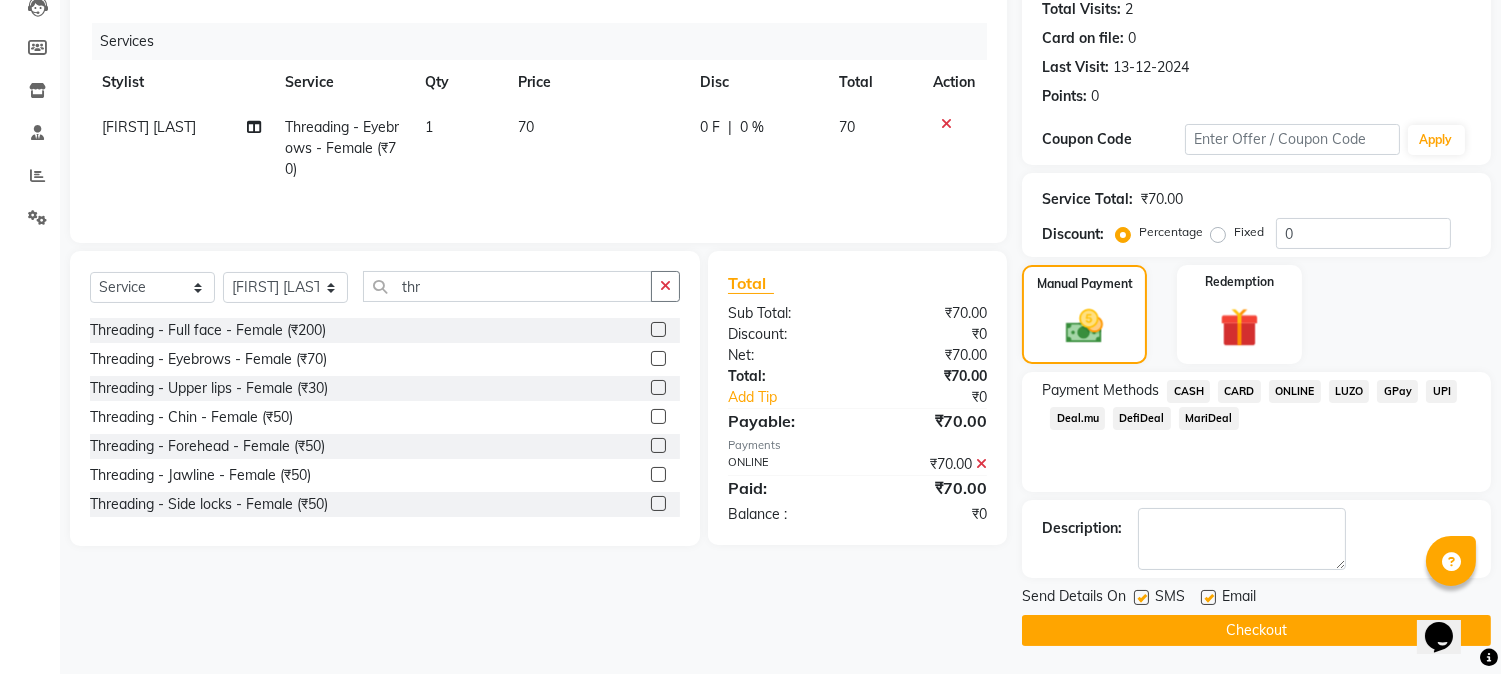 click on "Send Details On SMS Email  Checkout" 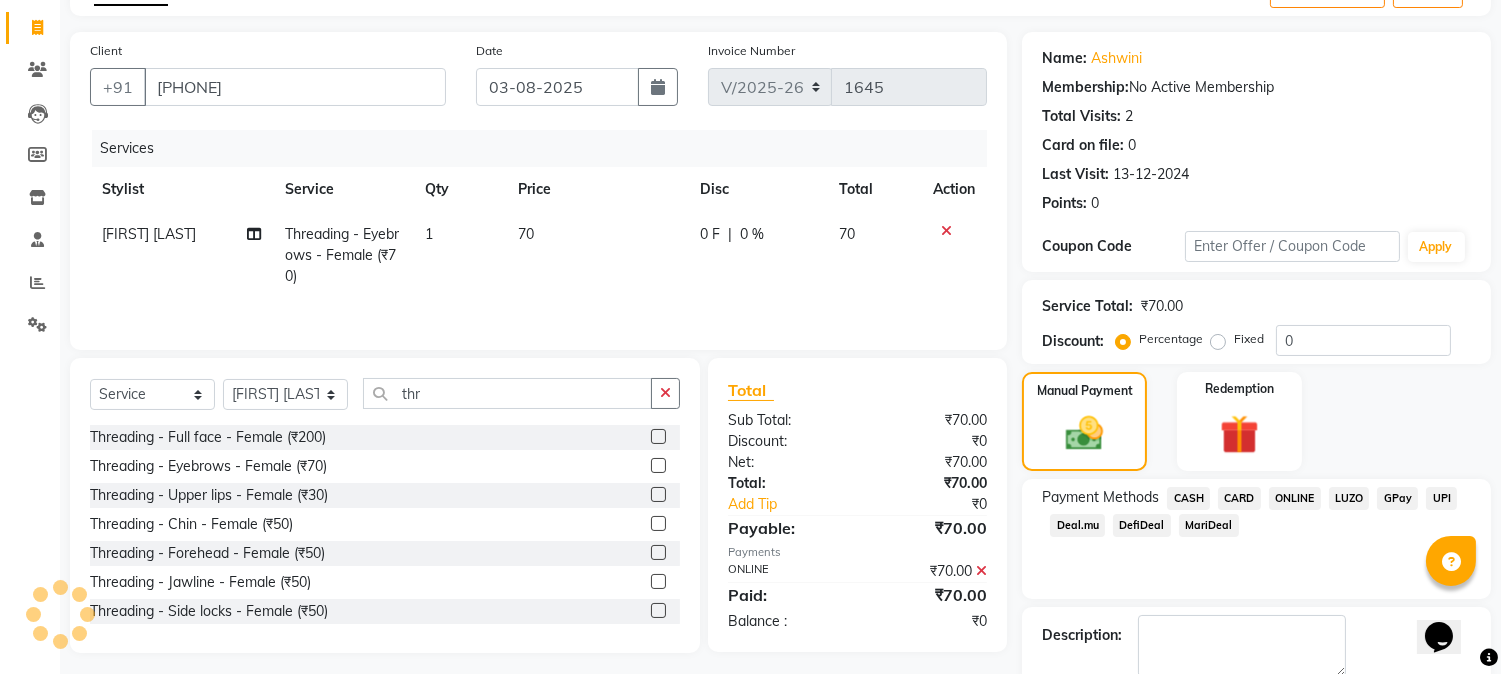 scroll, scrollTop: 3, scrollLeft: 0, axis: vertical 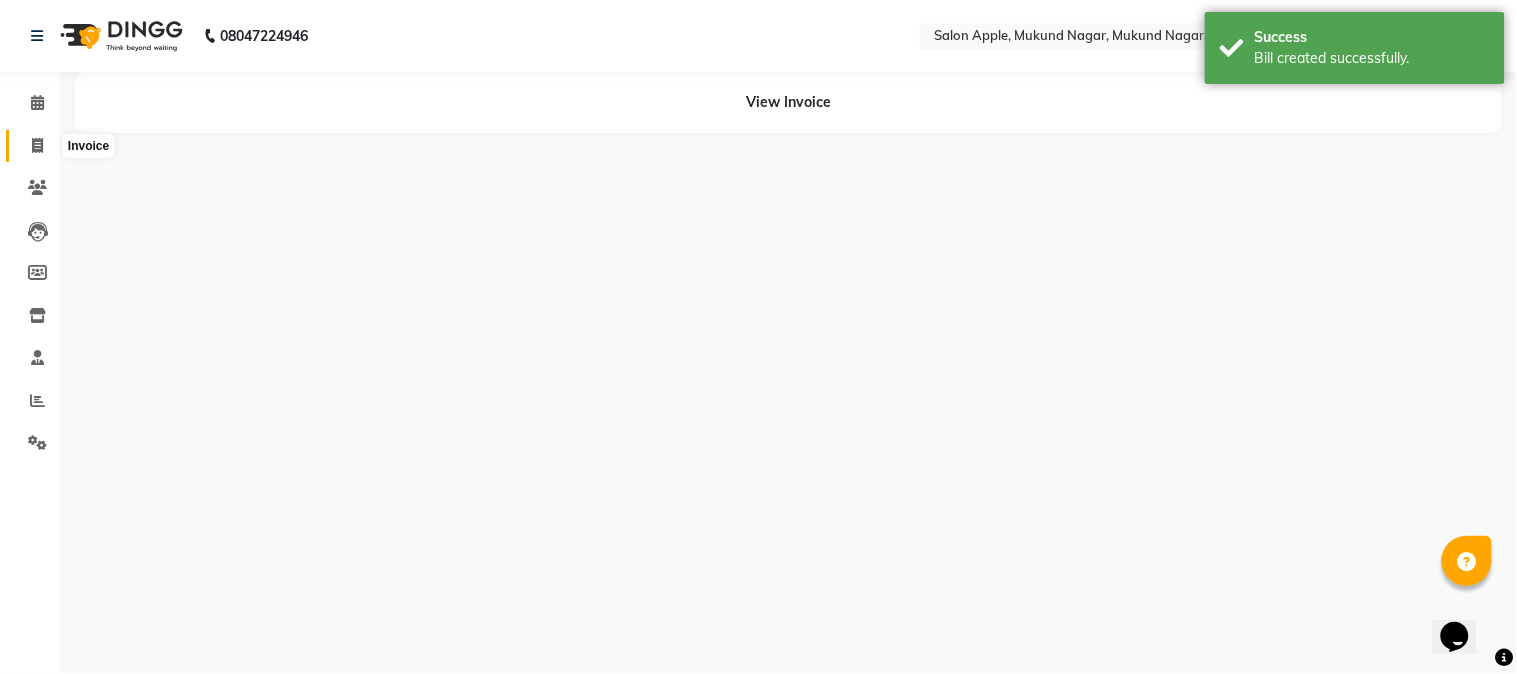 click 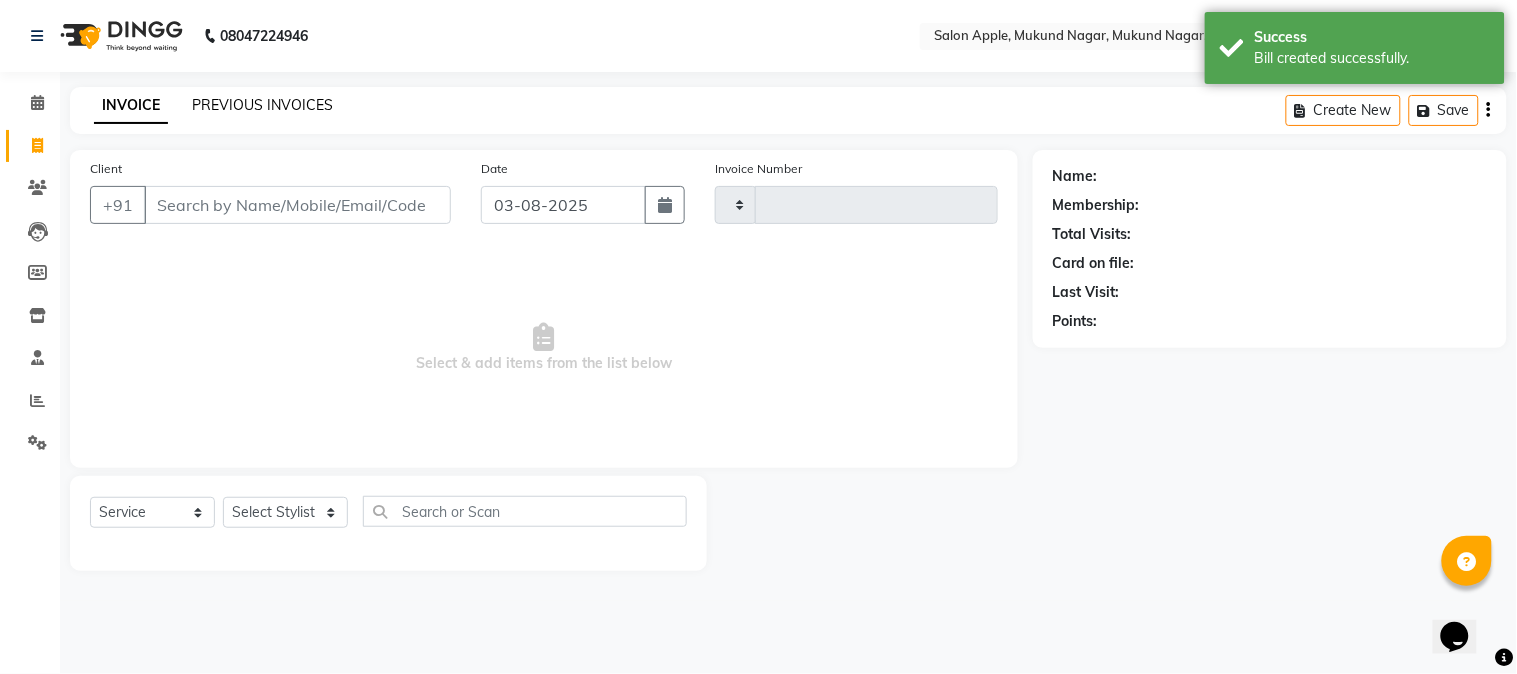 type on "1646" 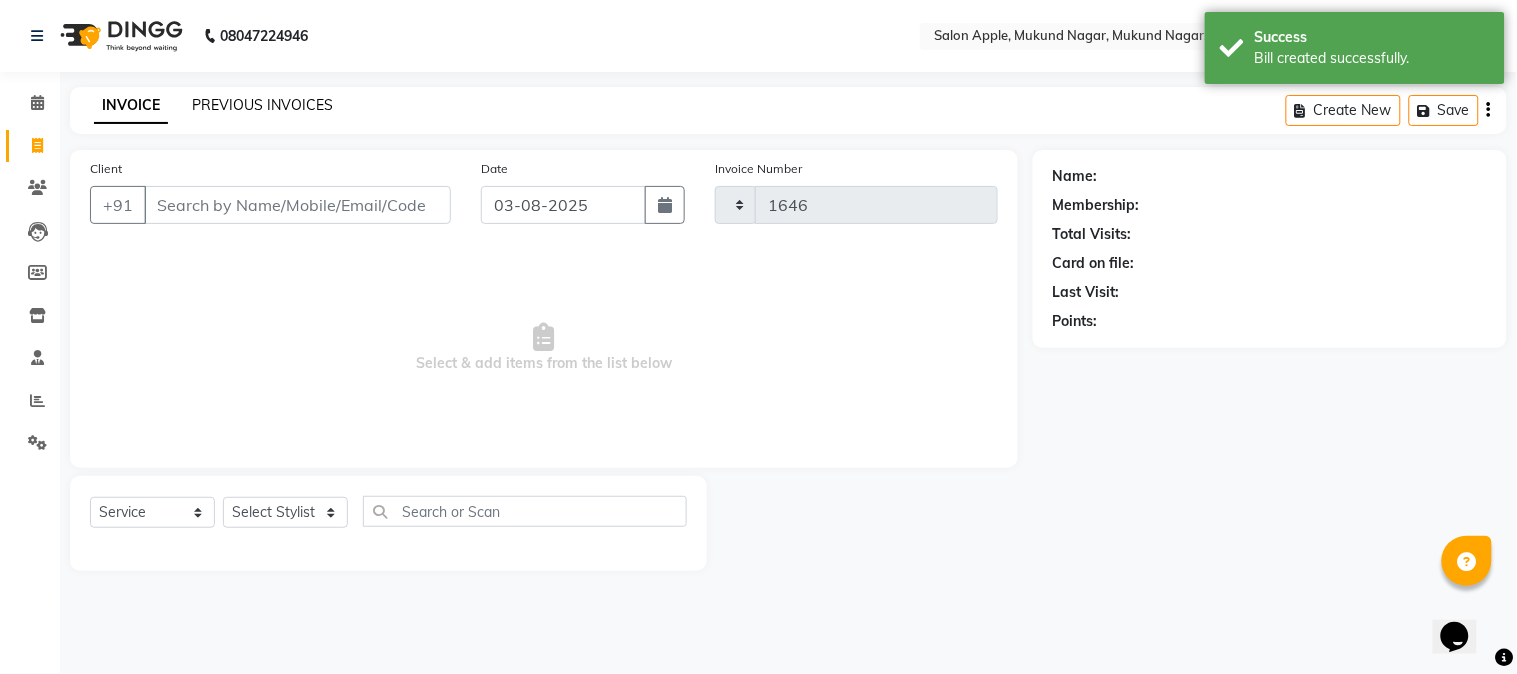 select on "4128" 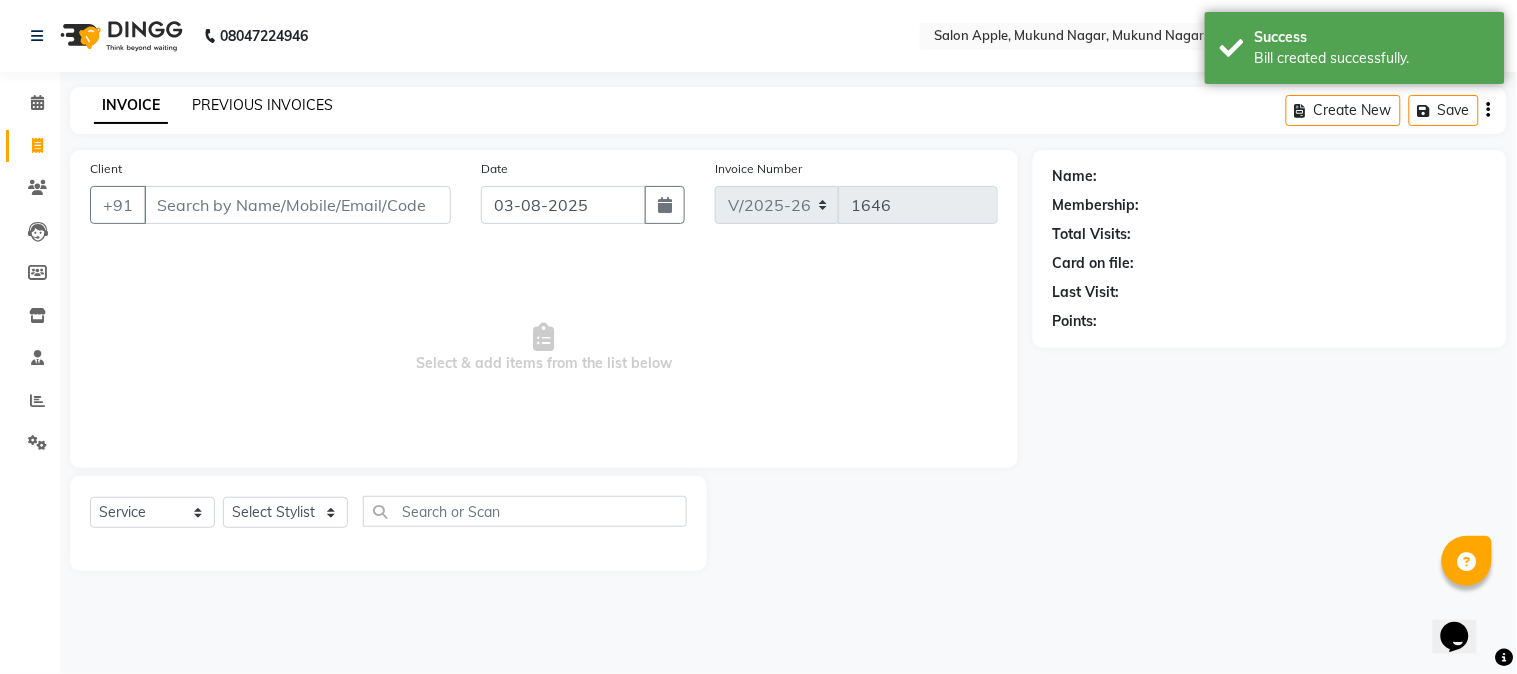click on "PREVIOUS INVOICES" 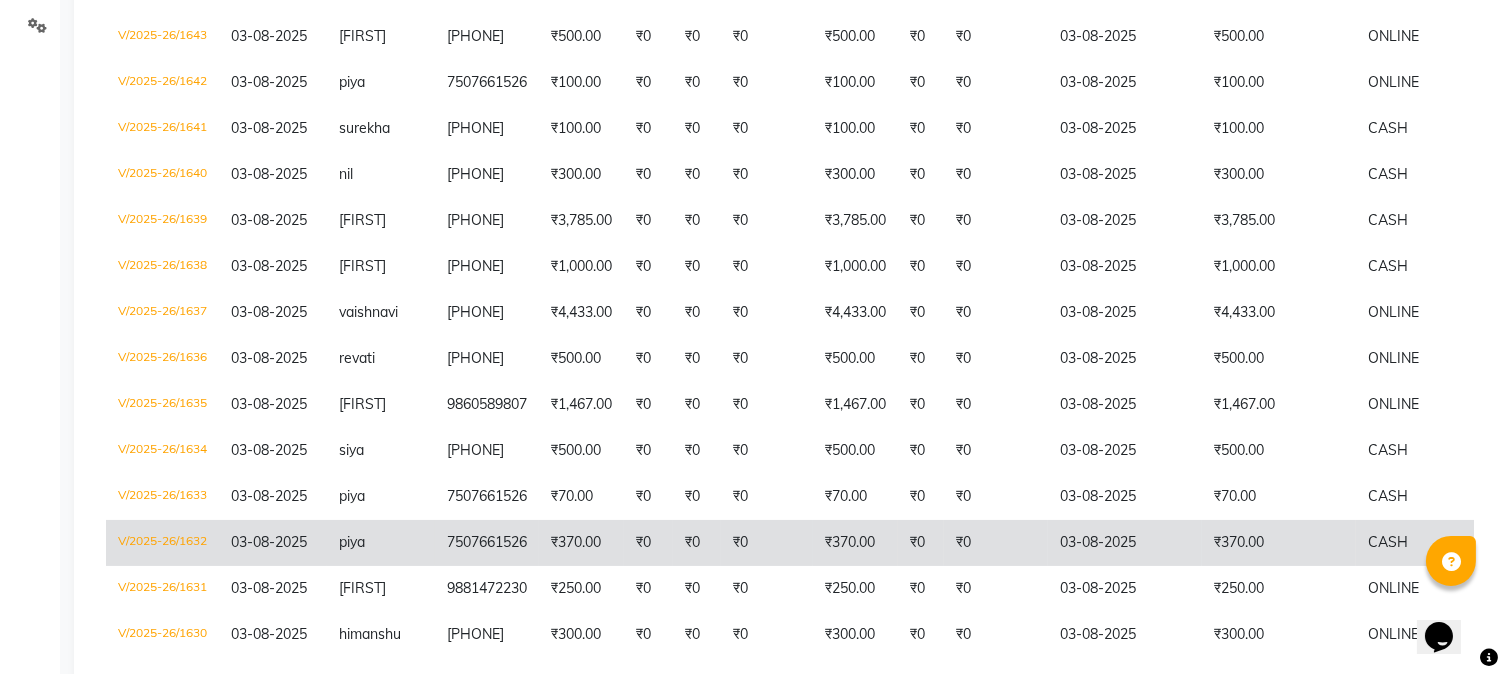 scroll, scrollTop: 555, scrollLeft: 0, axis: vertical 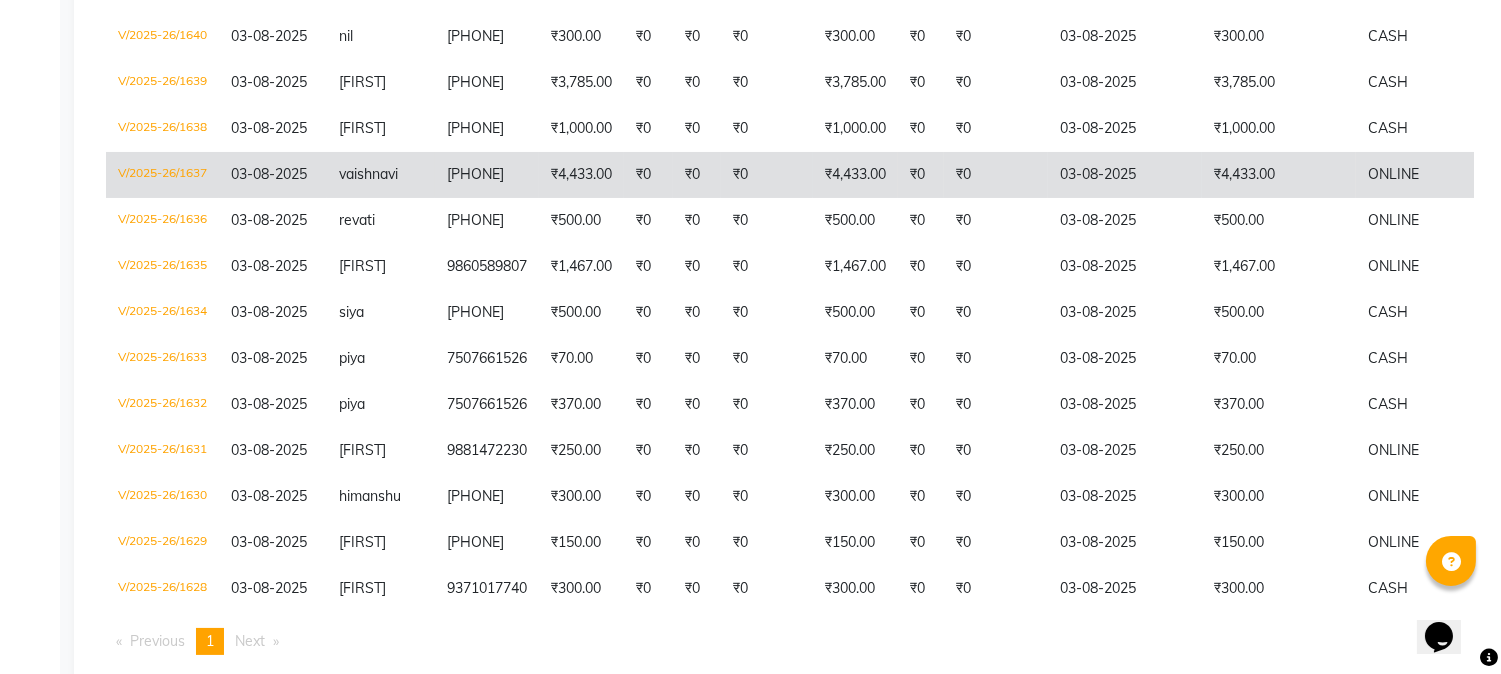 click on "[PHONE]" 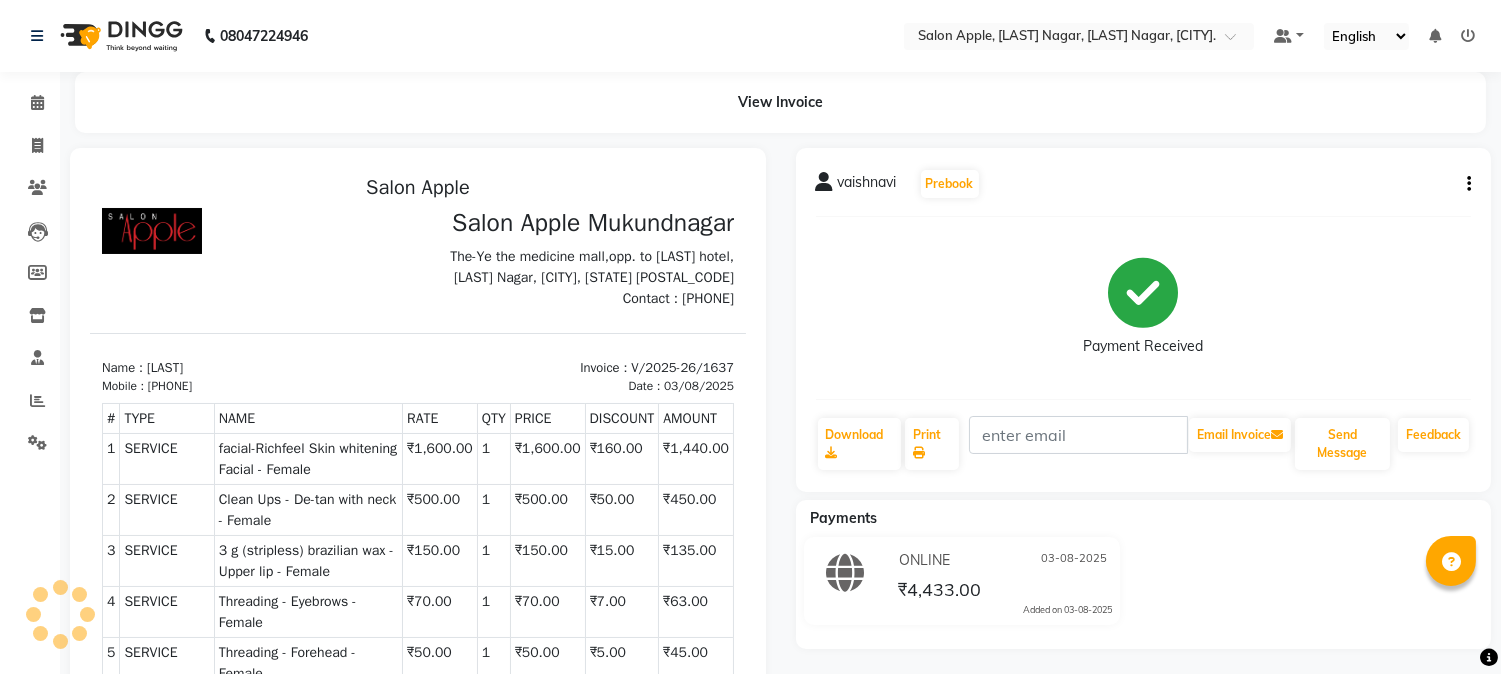 scroll, scrollTop: 0, scrollLeft: 0, axis: both 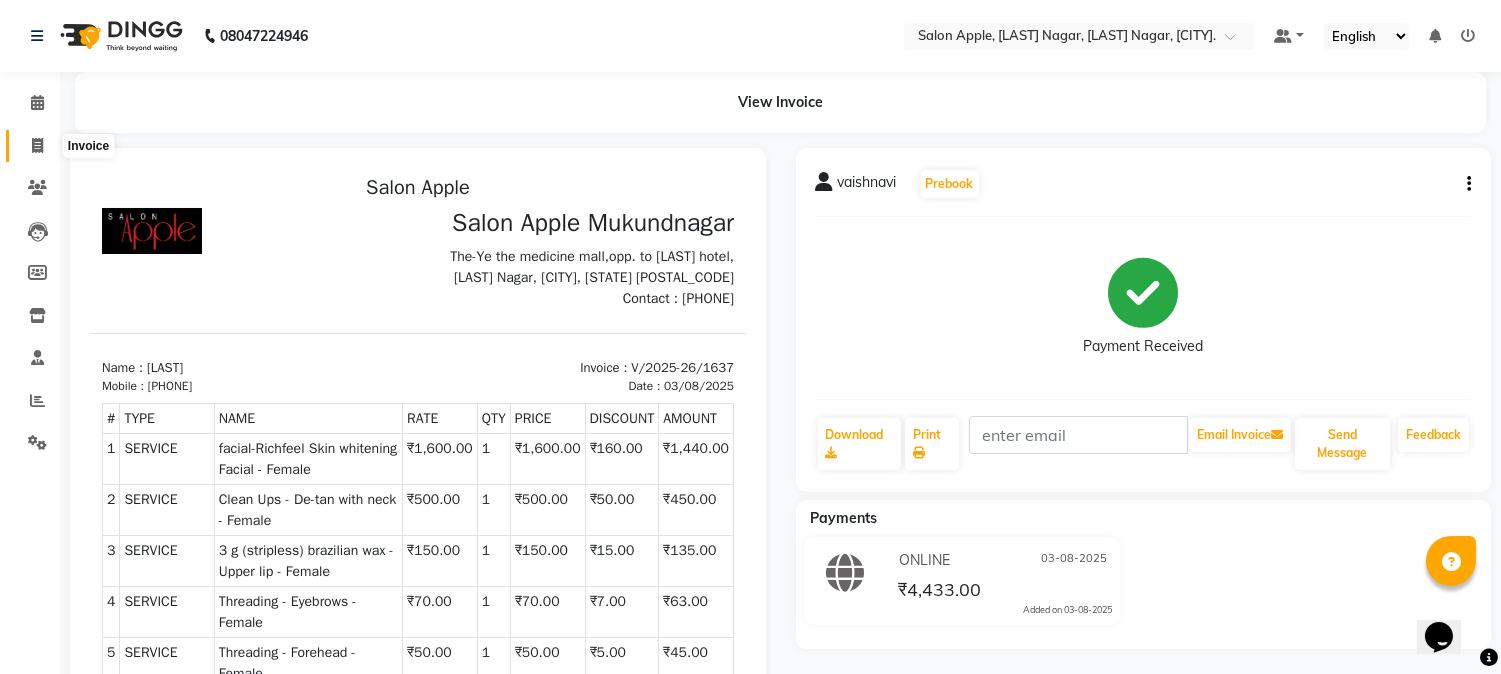 click 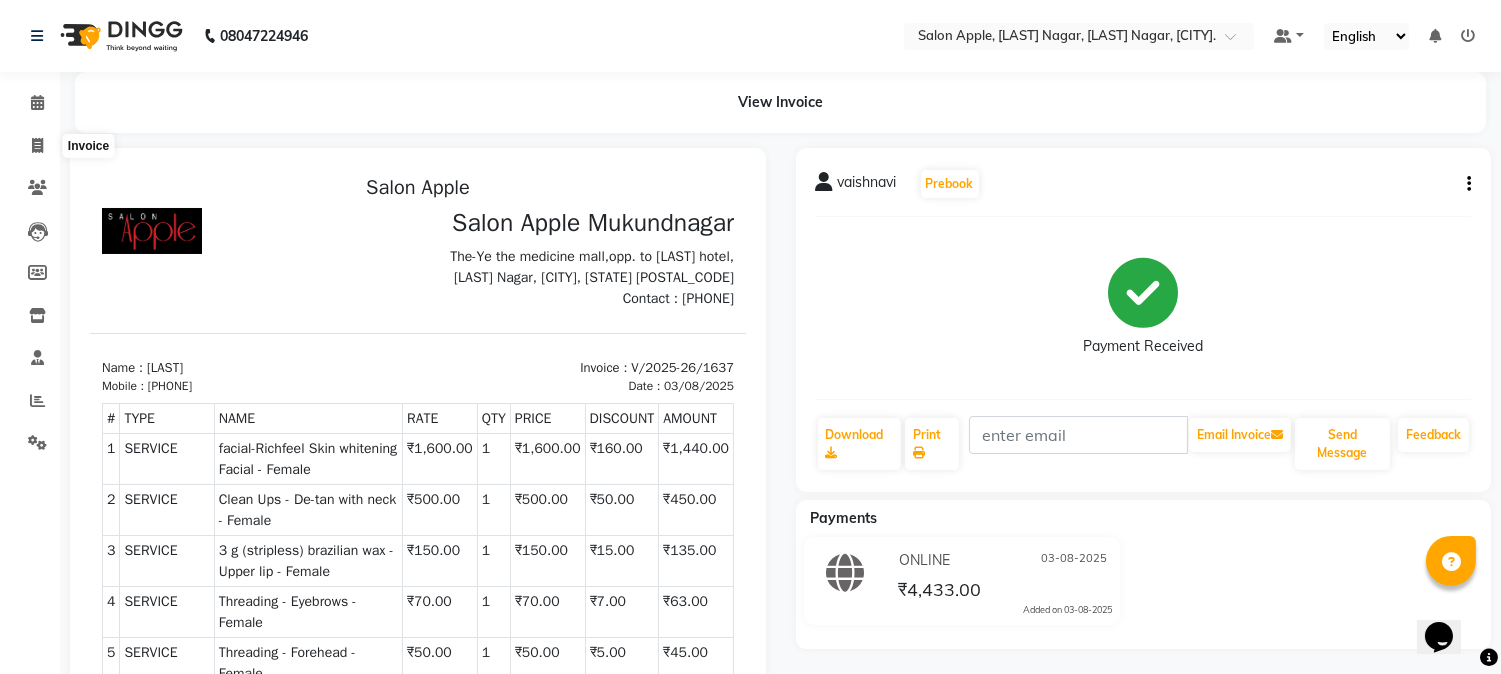 select on "4128" 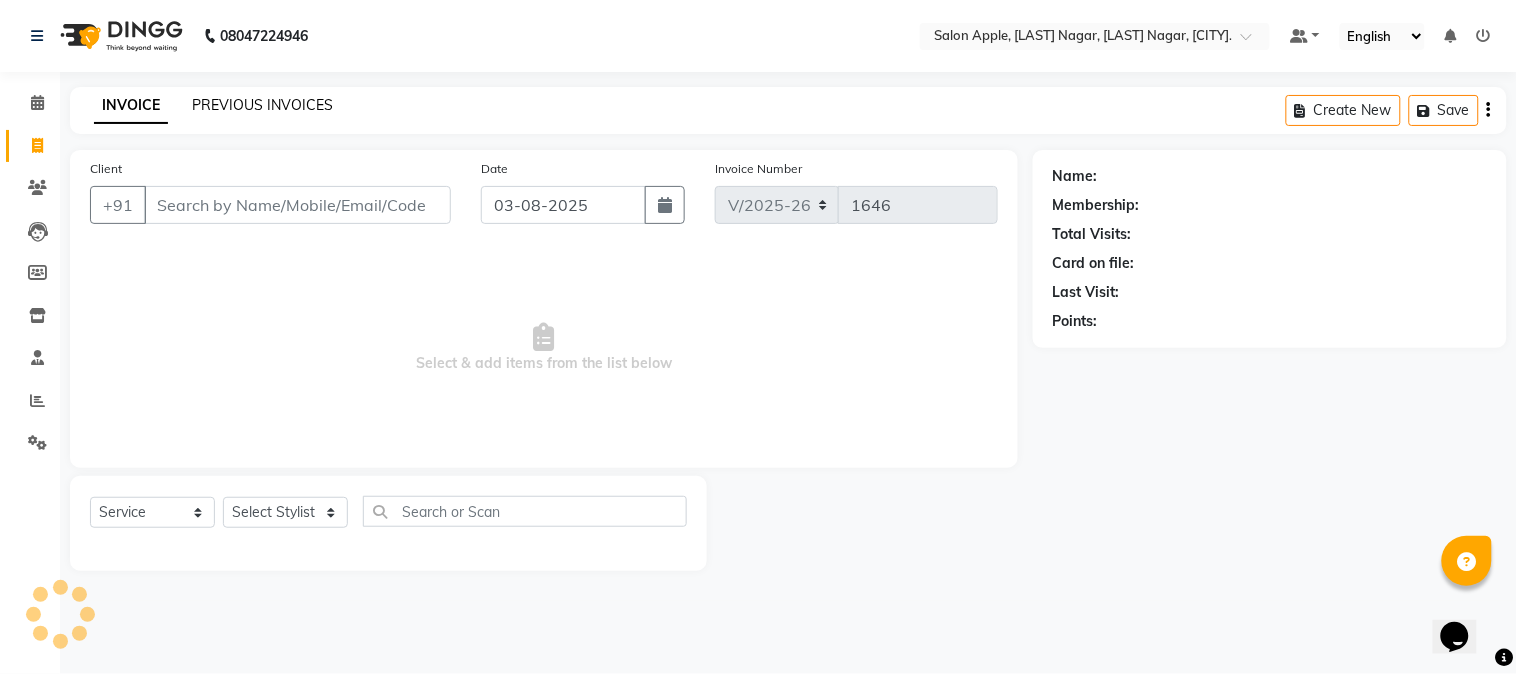 click on "PREVIOUS INVOICES" 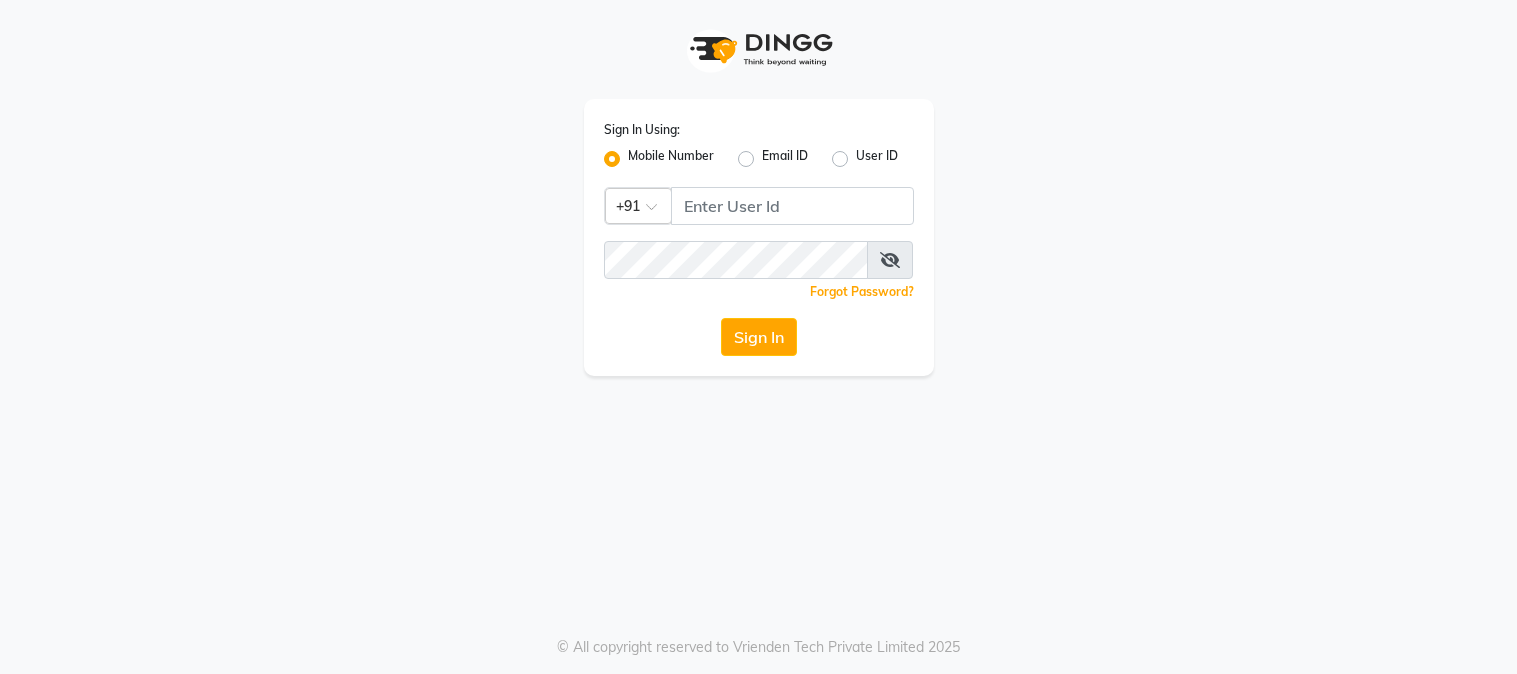 scroll, scrollTop: 0, scrollLeft: 0, axis: both 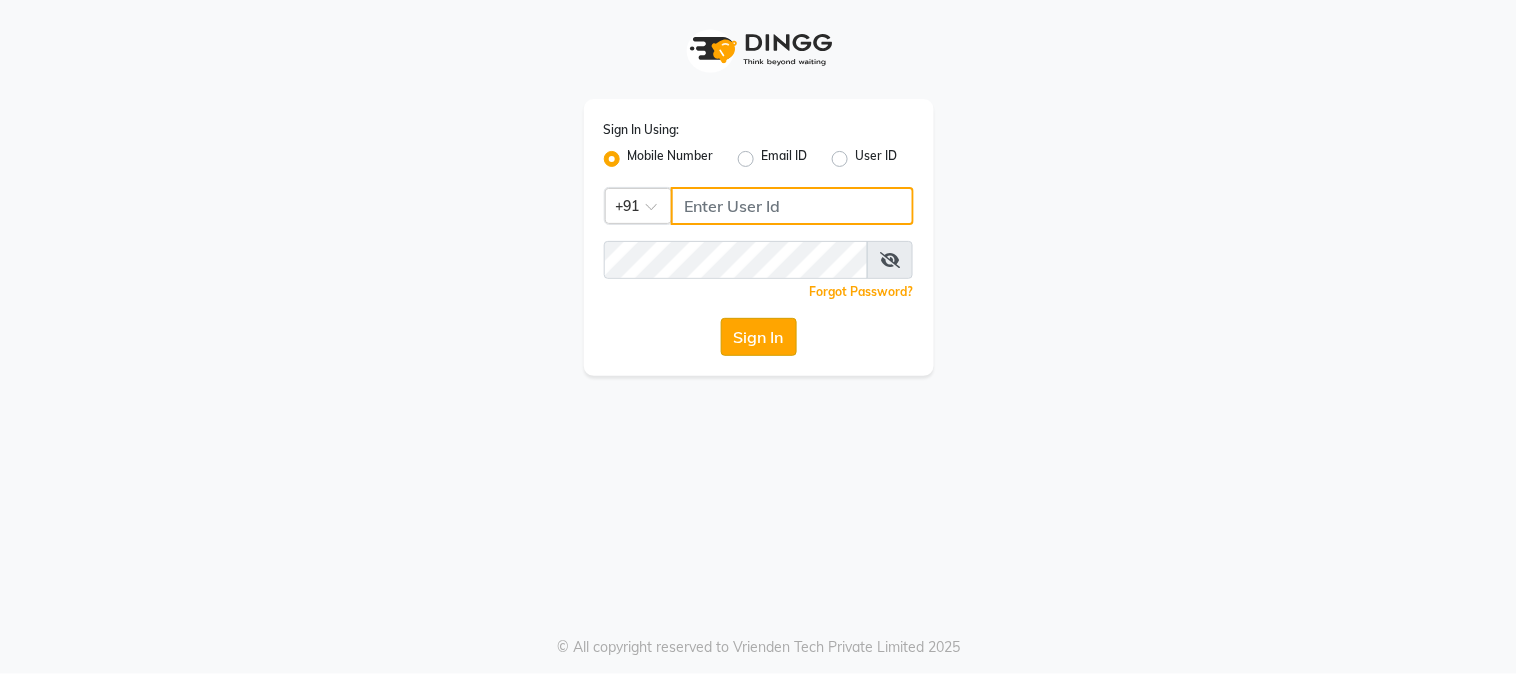 type on "9503033368" 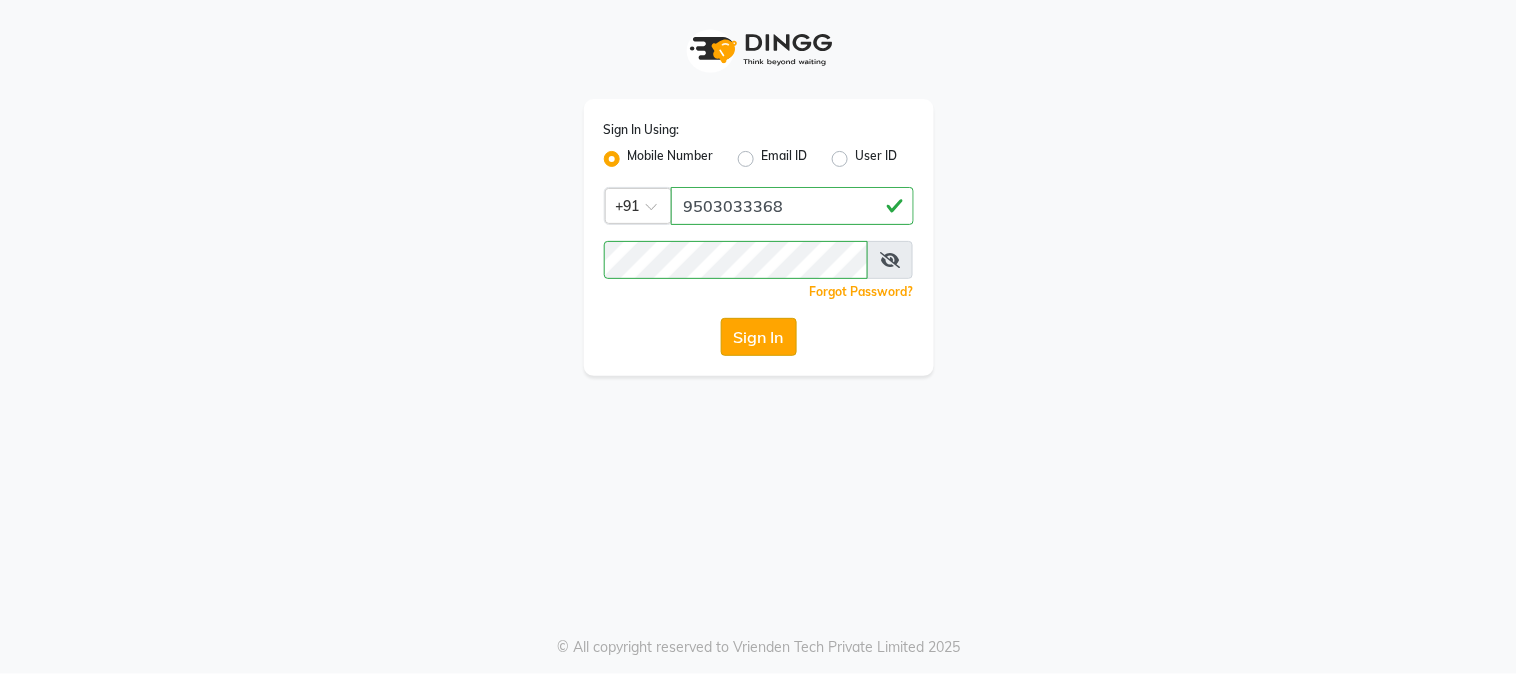 type 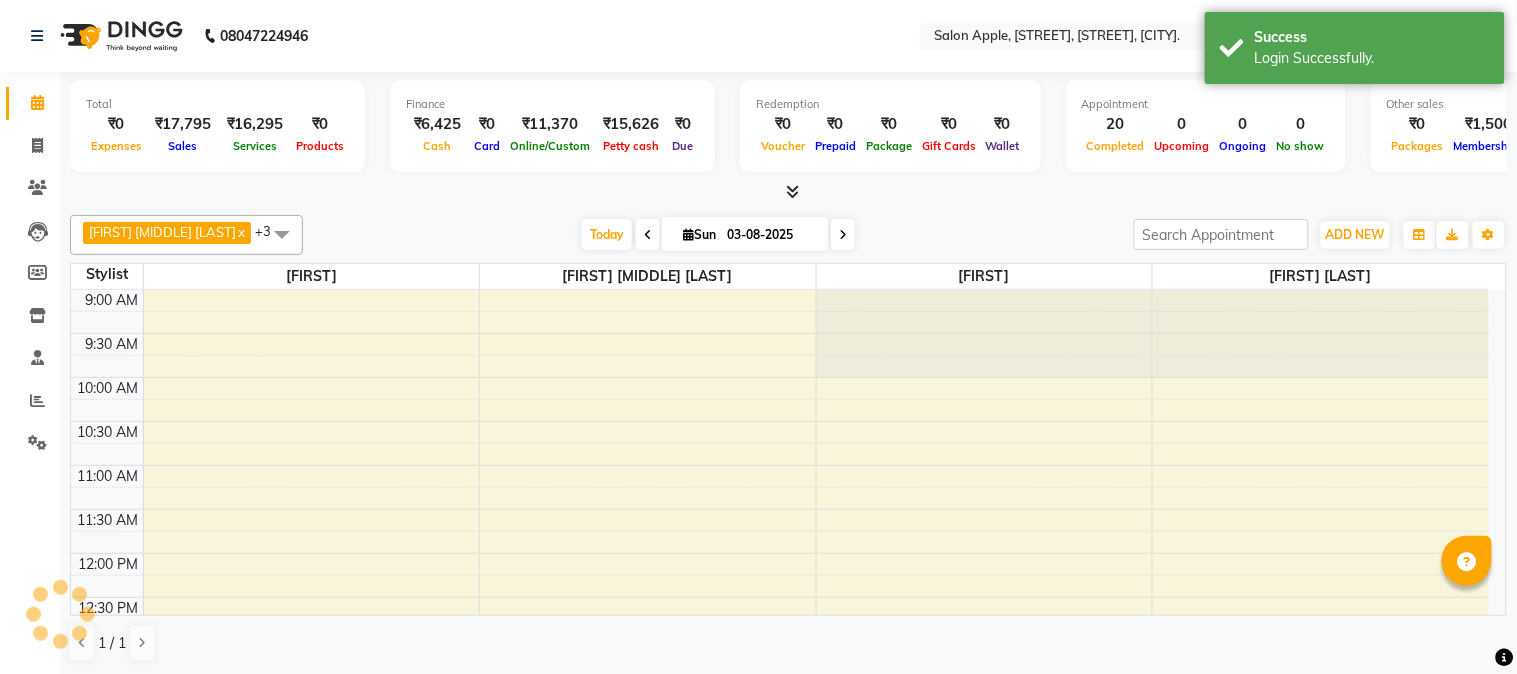 scroll, scrollTop: 0, scrollLeft: 0, axis: both 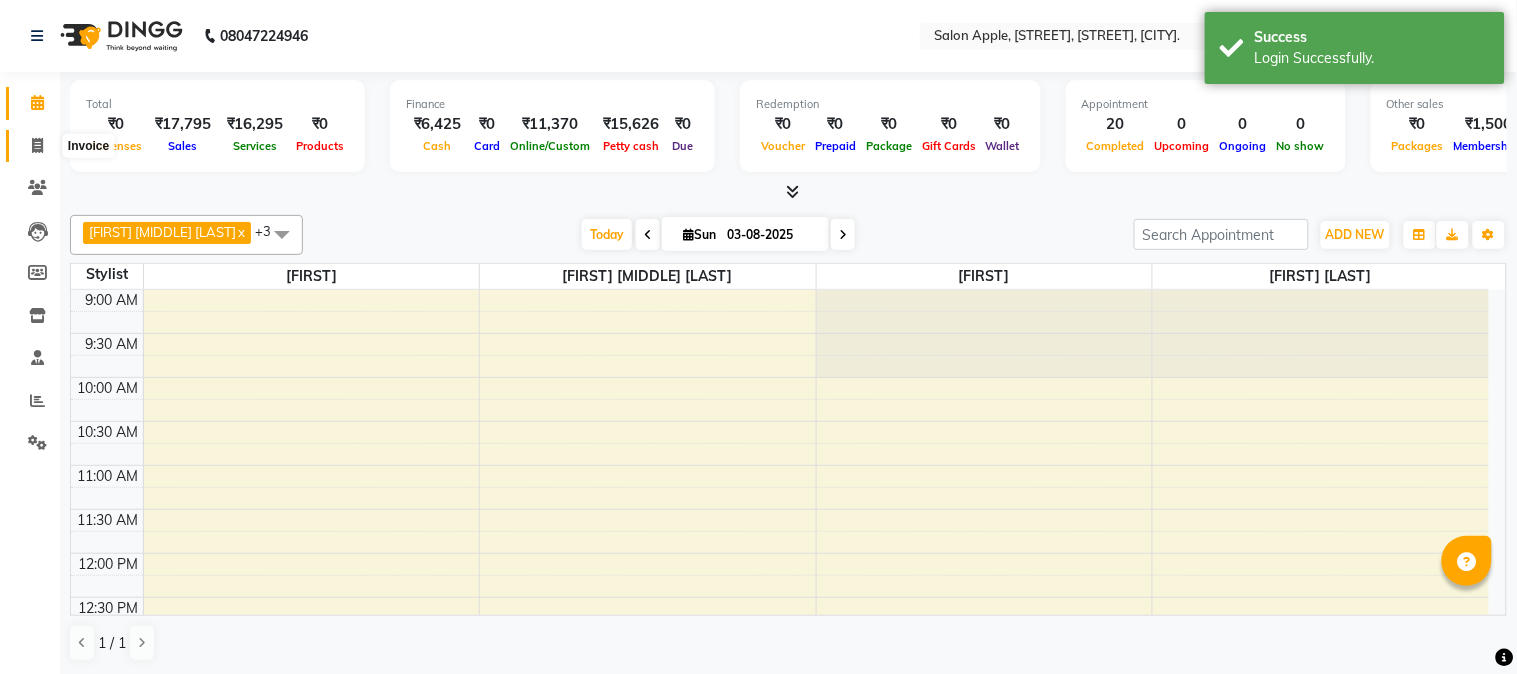 click 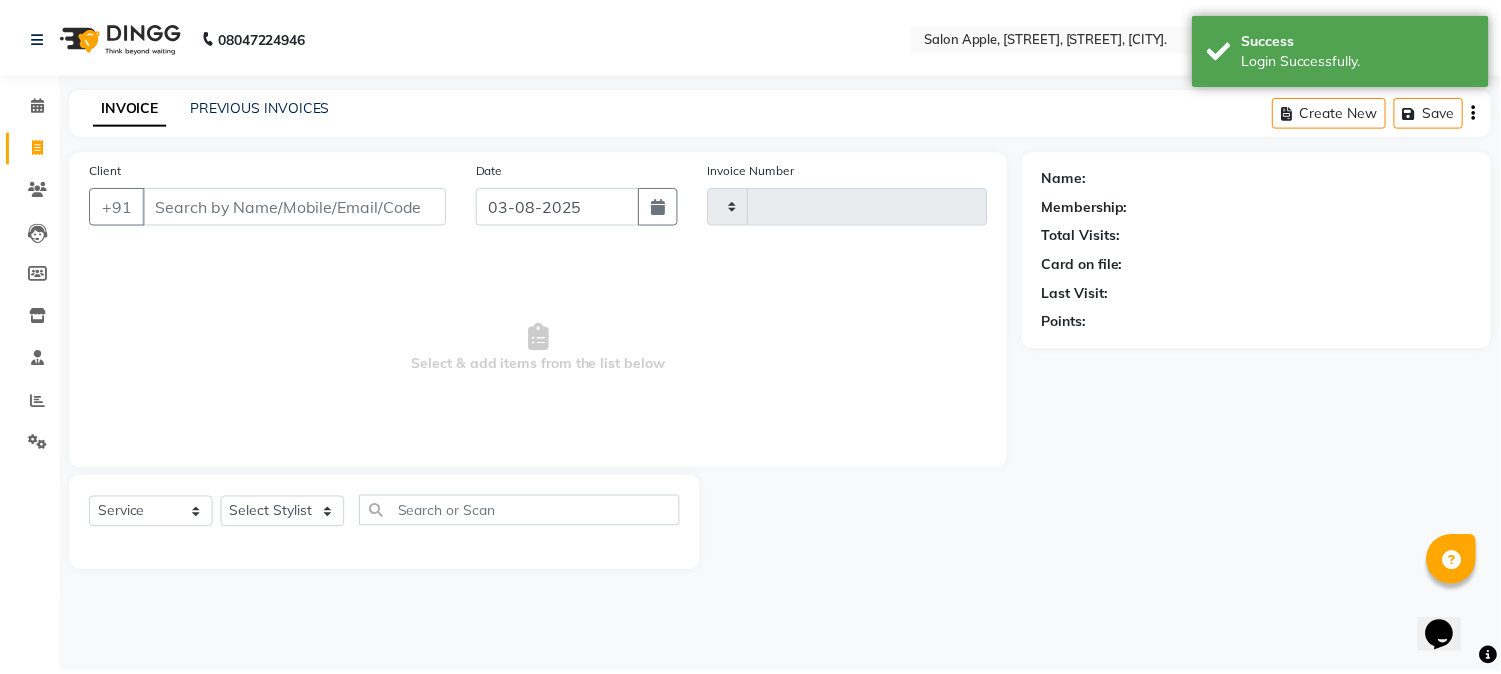 scroll, scrollTop: 0, scrollLeft: 0, axis: both 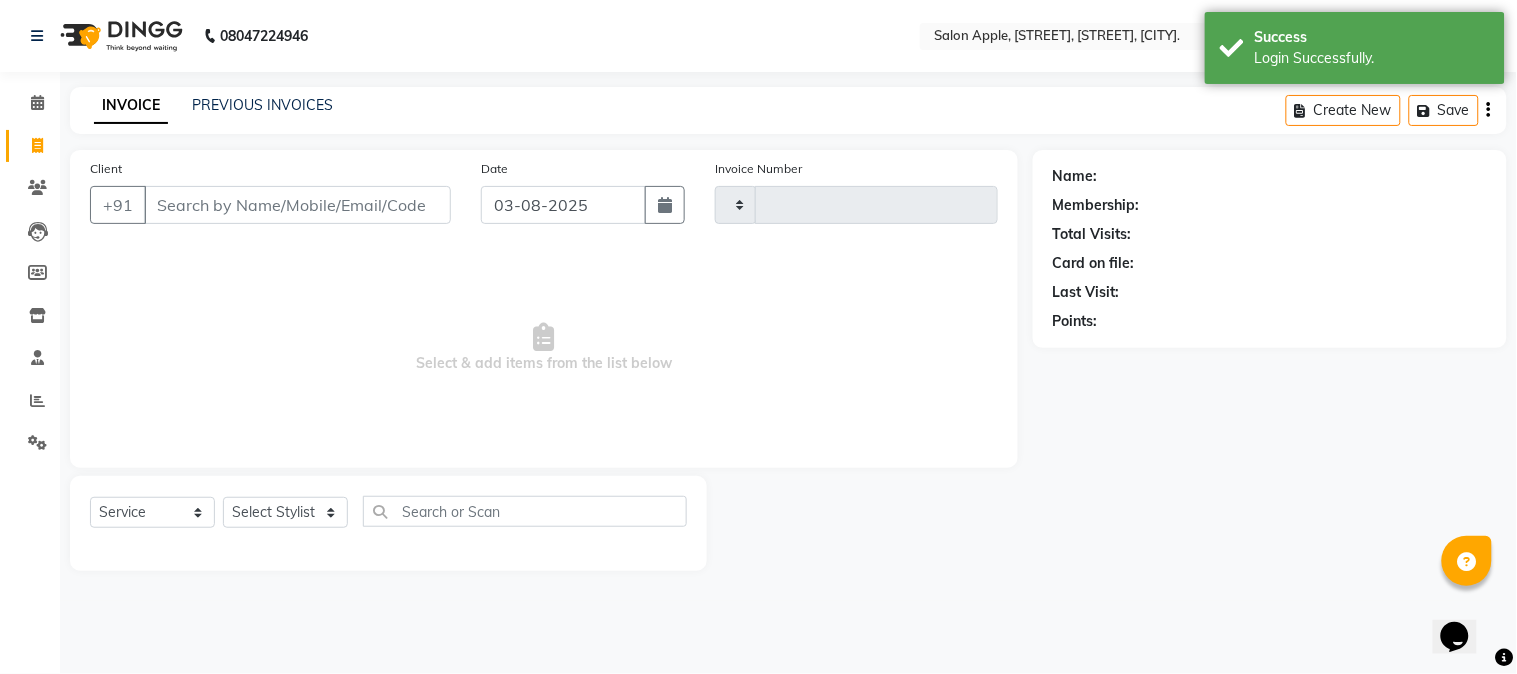 type on "1646" 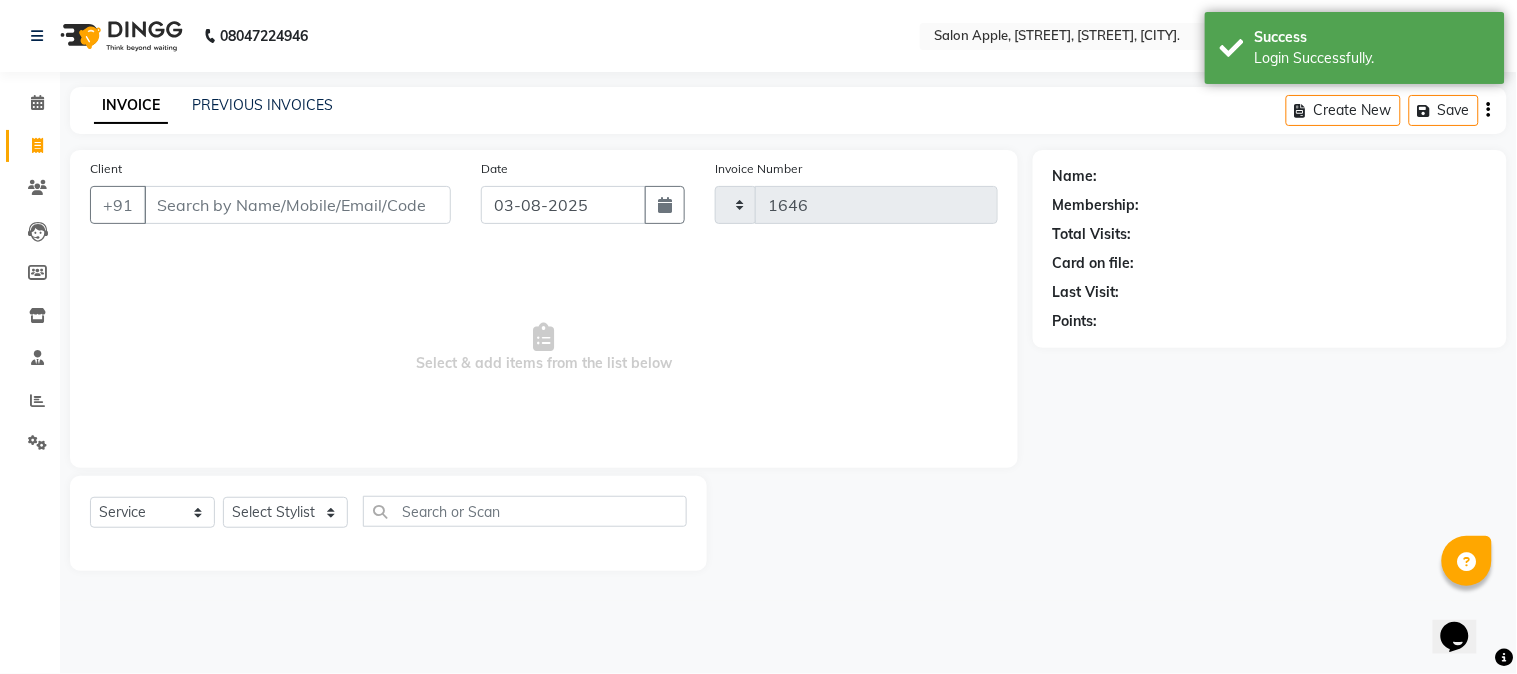 select on "4128" 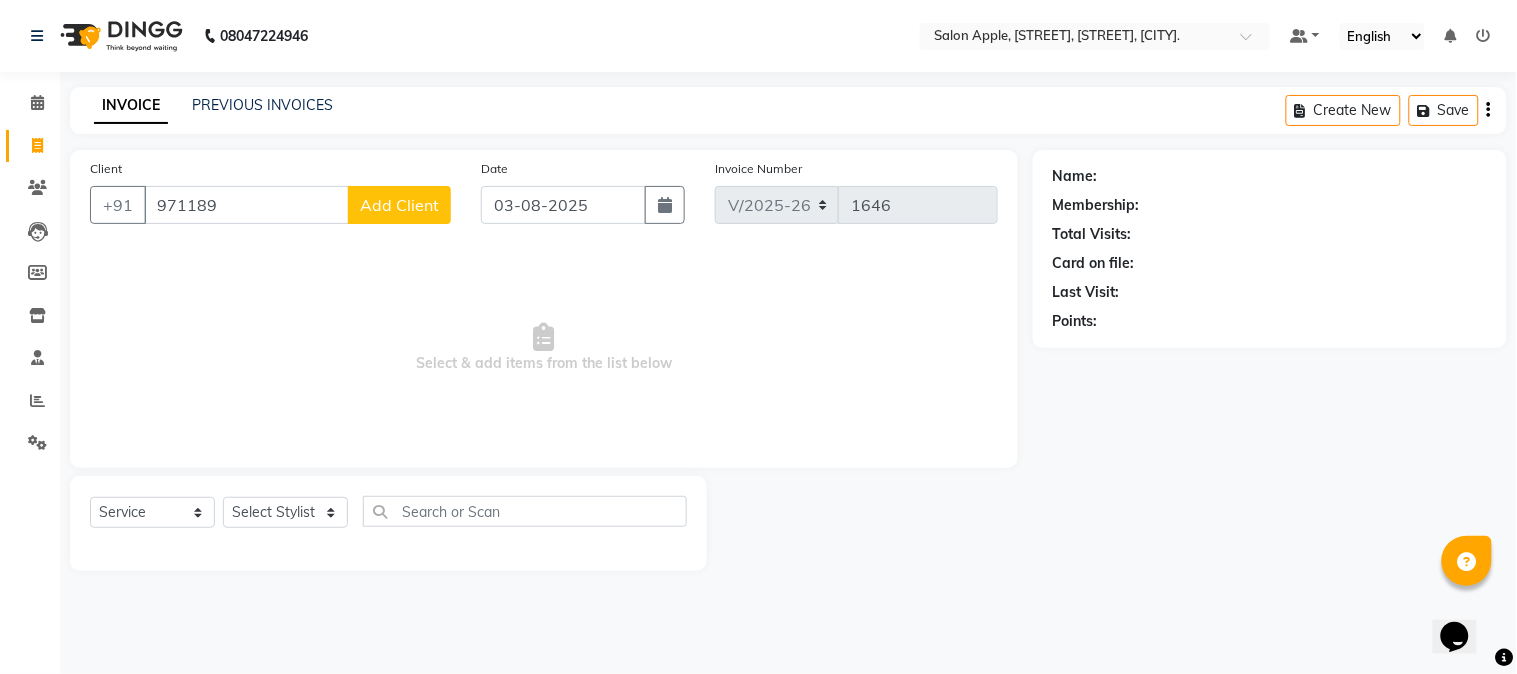 type on "971189" 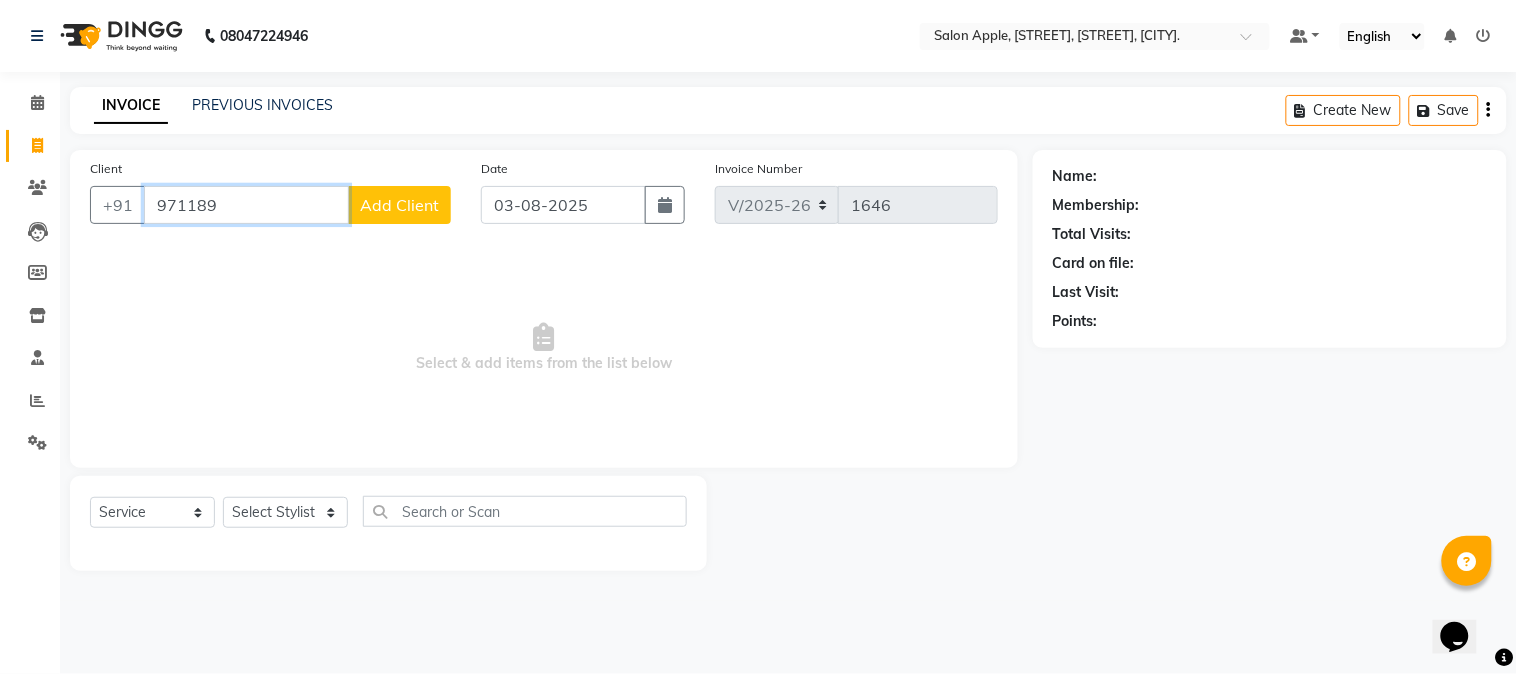drag, startPoint x: 242, startPoint y: 205, endPoint x: 0, endPoint y: 186, distance: 242.74472 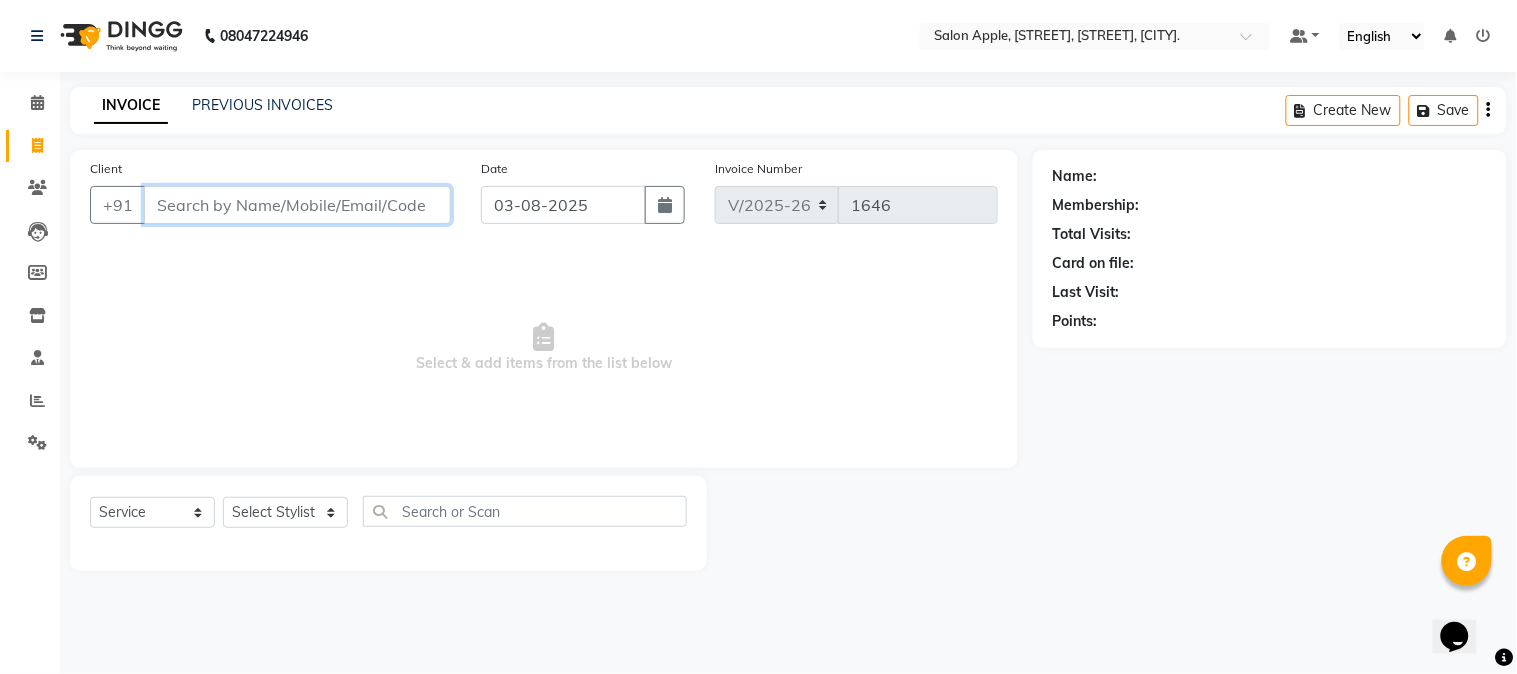type 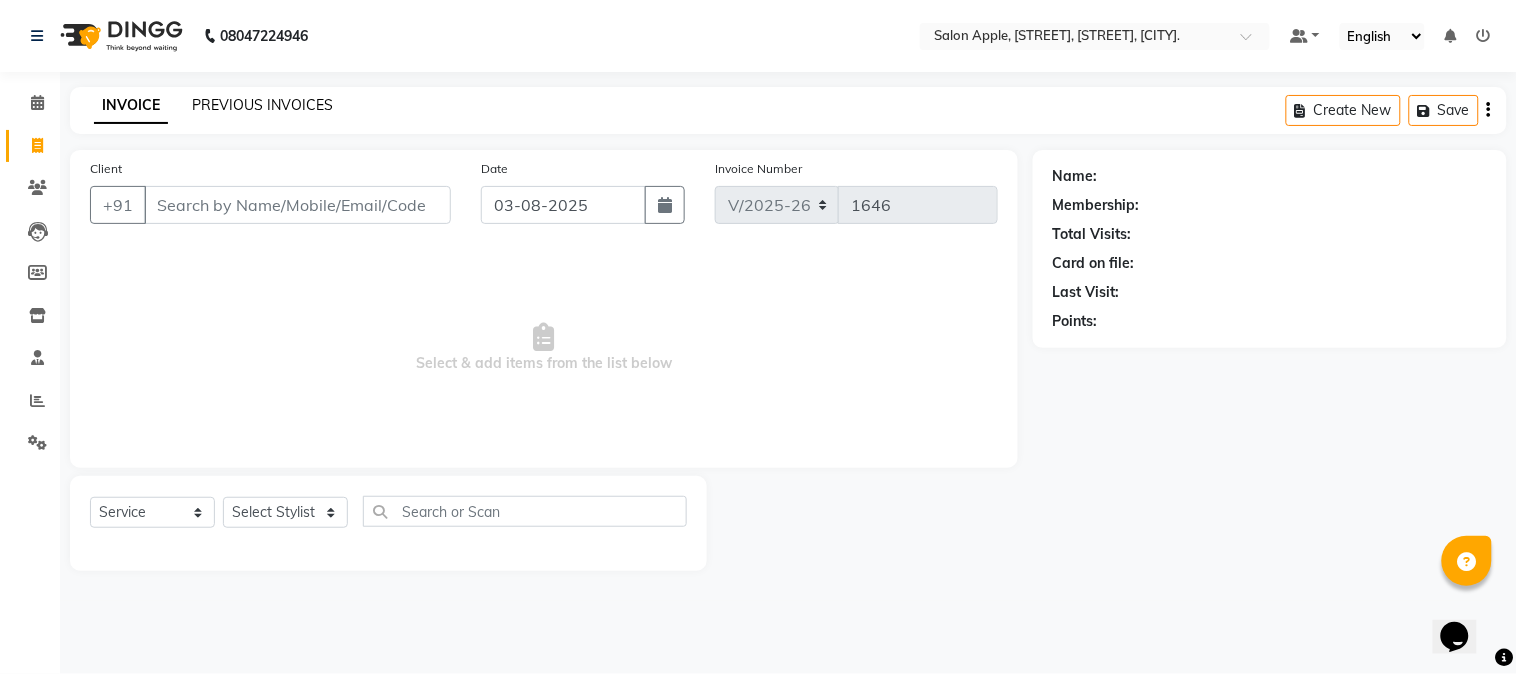 click on "PREVIOUS INVOICES" 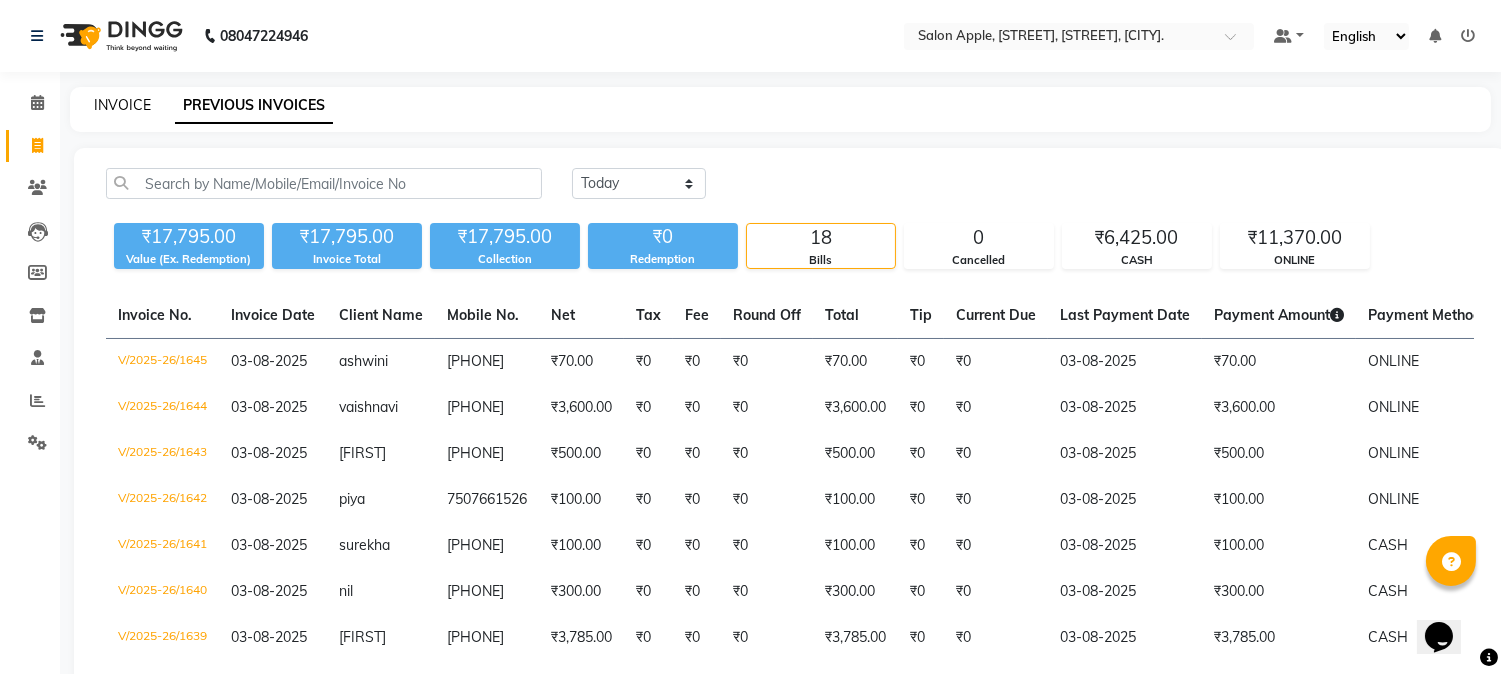 click on "INVOICE" 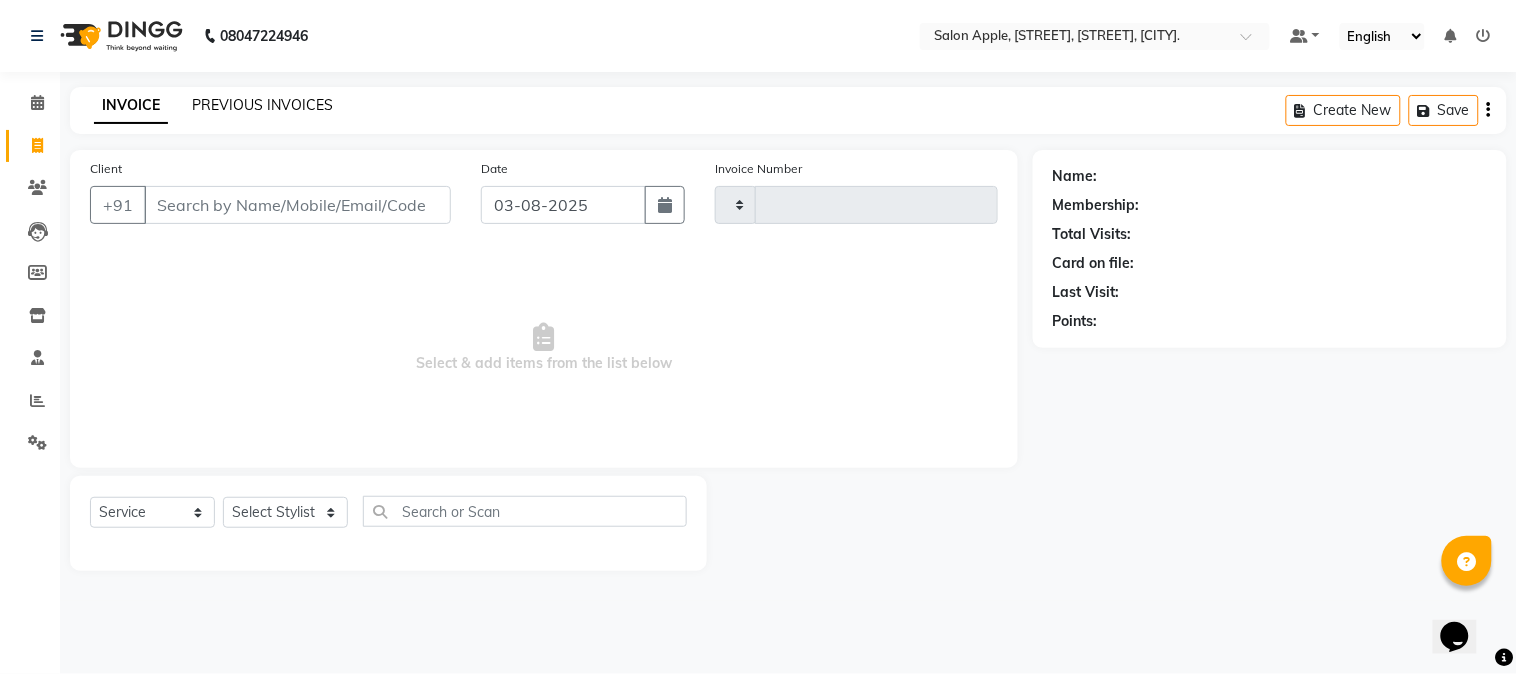type on "1646" 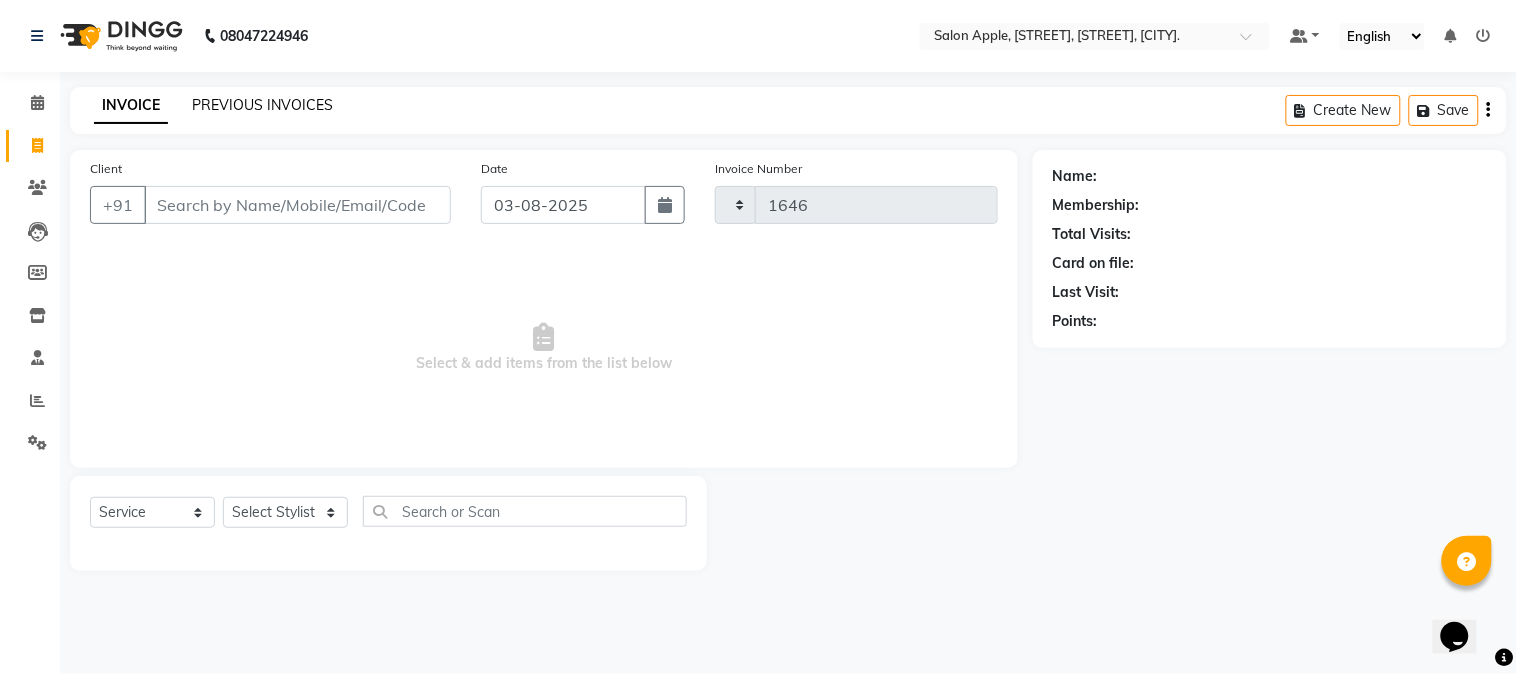 select on "4128" 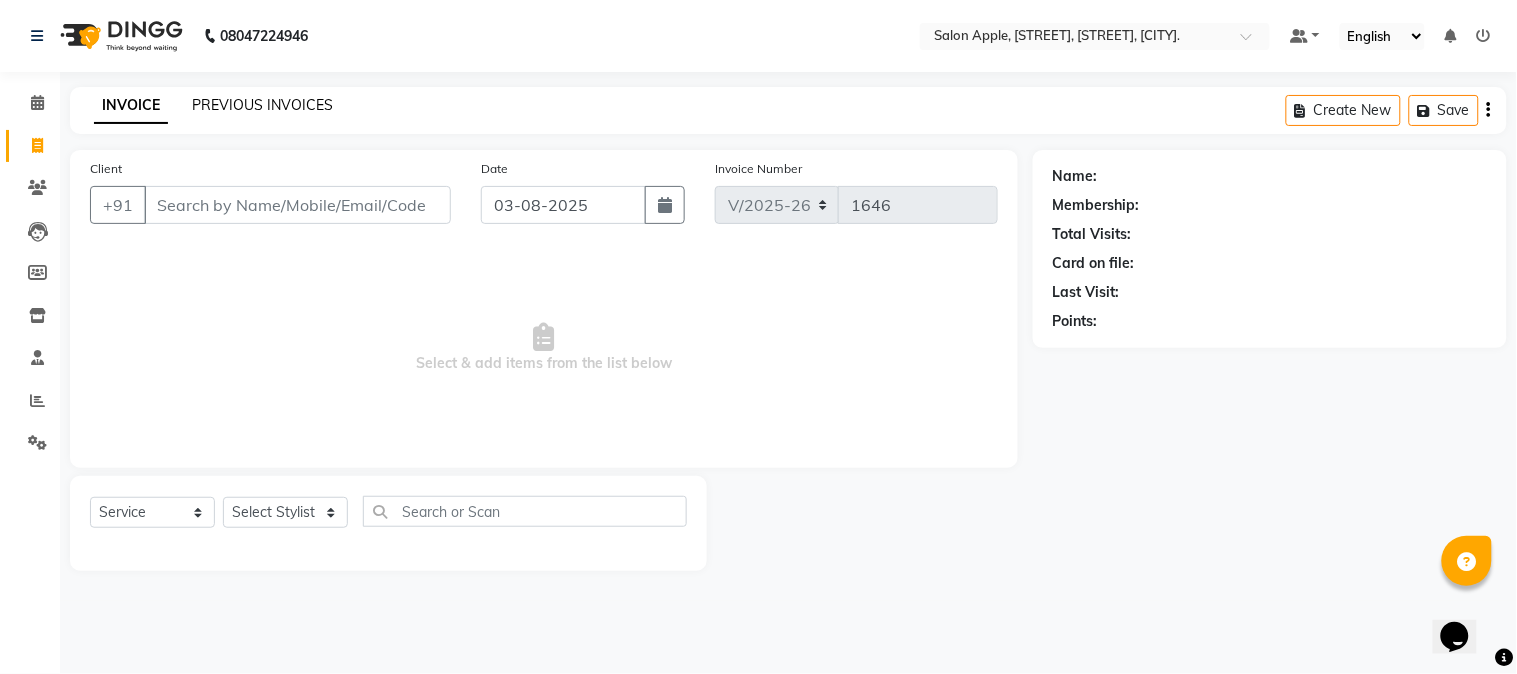 click on "PREVIOUS INVOICES" 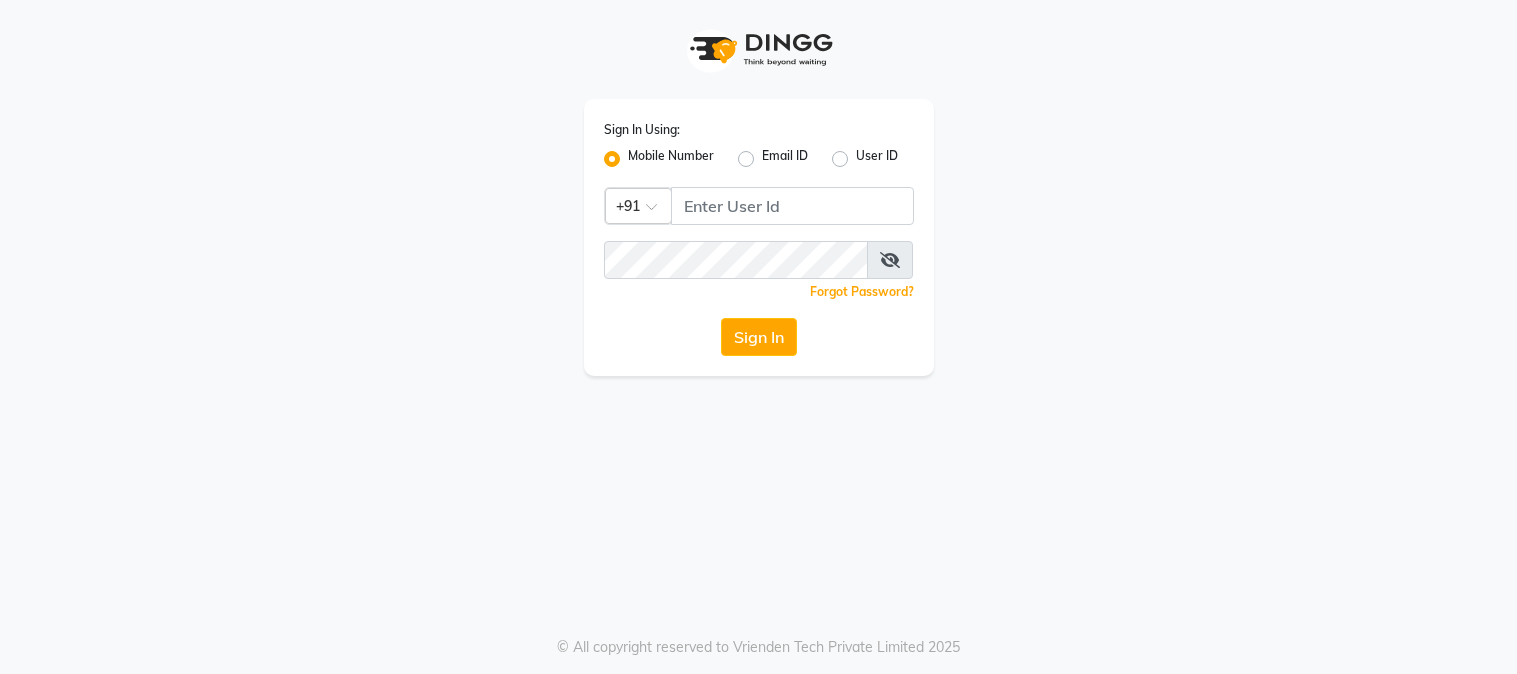 scroll, scrollTop: 0, scrollLeft: 0, axis: both 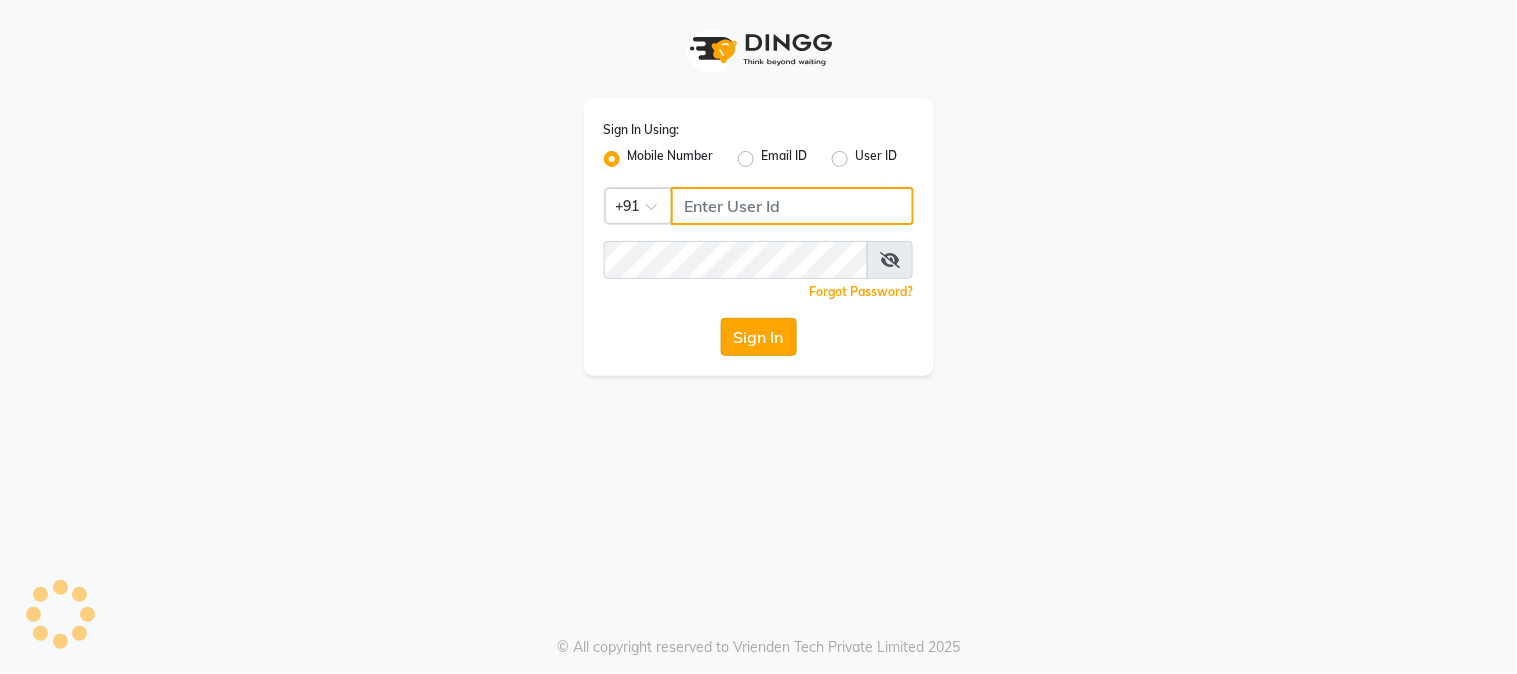 type on "9503033368" 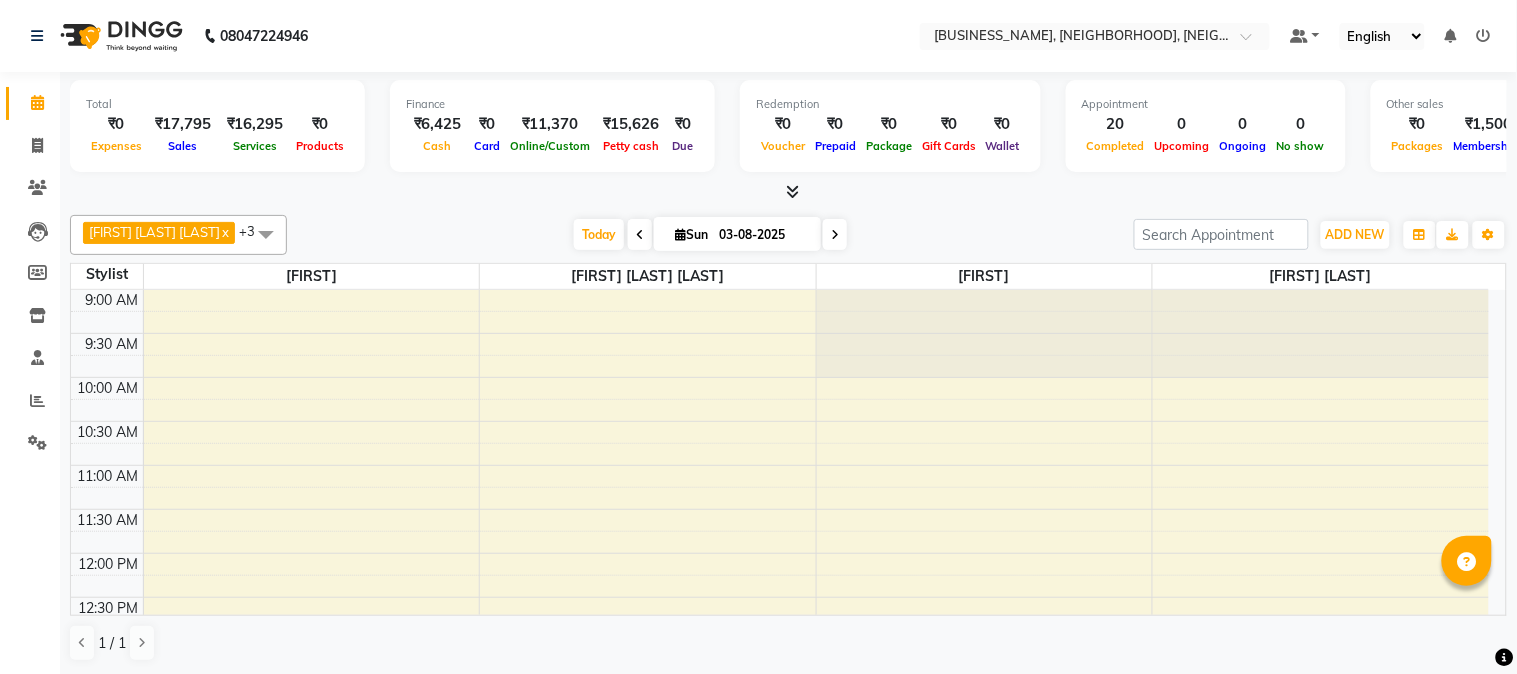 scroll, scrollTop: 784, scrollLeft: 0, axis: vertical 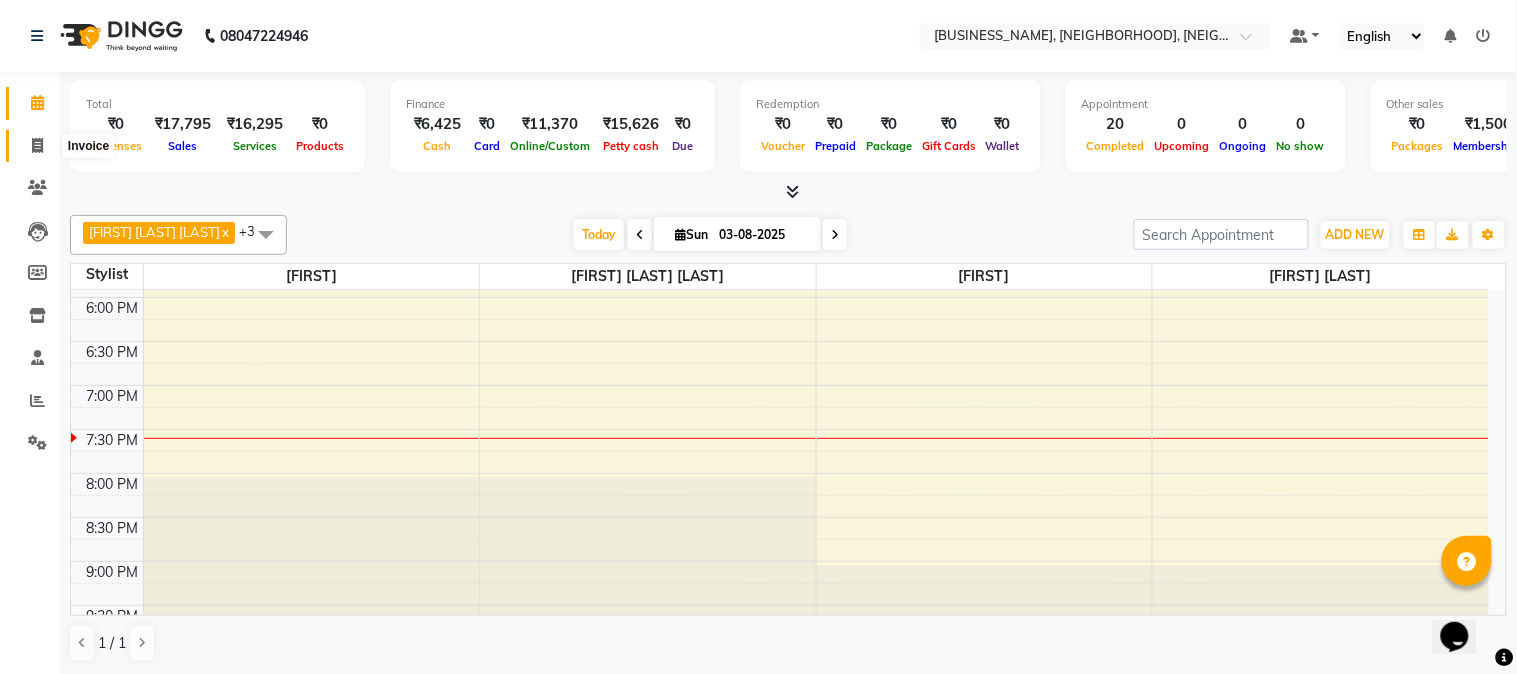 click 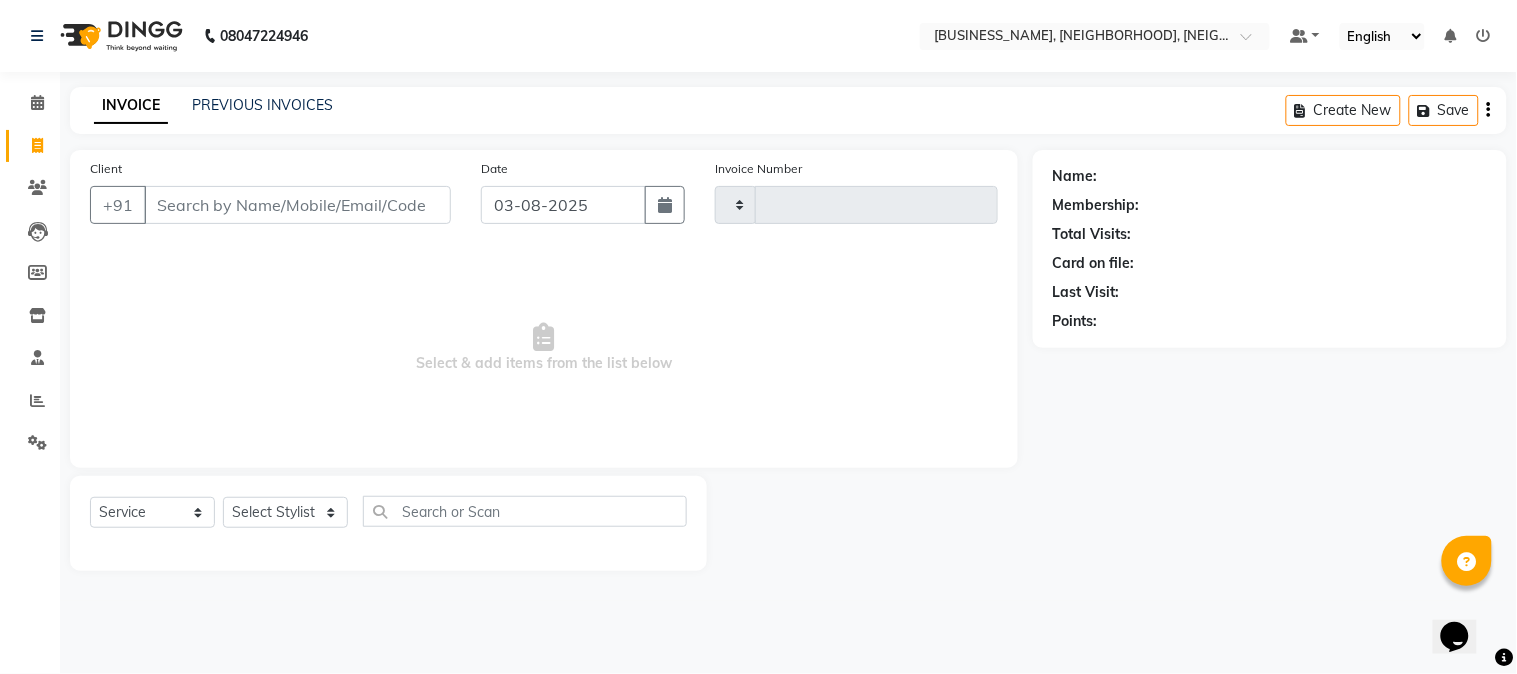 type on "1646" 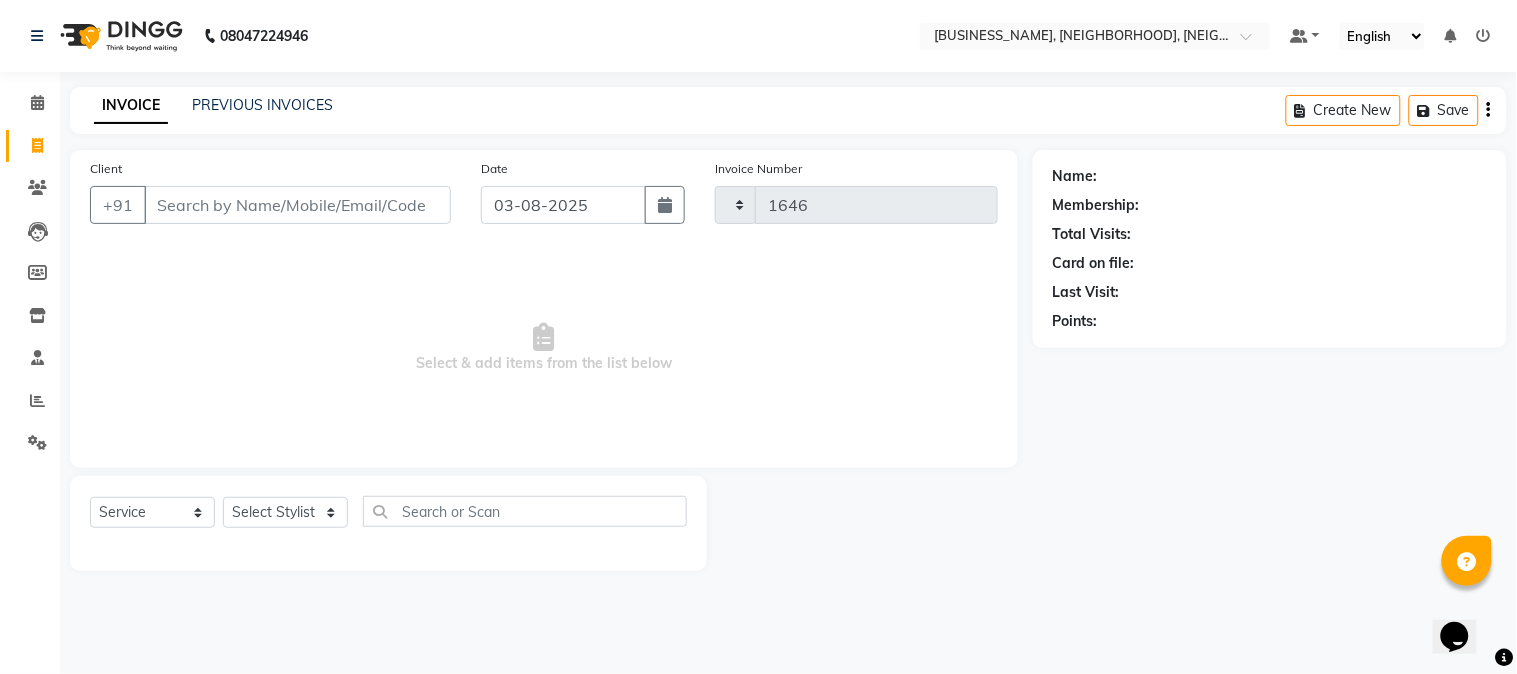 select on "4128" 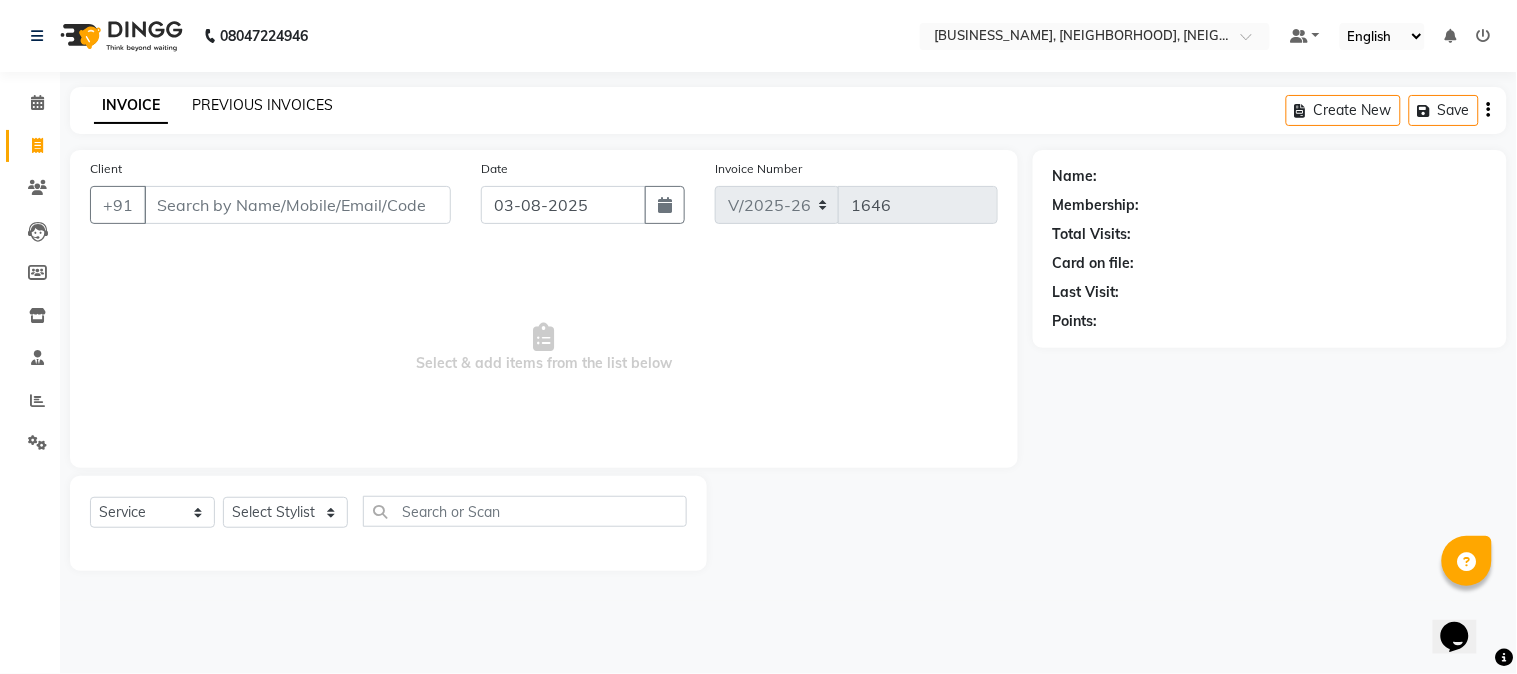 click on "PREVIOUS INVOICES" 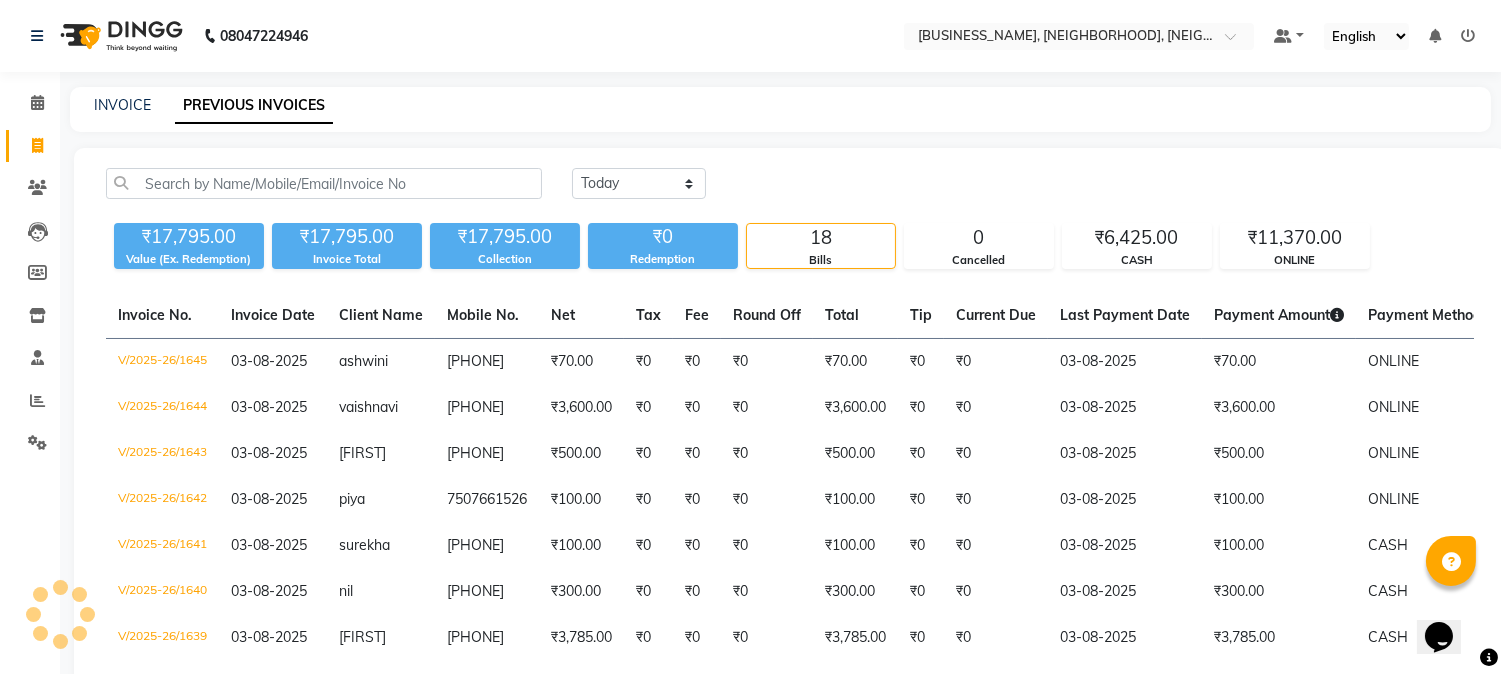 click on "INVOICE PREVIOUS INVOICES Today Yesterday Custom Range ₹17,795.00 Value (Ex. Redemption) ₹17,795.00 Invoice Total  ₹17,795.00 Collection ₹0 Redemption 18 Bills 0 Cancelled ₹6,425.00 CASH ₹11,370.00 ONLINE  Invoice No.   Invoice Date   Client Name   Mobile No.   Net   Tax   Fee   Round Off   Total   Tip   Current Due   Last Payment Date   Payment Amount   Payment Methods   Cancel Reason   Status   V/2025-26/1645  03-08-2025 ashwini   8939024866 ₹70.00 ₹0  ₹0  ₹0 ₹70.00 ₹0 ₹0 03-08-2025 ₹70.00  ONLINE - PAID  V/2025-26/1644  03-08-2025 vaishnavi   8055533389 ₹3,600.00 ₹0  ₹0  ₹0 ₹3,600.00 ₹0 ₹0 03-08-2025 ₹3,600.00  ONLINE - PAID  V/2025-26/1643  03-08-2025 shreyas   9021827841 ₹500.00 ₹0  ₹0  ₹0 ₹500.00 ₹0 ₹0 03-08-2025 ₹500.00  ONLINE - PAID  V/2025-26/1642  03-08-2025 piya   7507661526 ₹100.00 ₹0  ₹0  ₹0 ₹100.00 ₹0 ₹0 03-08-2025 ₹100.00  ONLINE - PAID  V/2025-26/1641  03-08-2025 surekha   7249763447 ₹100.00 ₹0  ₹0  ₹0 ₹0 -" 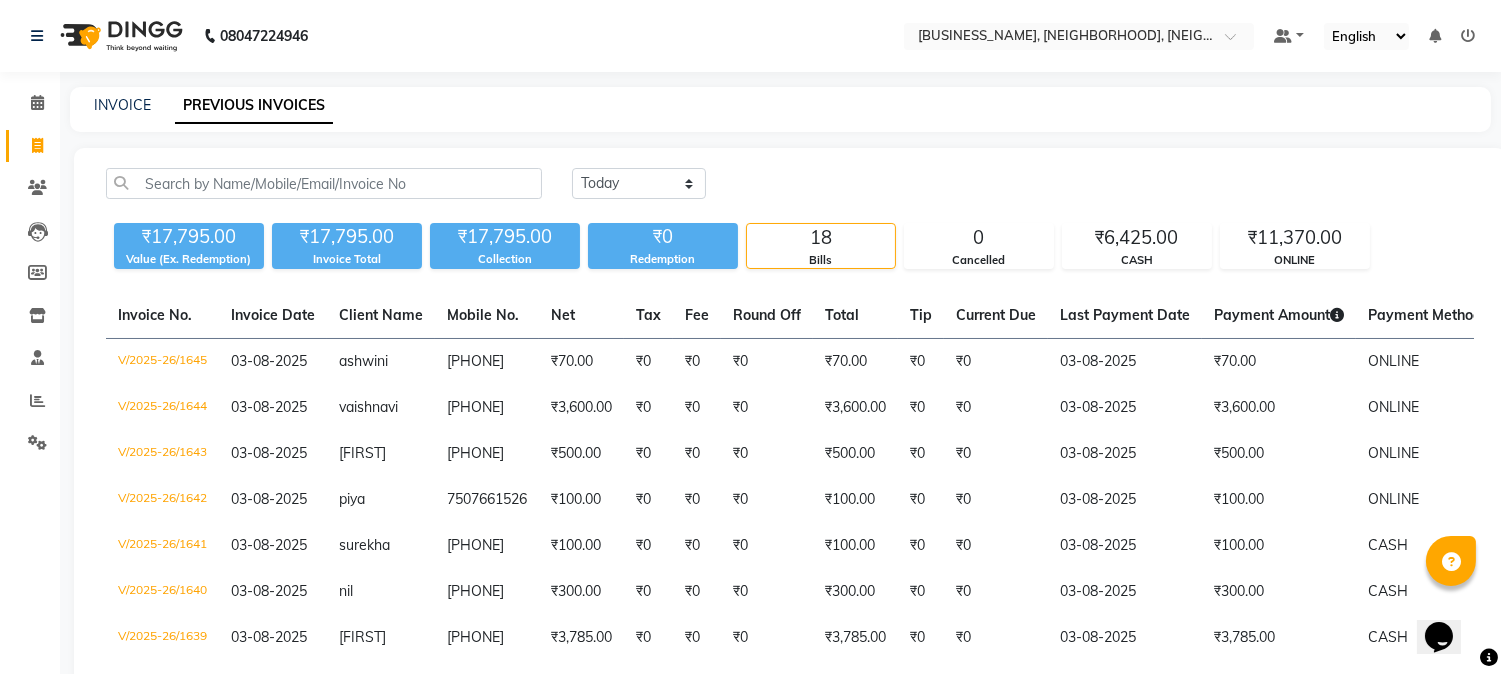 drag, startPoint x: 114, startPoint y: 121, endPoint x: 162, endPoint y: 121, distance: 48 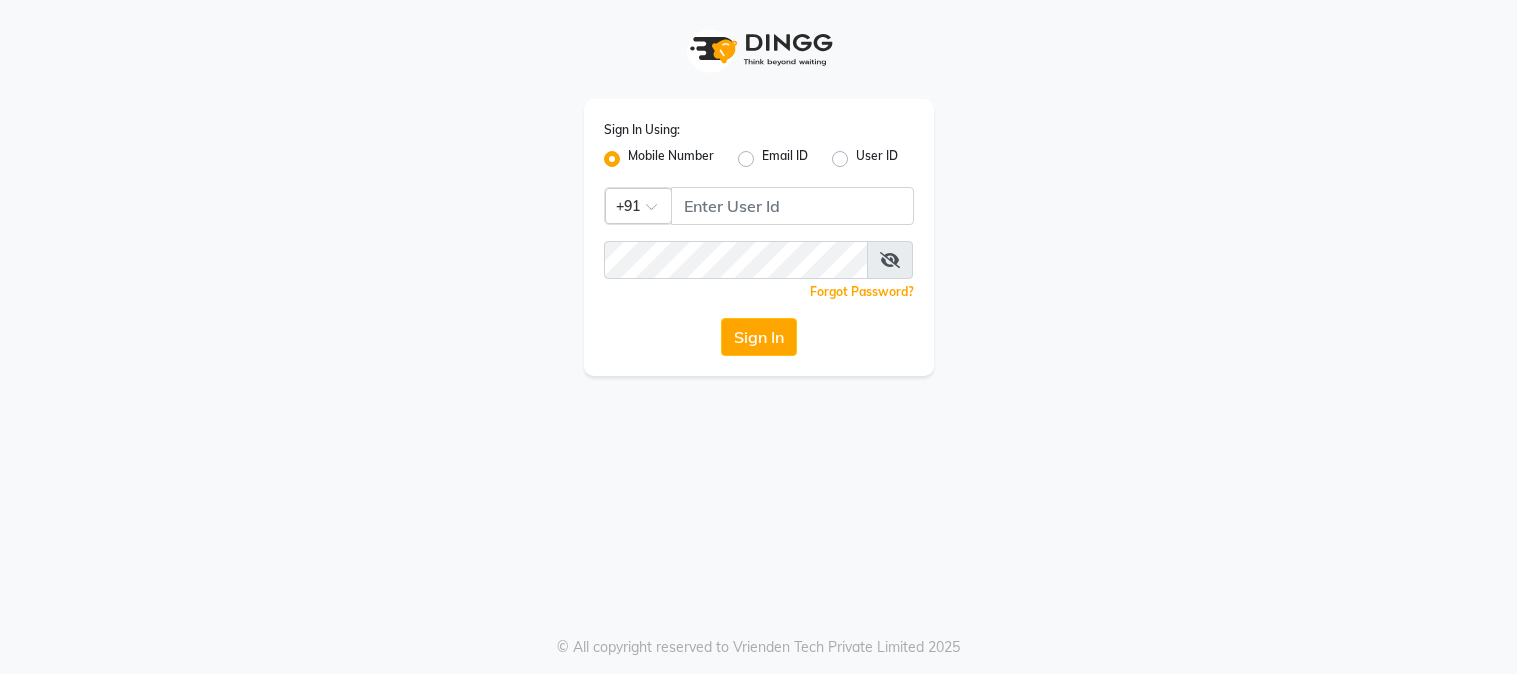 scroll, scrollTop: 0, scrollLeft: 0, axis: both 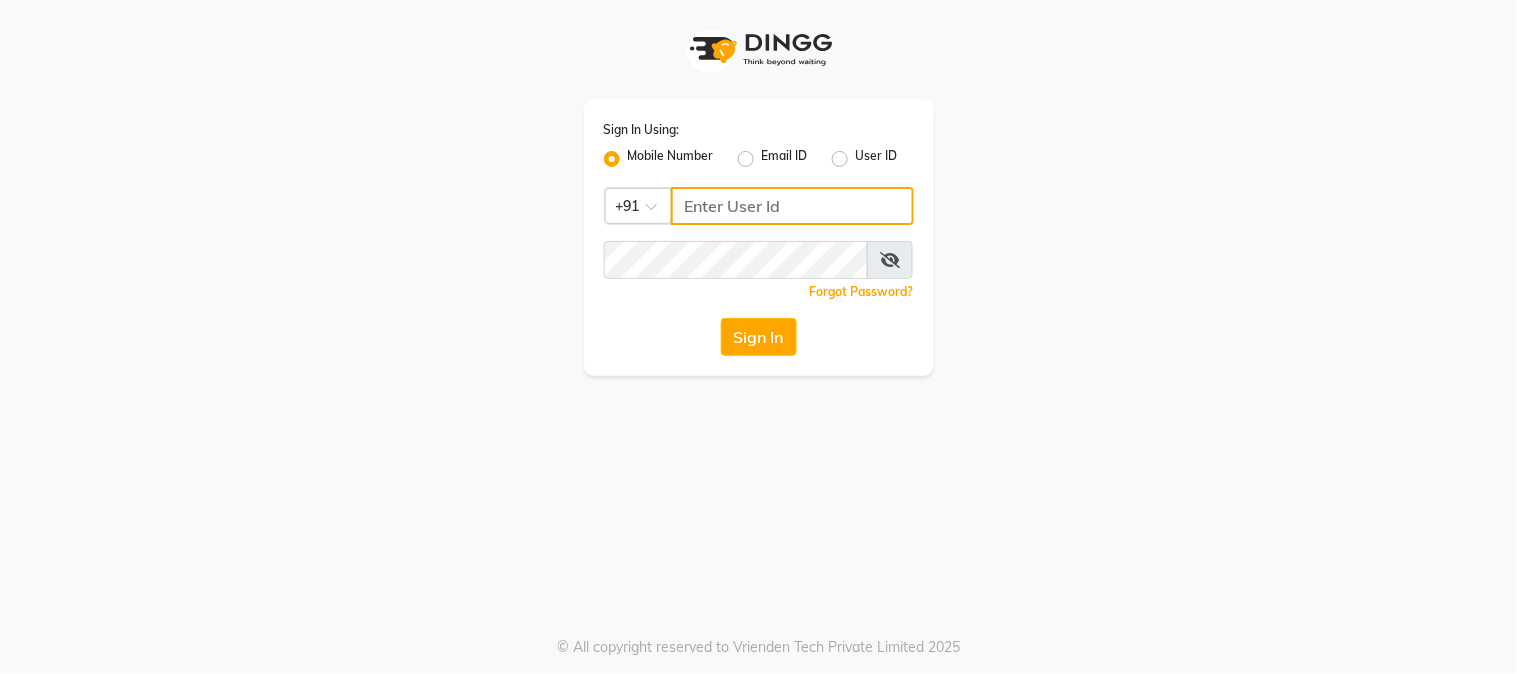 type on "9503033368" 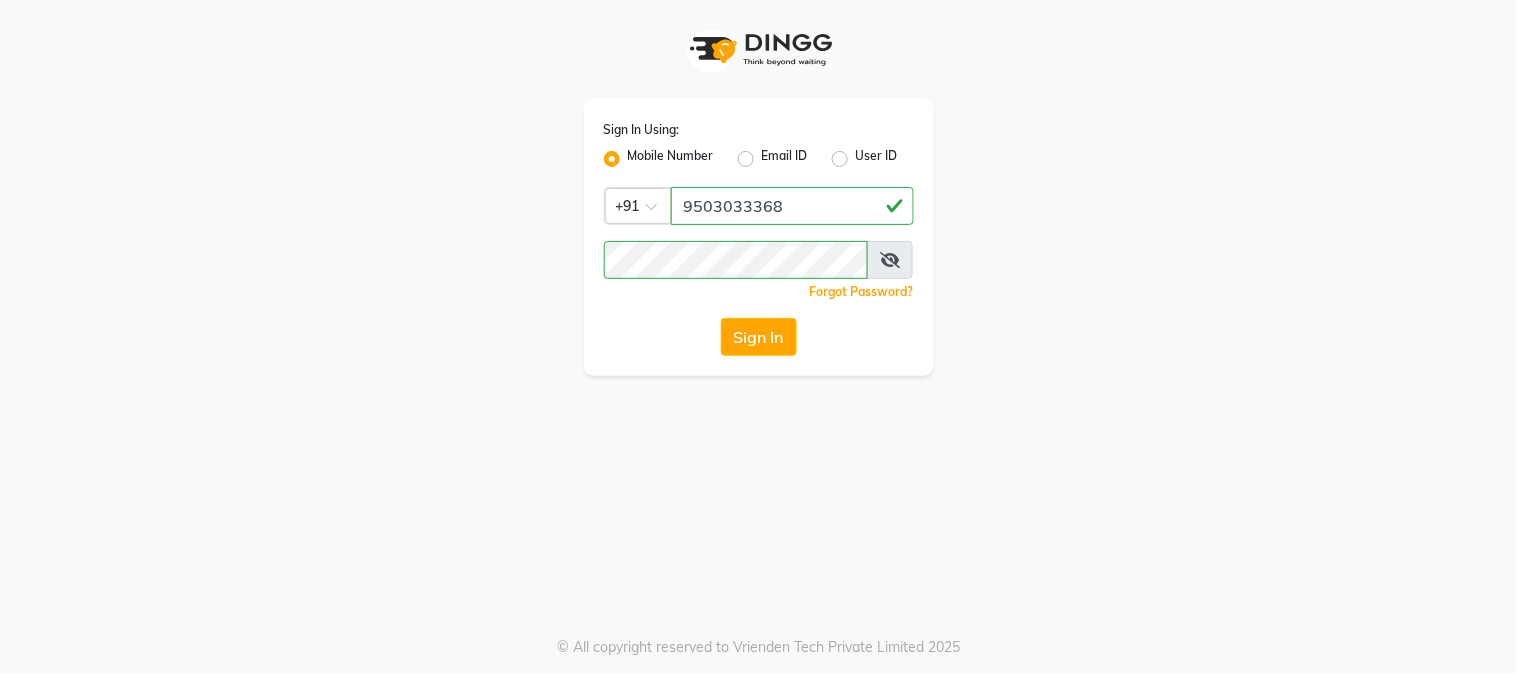 drag, startPoint x: 688, startPoint y: 304, endPoint x: 704, endPoint y: 325, distance: 26.400757 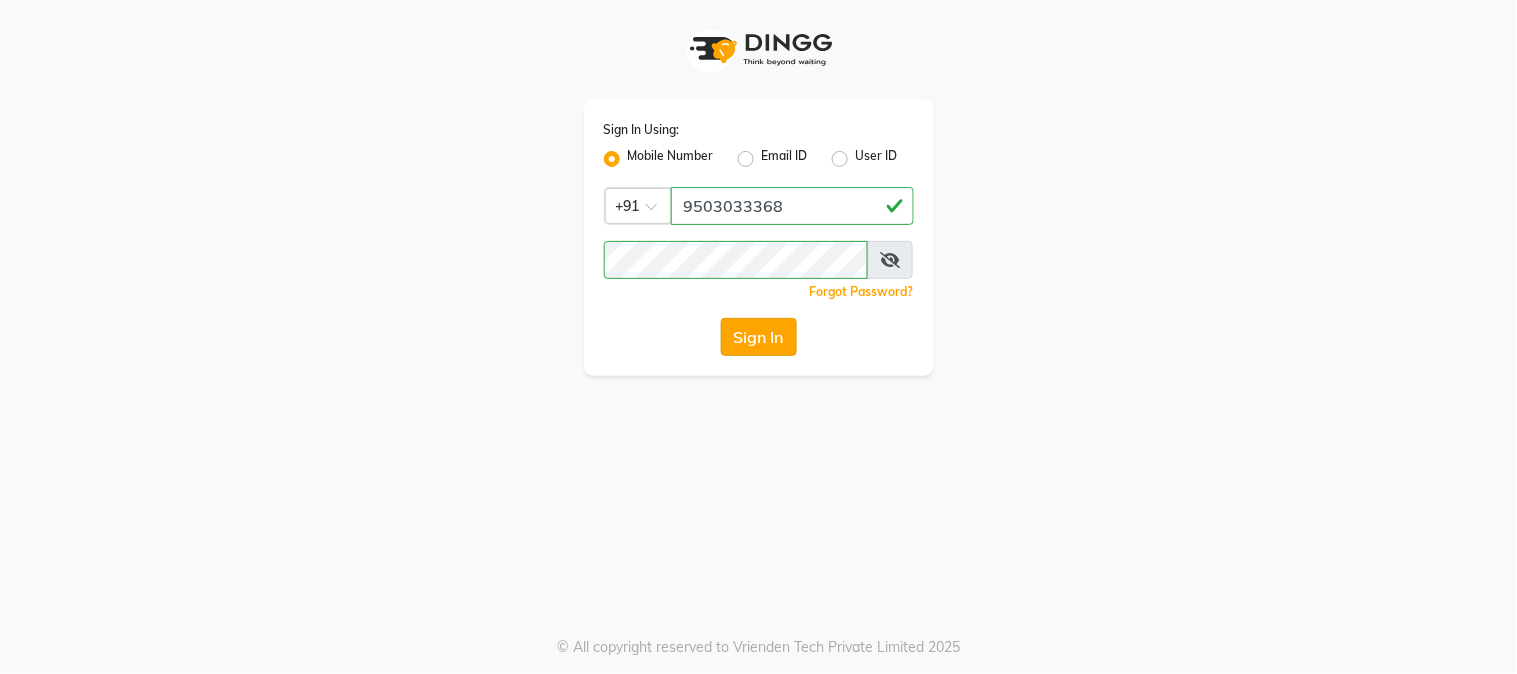 click on "Sign In" 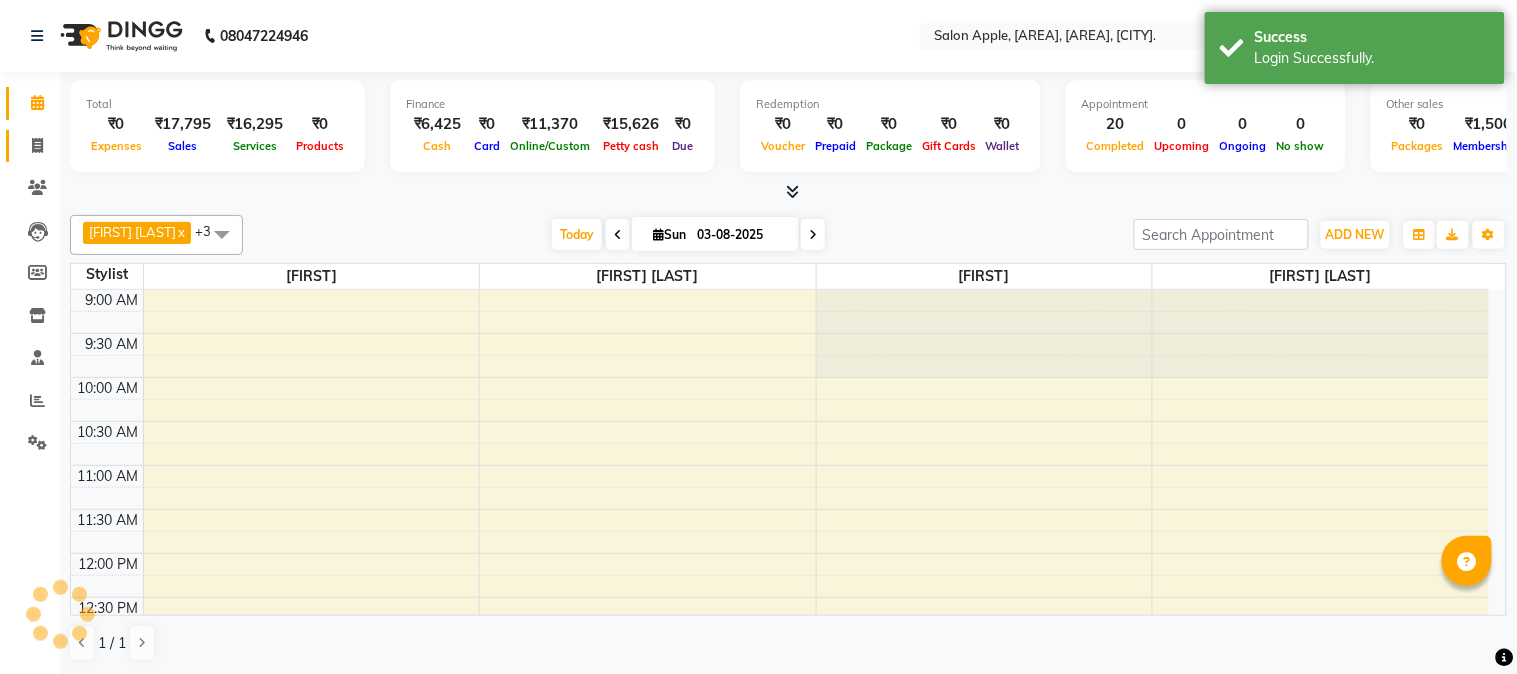 scroll, scrollTop: 784, scrollLeft: 0, axis: vertical 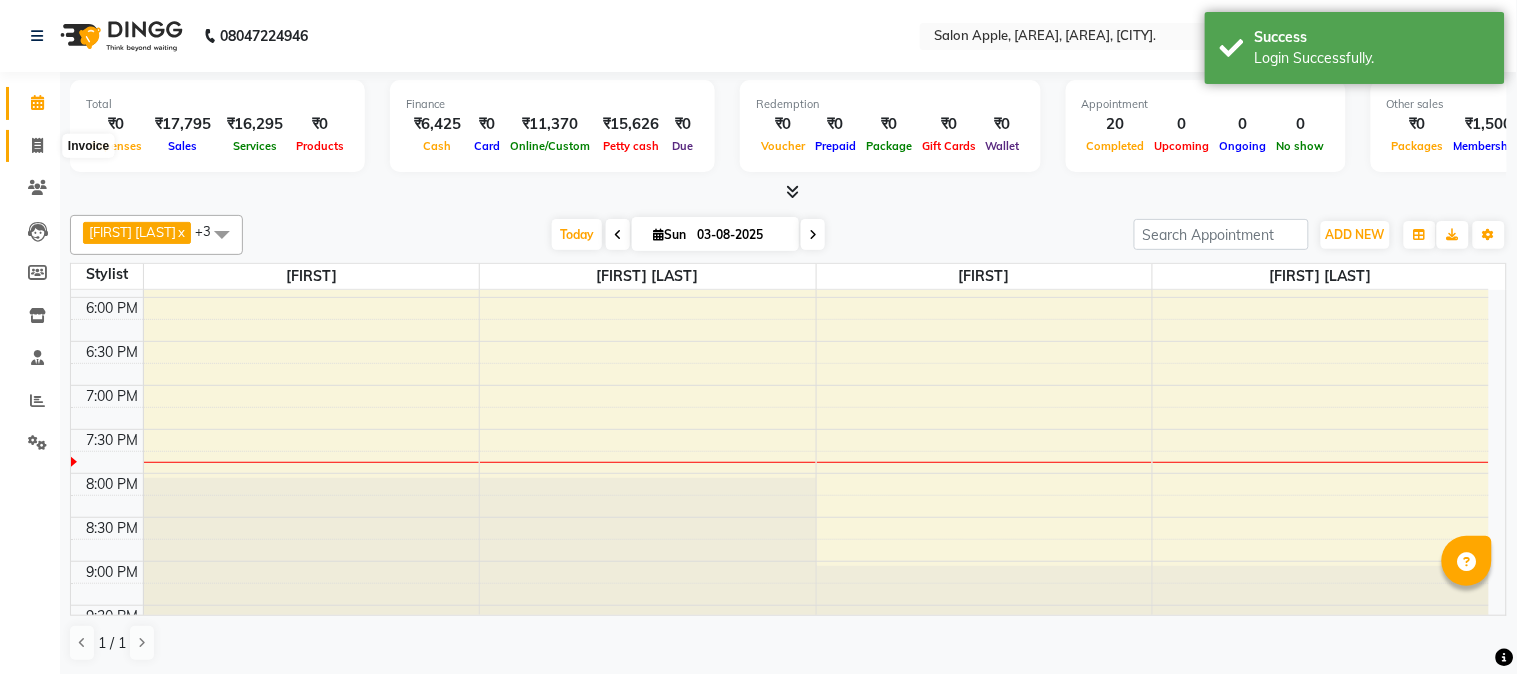 click on "Invoice" 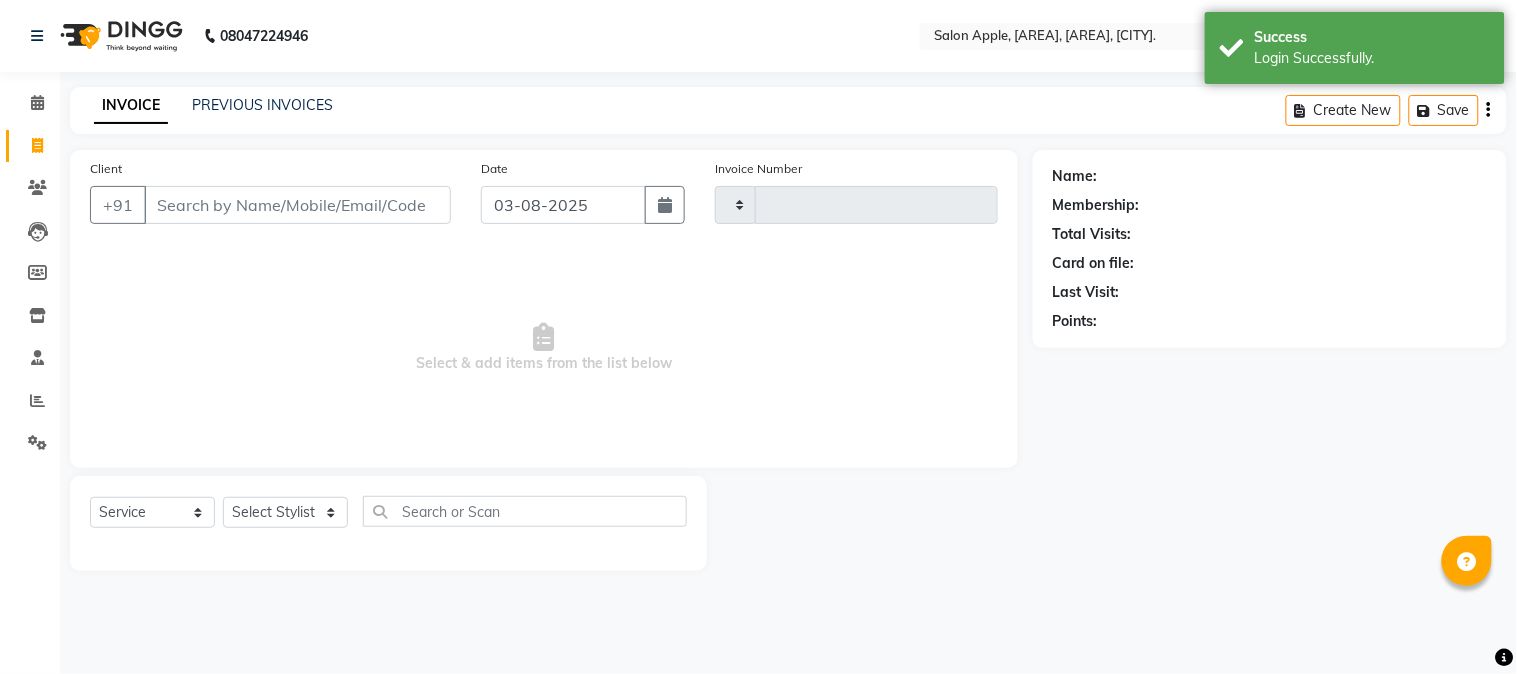 click on "Invoice" 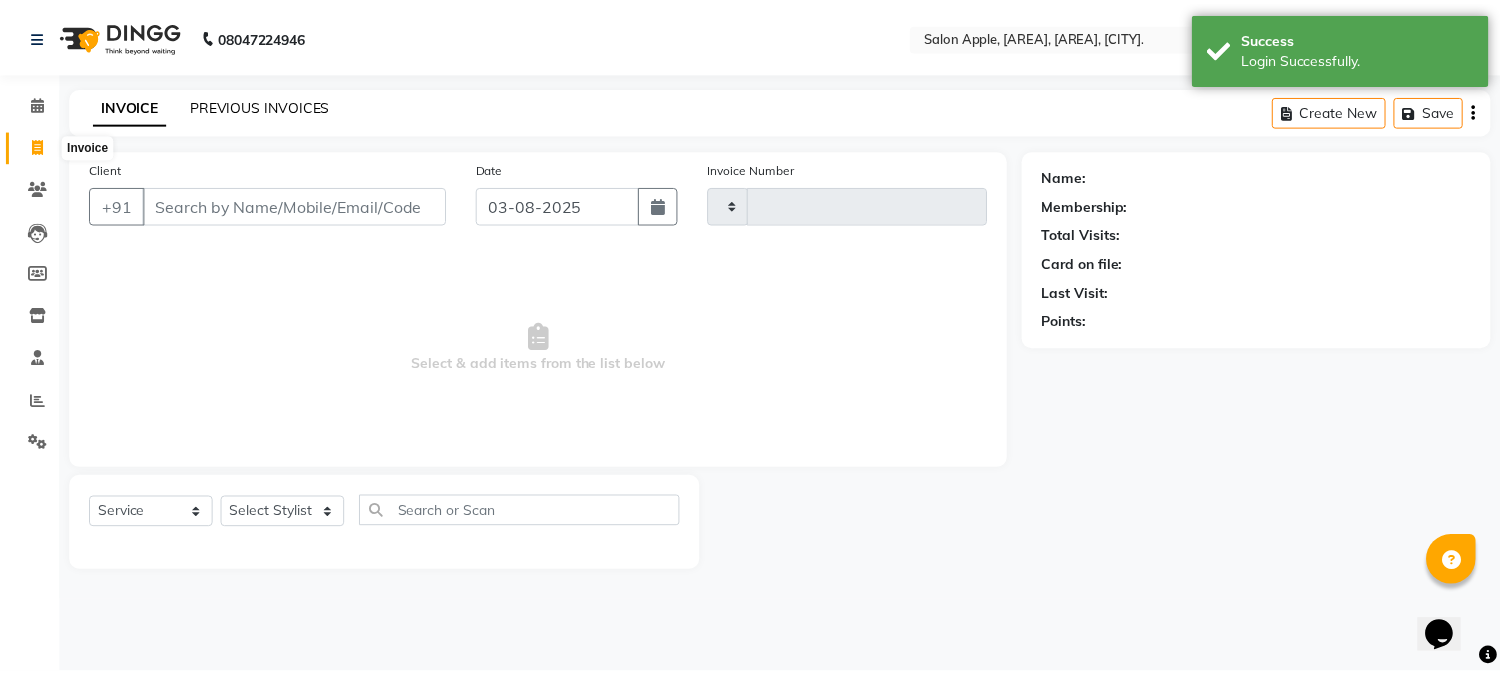 scroll, scrollTop: 0, scrollLeft: 0, axis: both 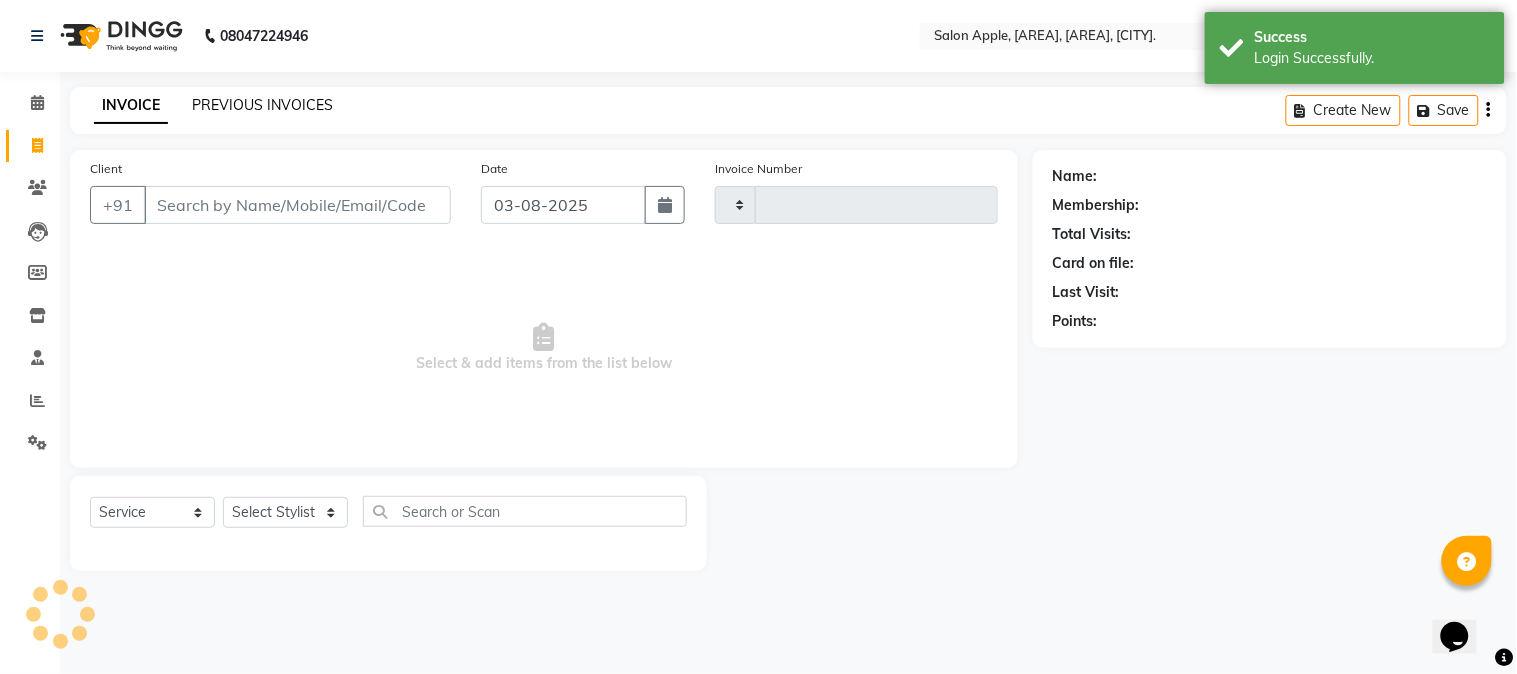 click on "PREVIOUS INVOICES" 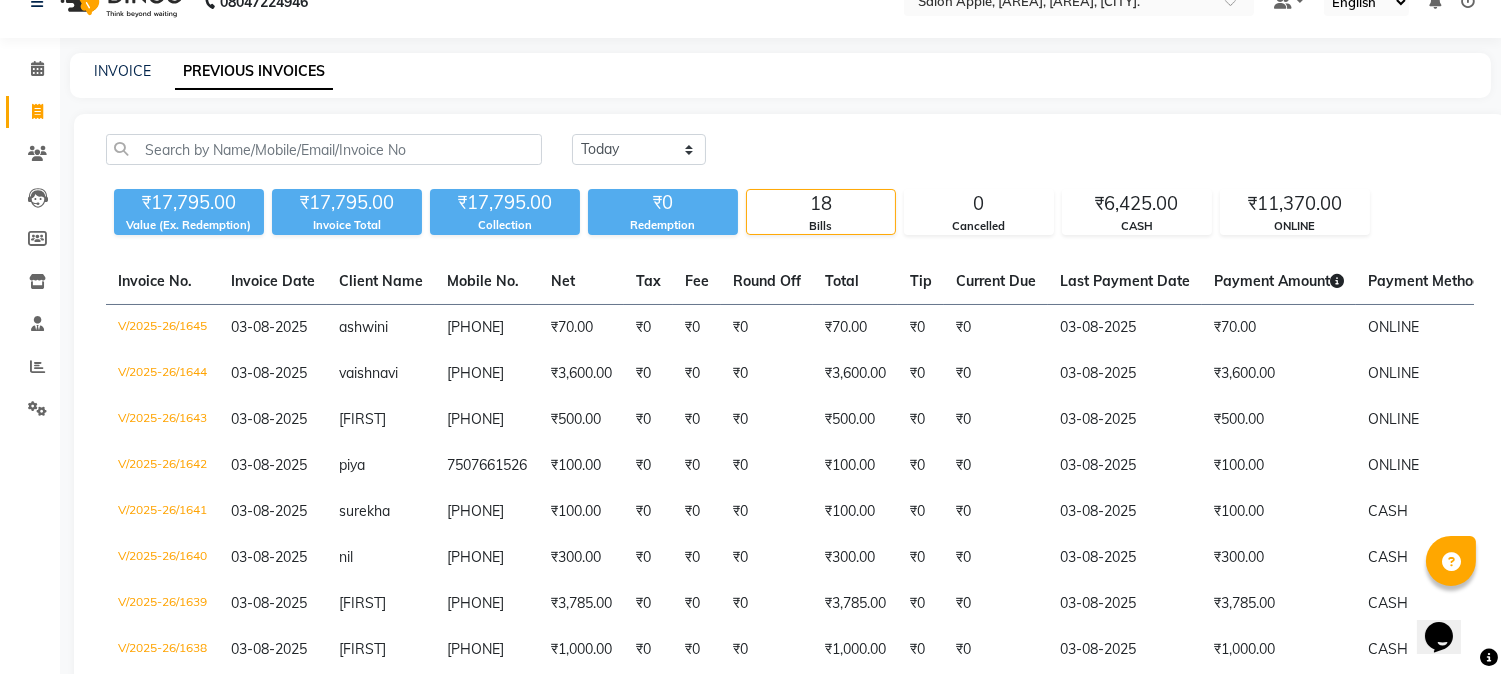 scroll, scrollTop: 0, scrollLeft: 0, axis: both 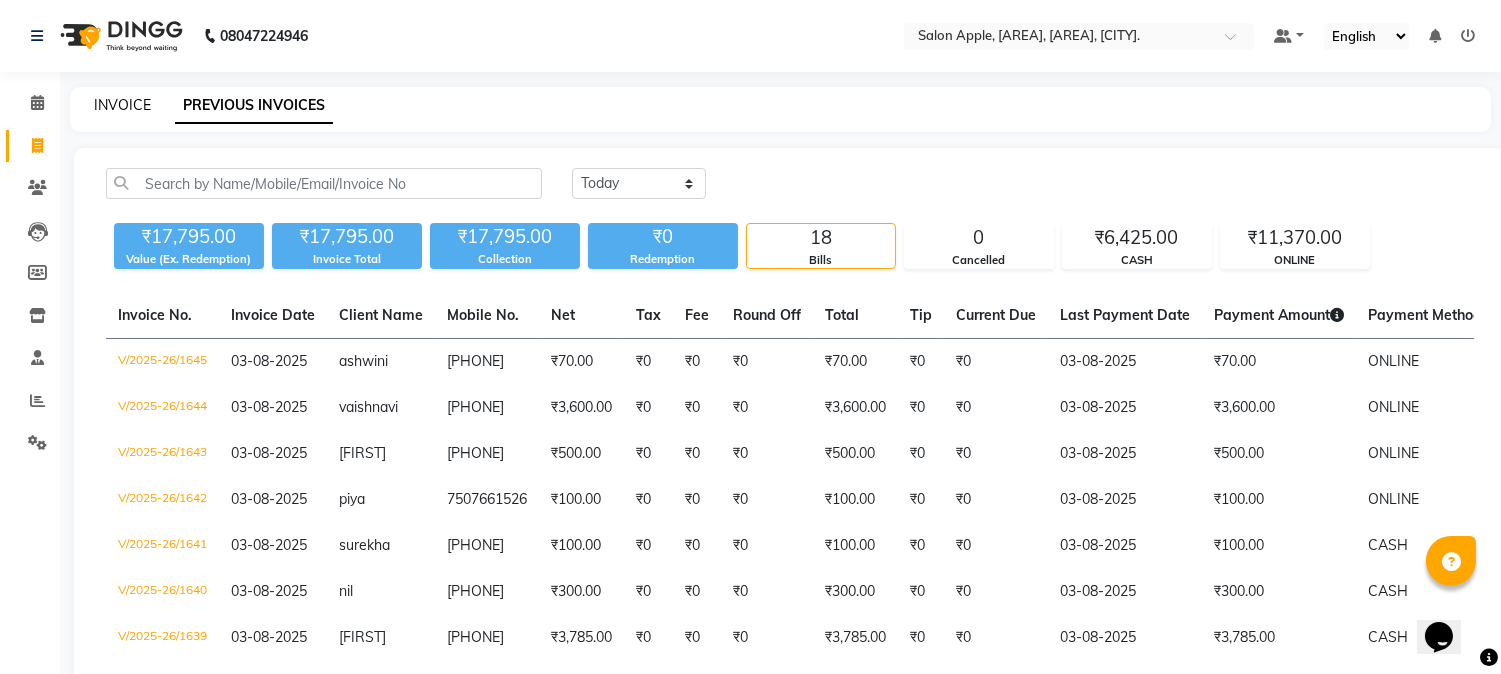 click on "INVOICE" 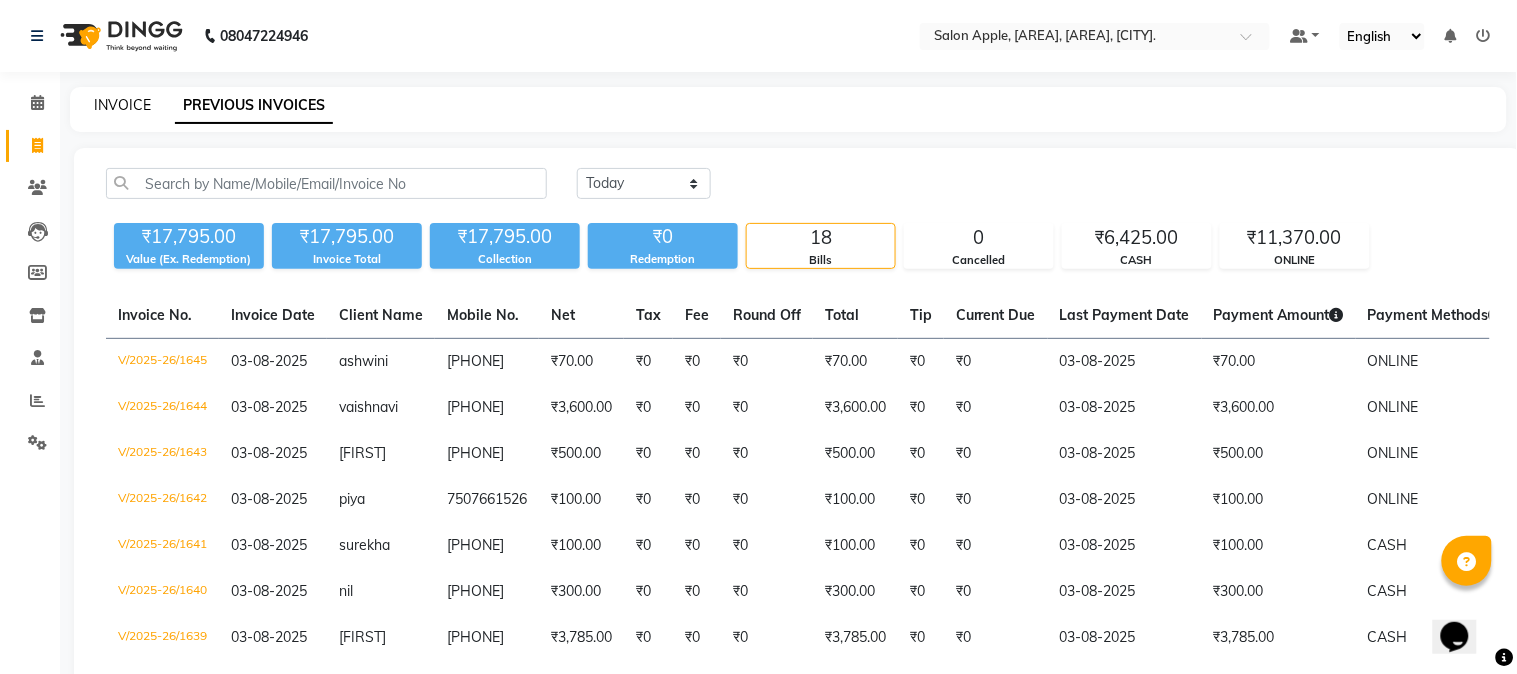 select on "service" 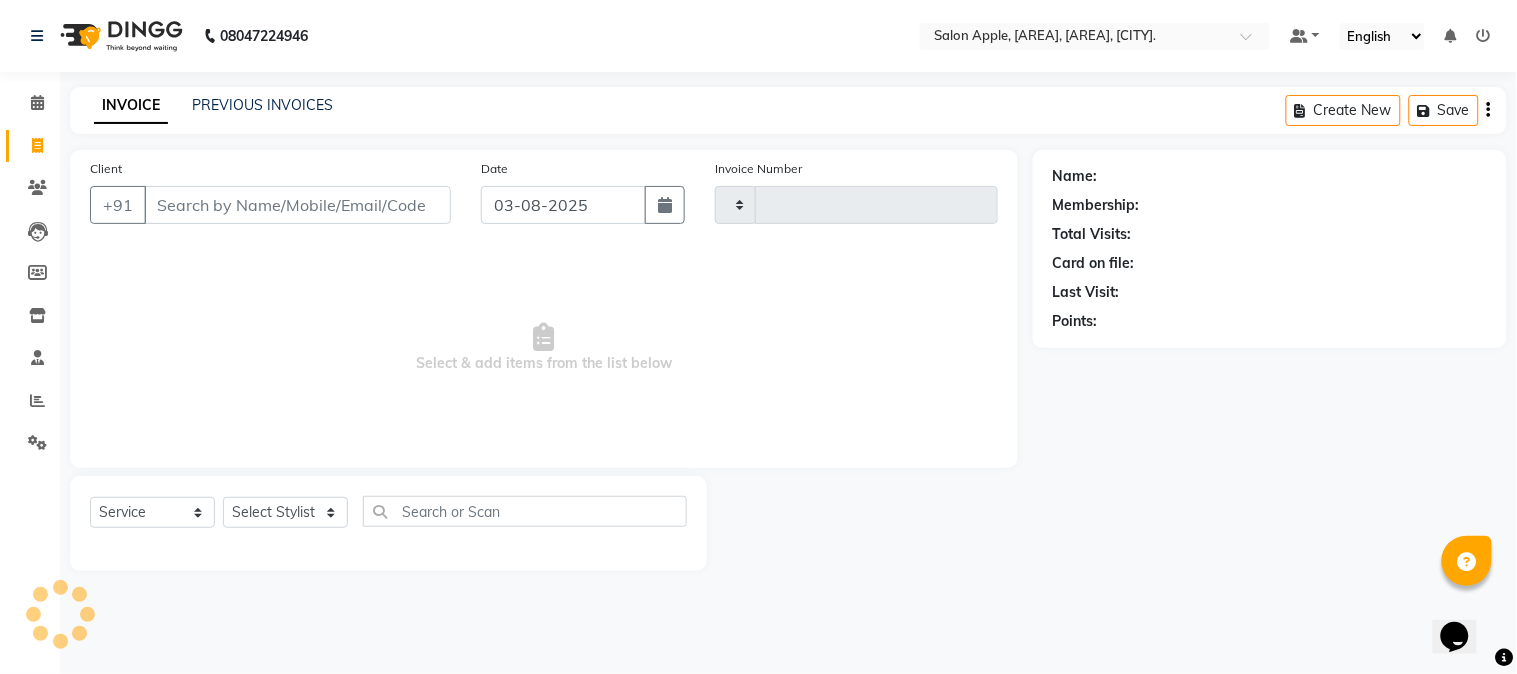type on "1646" 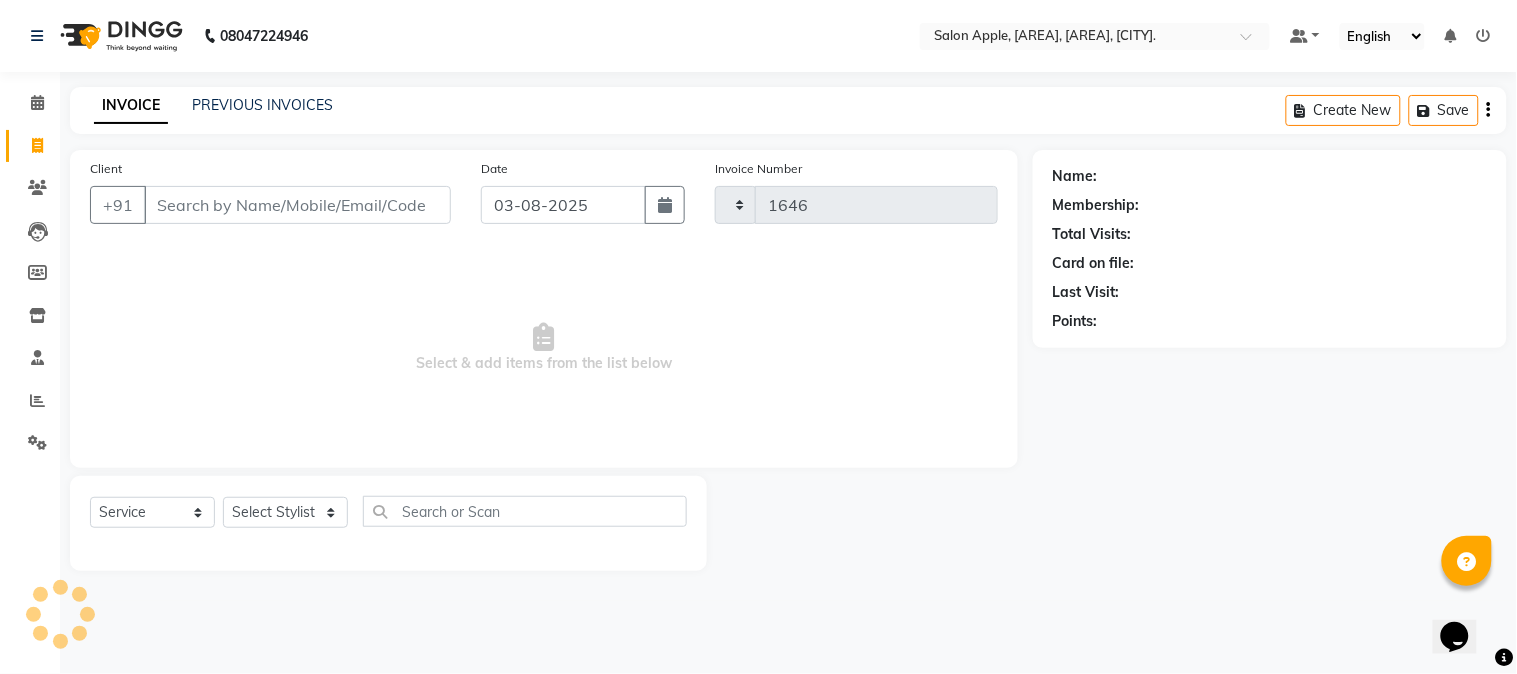 select on "4128" 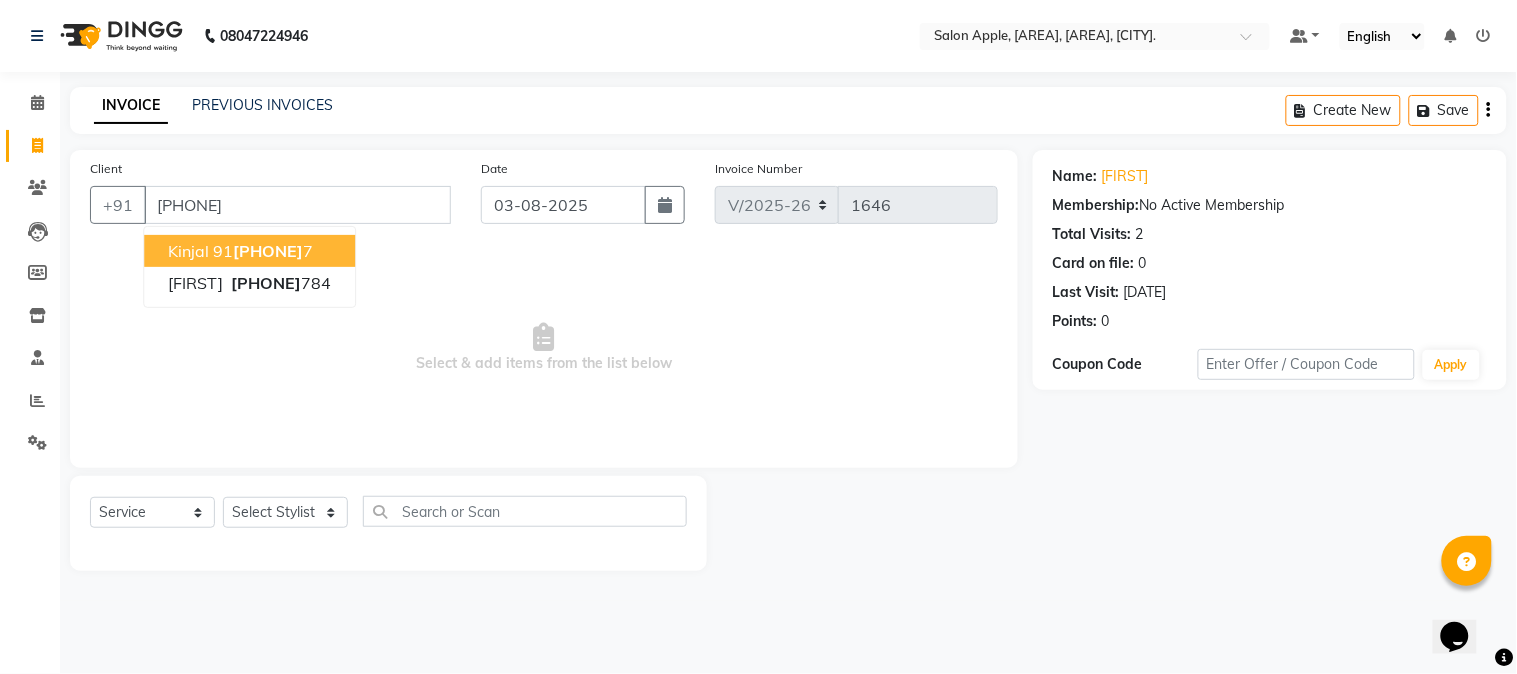 click on "[PHONE]" at bounding box center [268, 251] 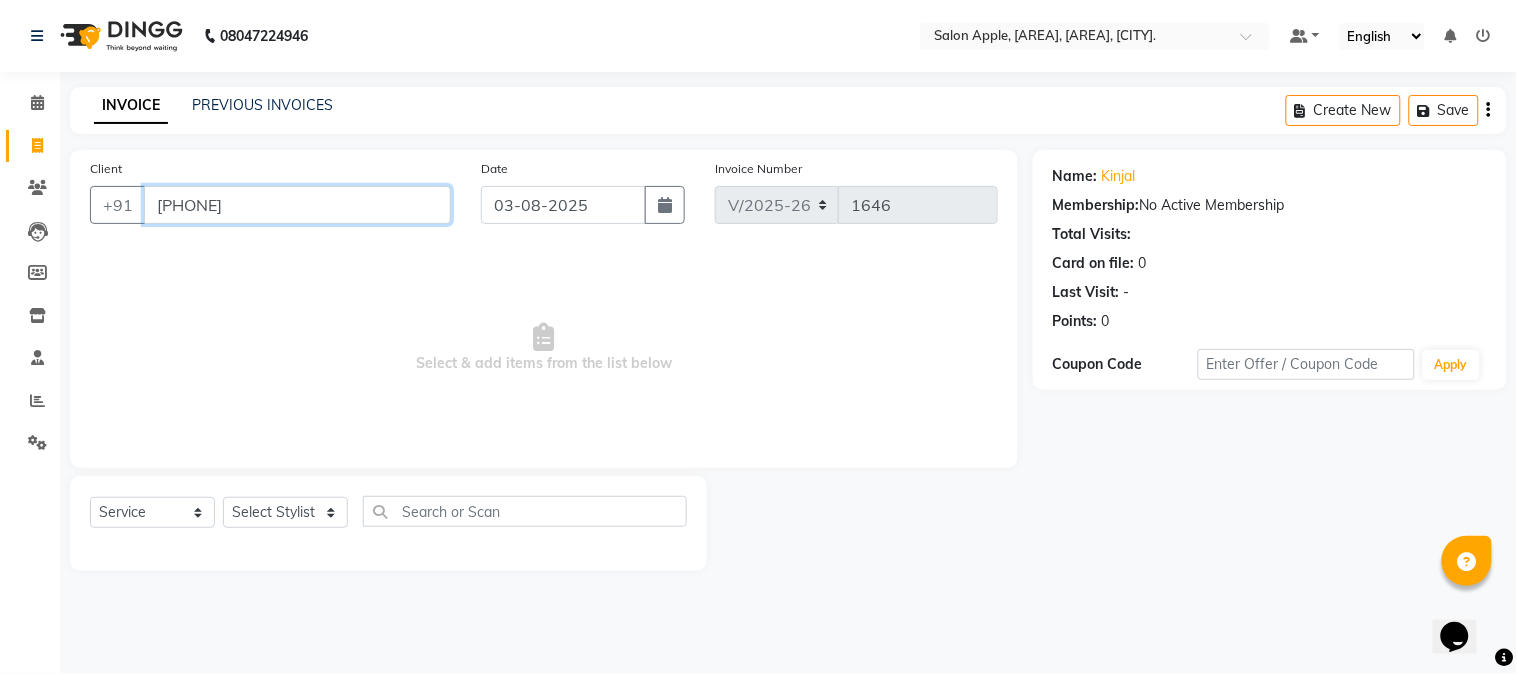 drag, startPoint x: 272, startPoint y: 207, endPoint x: 66, endPoint y: 207, distance: 206 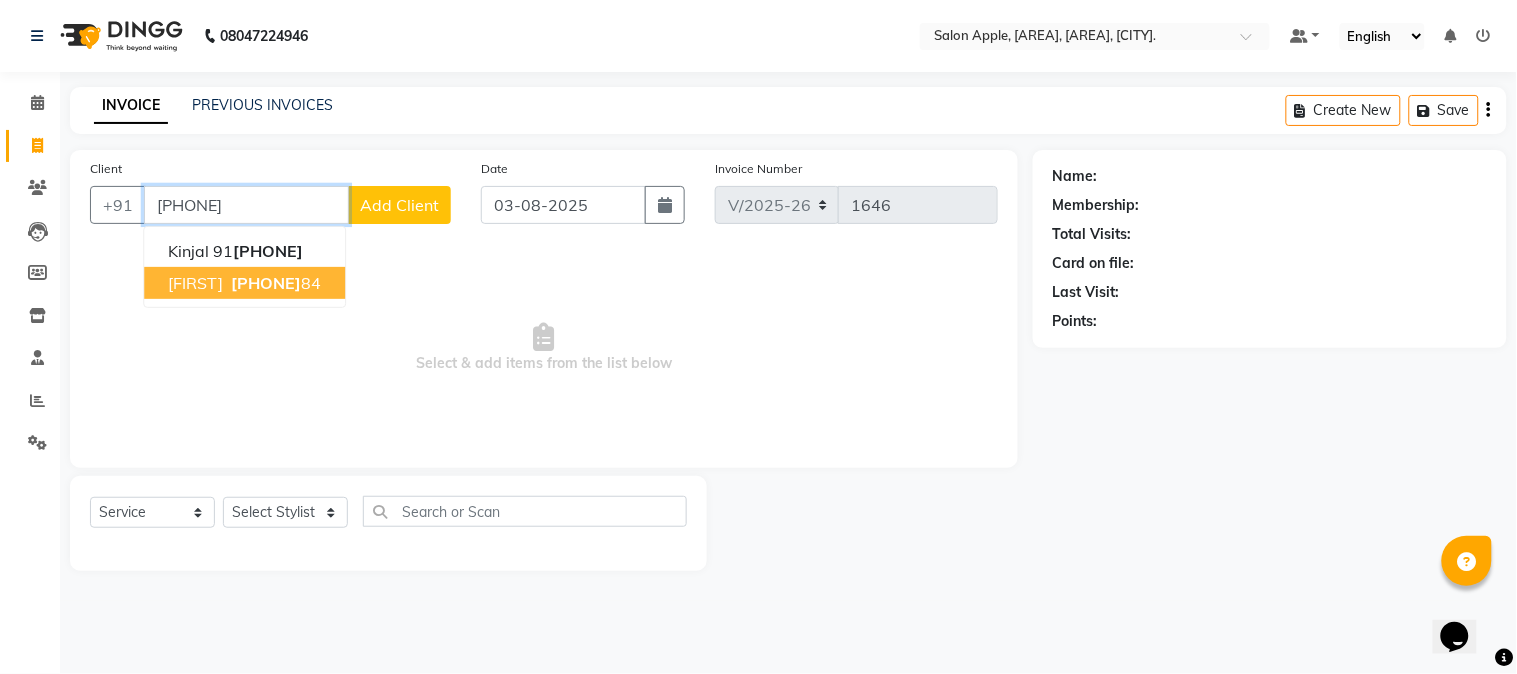type on "[PHONE]" 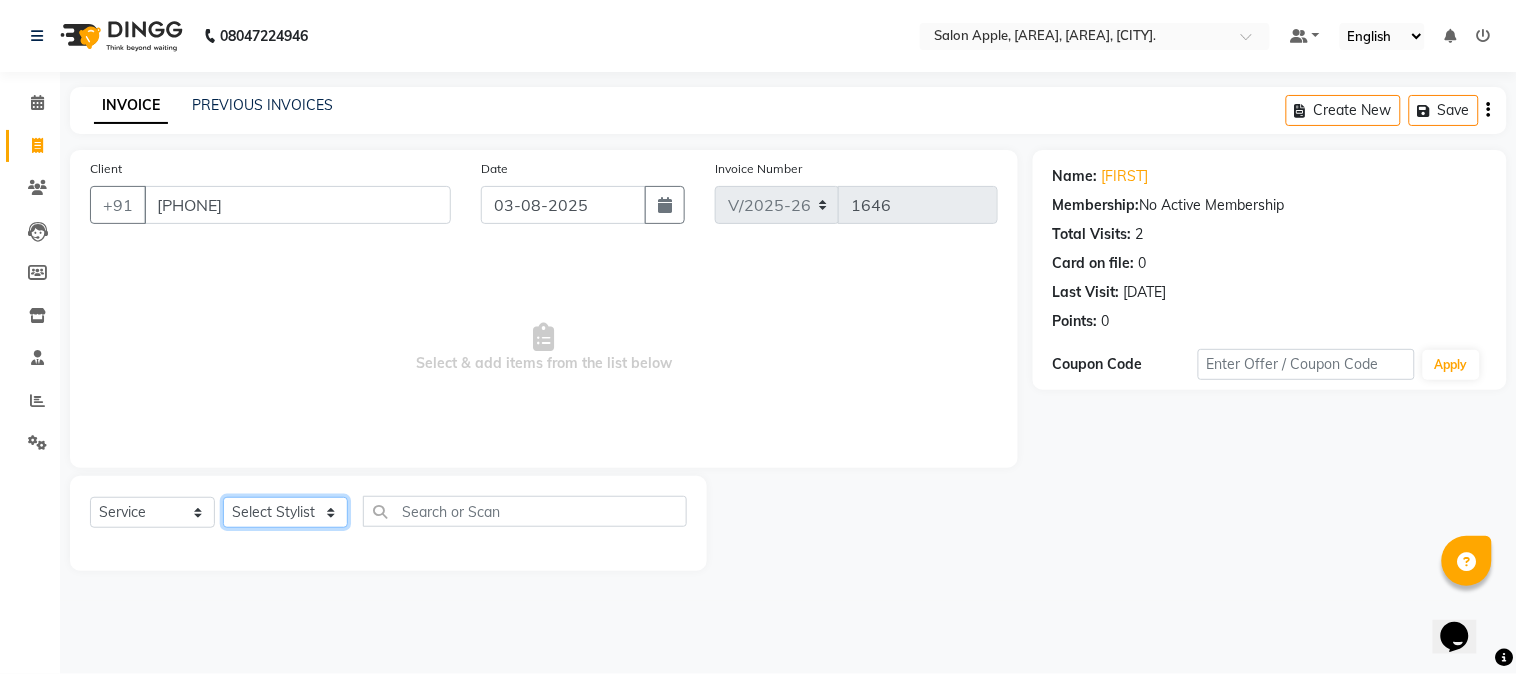 click on "Select Stylist [FIRST] [LAST]  [FIRST] [LAST] [FIRST] [LAST] [FIRST] [LAST] [FIRST] [LAST] Reception [FIRST]" 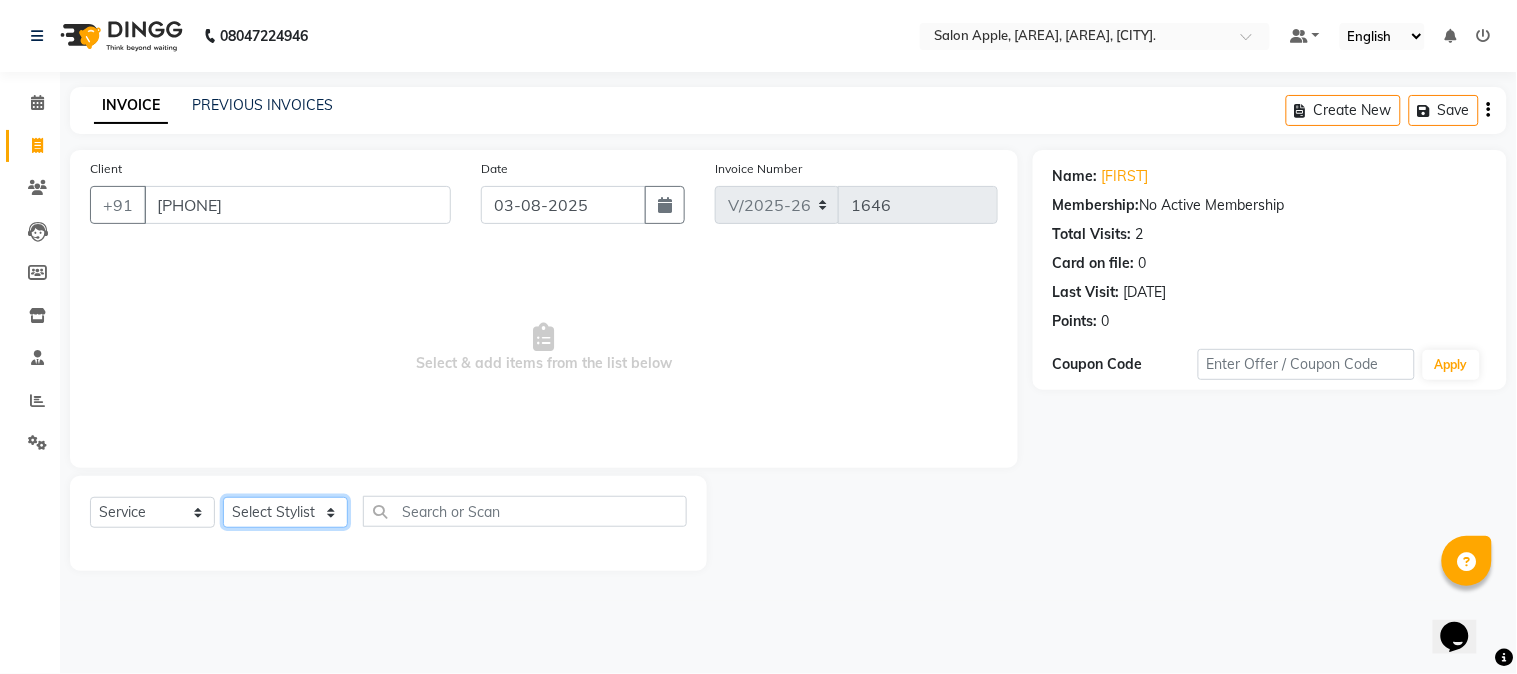 select on "46529" 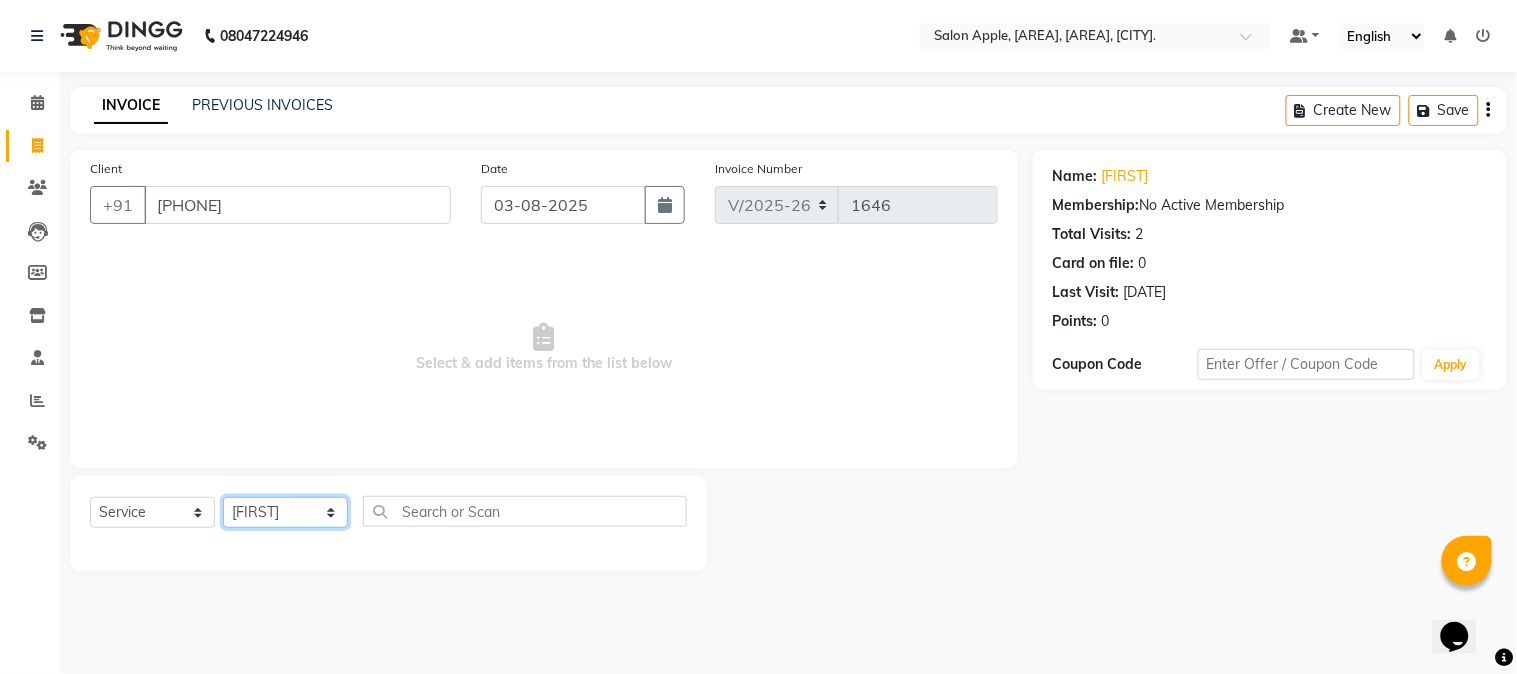 click on "Select Stylist [FIRST] [LAST]  [FIRST] [LAST] [FIRST] [LAST] [FIRST] [LAST] [FIRST] [LAST] Reception [FIRST]" 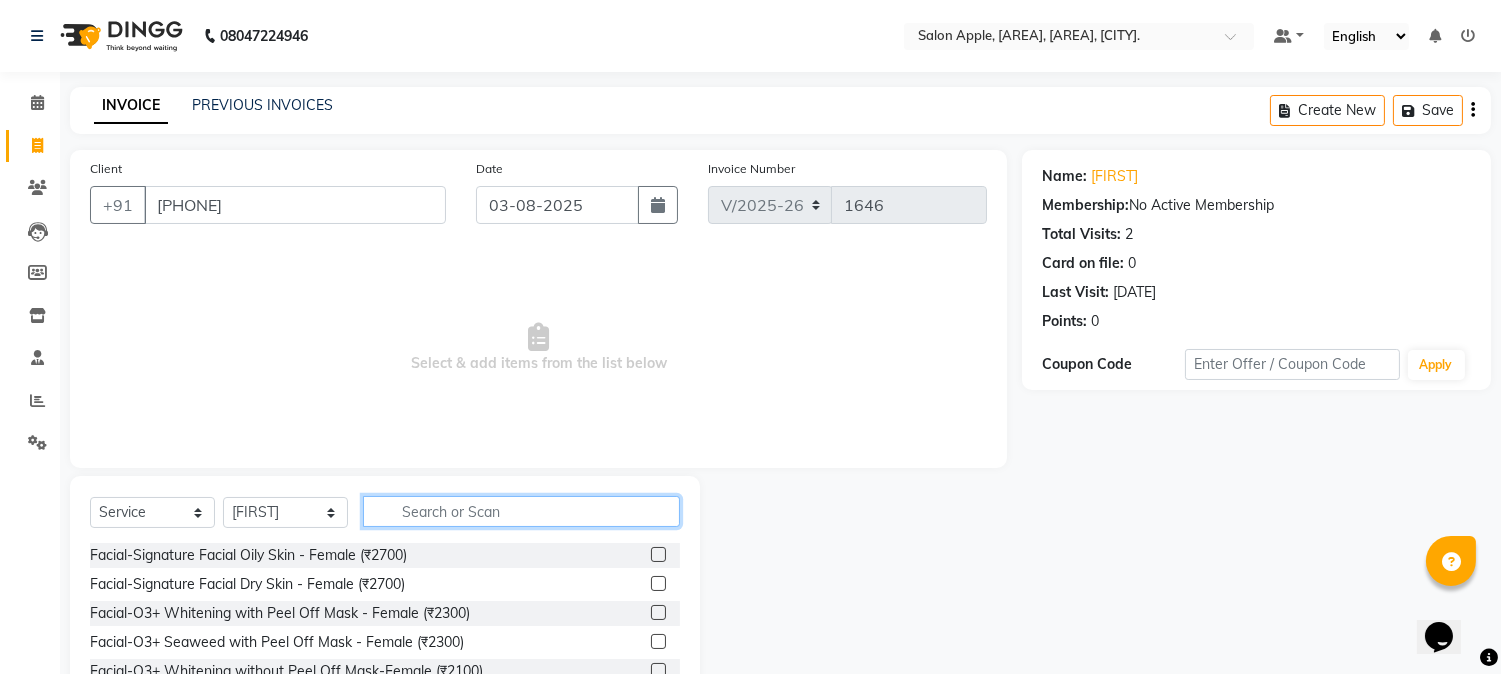 click 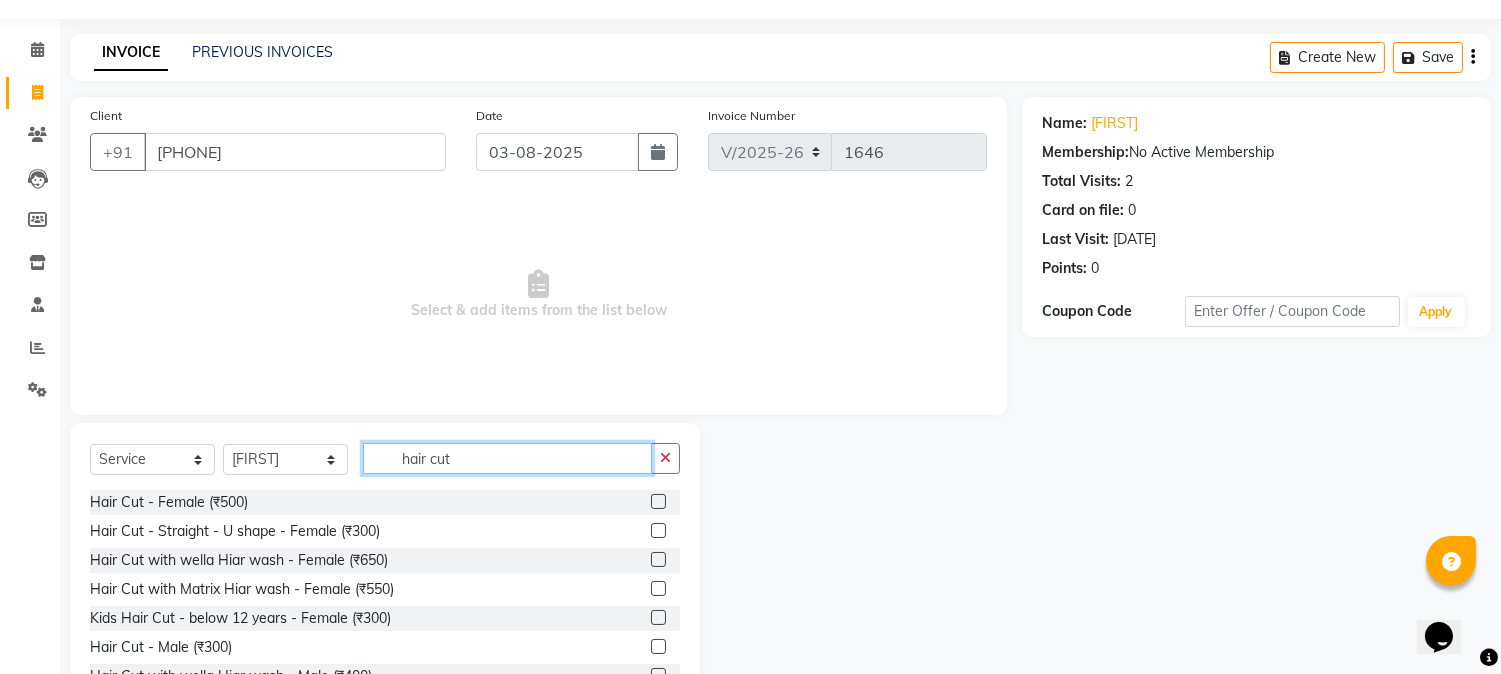scroll, scrollTop: 126, scrollLeft: 0, axis: vertical 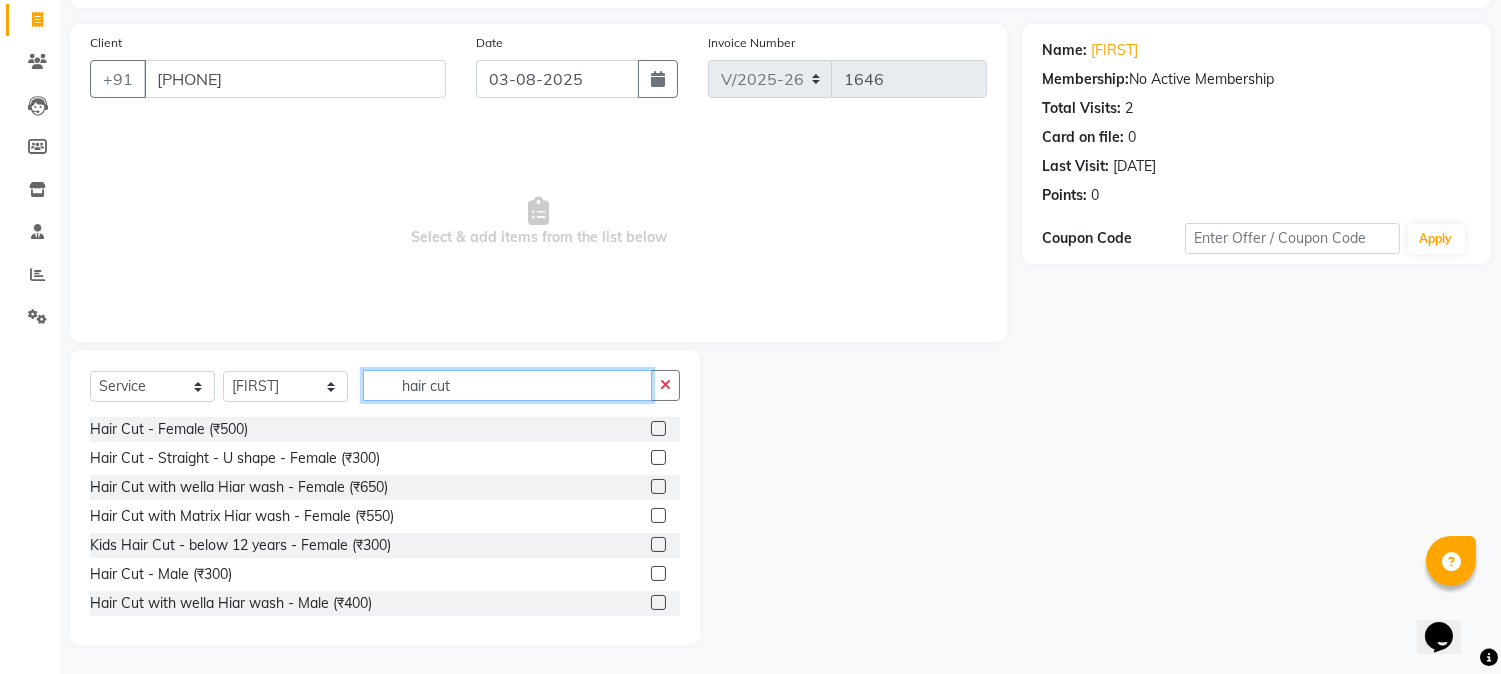 type on "hair cut" 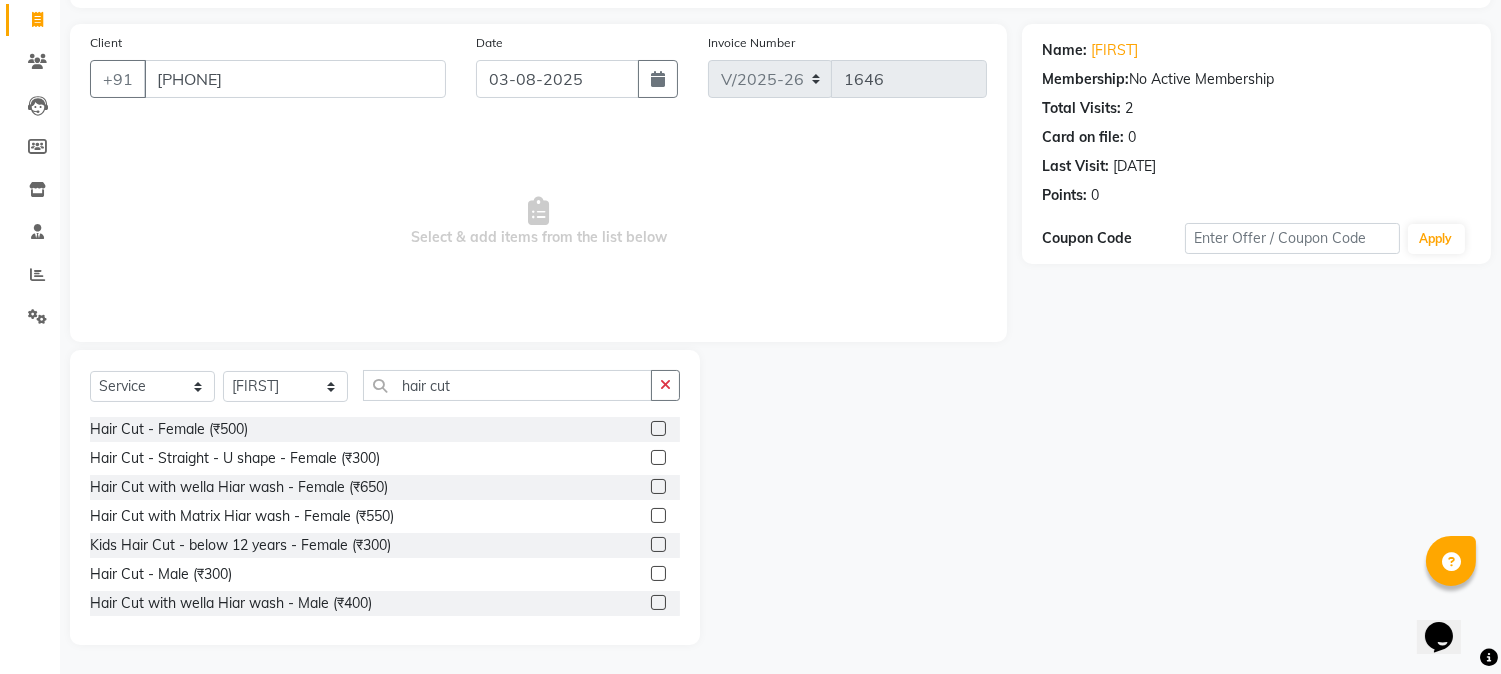 click 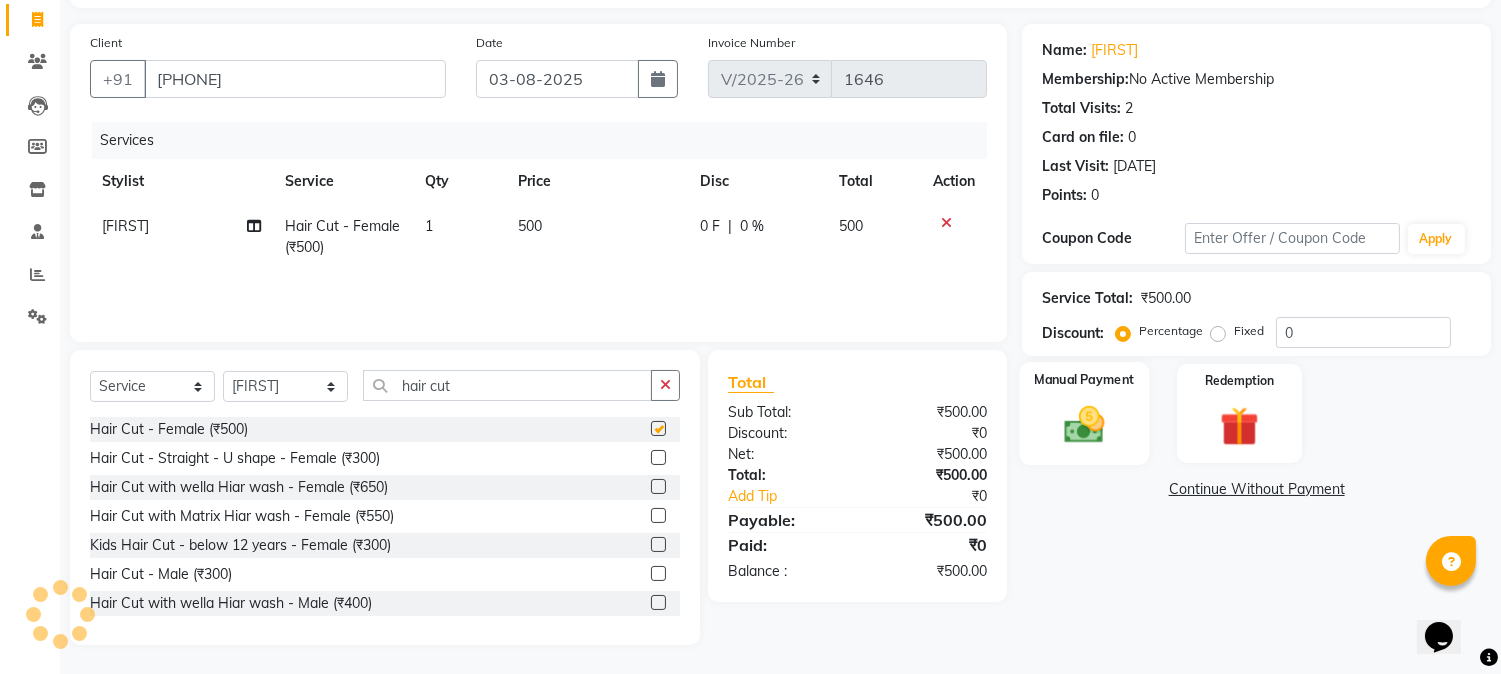 click 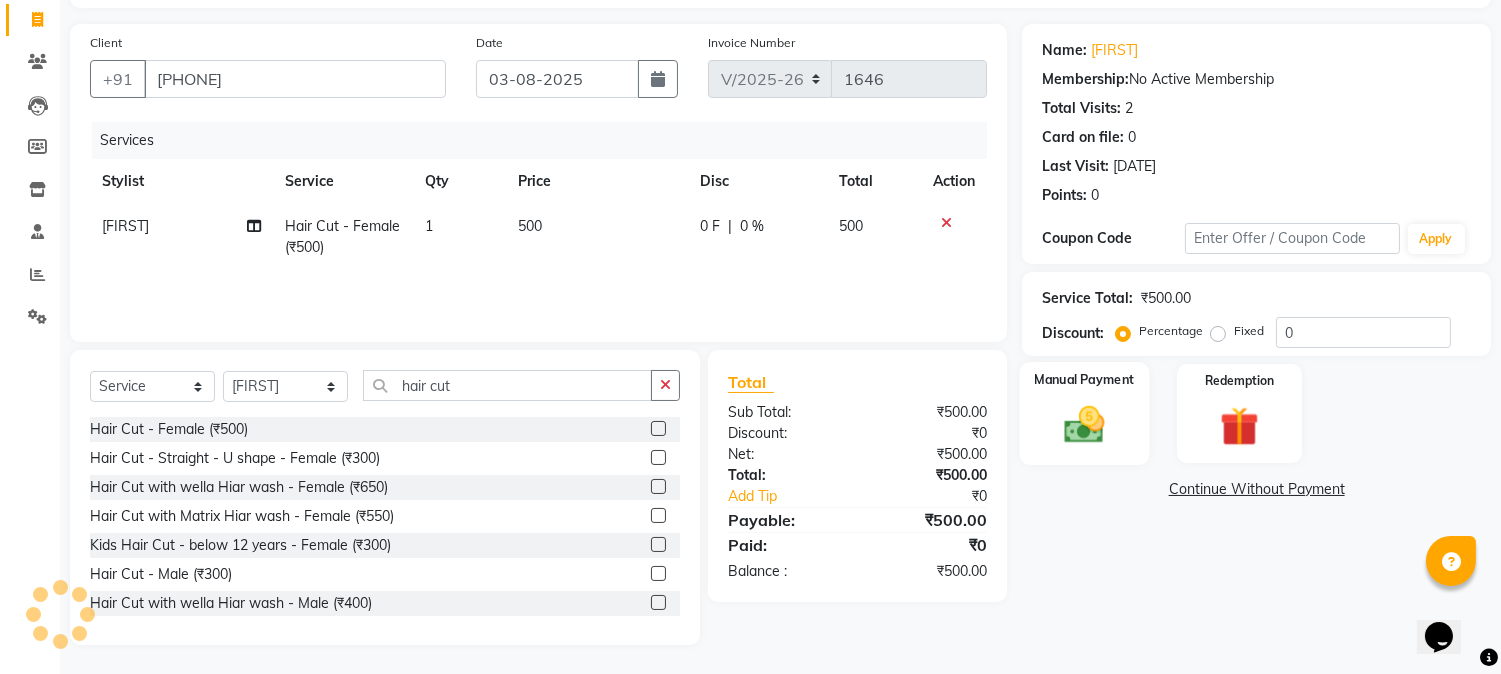checkbox on "false" 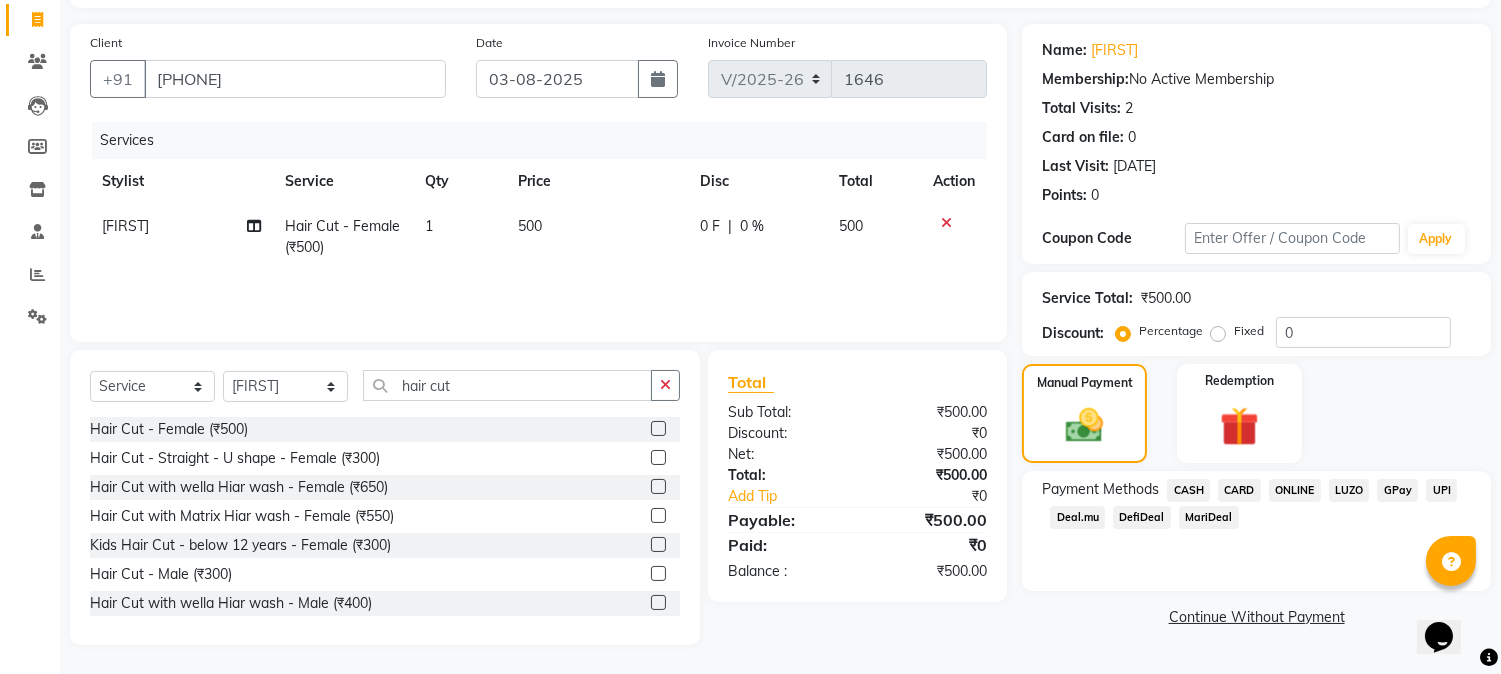 click on "ONLINE" 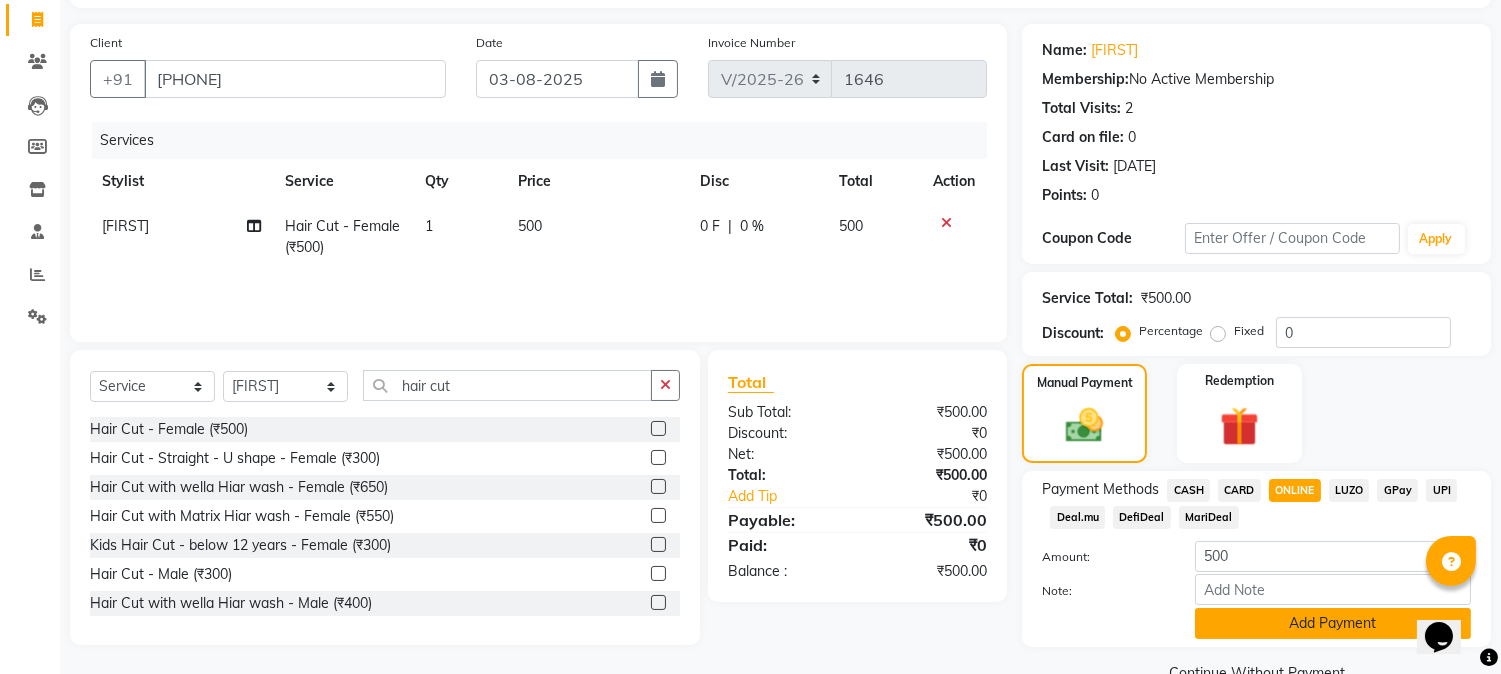 click on "Add Payment" 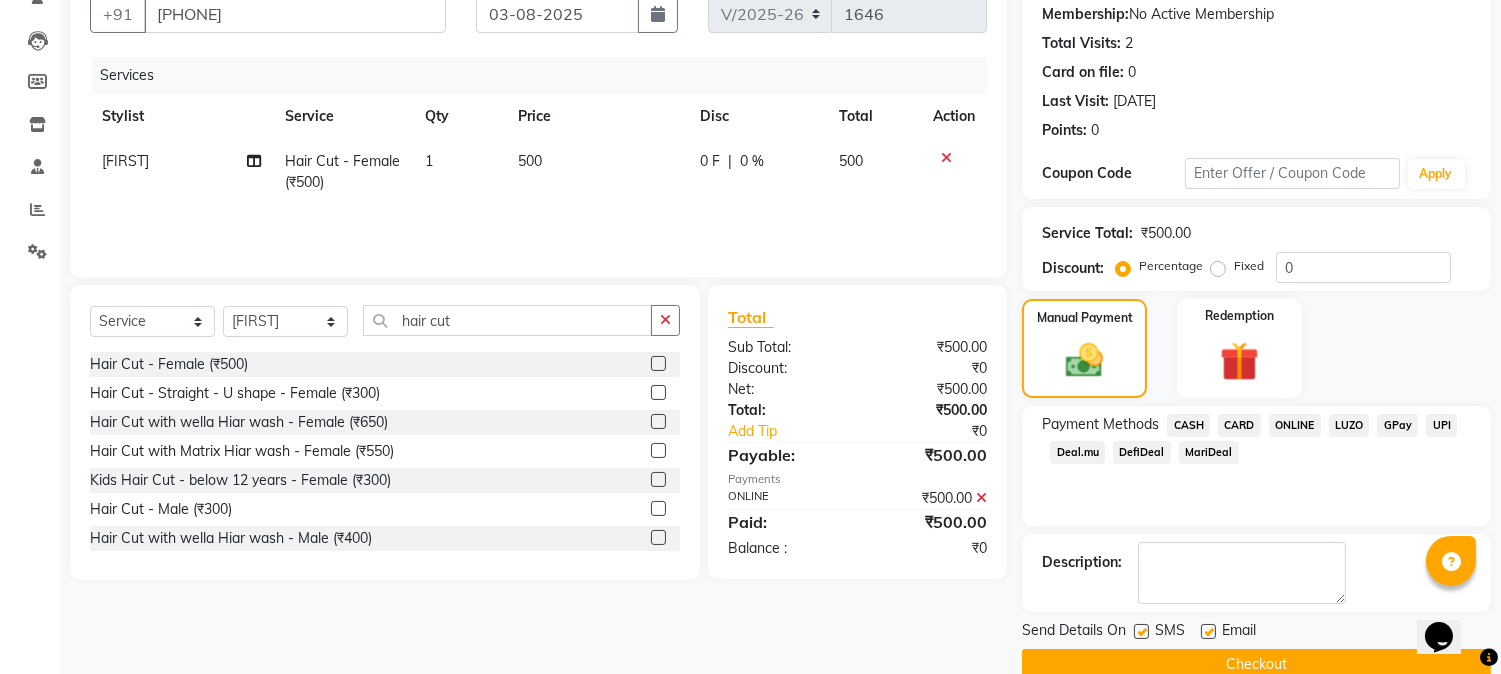 scroll, scrollTop: 225, scrollLeft: 0, axis: vertical 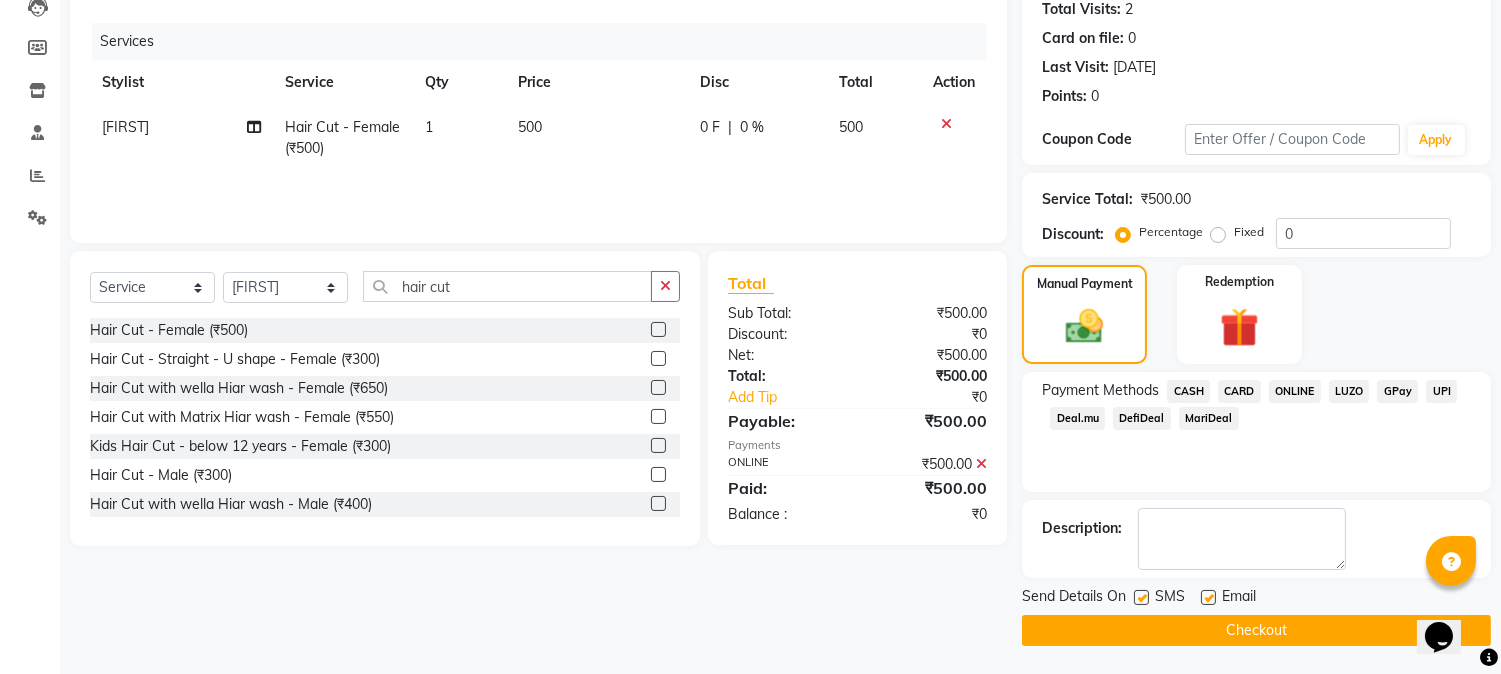 click 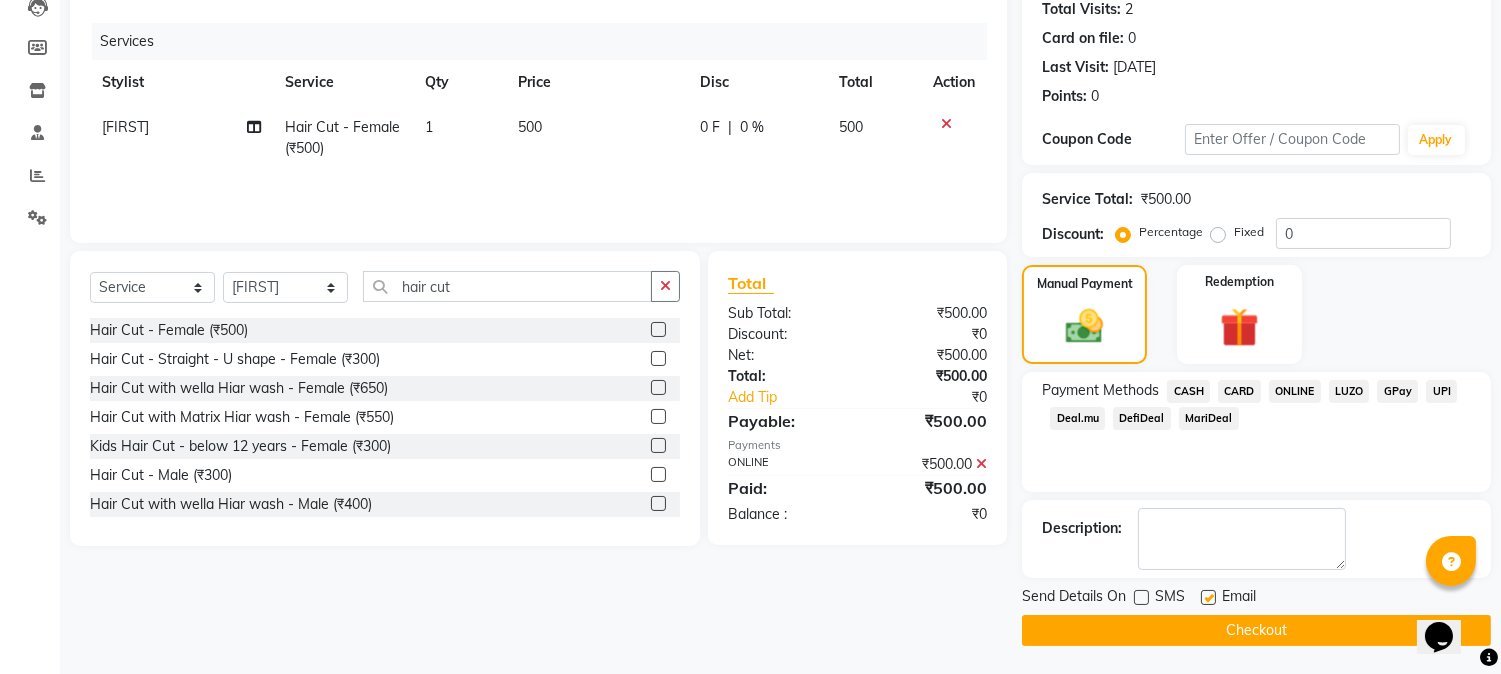 click 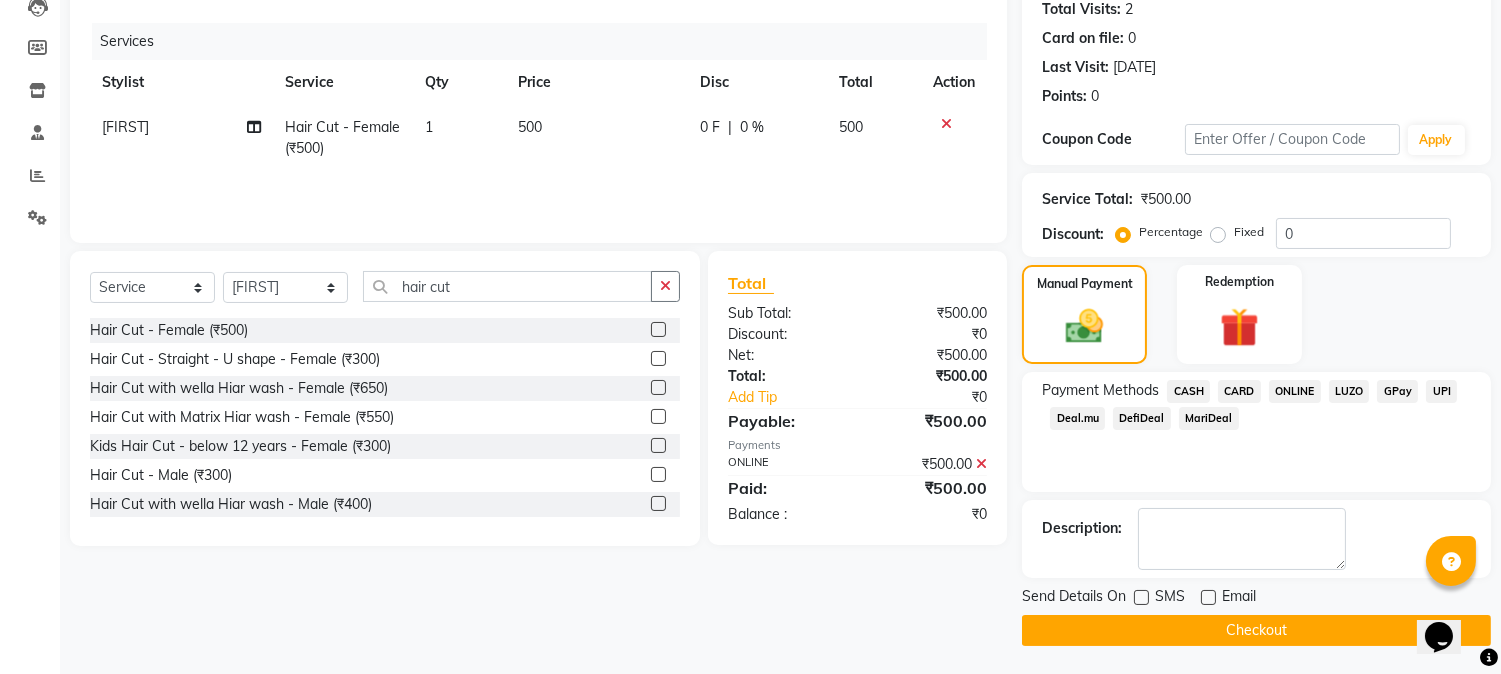 drag, startPoint x: 1203, startPoint y: 626, endPoint x: 793, endPoint y: 540, distance: 418.92242 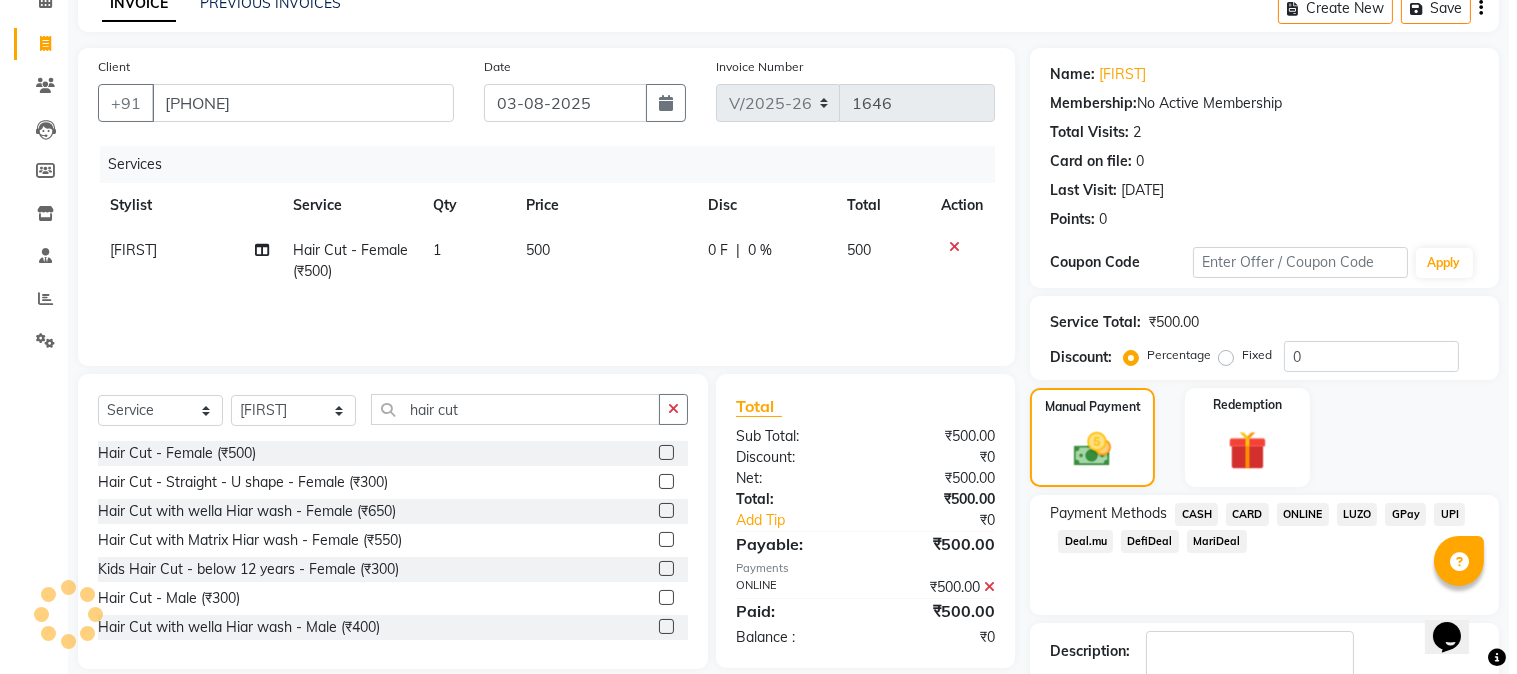 scroll, scrollTop: 0, scrollLeft: 0, axis: both 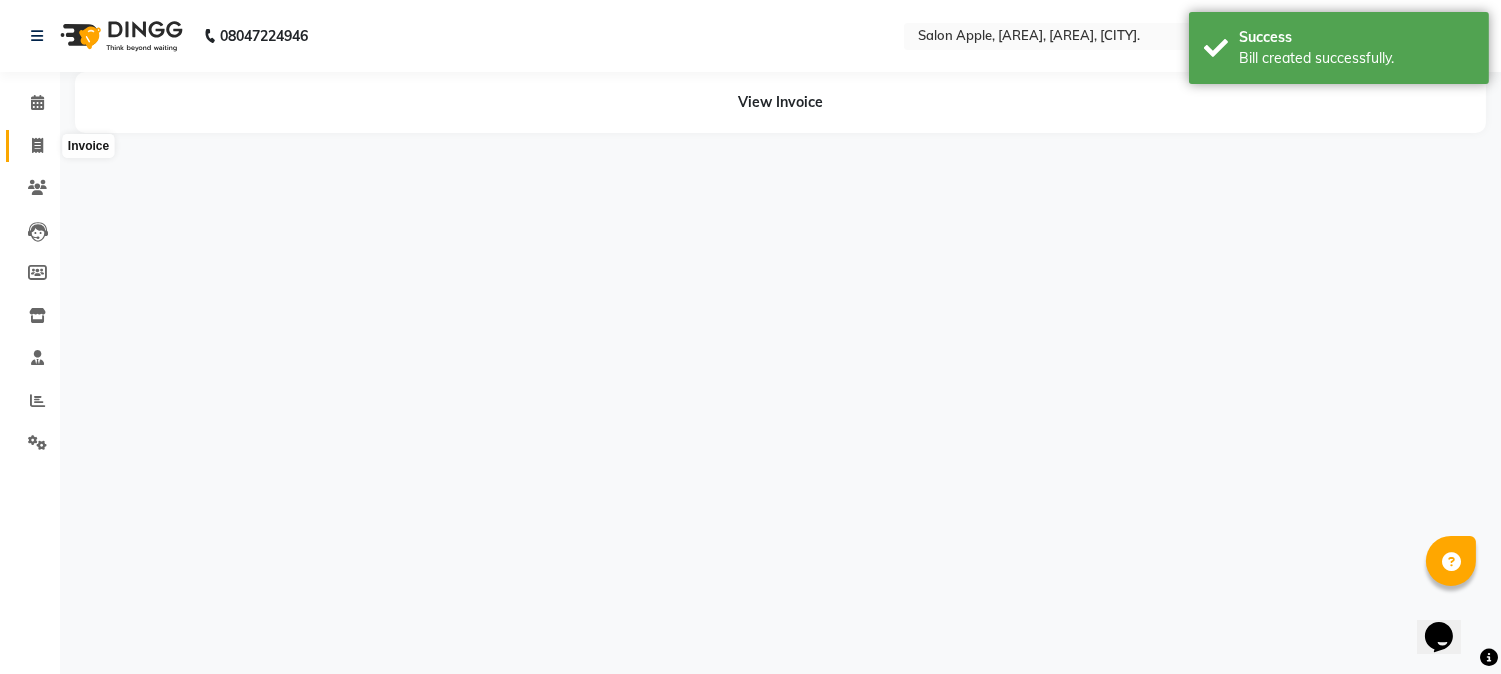click 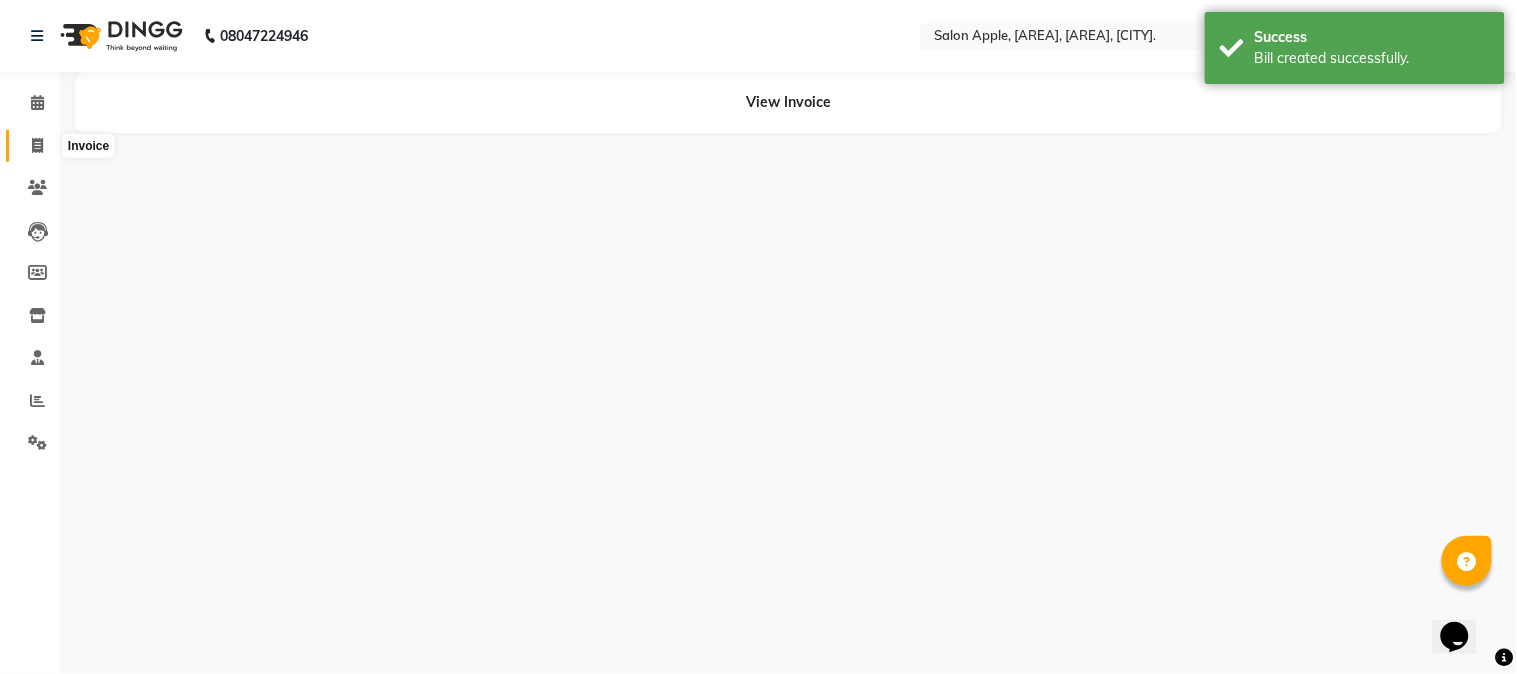 select on "service" 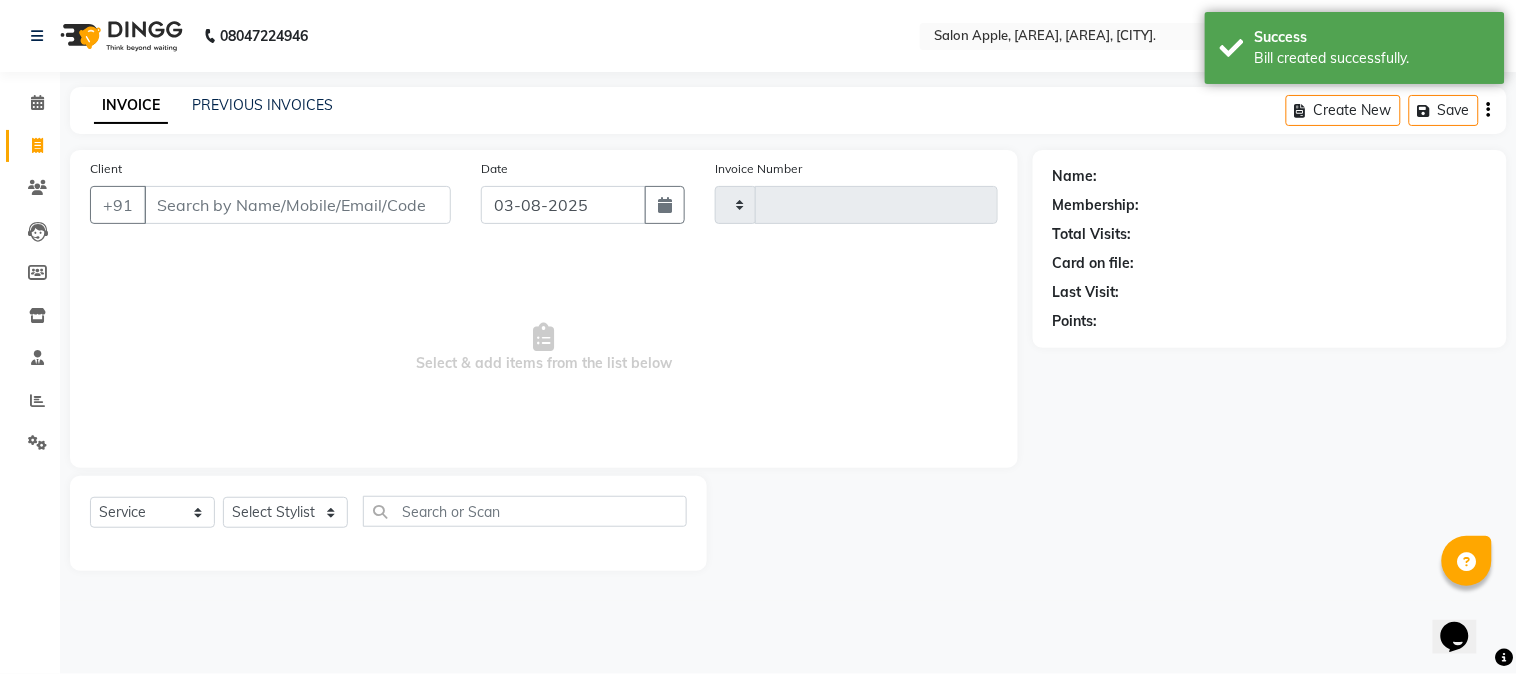type on "1647" 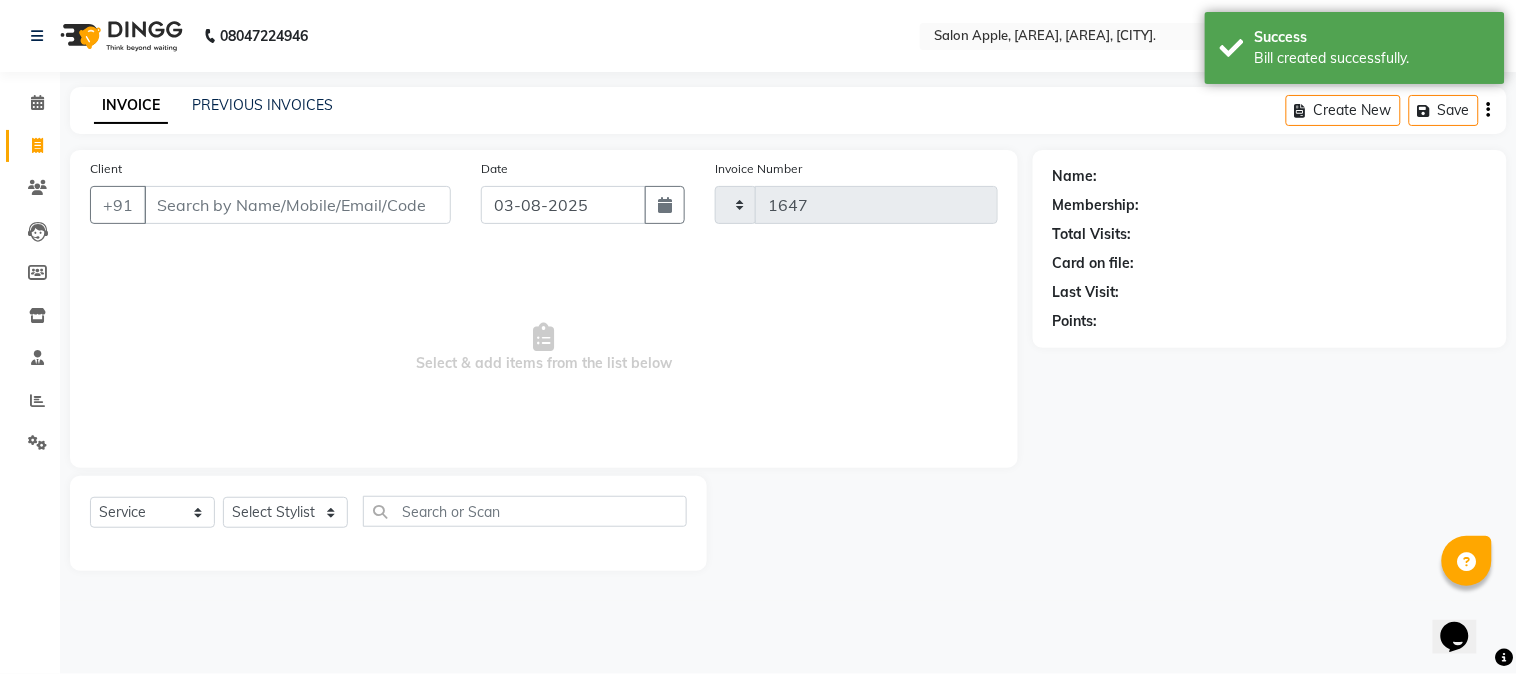 select on "4128" 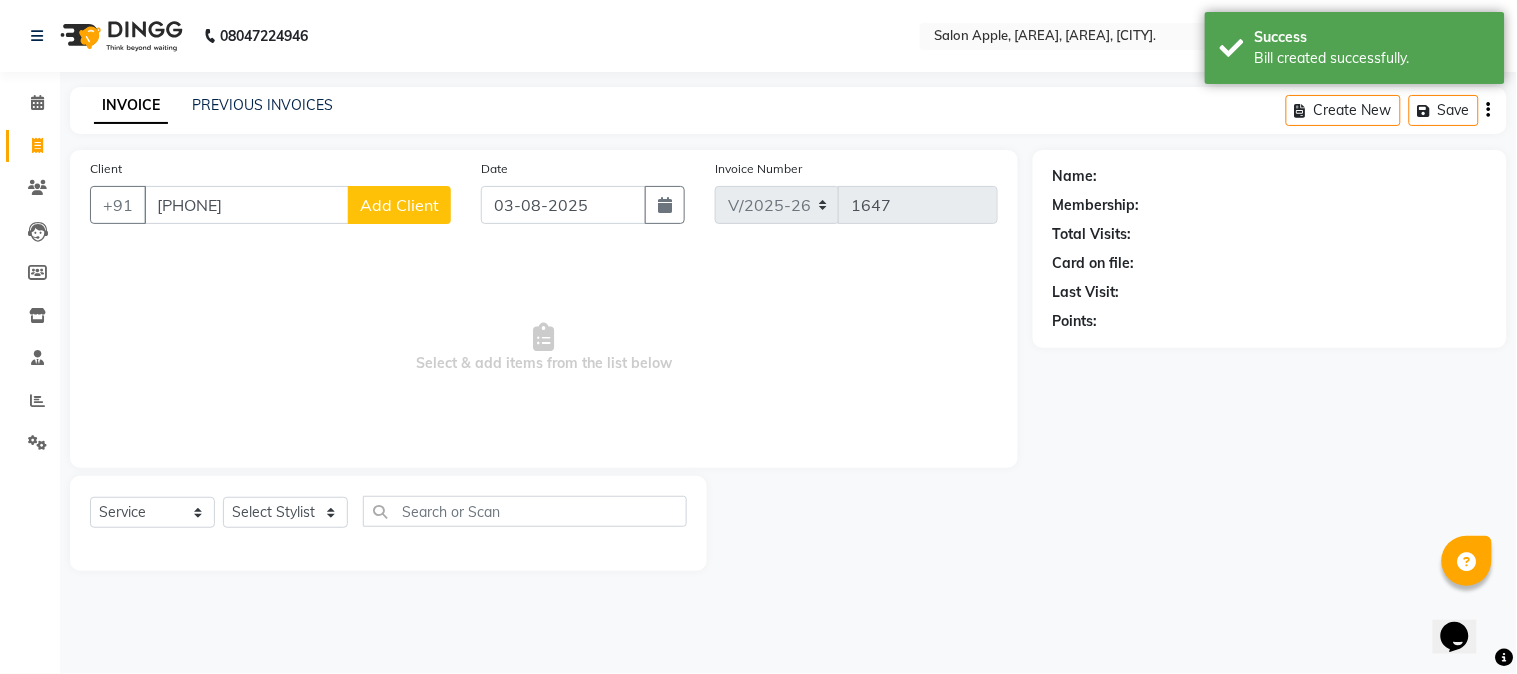 type on "[PHONE]" 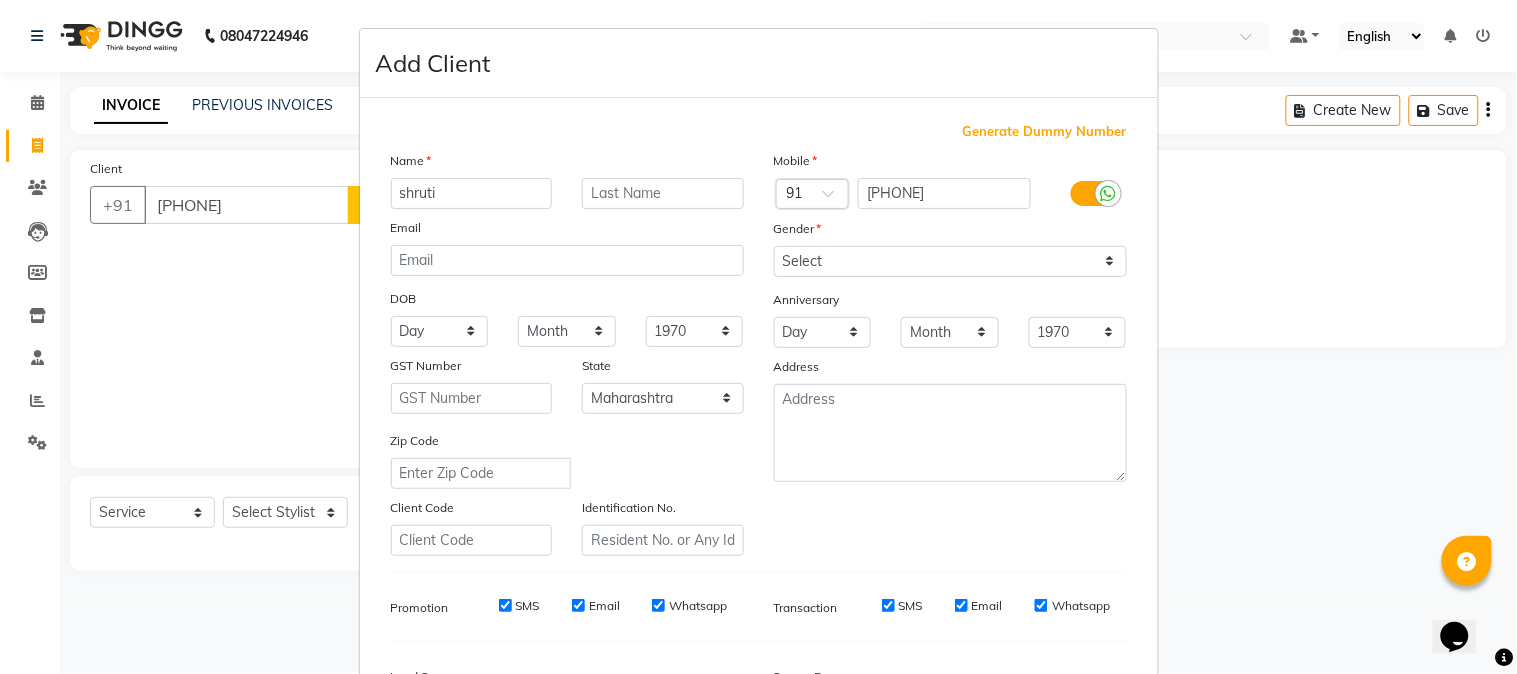 type on "shruti" 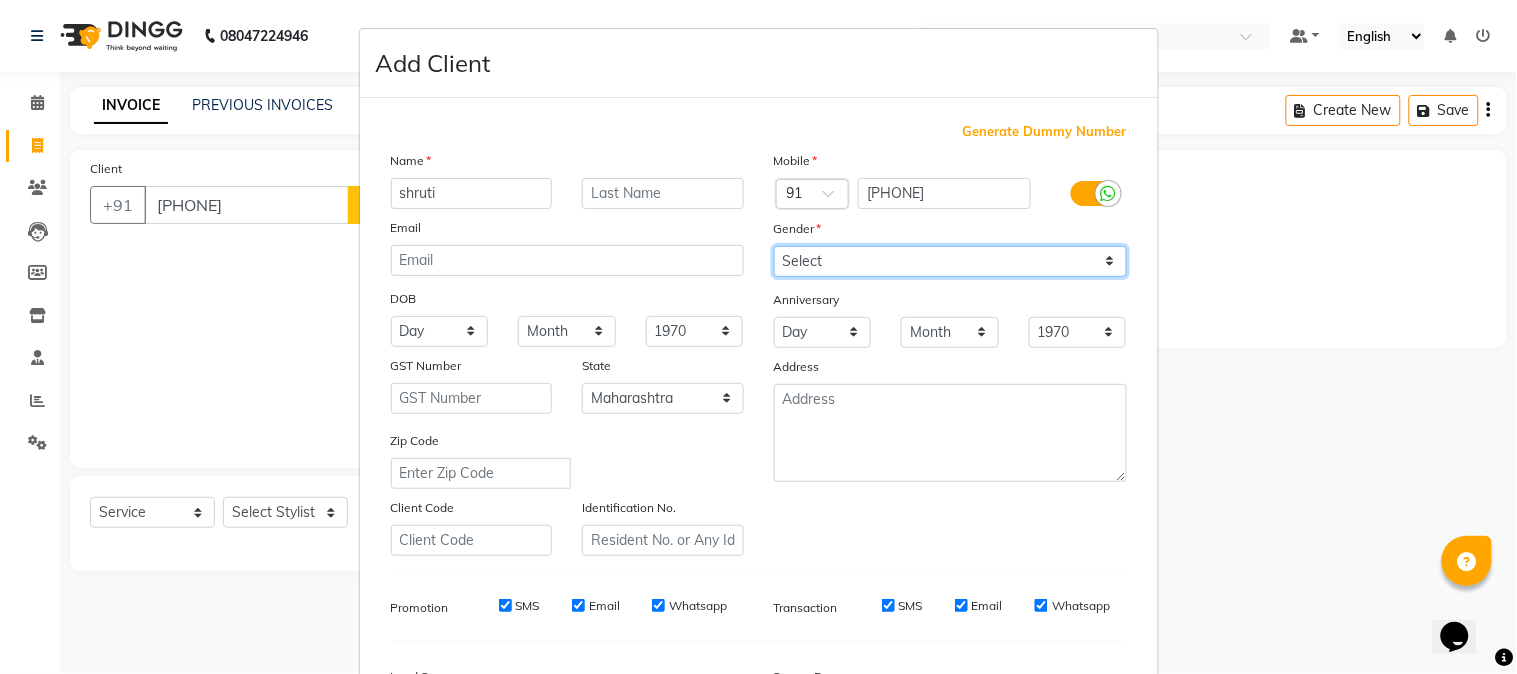 drag, startPoint x: 801, startPoint y: 255, endPoint x: 802, endPoint y: 266, distance: 11.045361 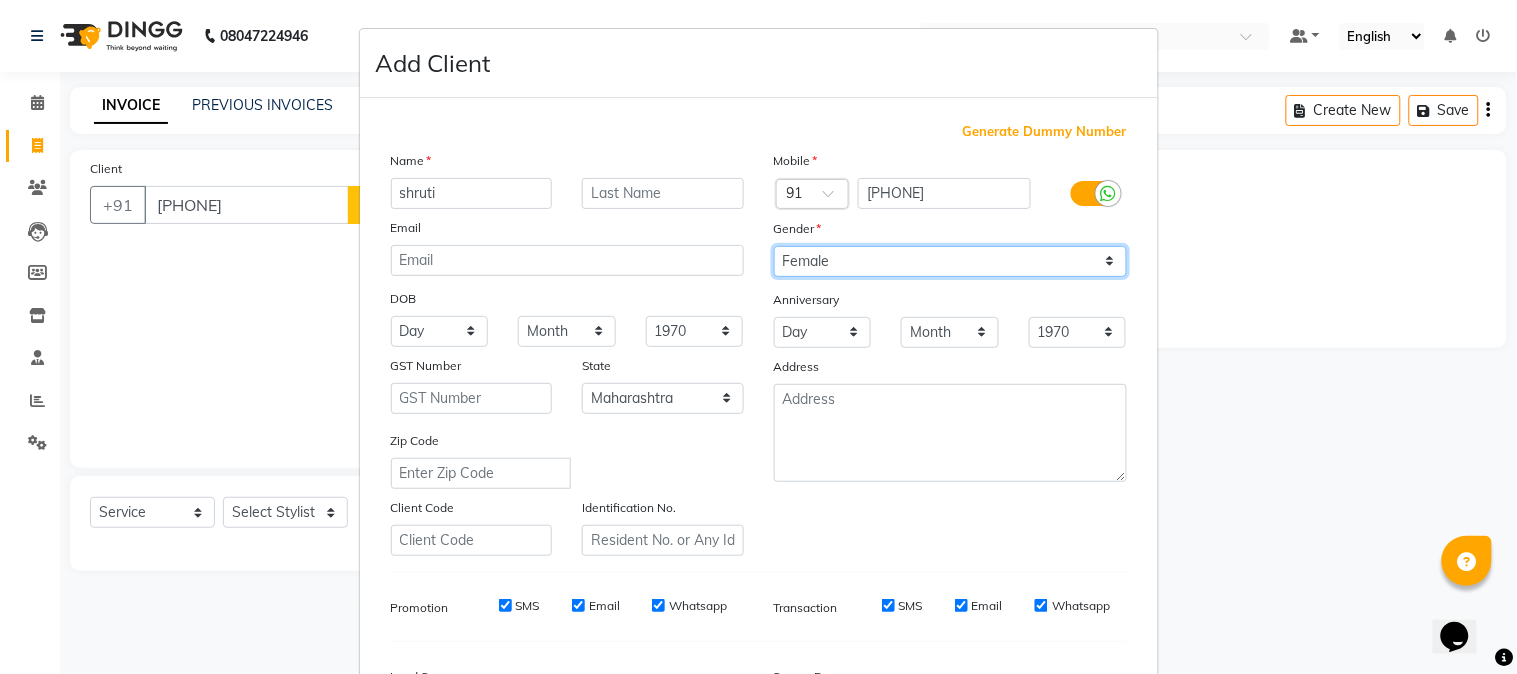 click on "Select Male Female Other Prefer Not To Say" at bounding box center (950, 261) 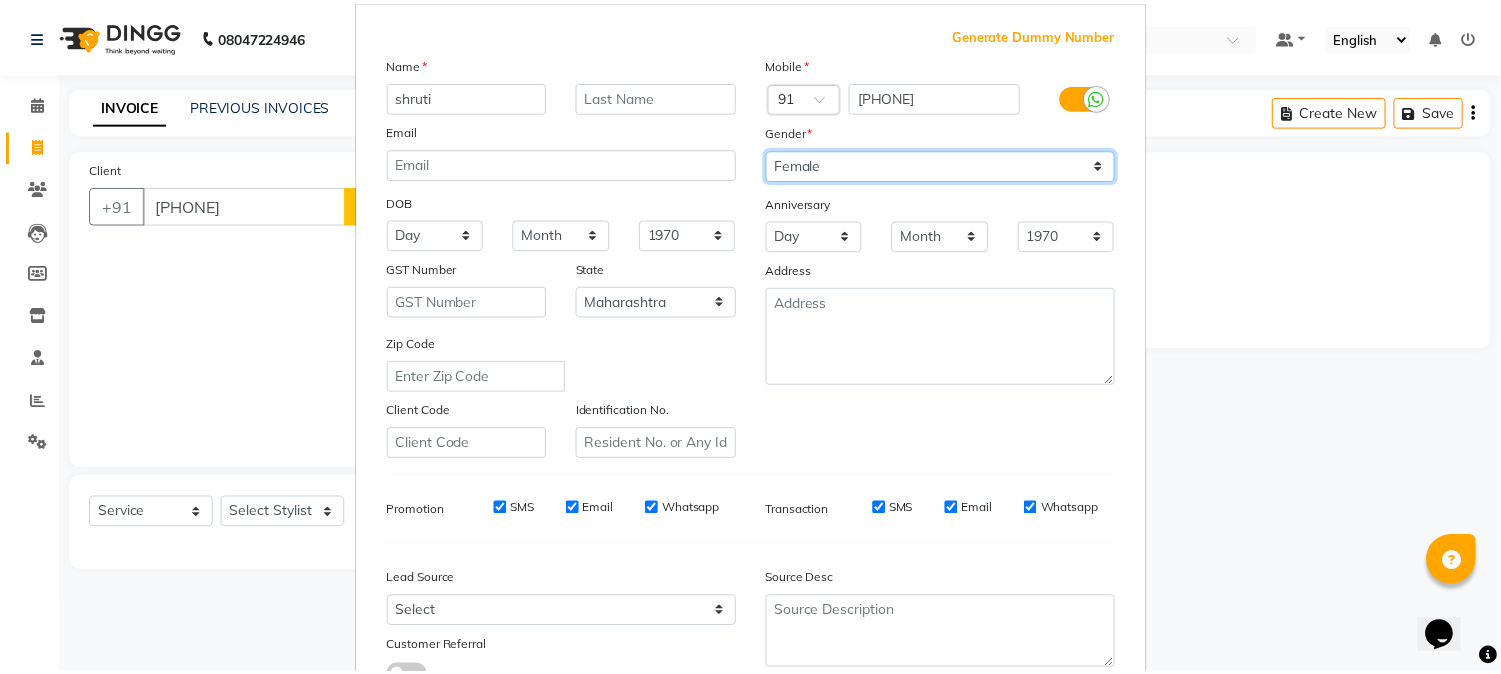 scroll, scrollTop: 250, scrollLeft: 0, axis: vertical 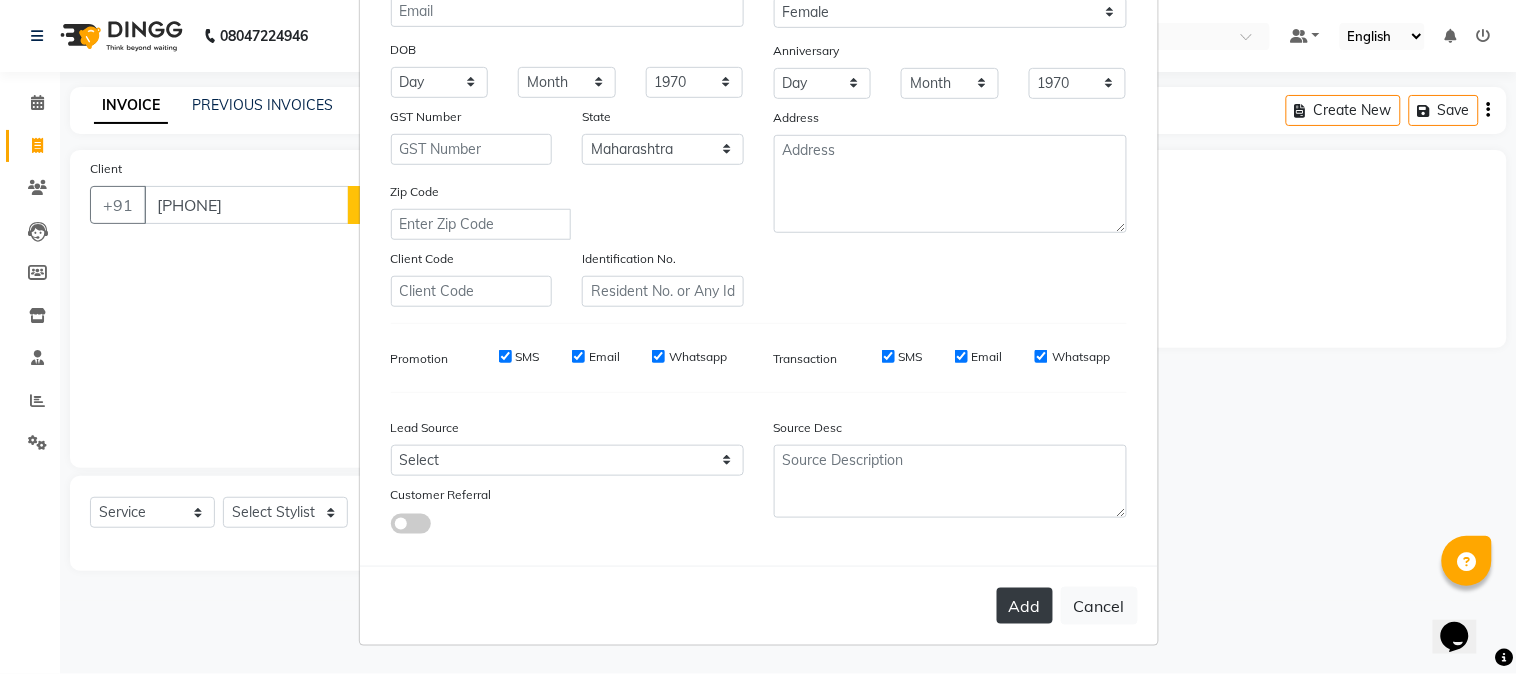 click on "Add" at bounding box center [1025, 606] 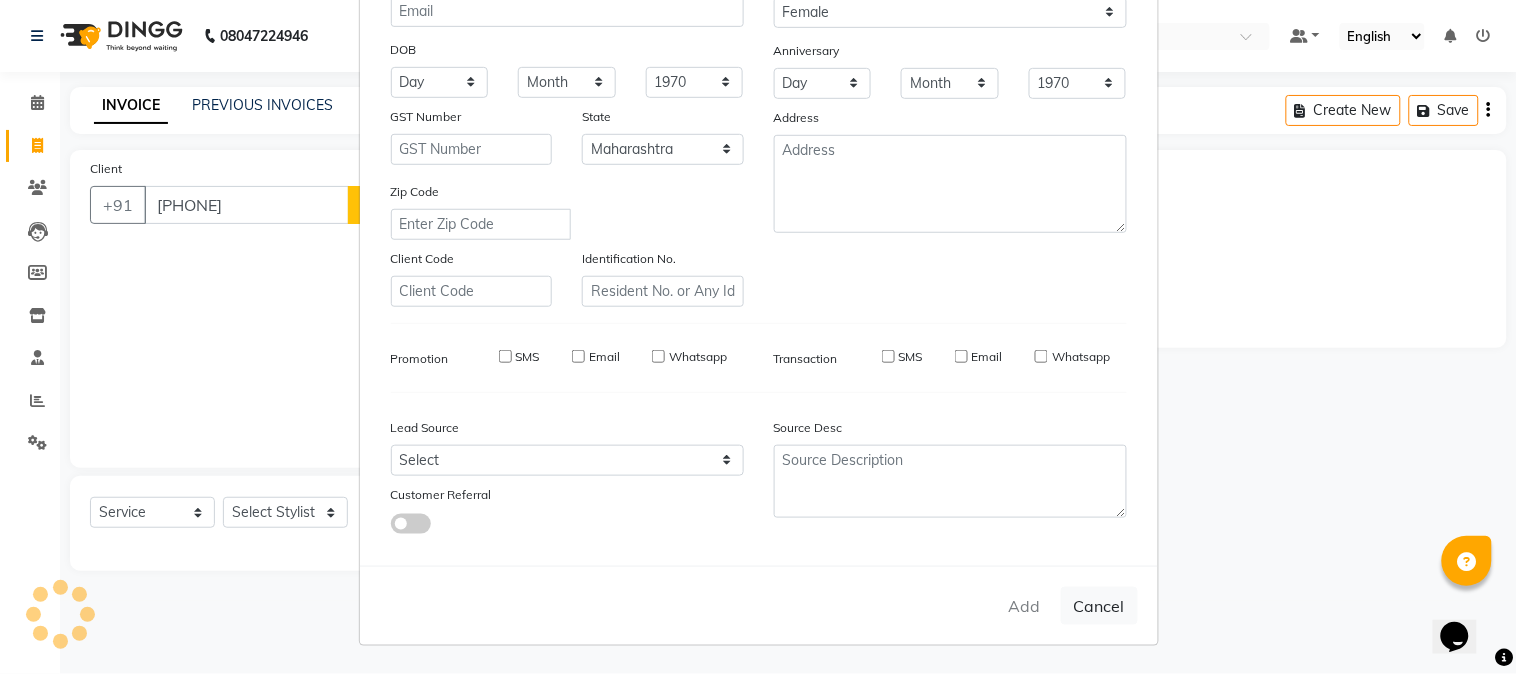 type 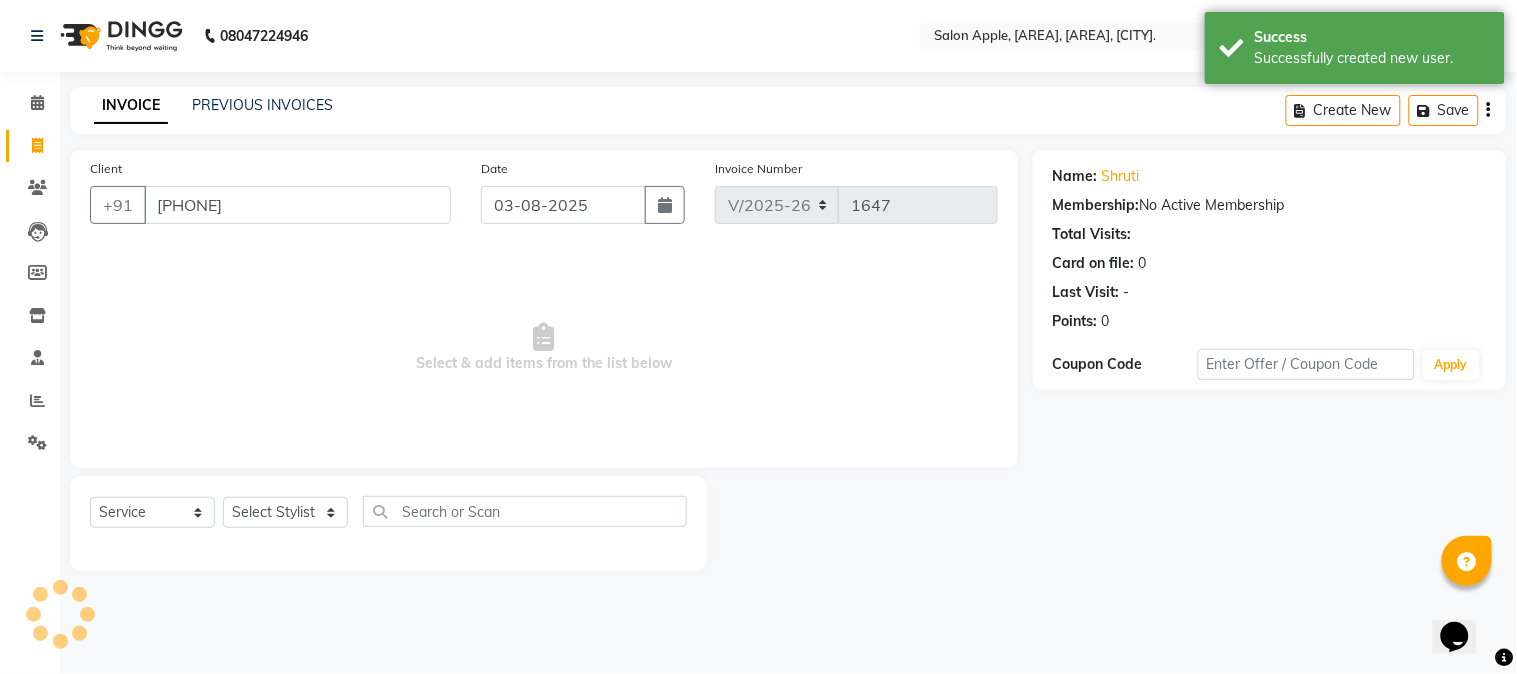 click on "Select  Service  Product  Membership  Package Voucher Prepaid Gift Card  Select Stylist [FIRST] [LAST]  [FIRST] [LAST] [FIRST] [LAST] [FIRST] [LAST] [FIRST] [LAST] Reception [FIRST]" 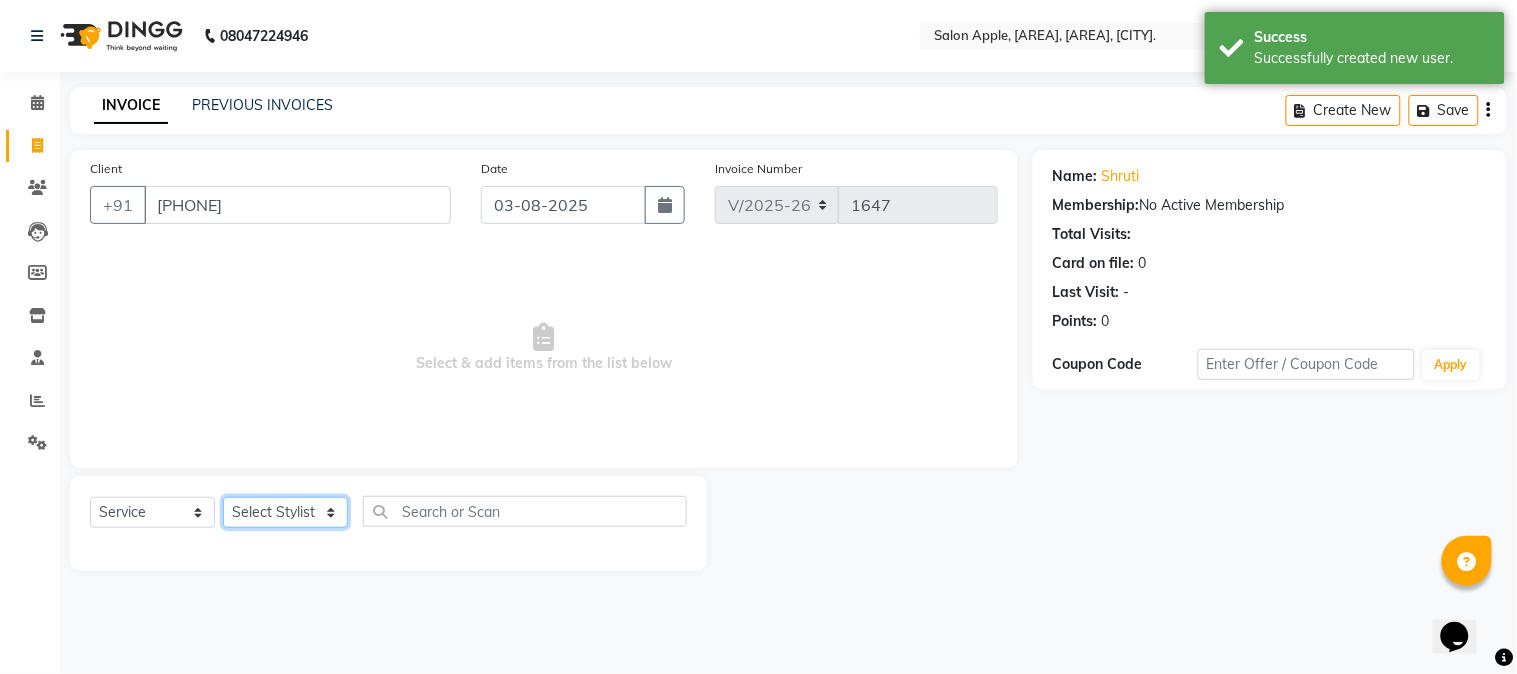 click on "Select Stylist [FIRST] [LAST]  [FIRST] [LAST] [FIRST] [LAST] [FIRST] [LAST] [FIRST] [LAST] Reception [FIRST]" 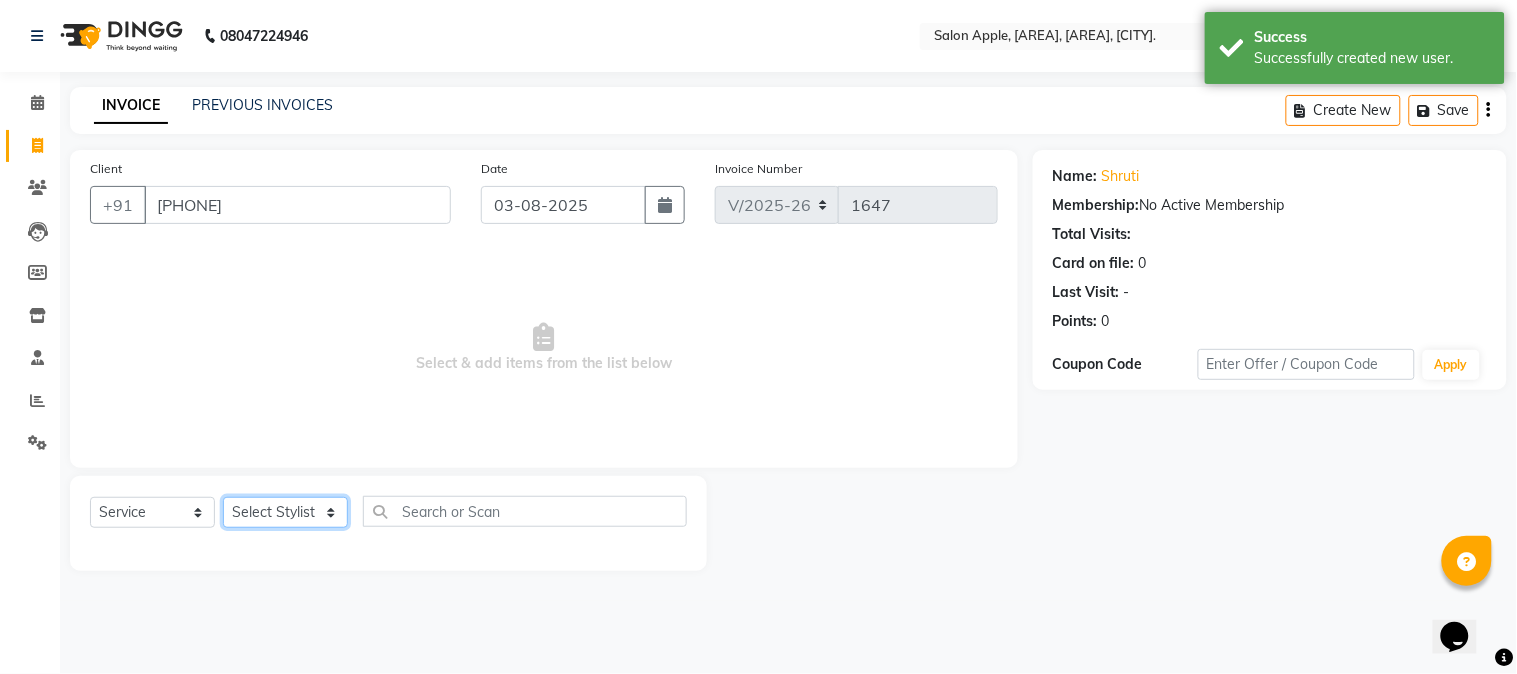 select on "46529" 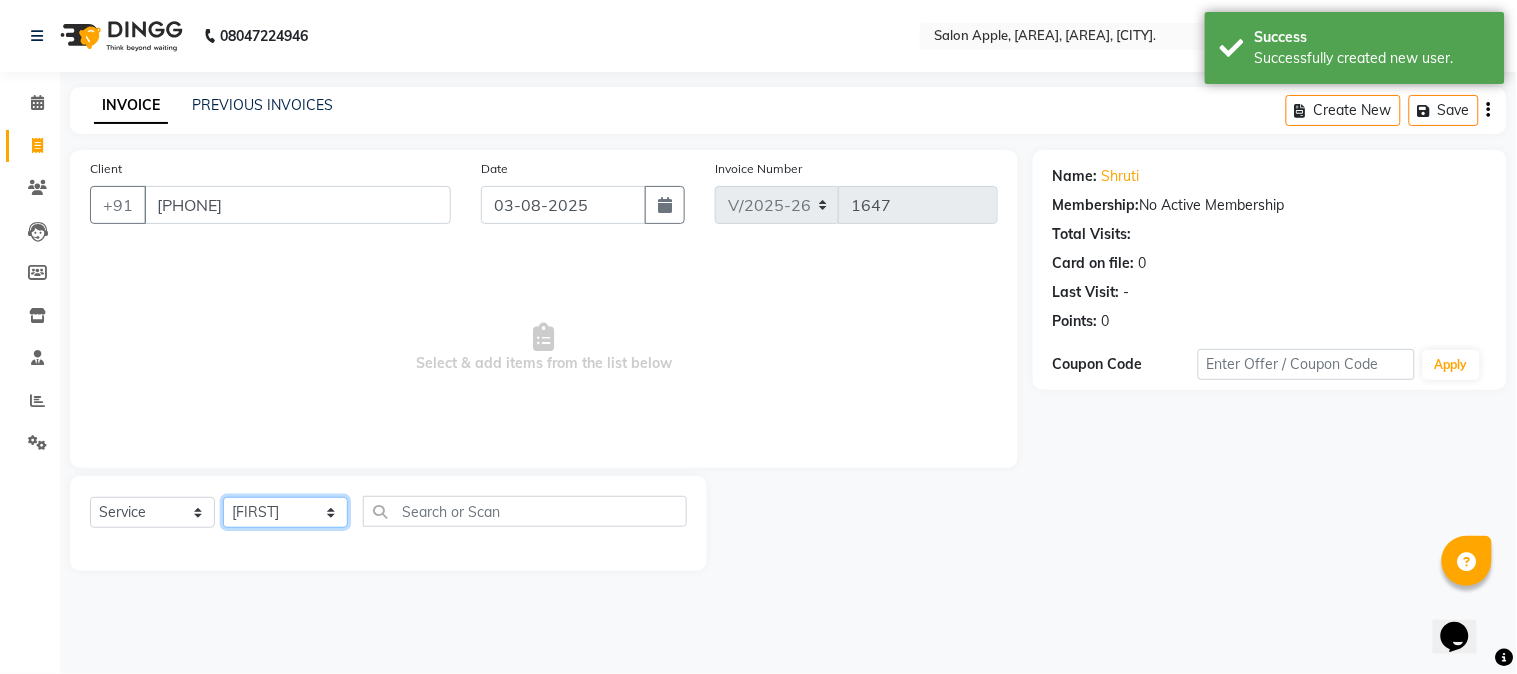 click on "Select Stylist [FIRST] [LAST]  [FIRST] [LAST] [FIRST] [LAST] [FIRST] [LAST] [FIRST] [LAST] Reception [FIRST]" 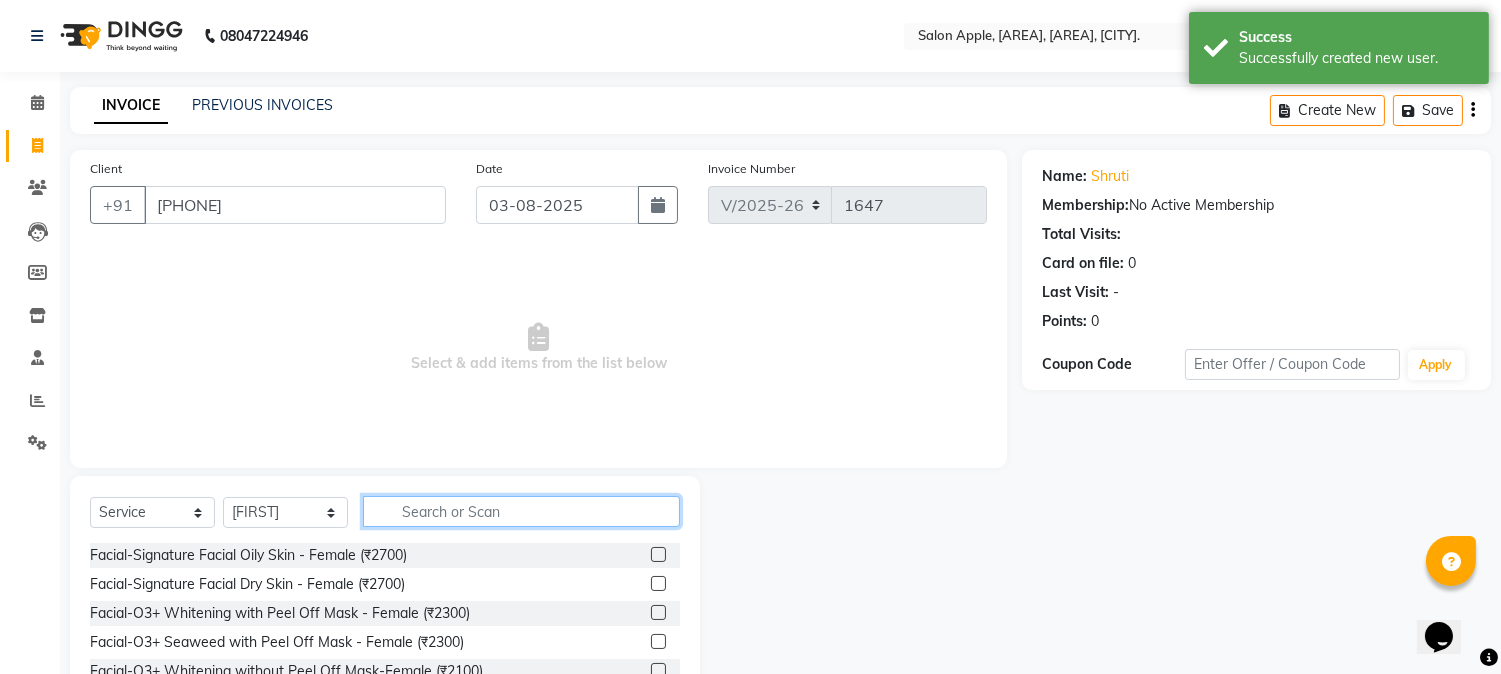 click 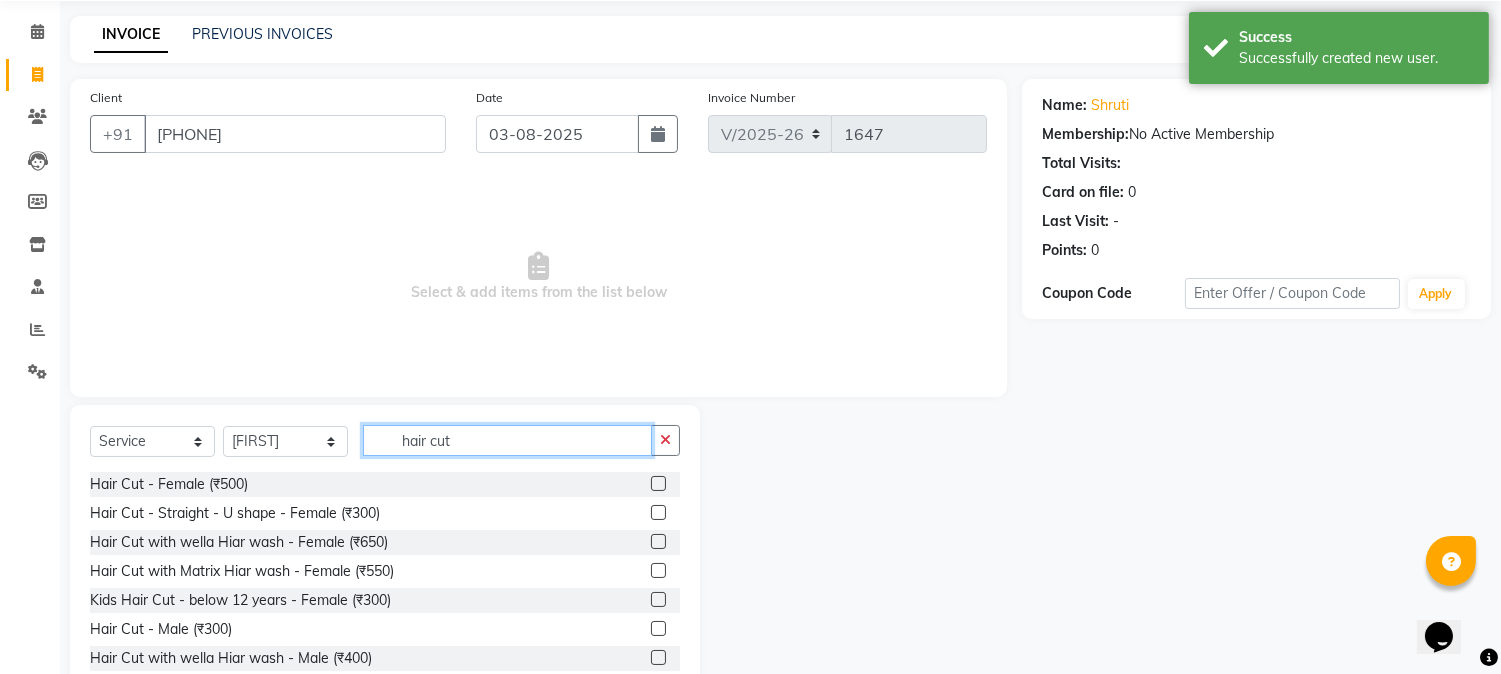 scroll, scrollTop: 126, scrollLeft: 0, axis: vertical 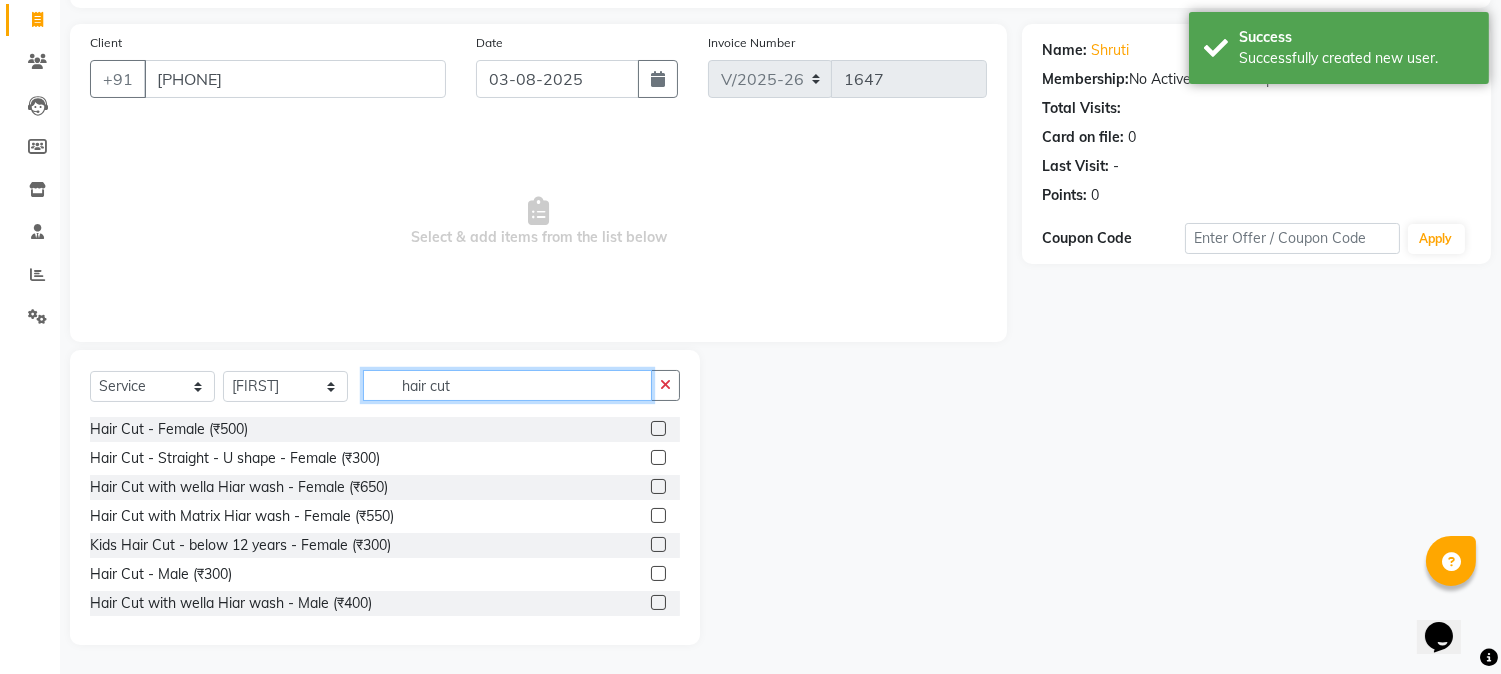 type on "hair cut" 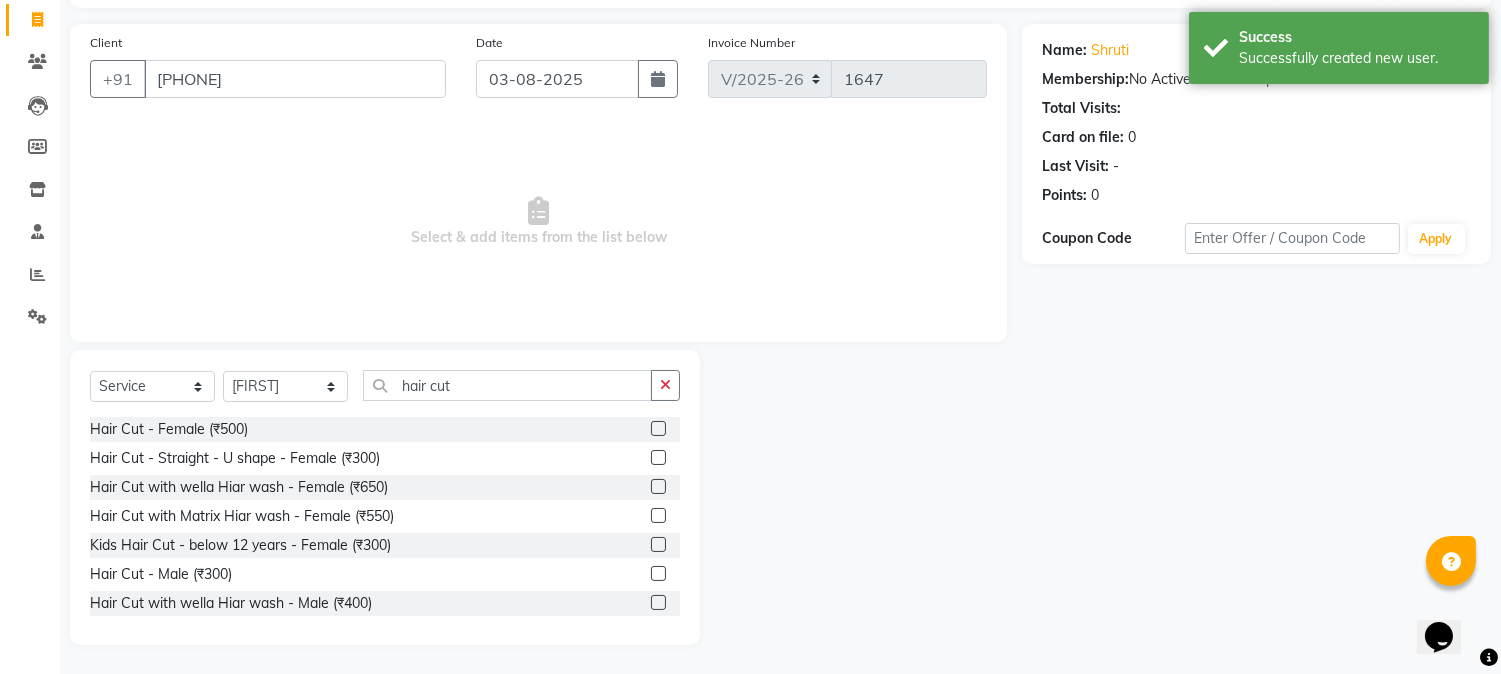 drag, startPoint x: 634, startPoint y: 427, endPoint x: 700, endPoint y: 427, distance: 66 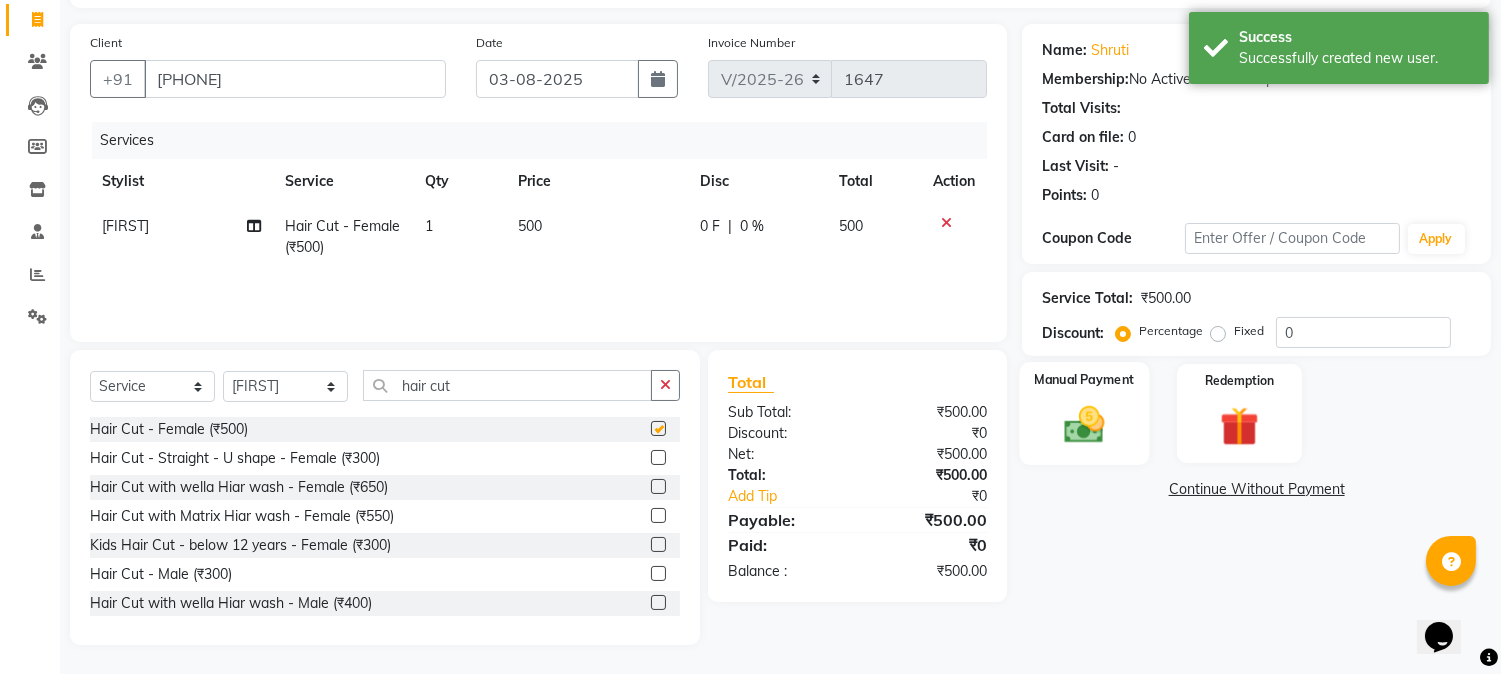 checkbox on "false" 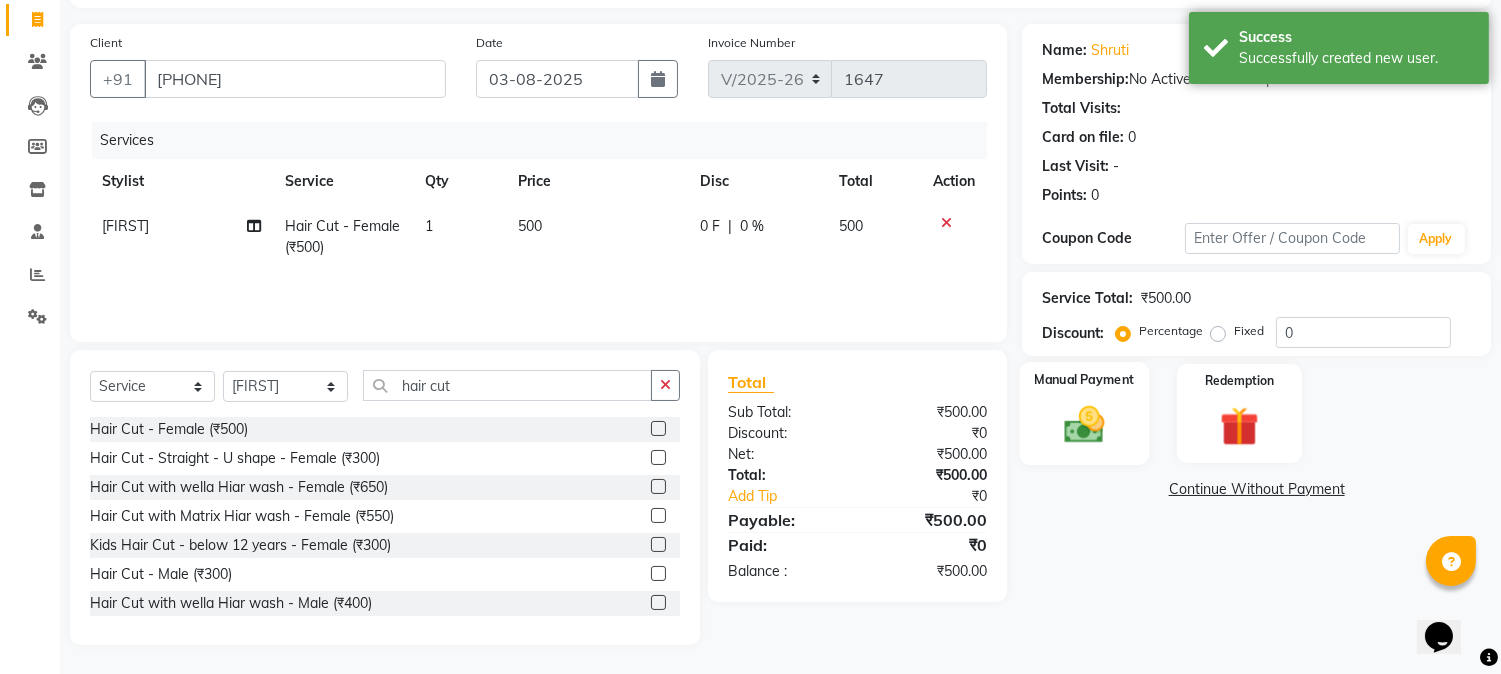 click on "Manual Payment" 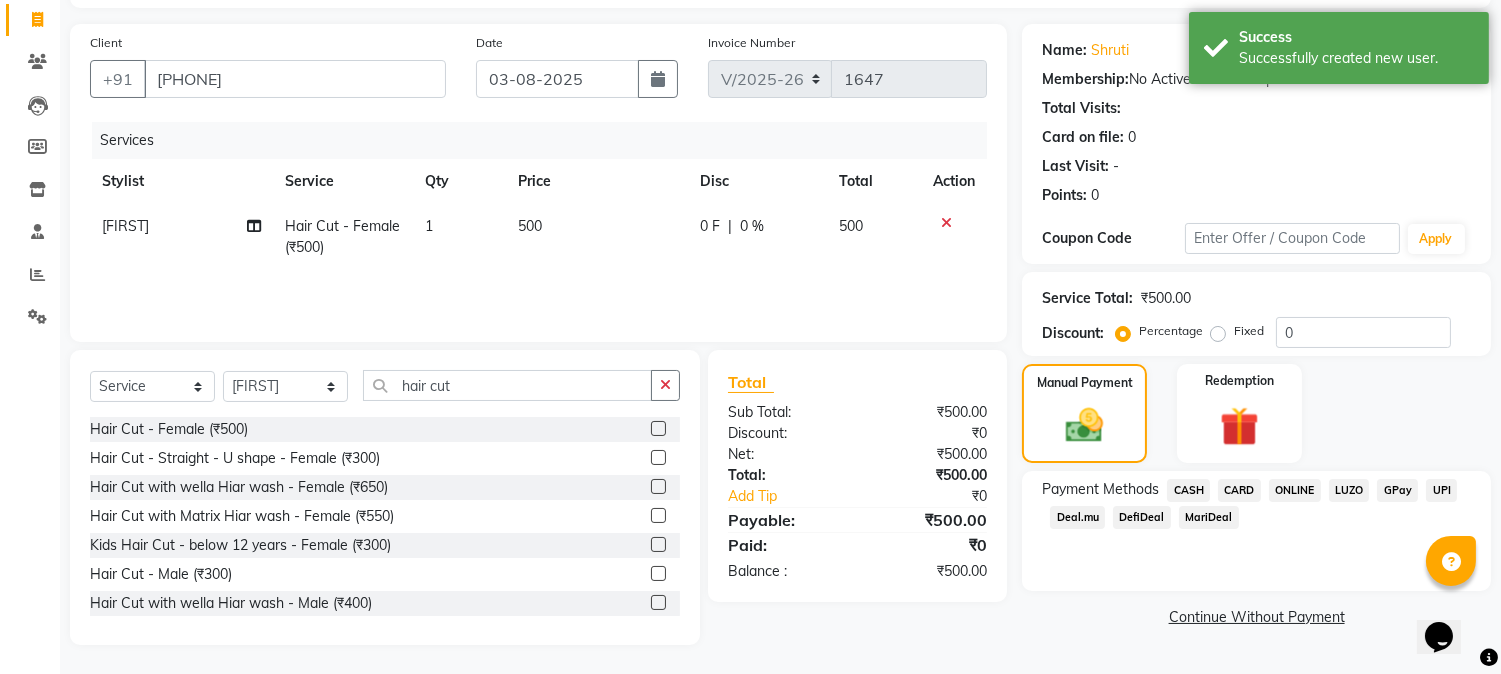 drag, startPoint x: 1306, startPoint y: 302, endPoint x: 1244, endPoint y: 328, distance: 67.23094 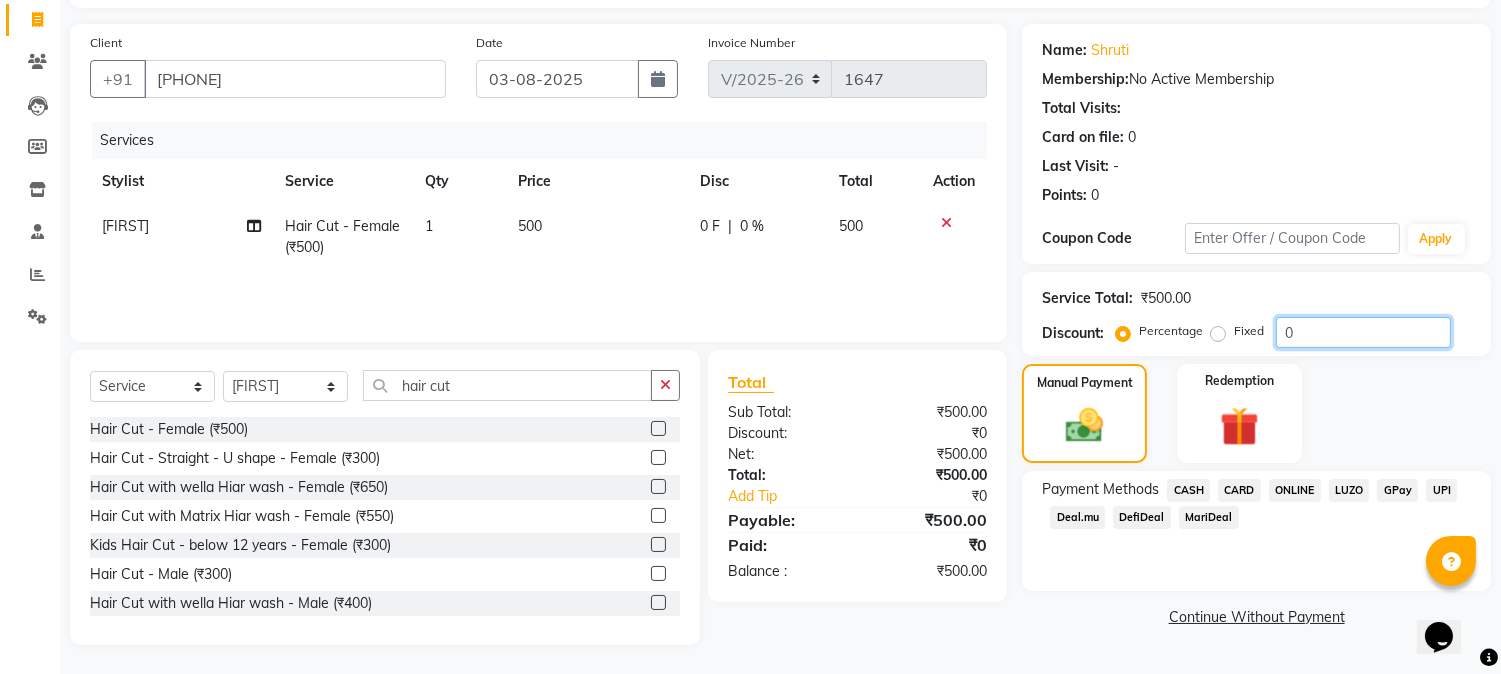 drag, startPoint x: 1315, startPoint y: 333, endPoint x: 1281, endPoint y: 330, distance: 34.132095 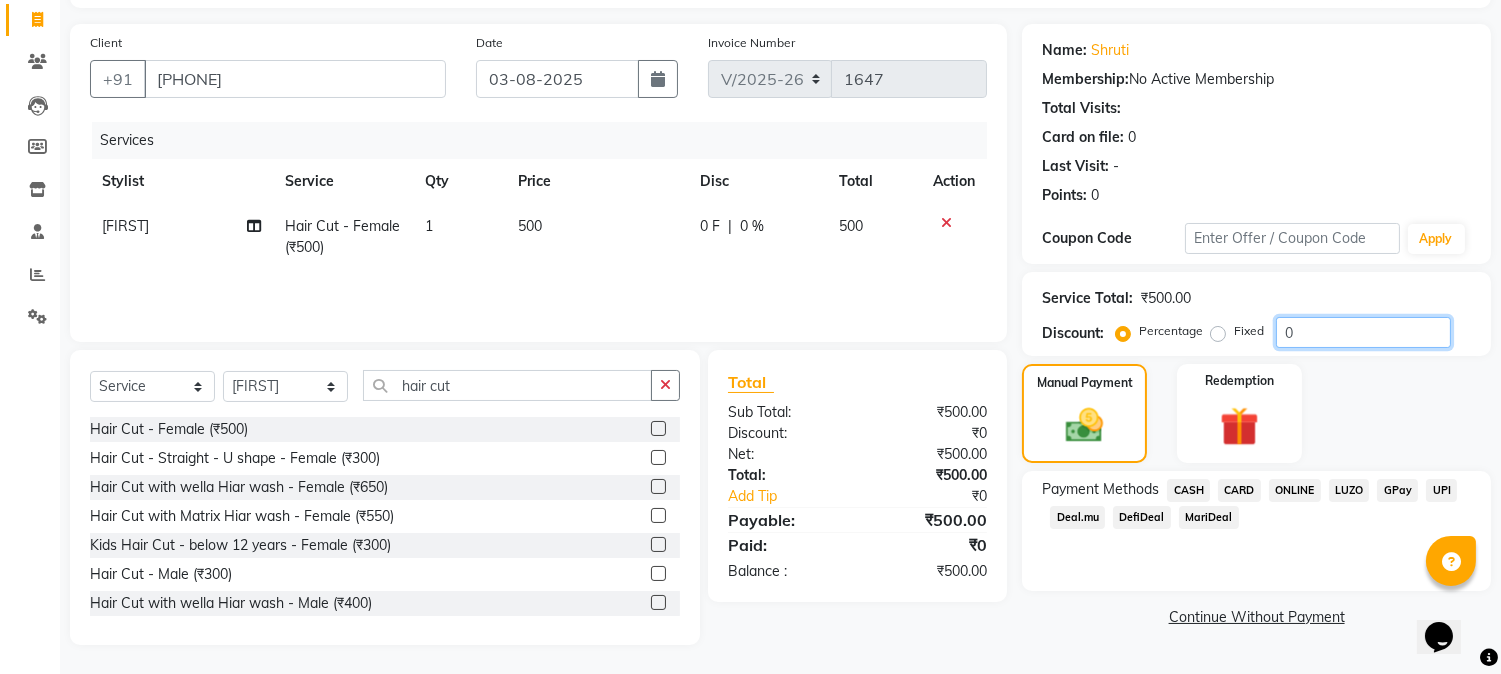 click on "0" 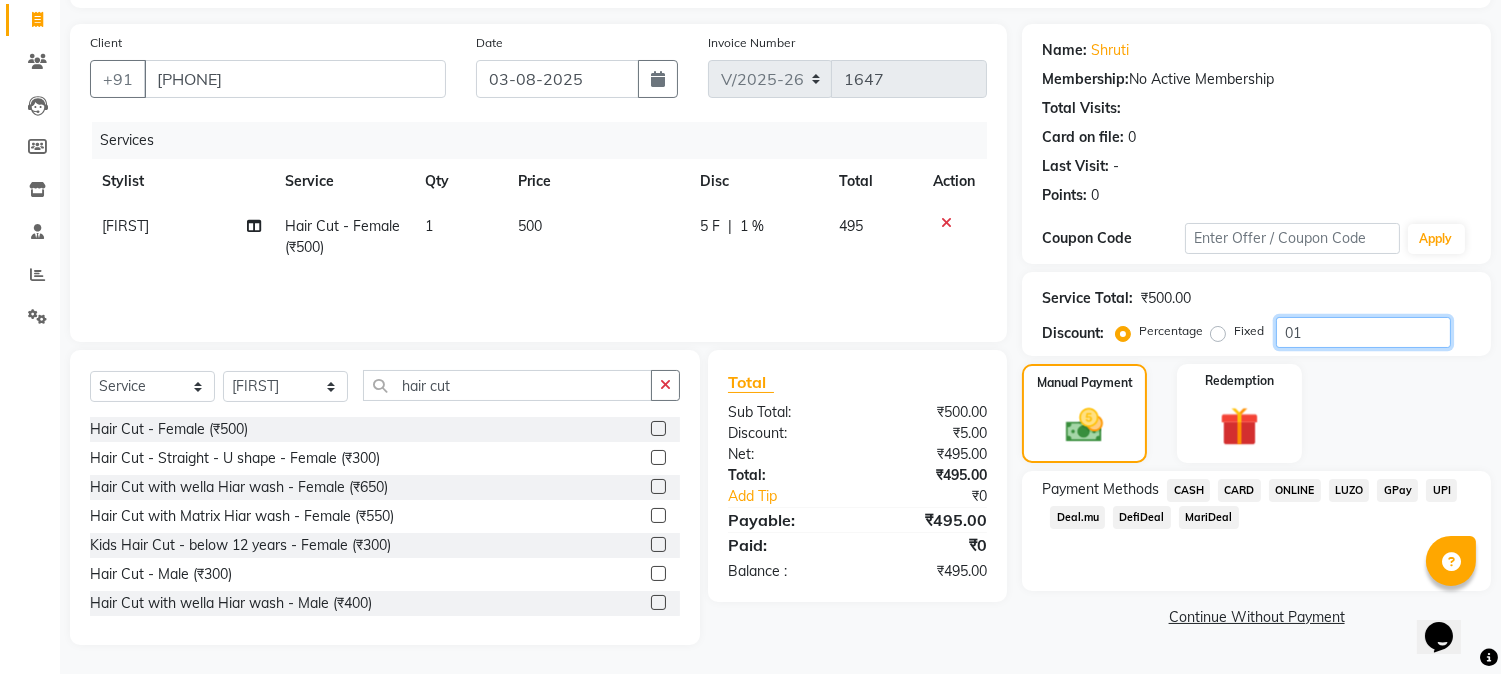 type on "0" 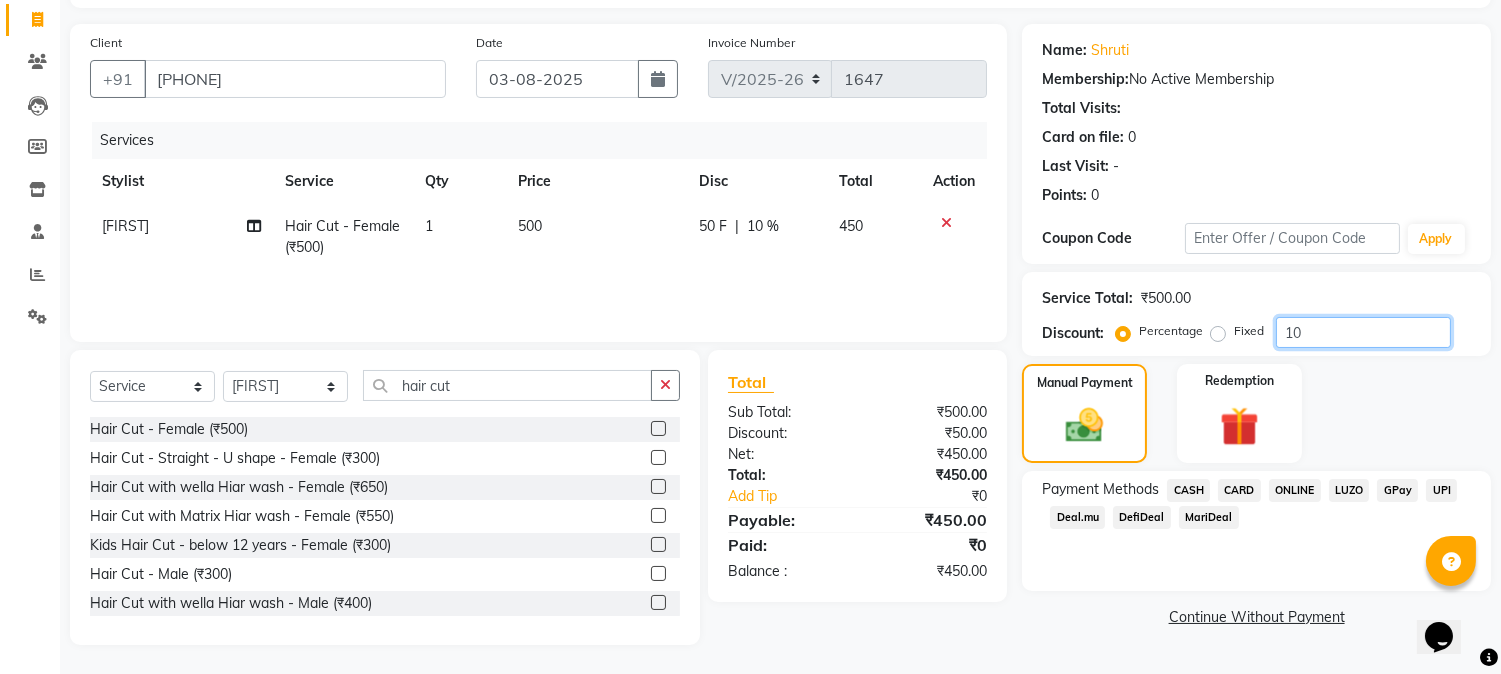 type on "10" 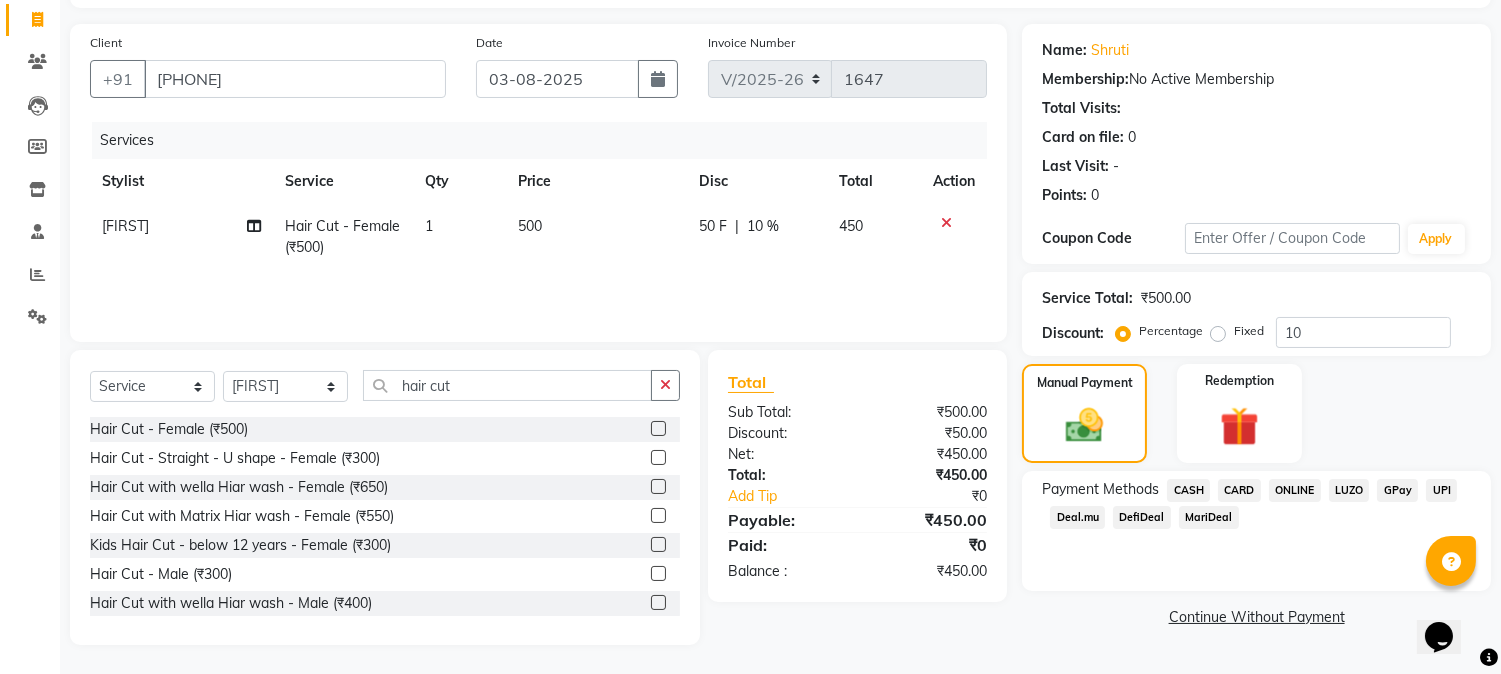 click on "ONLINE" 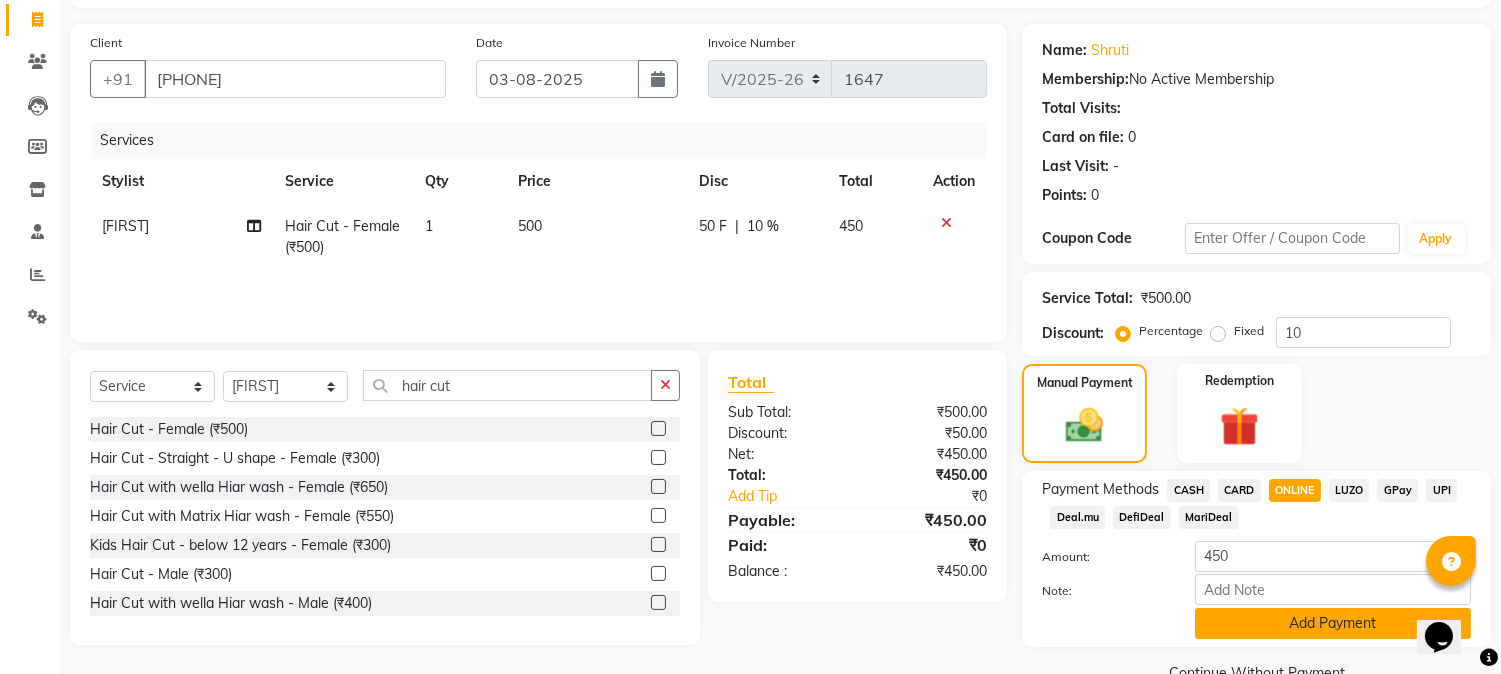 click on "Add Payment" 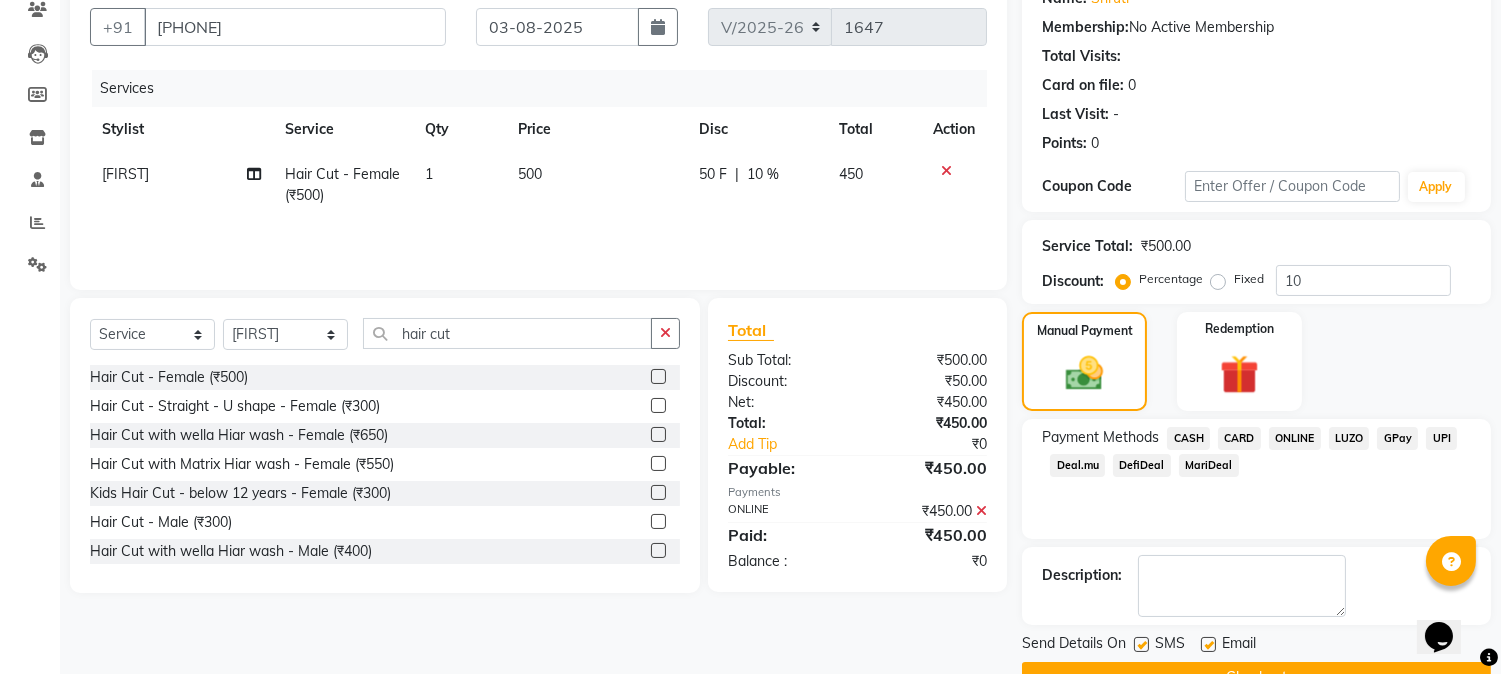 scroll, scrollTop: 225, scrollLeft: 0, axis: vertical 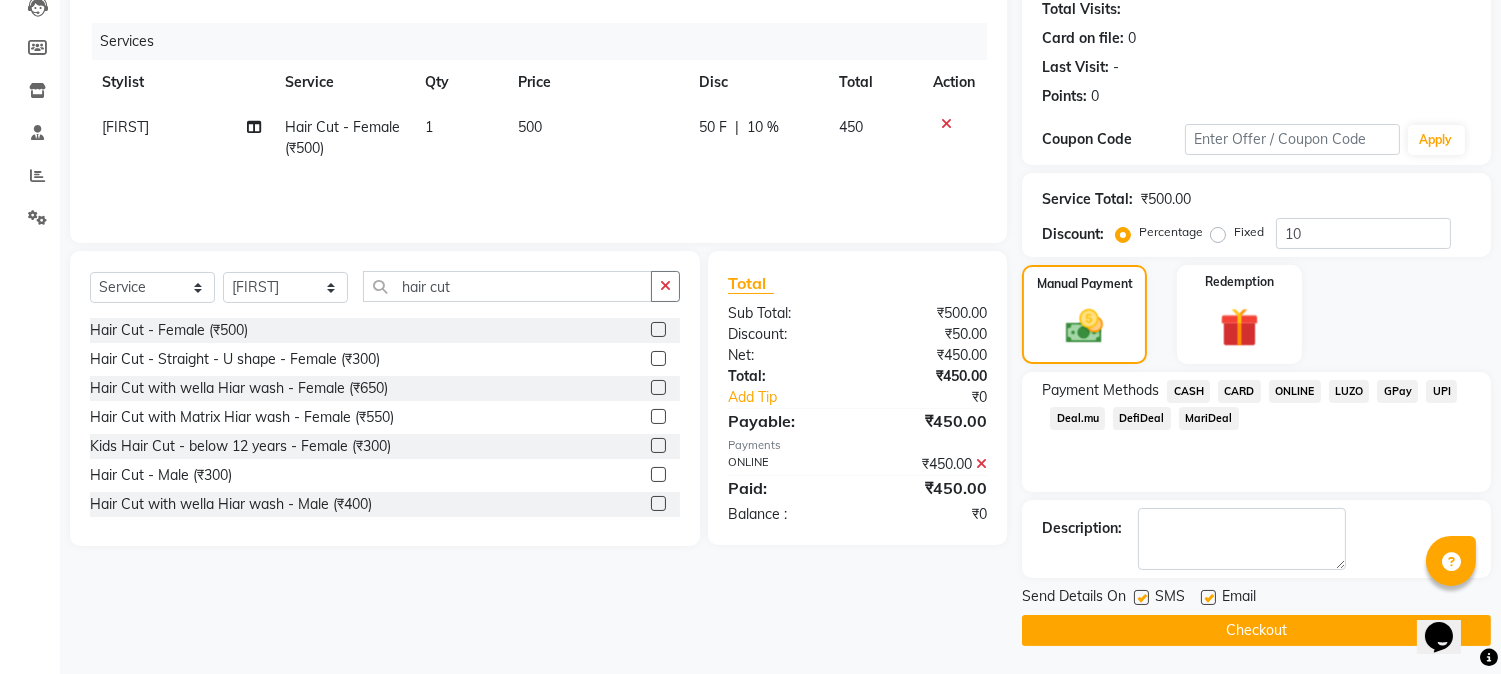 click on "Checkout" 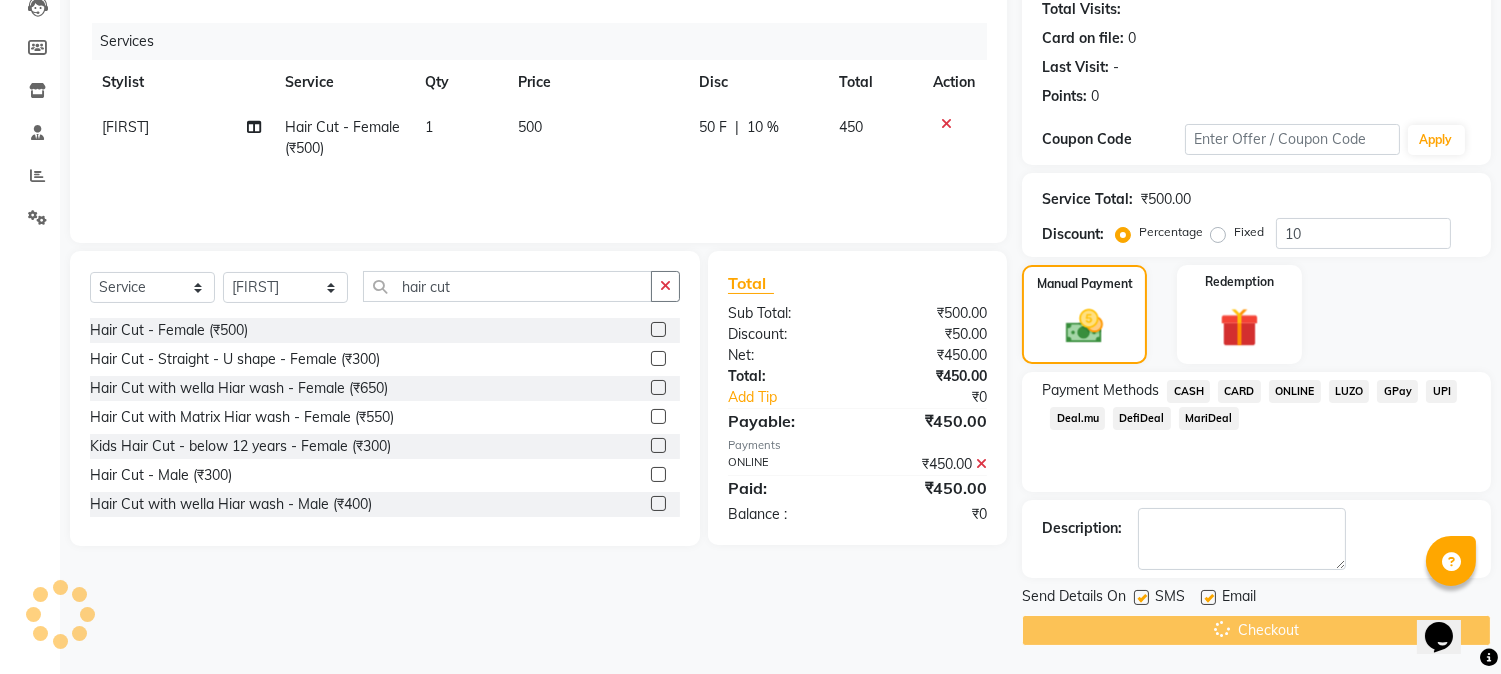 scroll, scrollTop: 120, scrollLeft: 0, axis: vertical 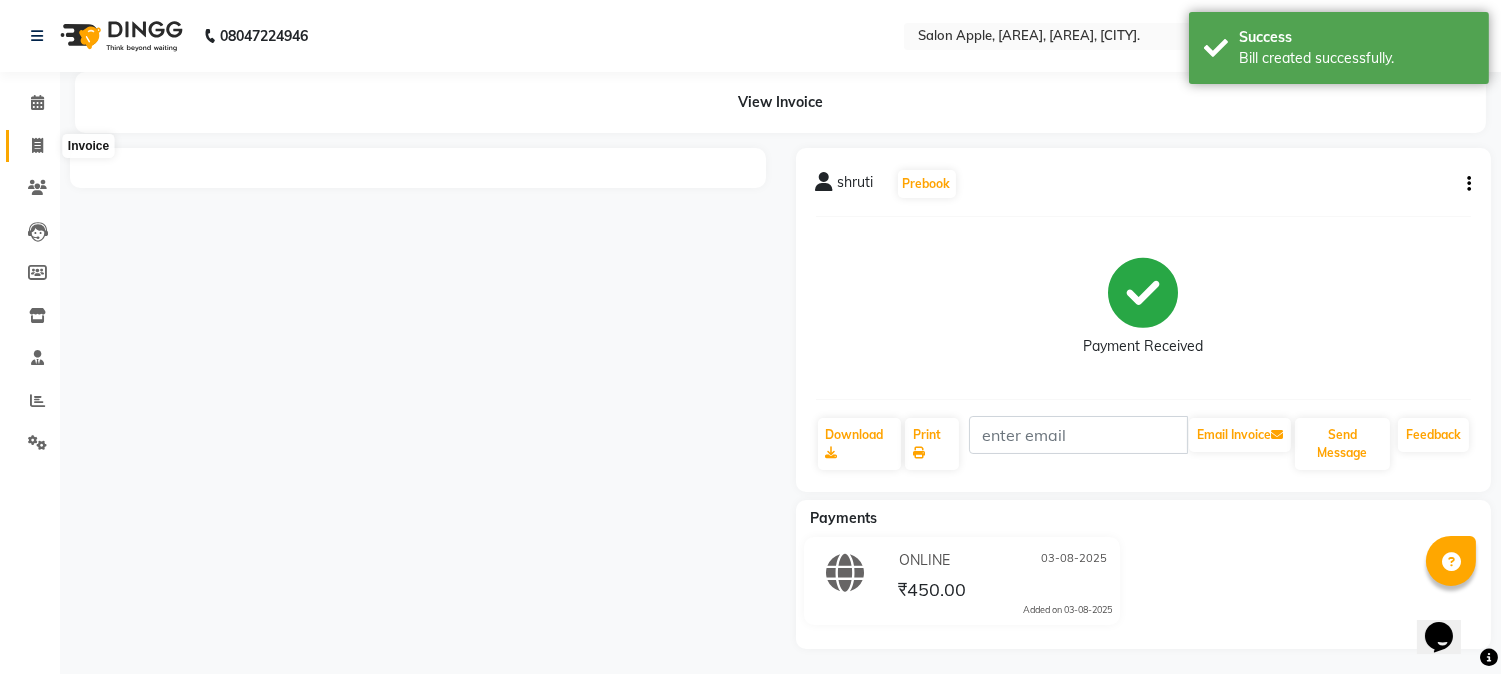click 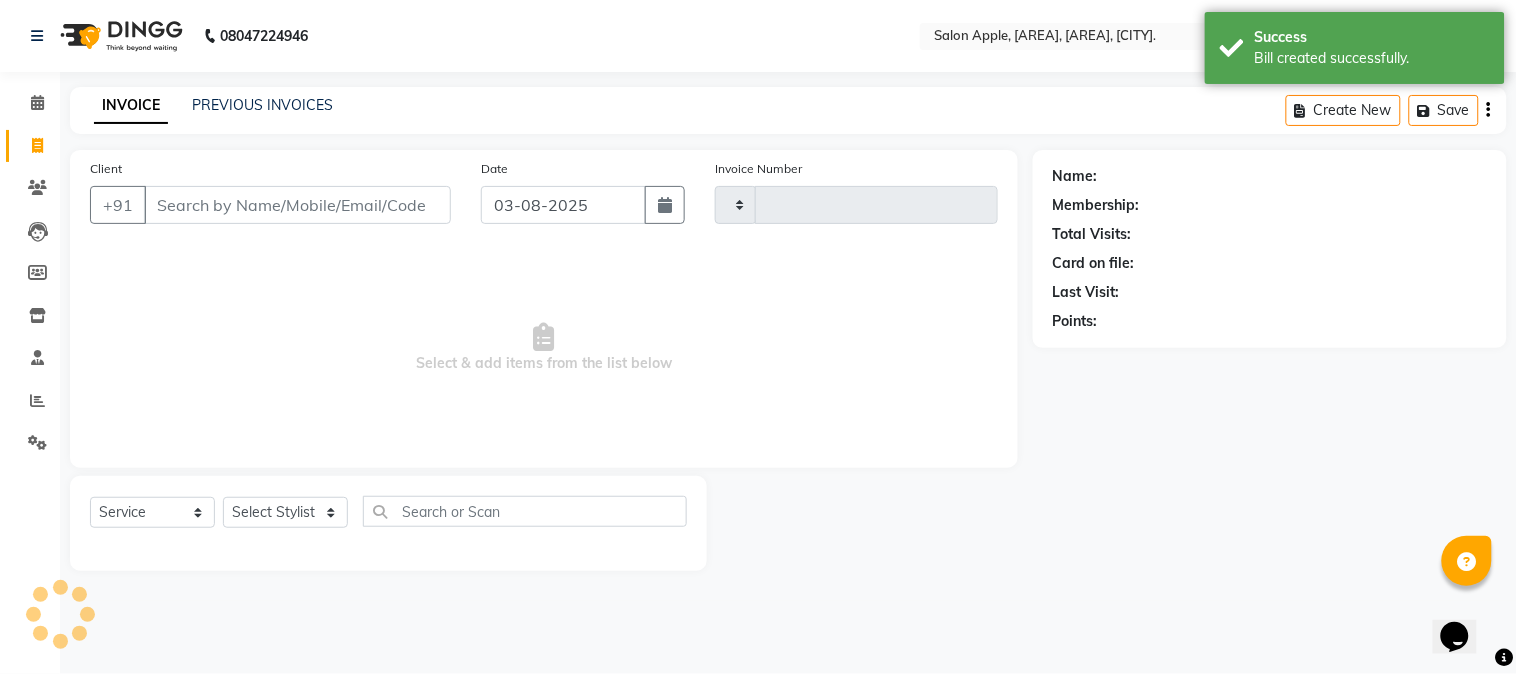 type on "1648" 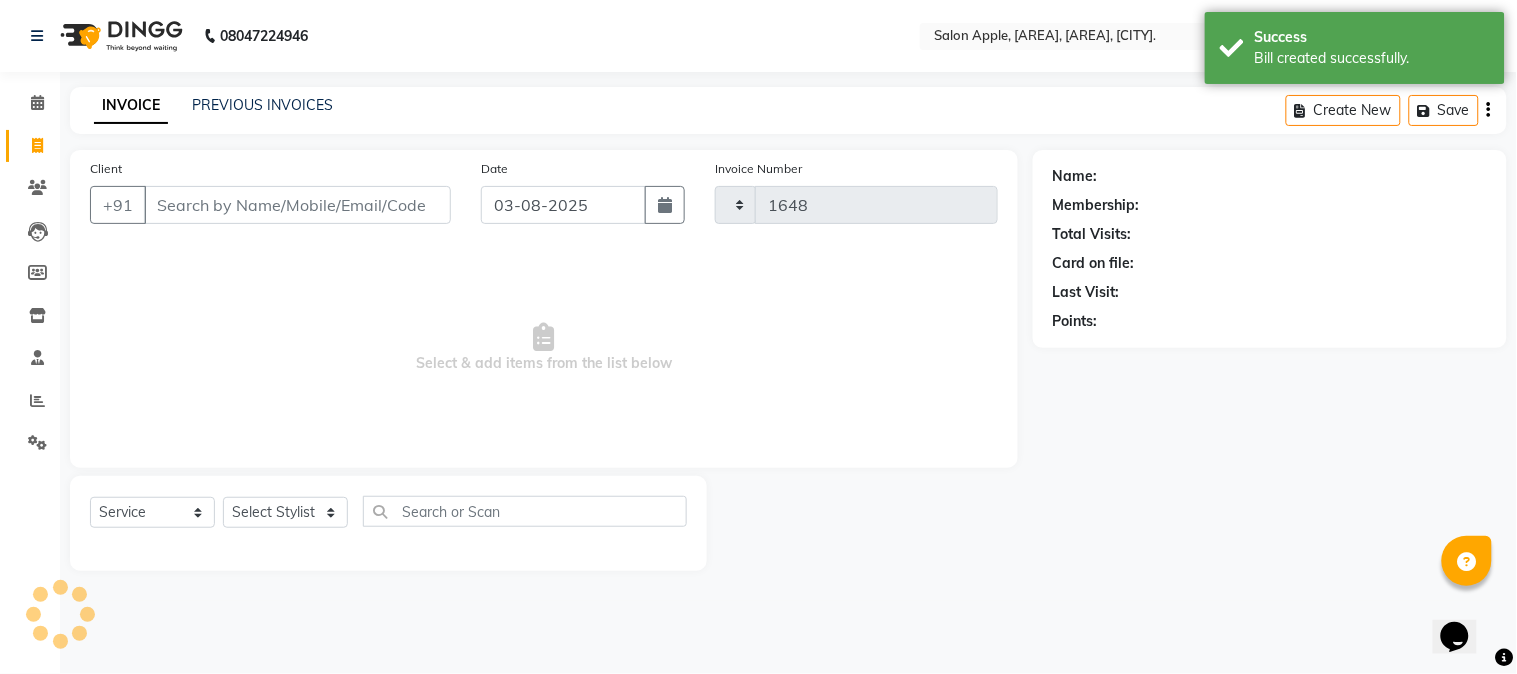 select on "4128" 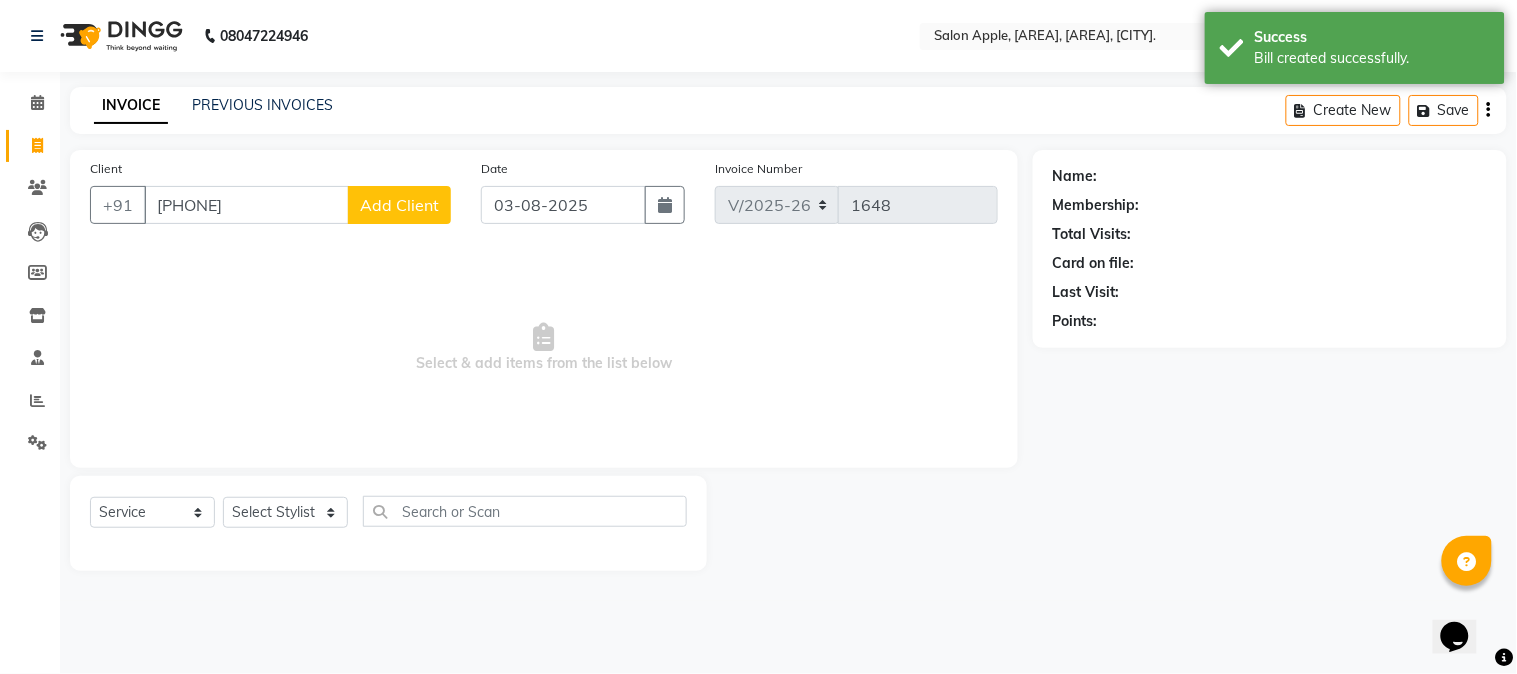 click on "[PHONE]" at bounding box center (246, 205) 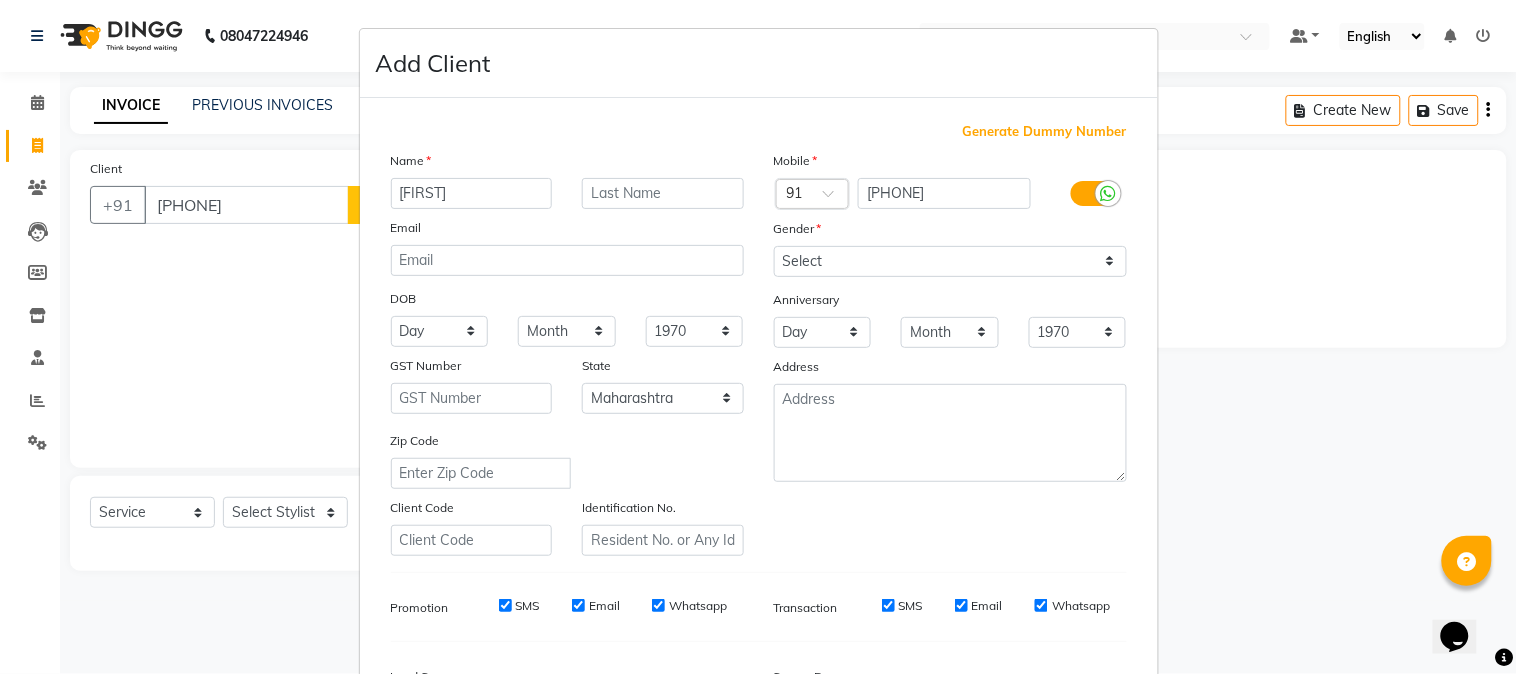 type on "[FIRST]" 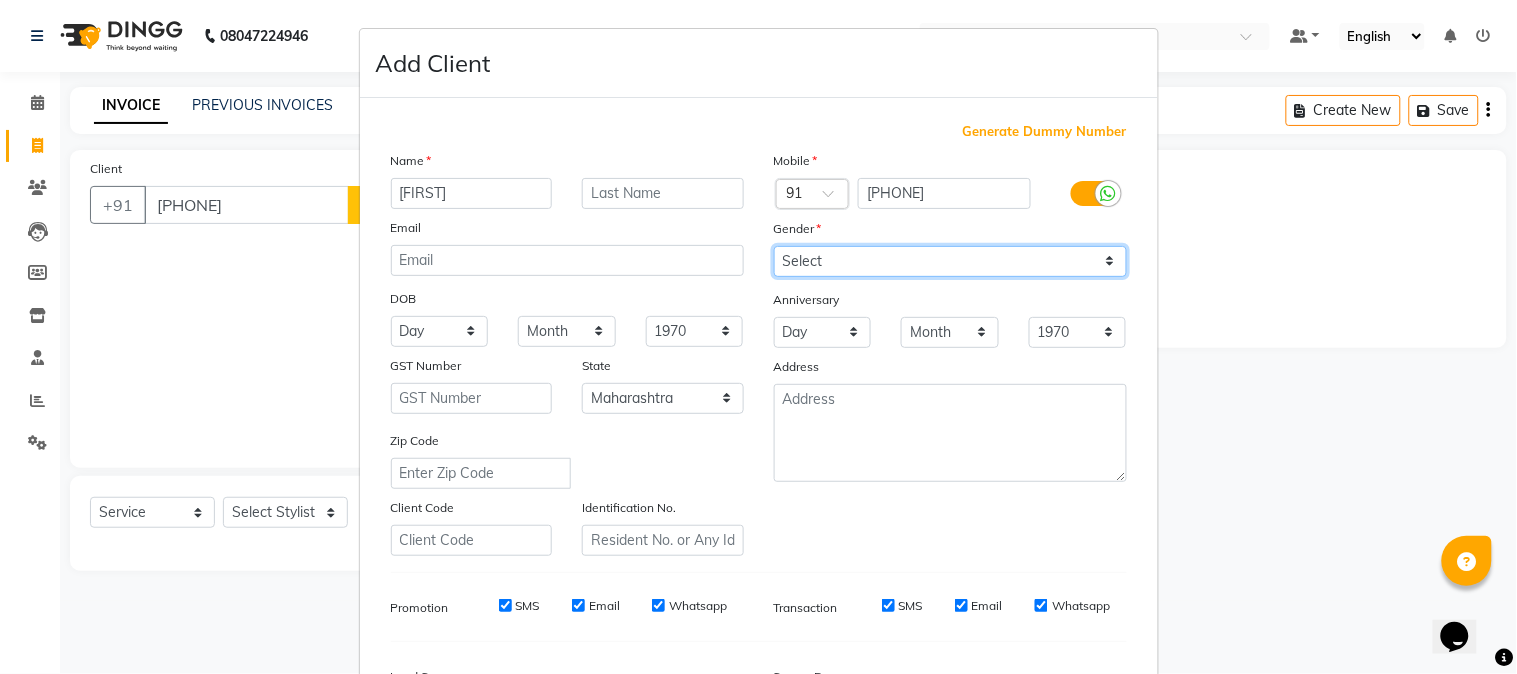 drag, startPoint x: 811, startPoint y: 271, endPoint x: 824, endPoint y: 267, distance: 13.601471 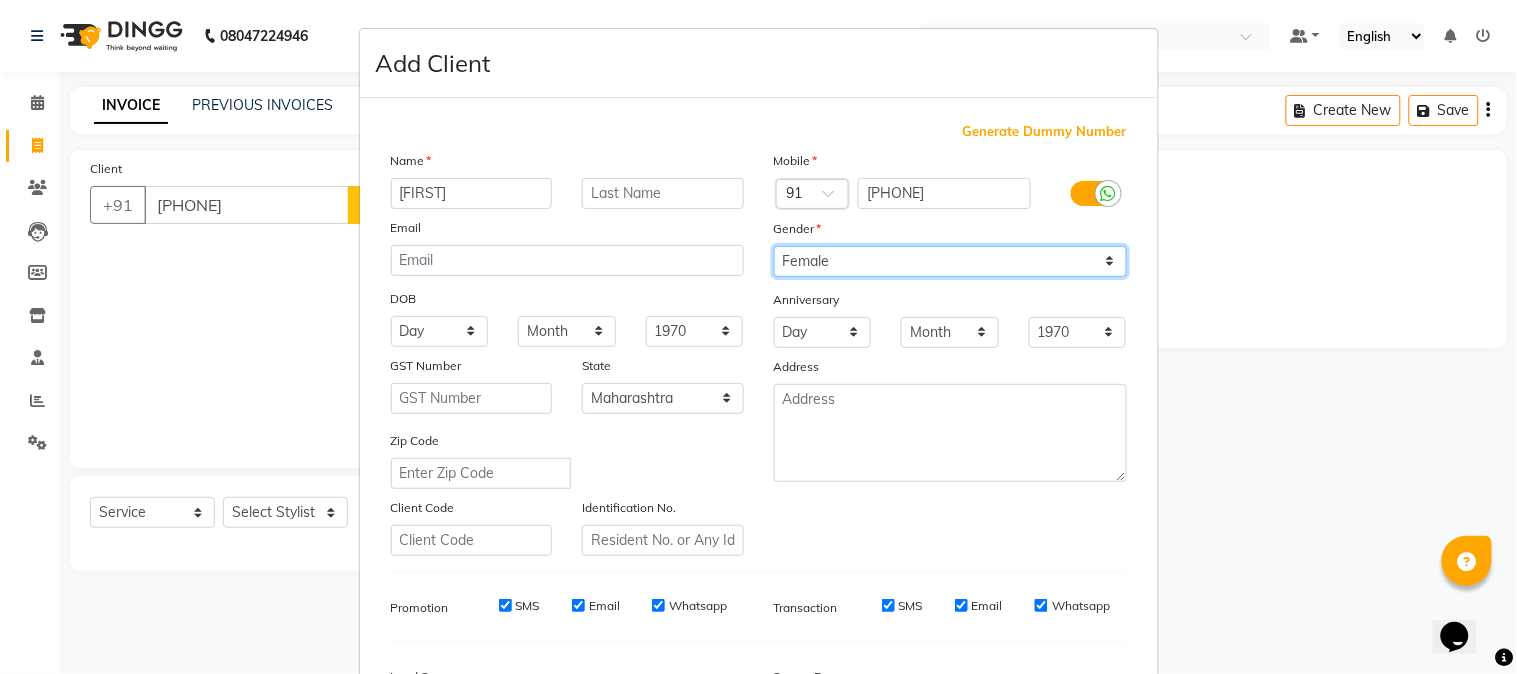 click on "Select Male Female Other Prefer Not To Say" at bounding box center [950, 261] 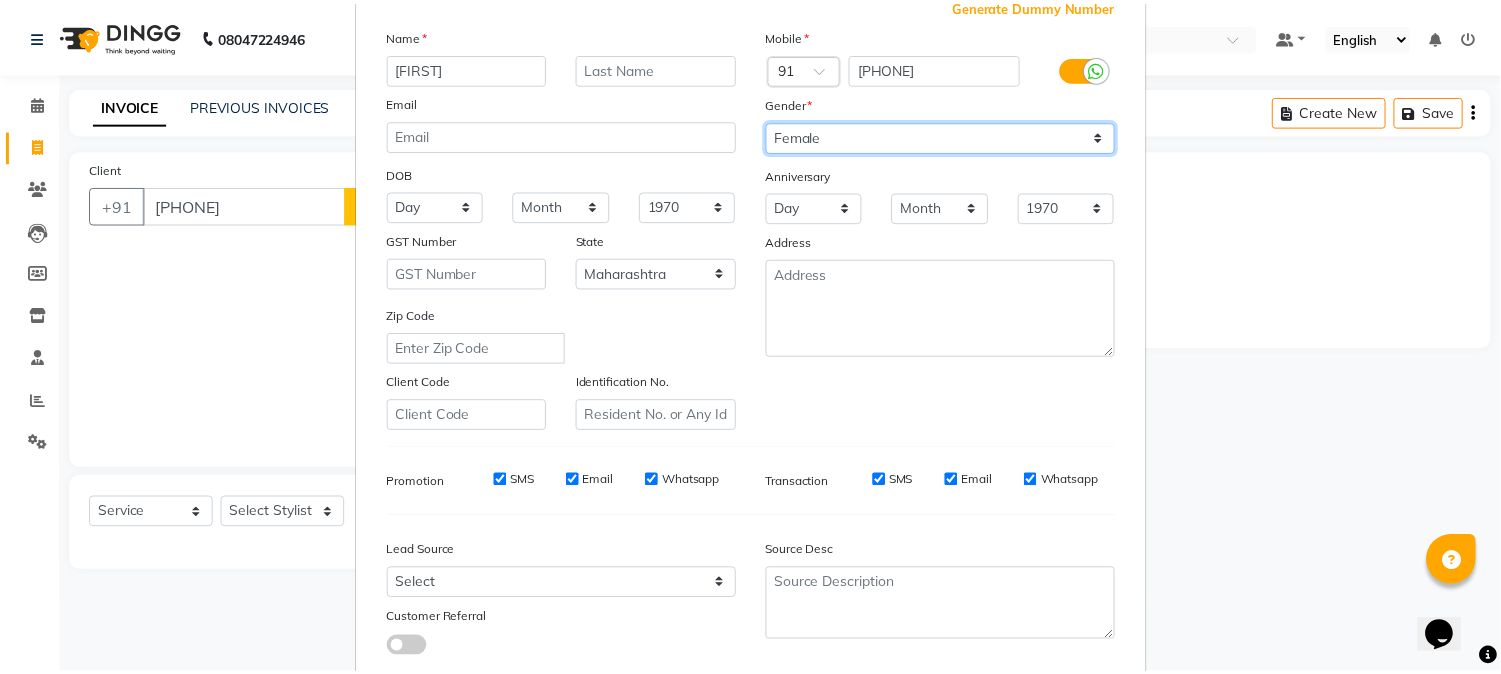 scroll, scrollTop: 250, scrollLeft: 0, axis: vertical 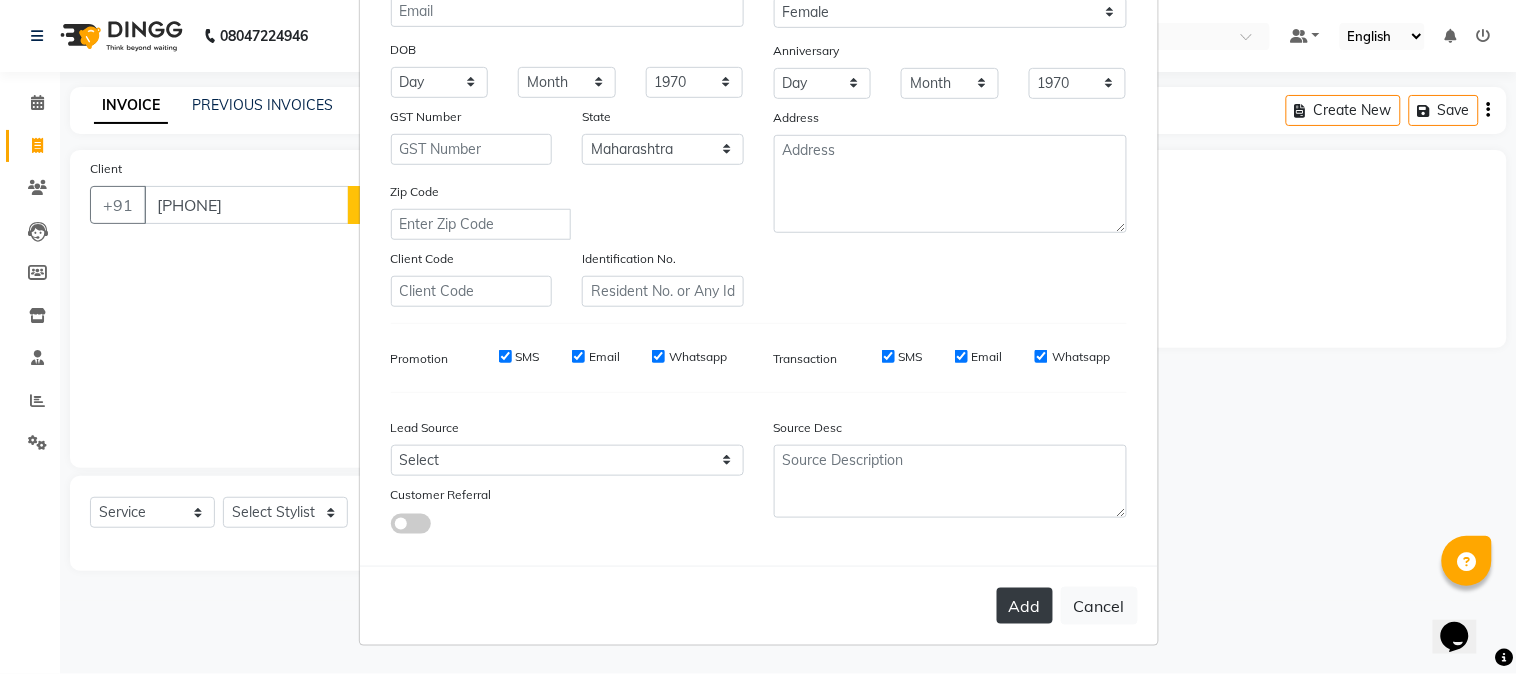 click on "Add" at bounding box center [1025, 606] 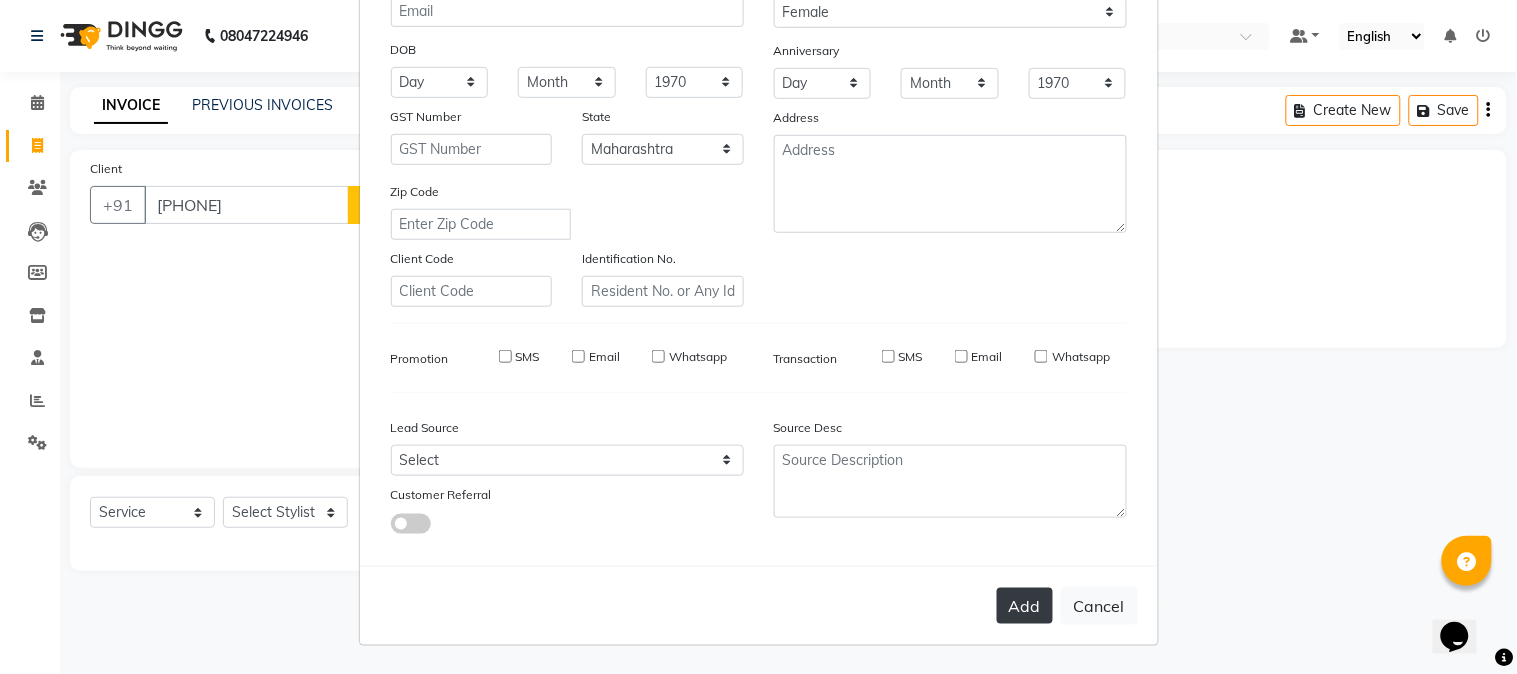 type 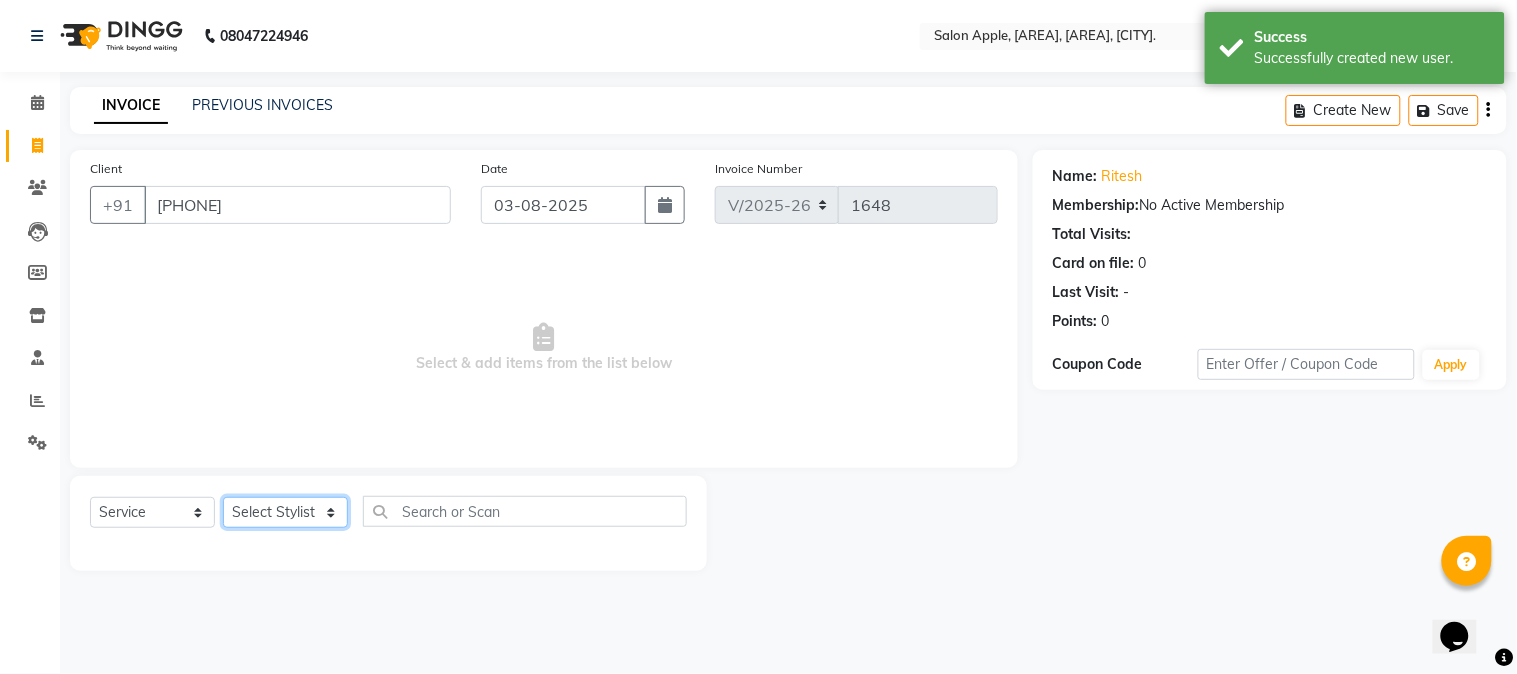 click on "Select Stylist [FIRST] [LAST]  [FIRST] [LAST] [FIRST] [LAST] [FIRST] [LAST] [FIRST] [LAST] Reception [FIRST]" 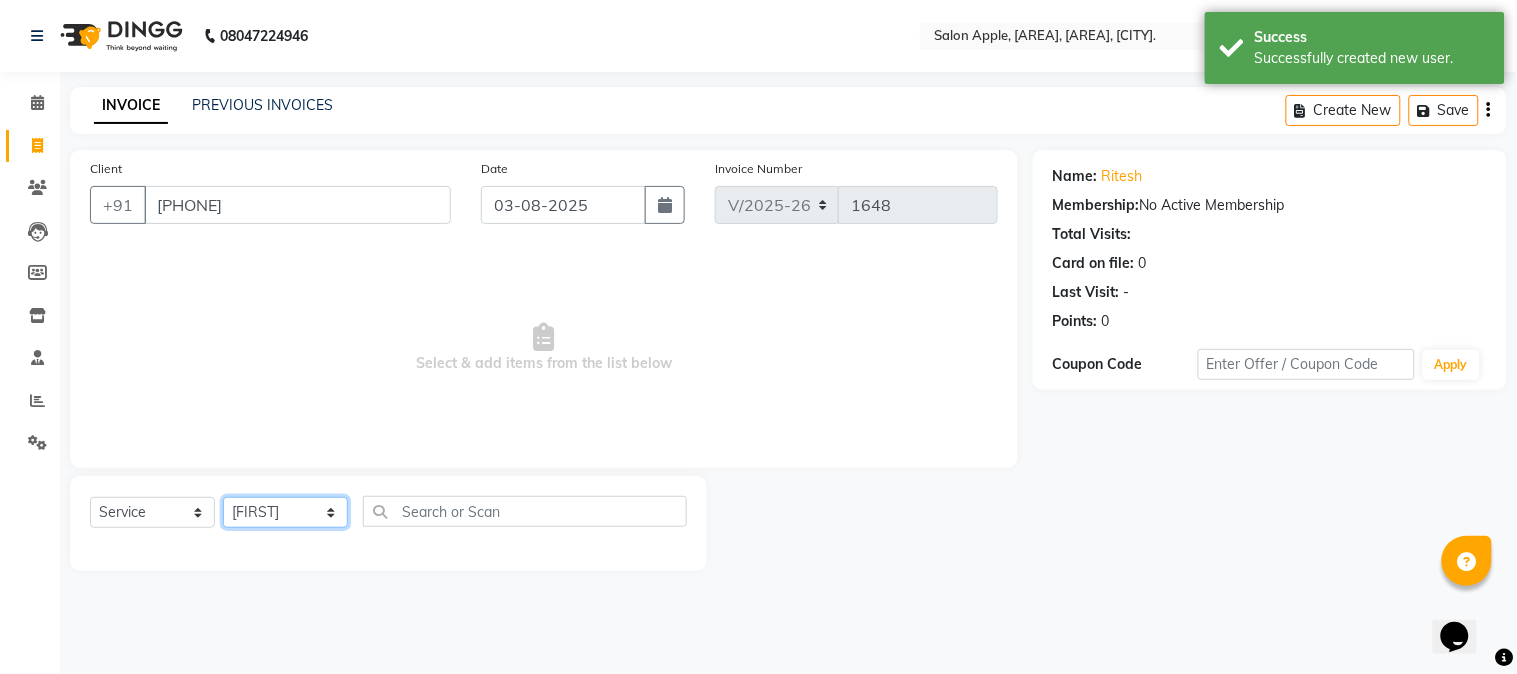 click on "Select Stylist [FIRST] [LAST]  [FIRST] [LAST] [FIRST] [LAST] [FIRST] [LAST] [FIRST] [LAST] Reception [FIRST]" 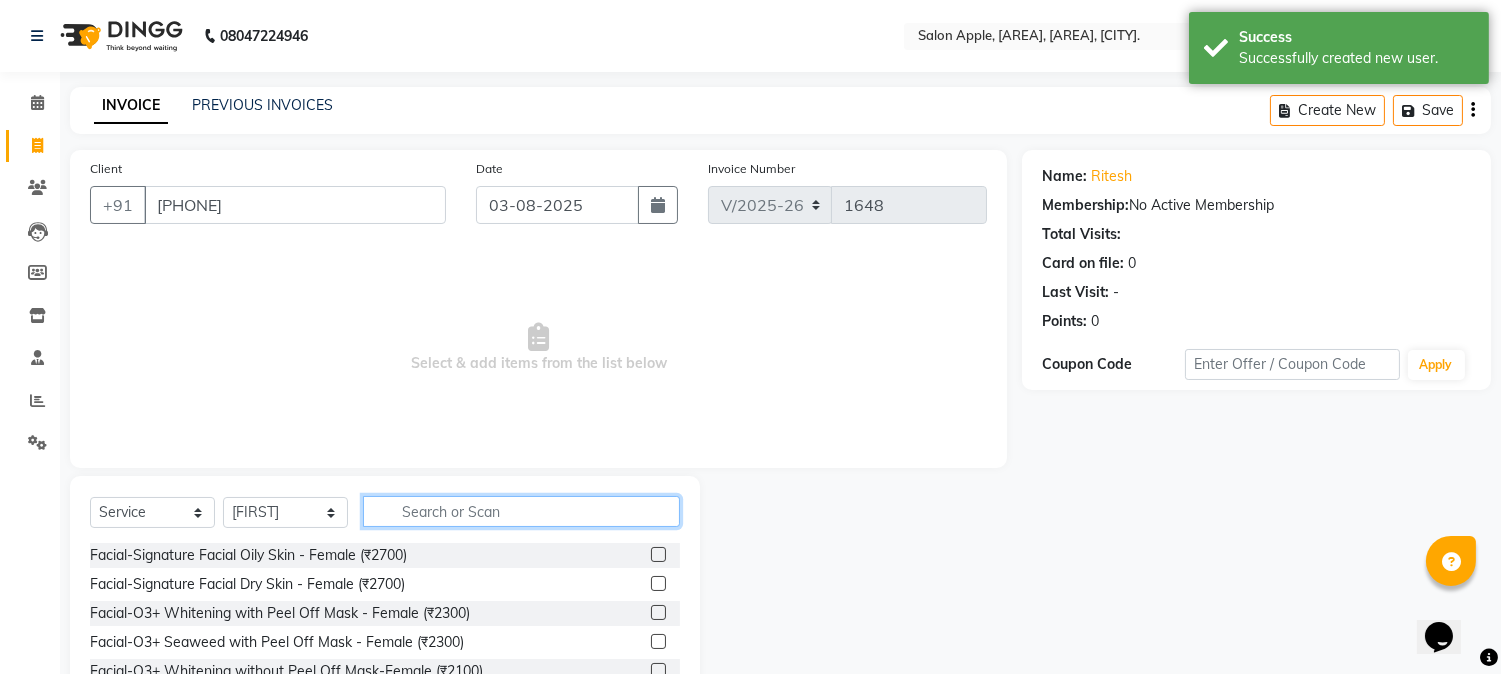 click 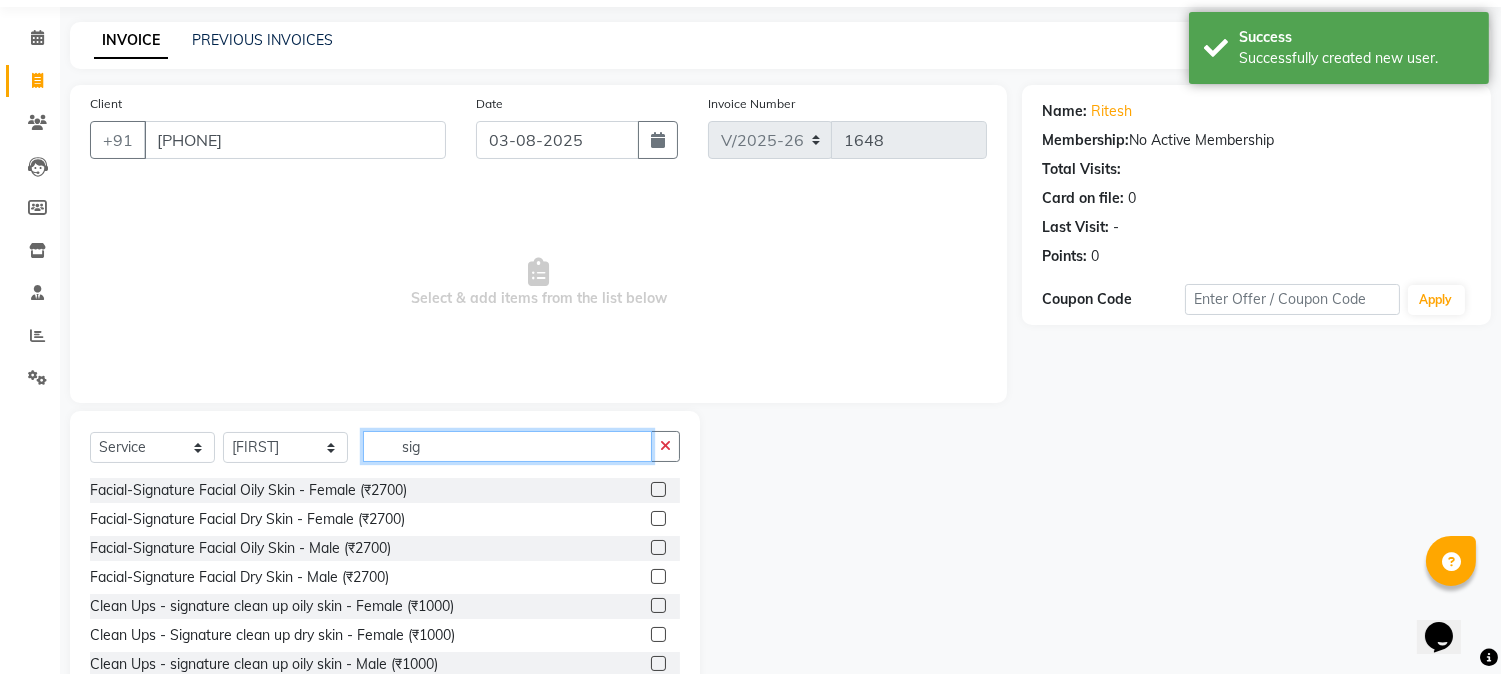 scroll, scrollTop: 126, scrollLeft: 0, axis: vertical 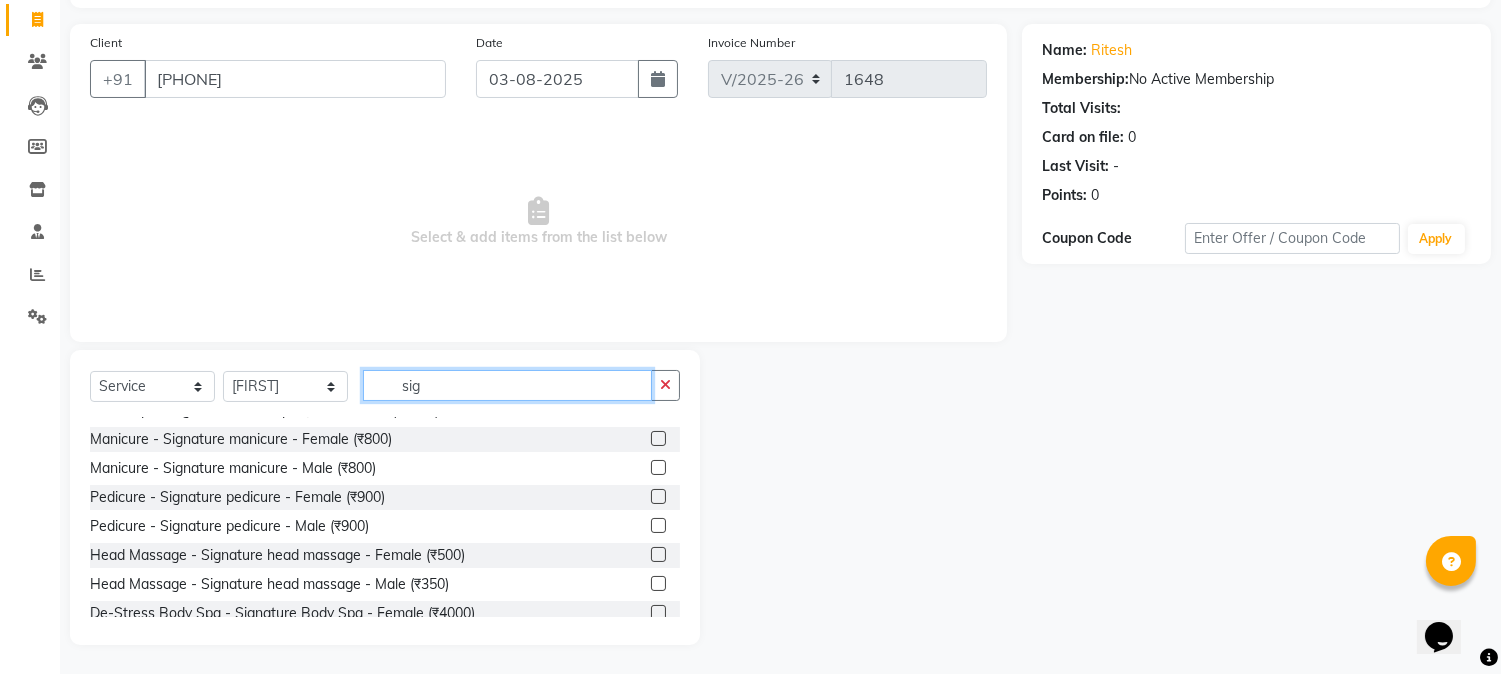 type on "sig" 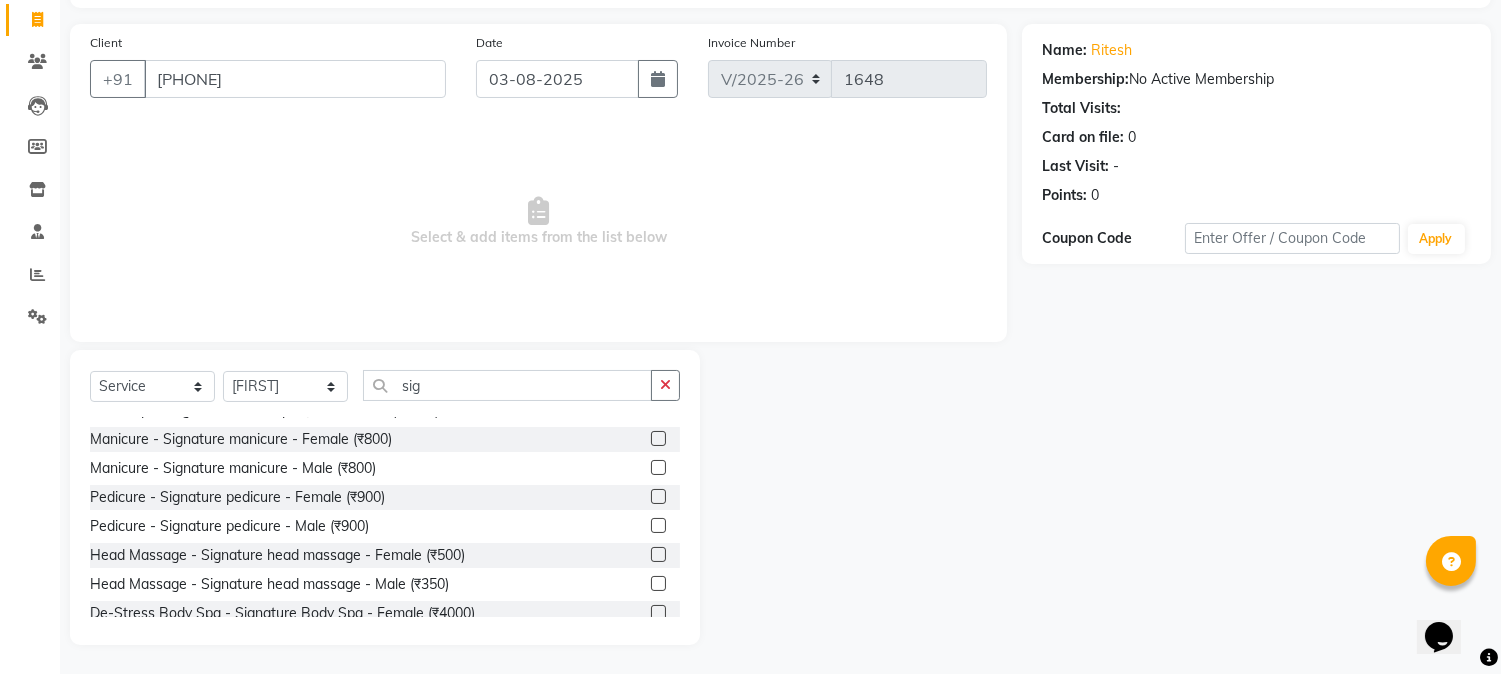 click 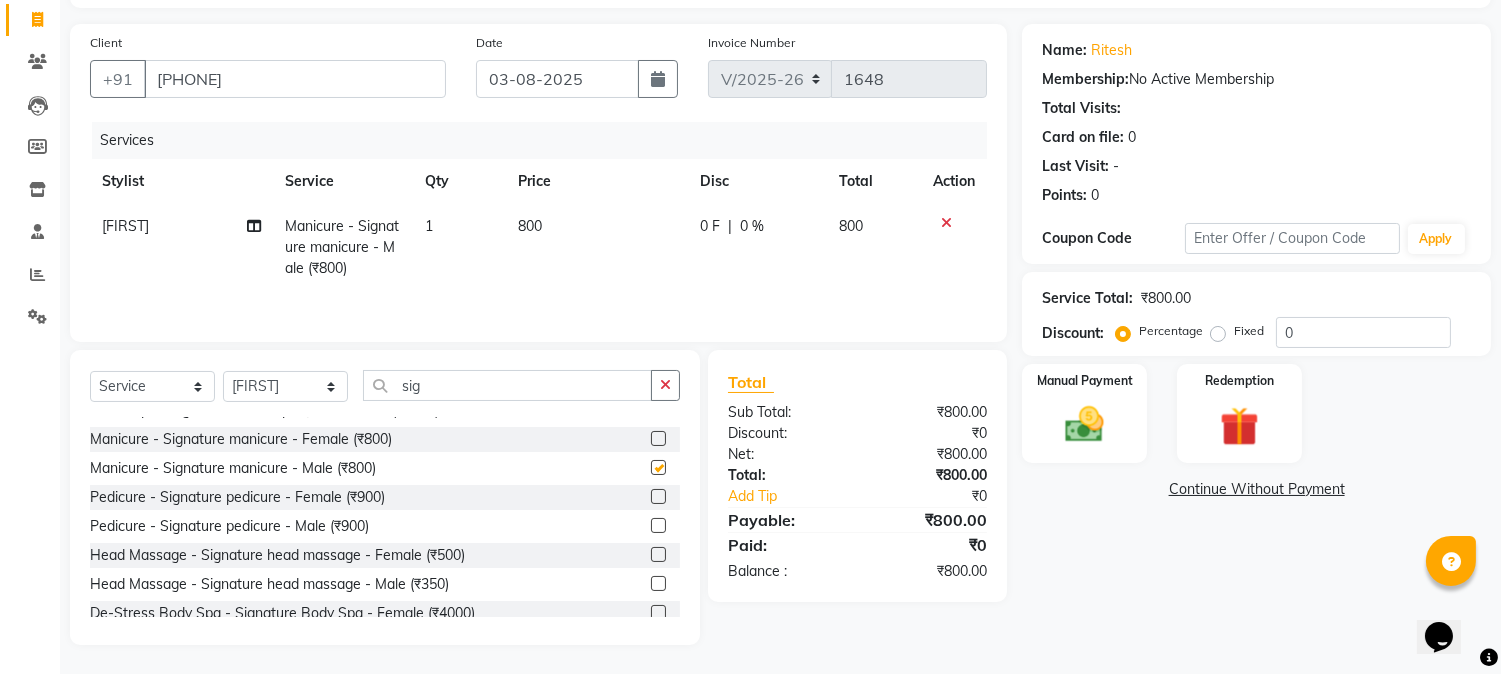 checkbox on "false" 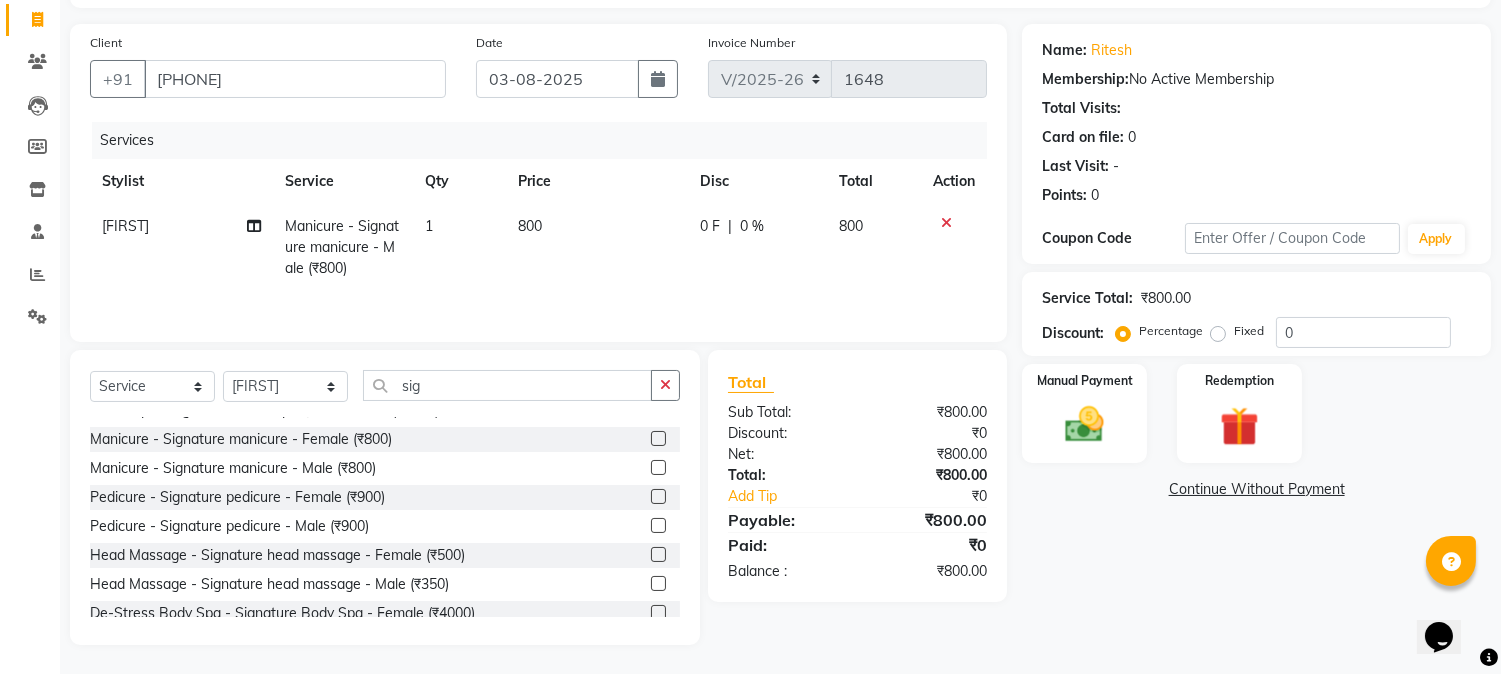 drag, startPoint x: 644, startPoint y: 521, endPoint x: 944, endPoint y: 434, distance: 312.36038 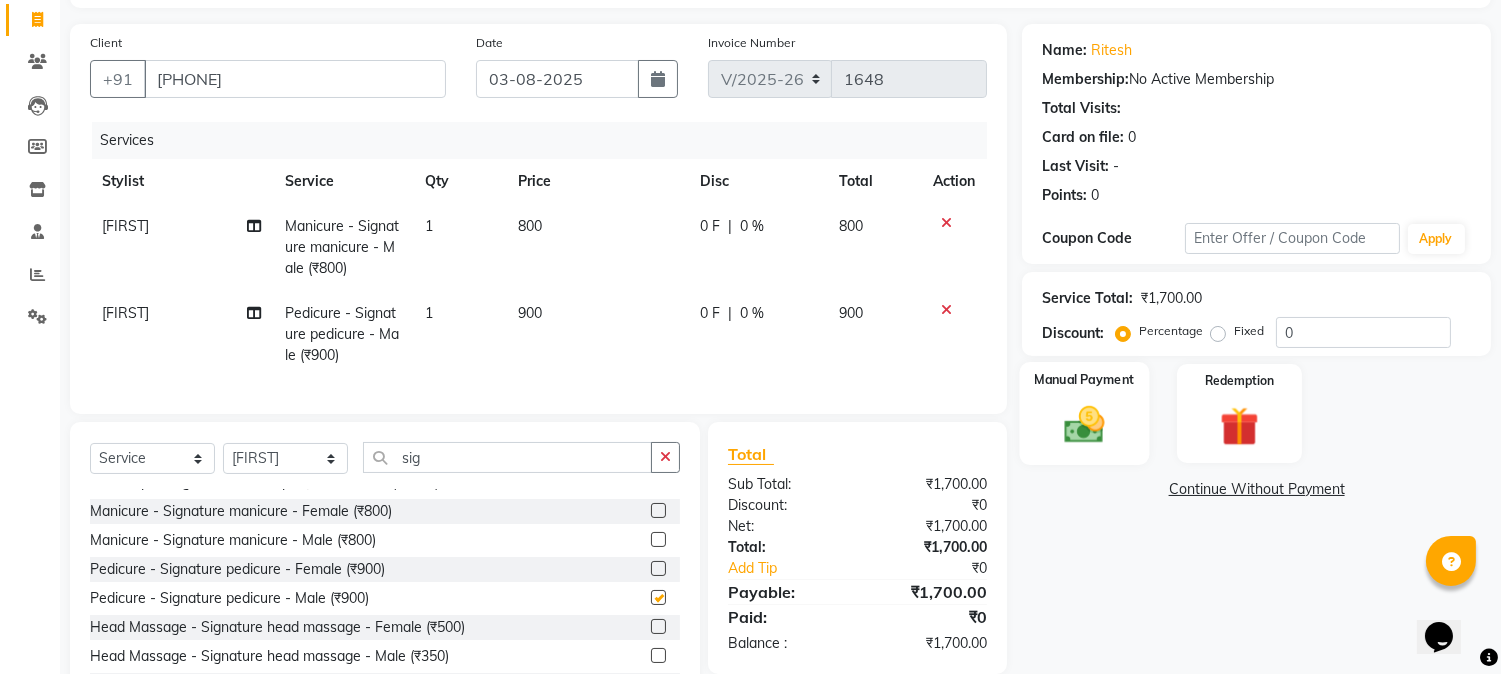 click on "Manual Payment" 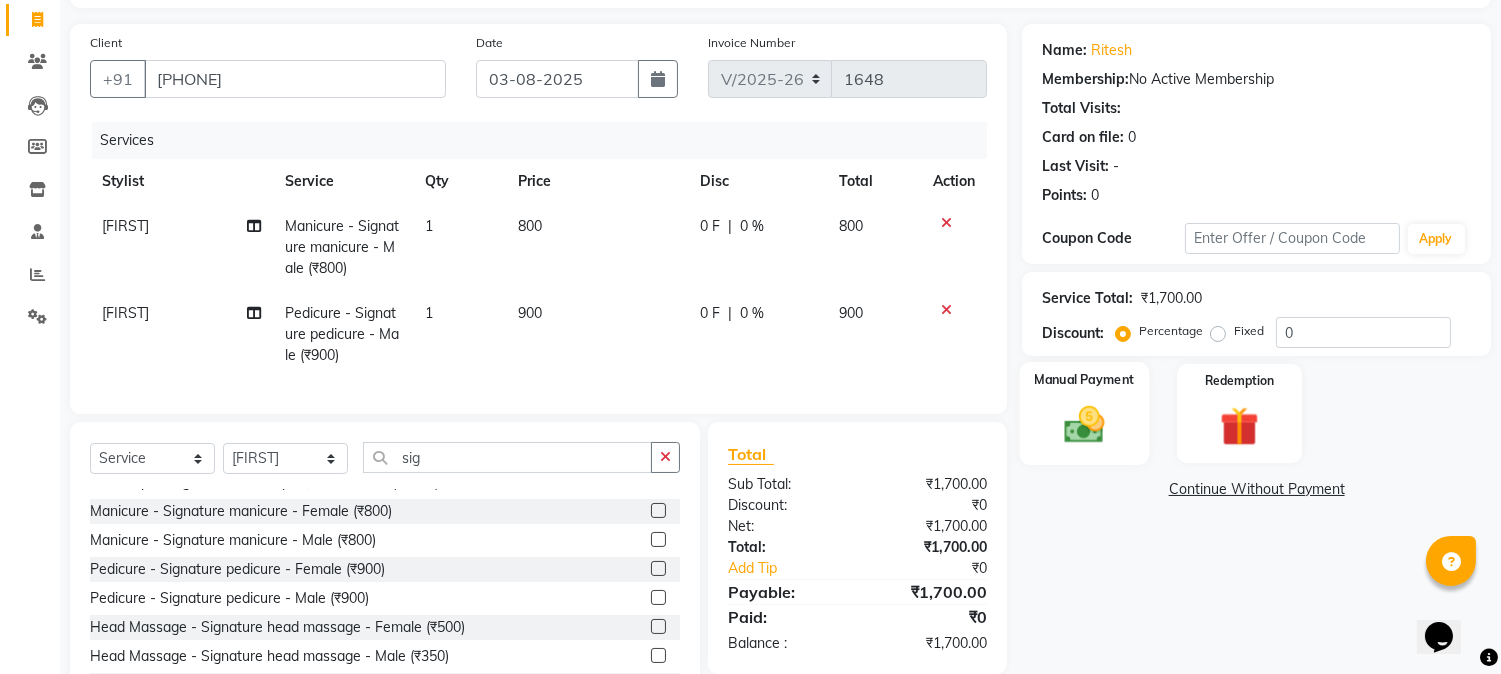 checkbox on "false" 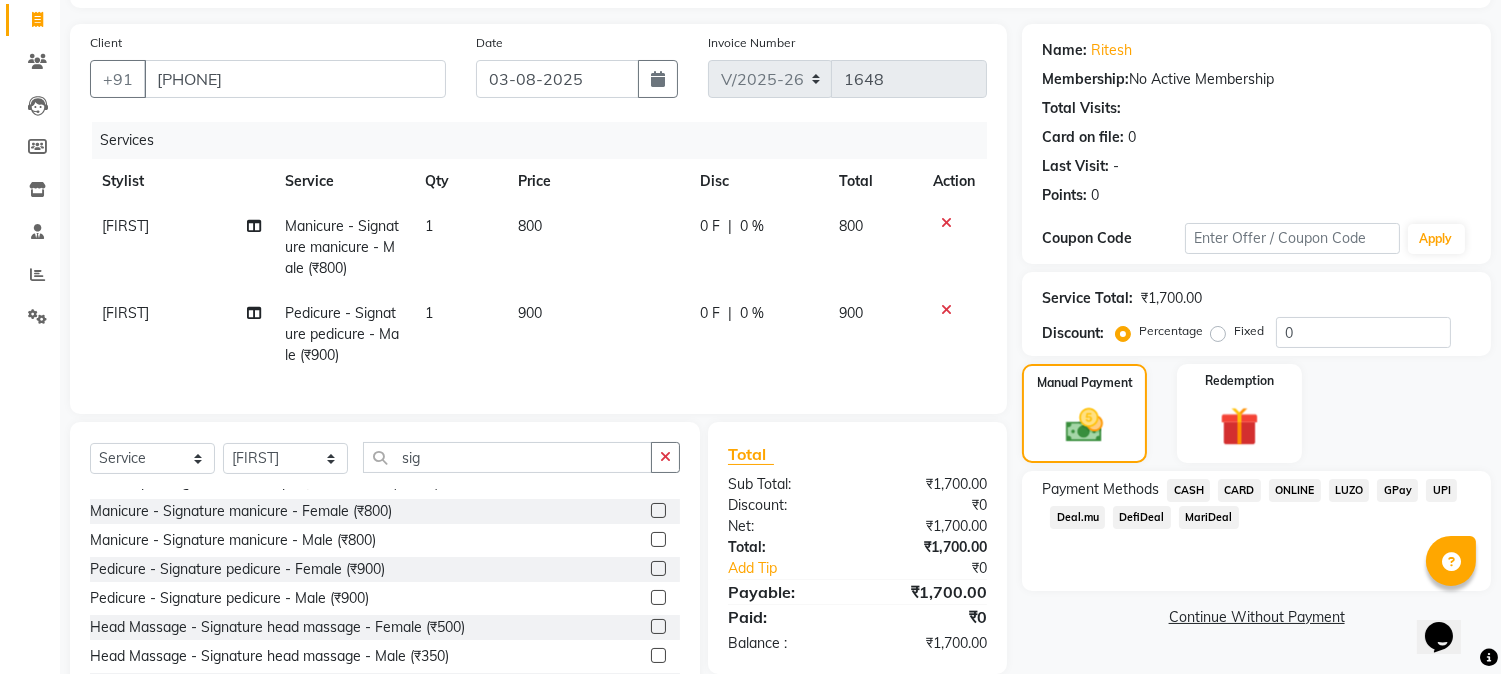 scroll, scrollTop: 215, scrollLeft: 0, axis: vertical 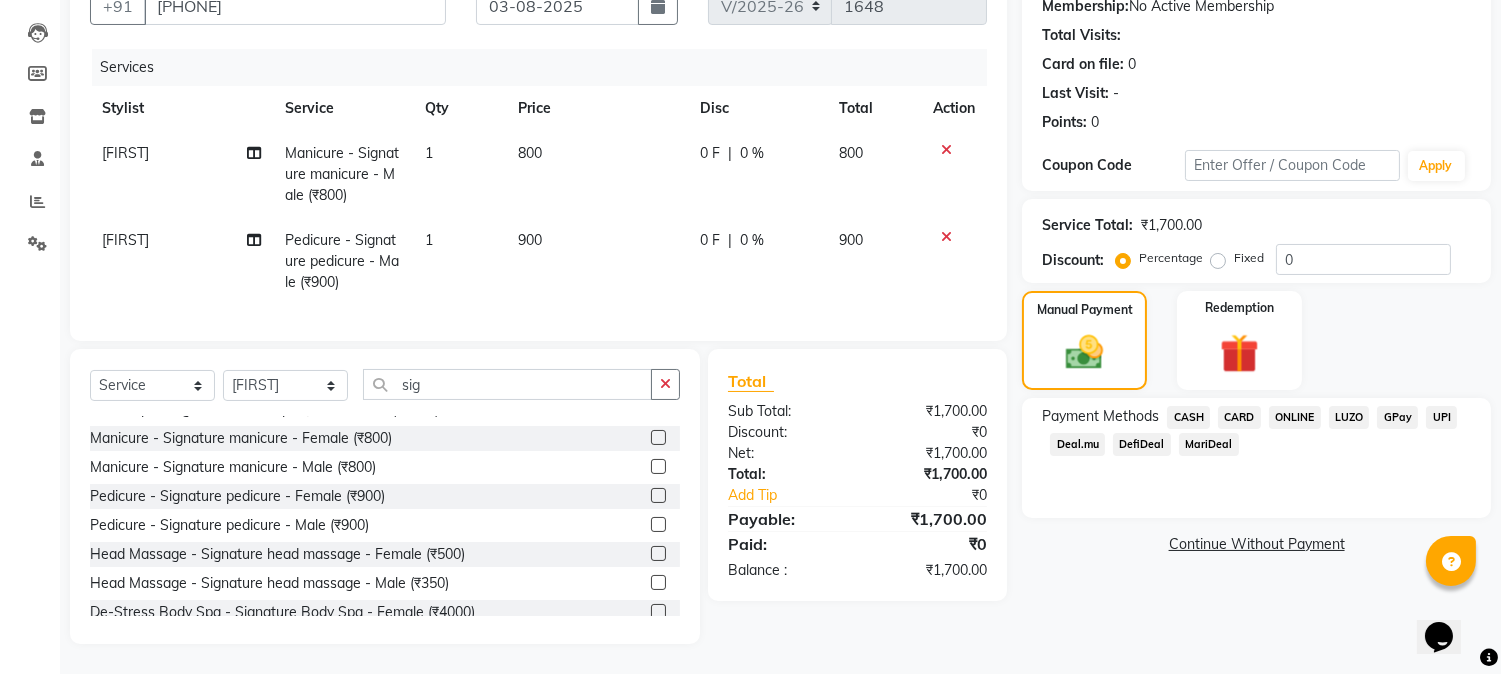 click on "CASH" 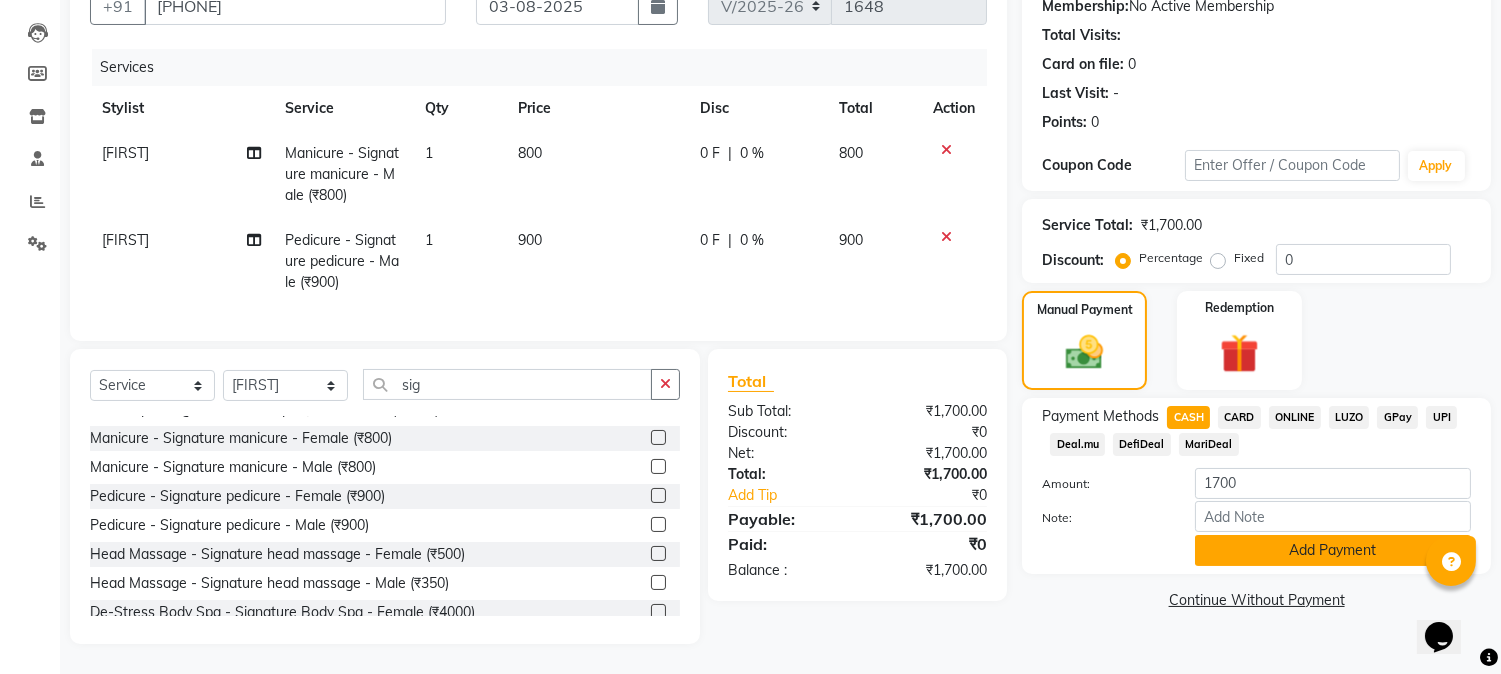 click on "Add Payment" 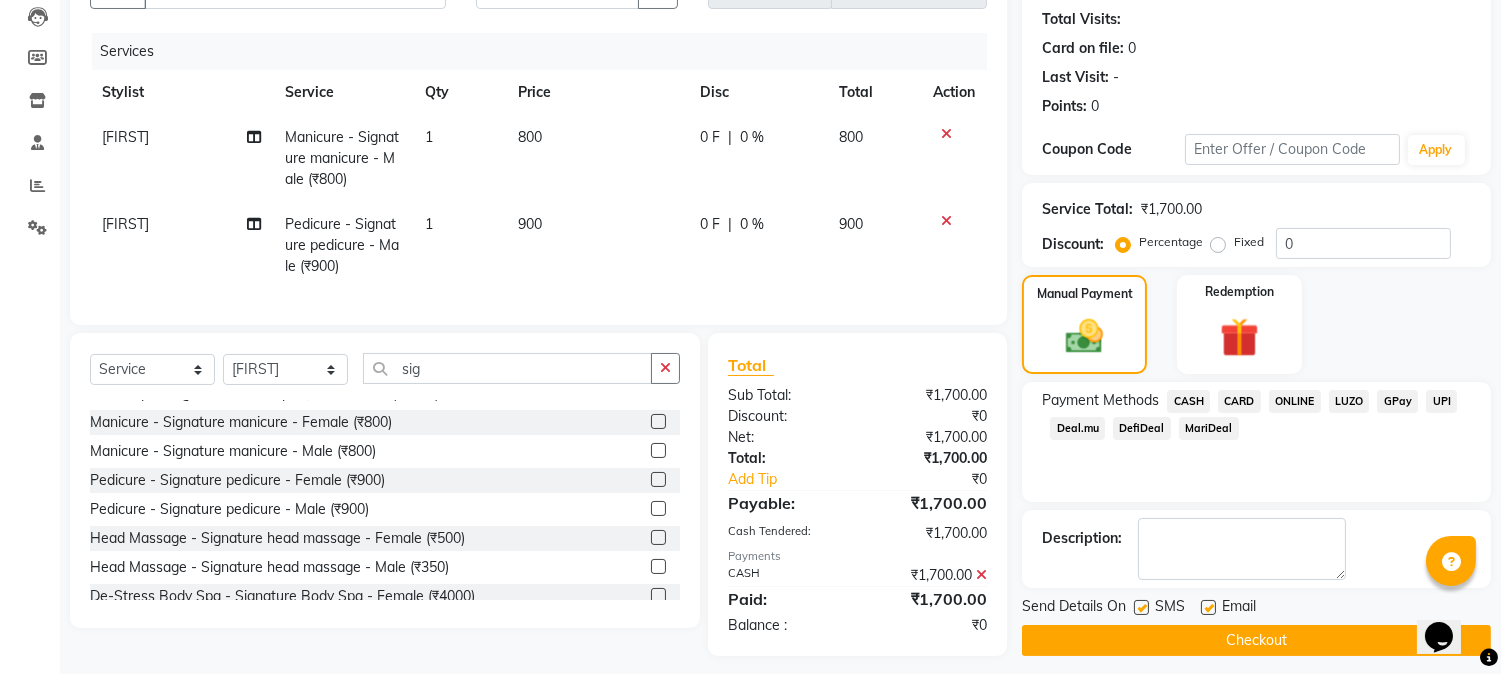 click on "Checkout" 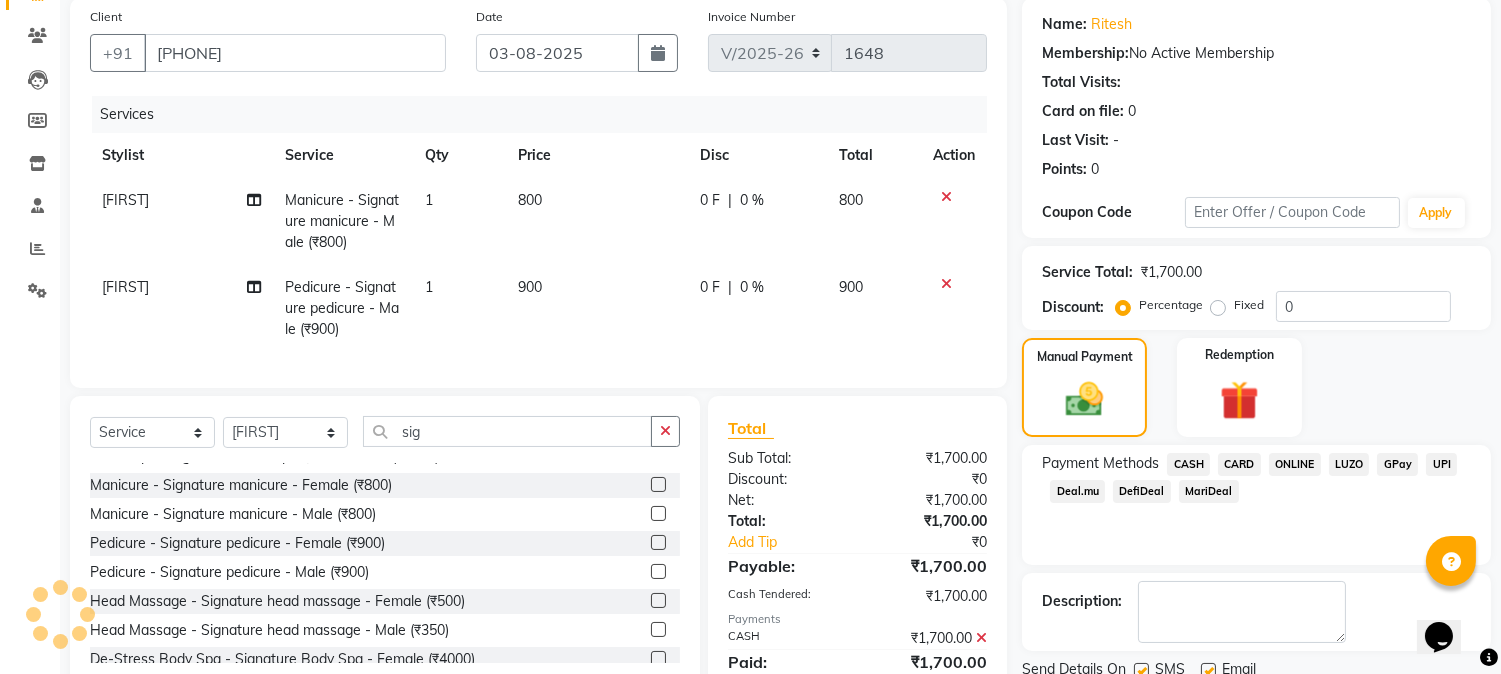 scroll, scrollTop: 0, scrollLeft: 0, axis: both 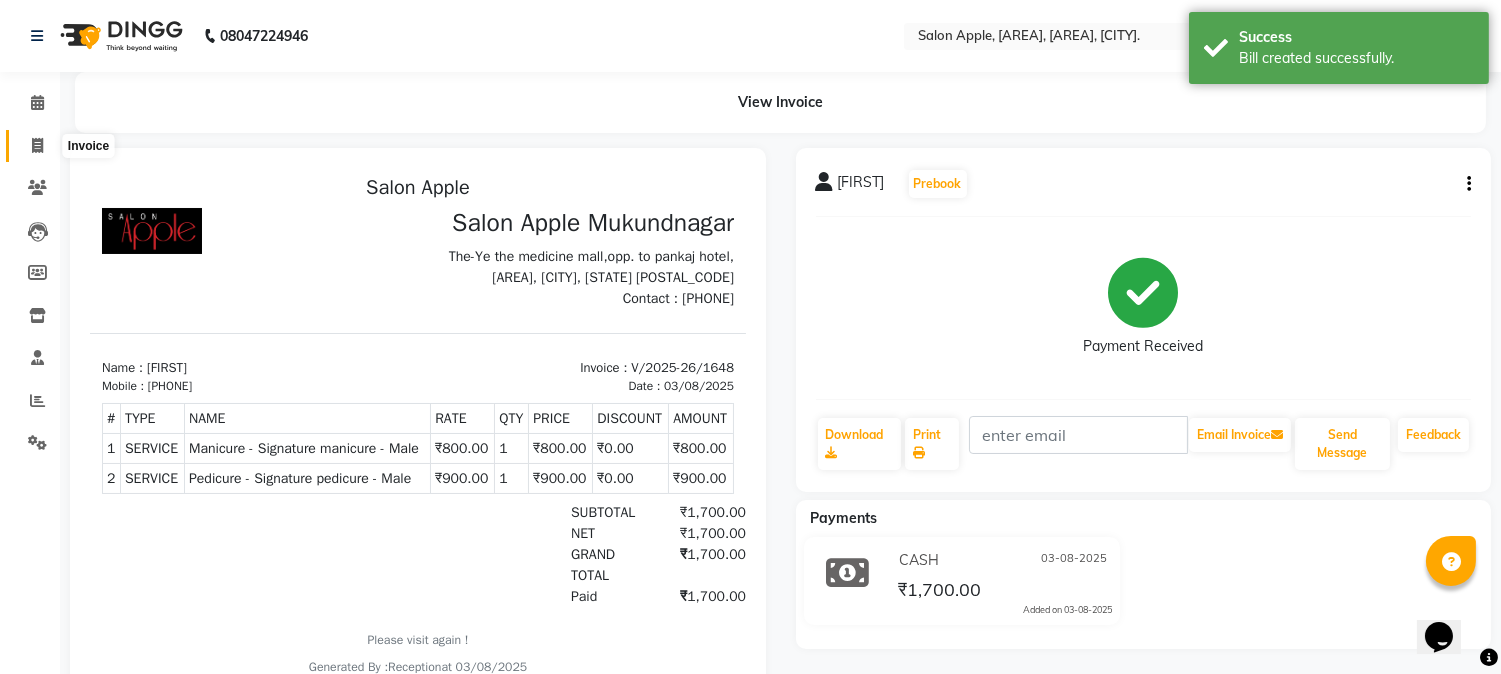 click 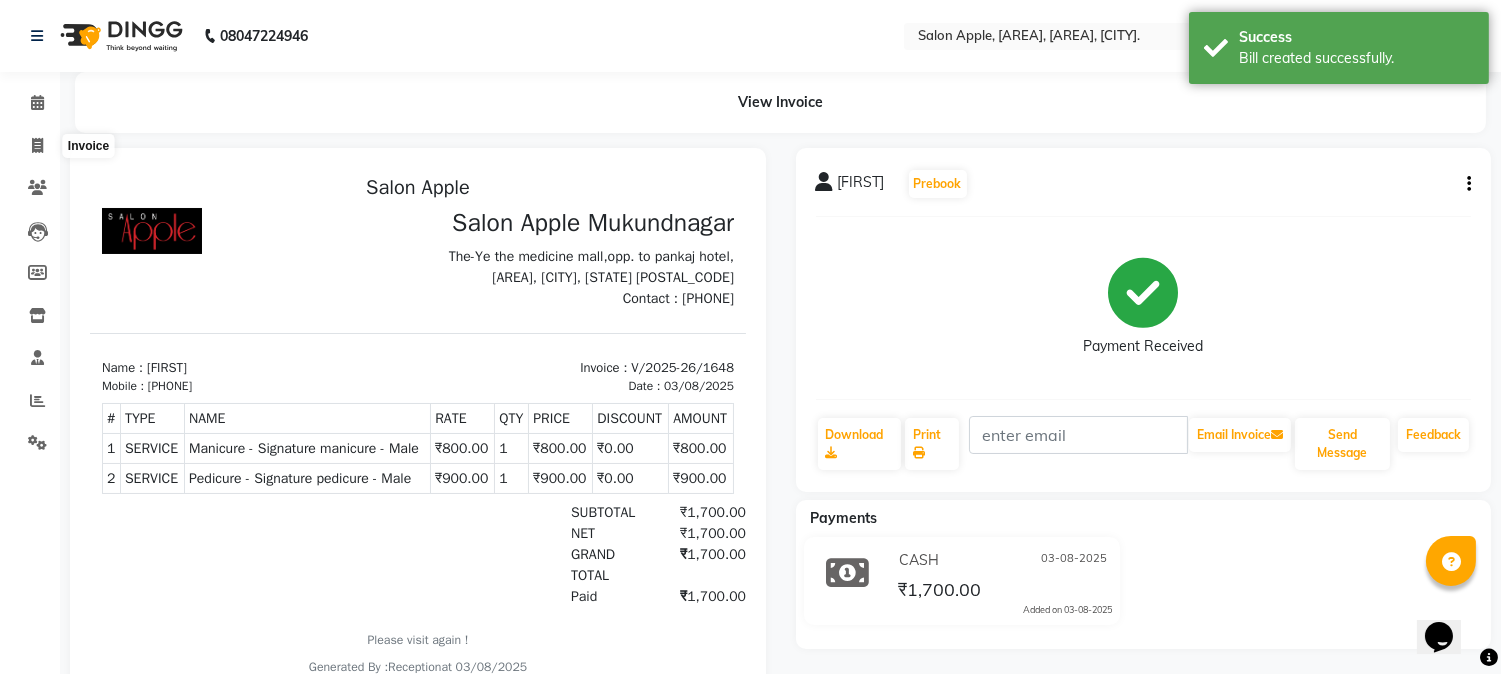 select on "4128" 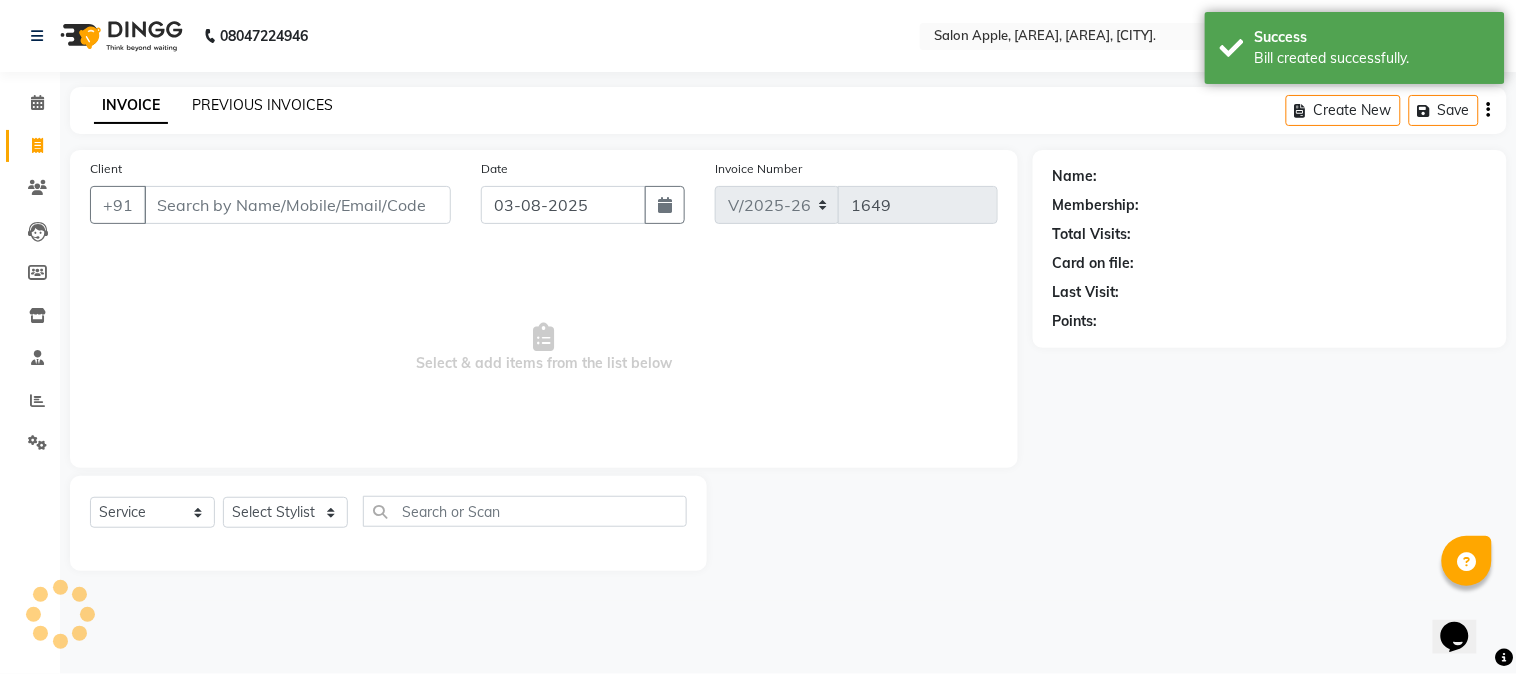 click on "PREVIOUS INVOICES" 